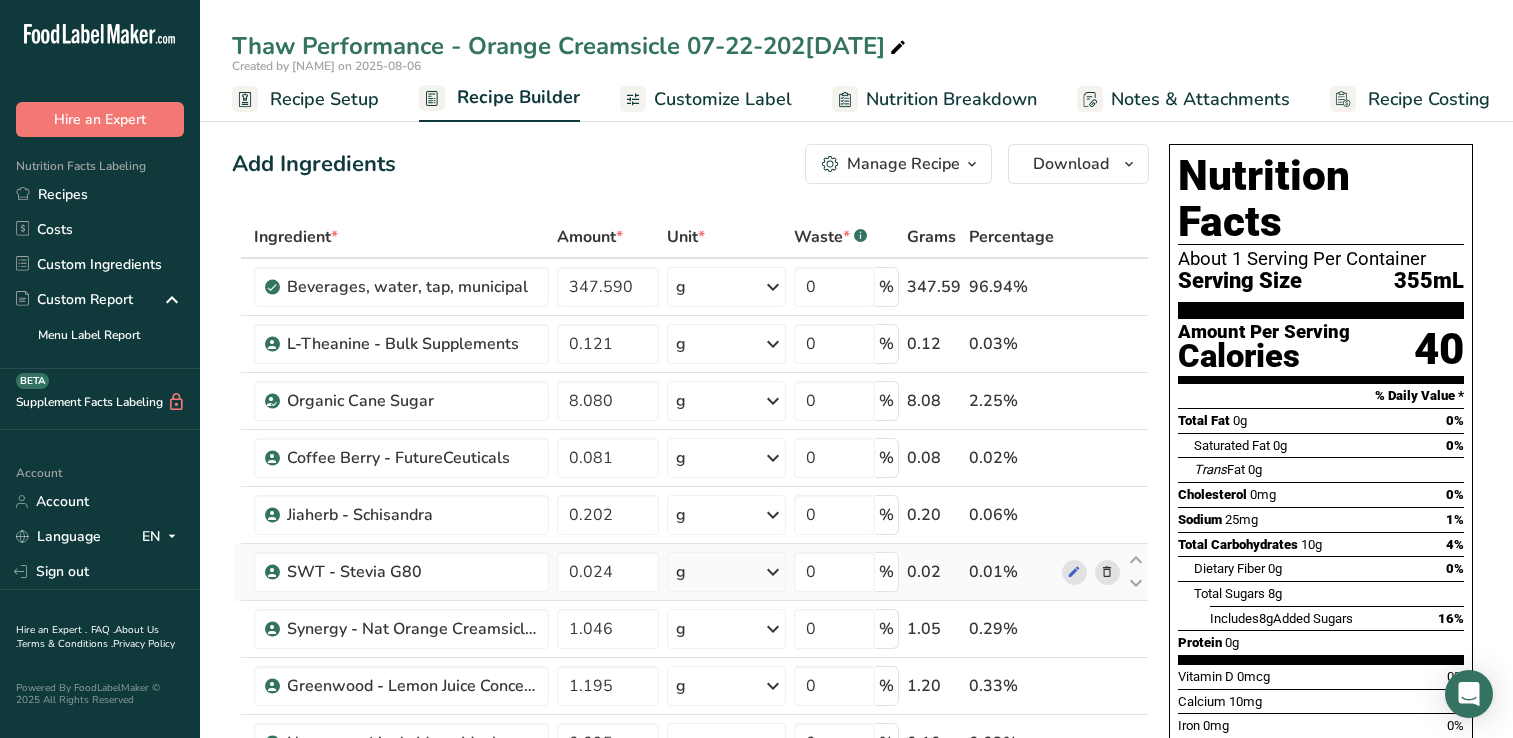 scroll, scrollTop: 300, scrollLeft: 0, axis: vertical 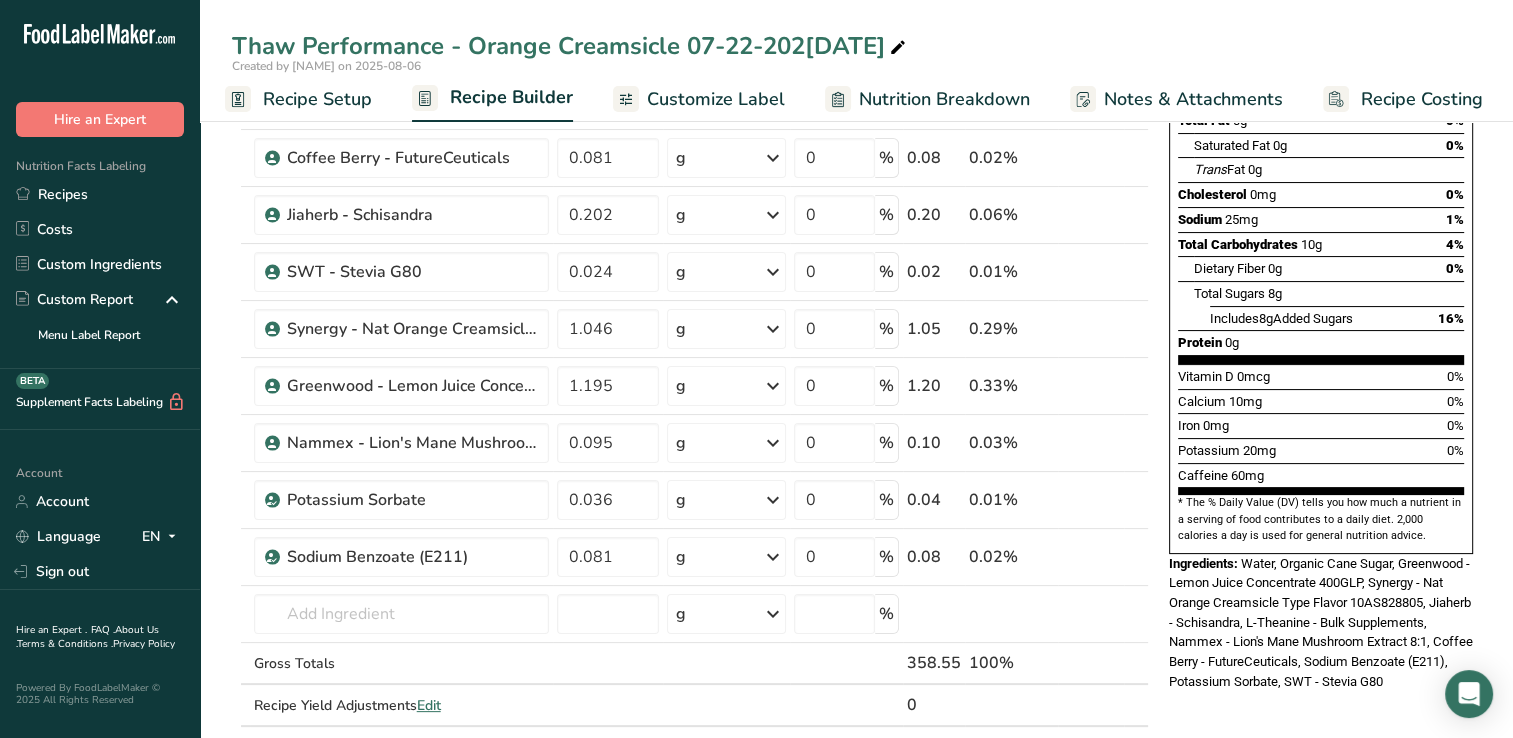 click on "Potassium
20mg
0%" at bounding box center (1321, 450) 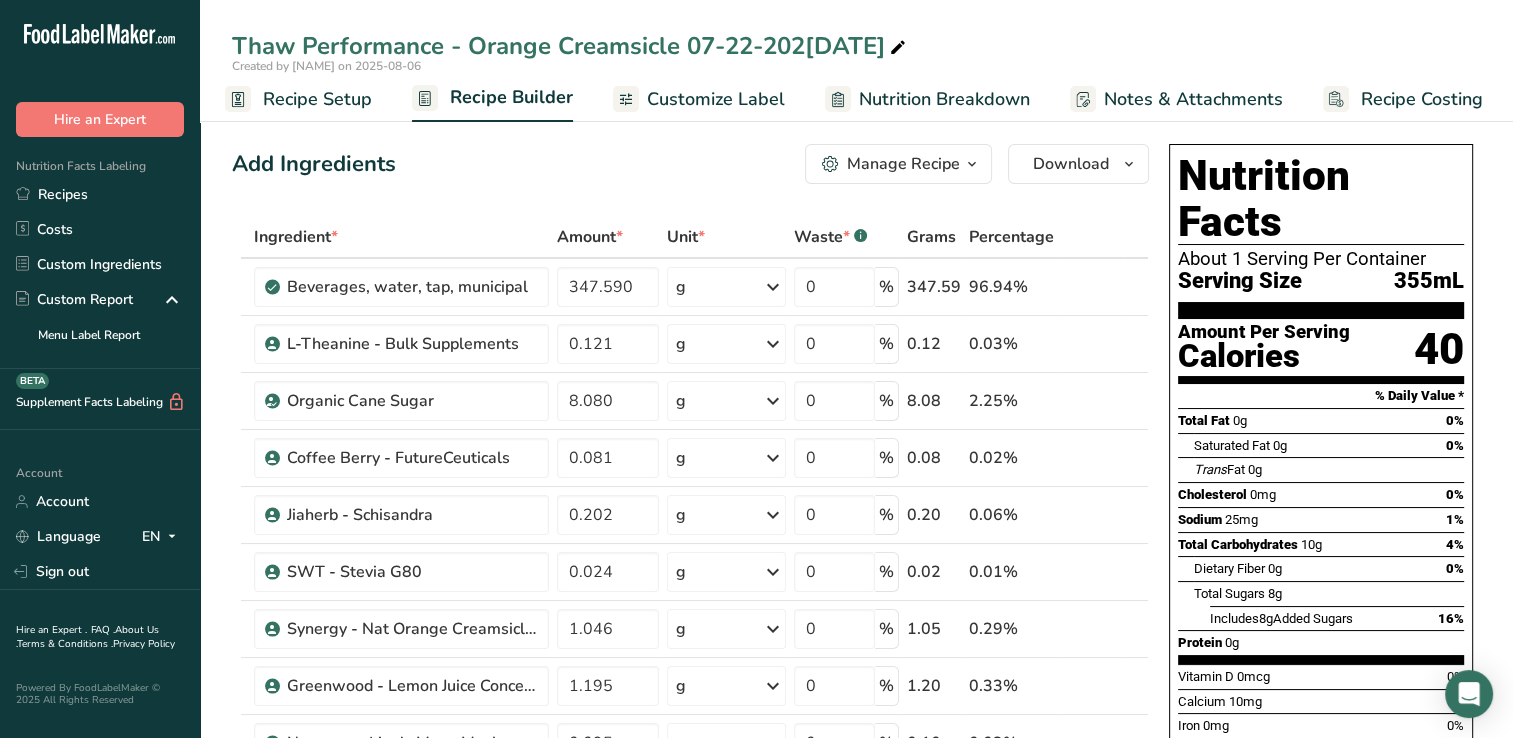 click on "Customize Label" at bounding box center [716, 99] 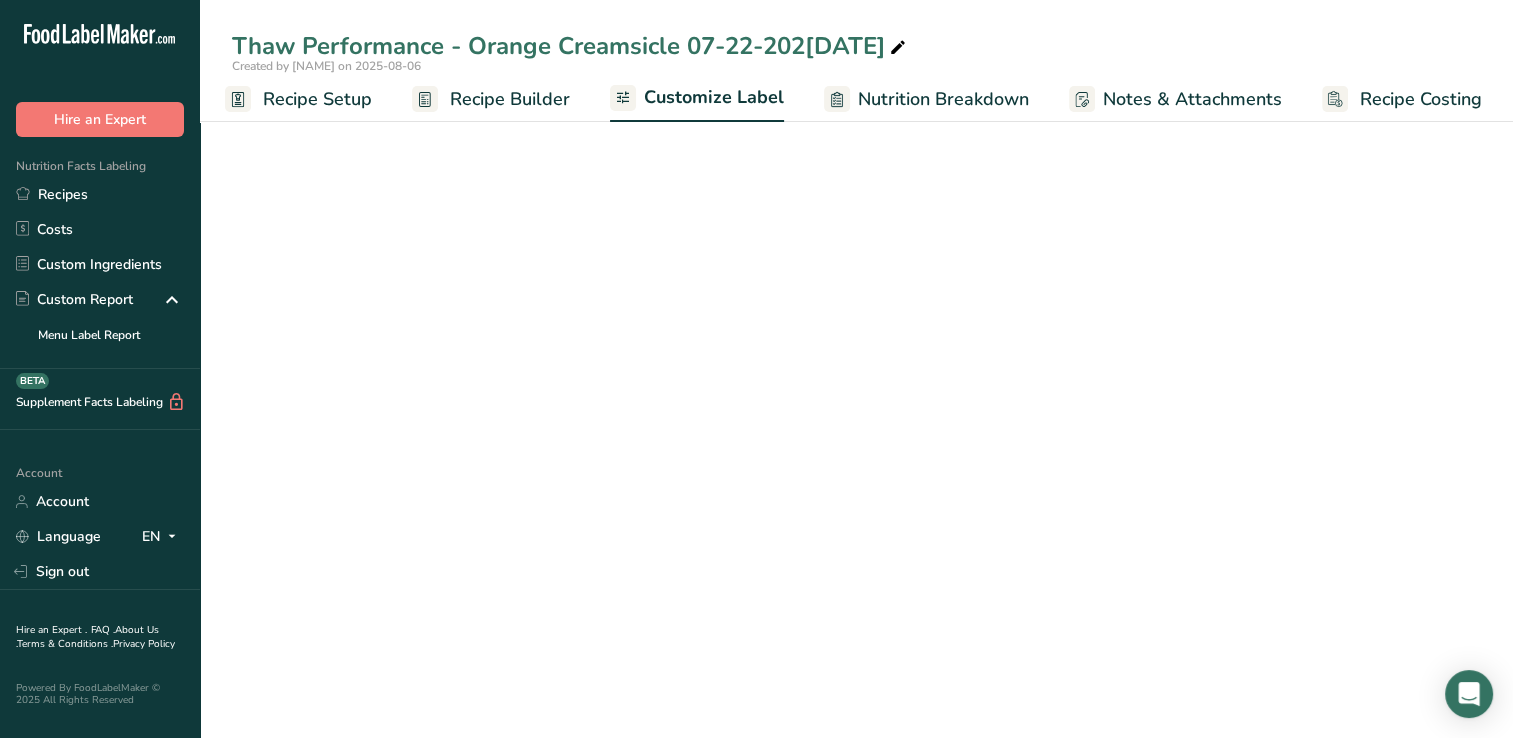 scroll, scrollTop: 0, scrollLeft: 8, axis: horizontal 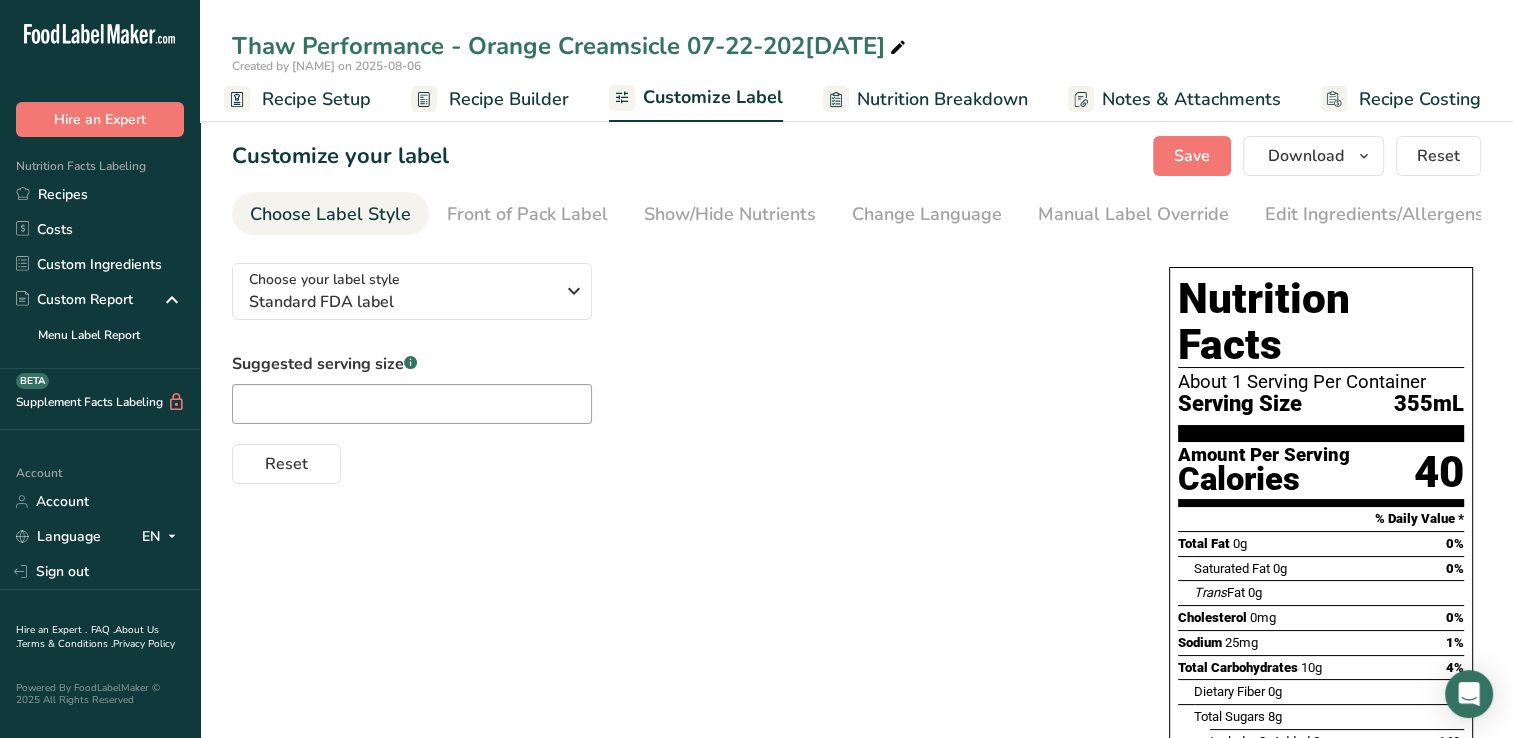 click on "Suggested serving size
.a-a{fill:#347362;}.b-a{fill:#fff;}" at bounding box center [412, 388] 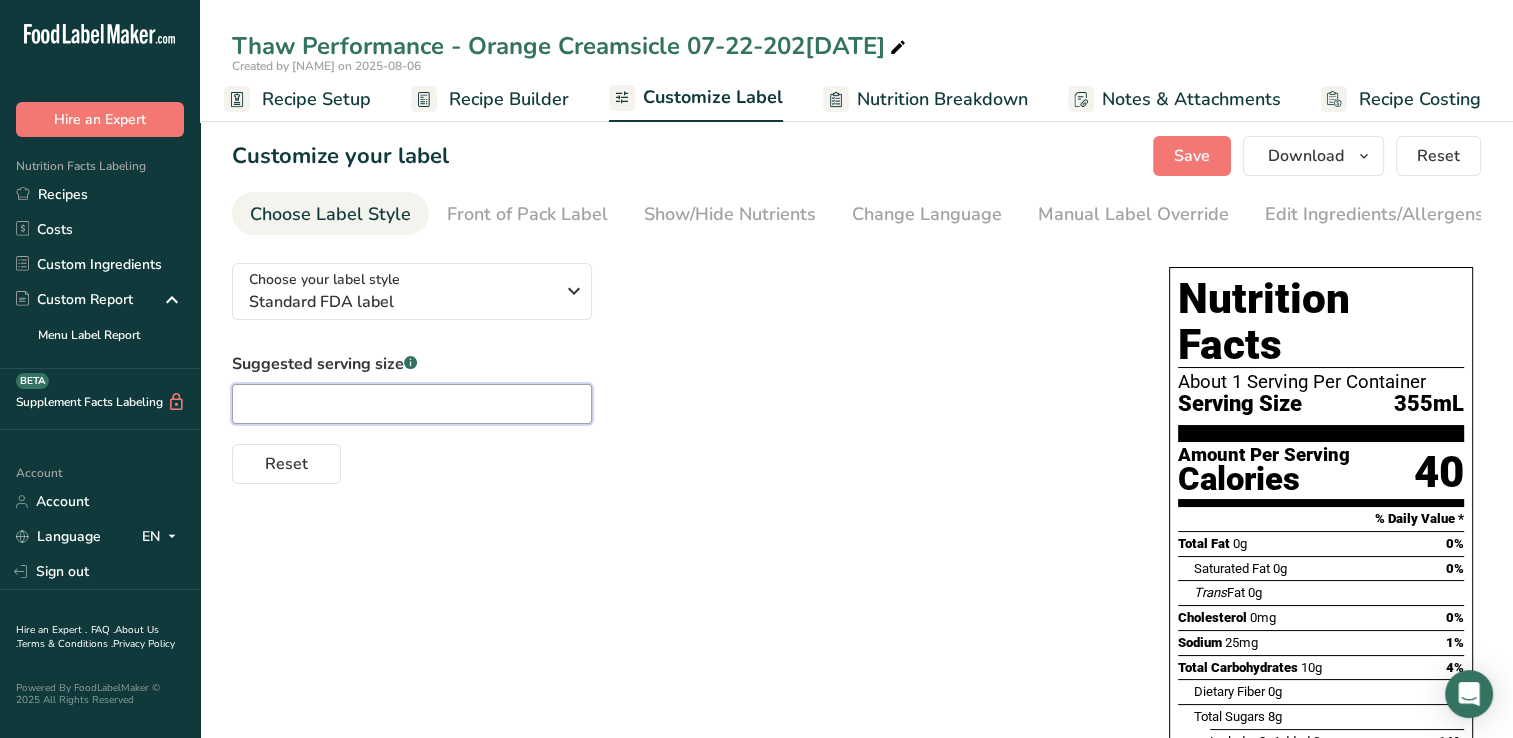 click at bounding box center (412, 404) 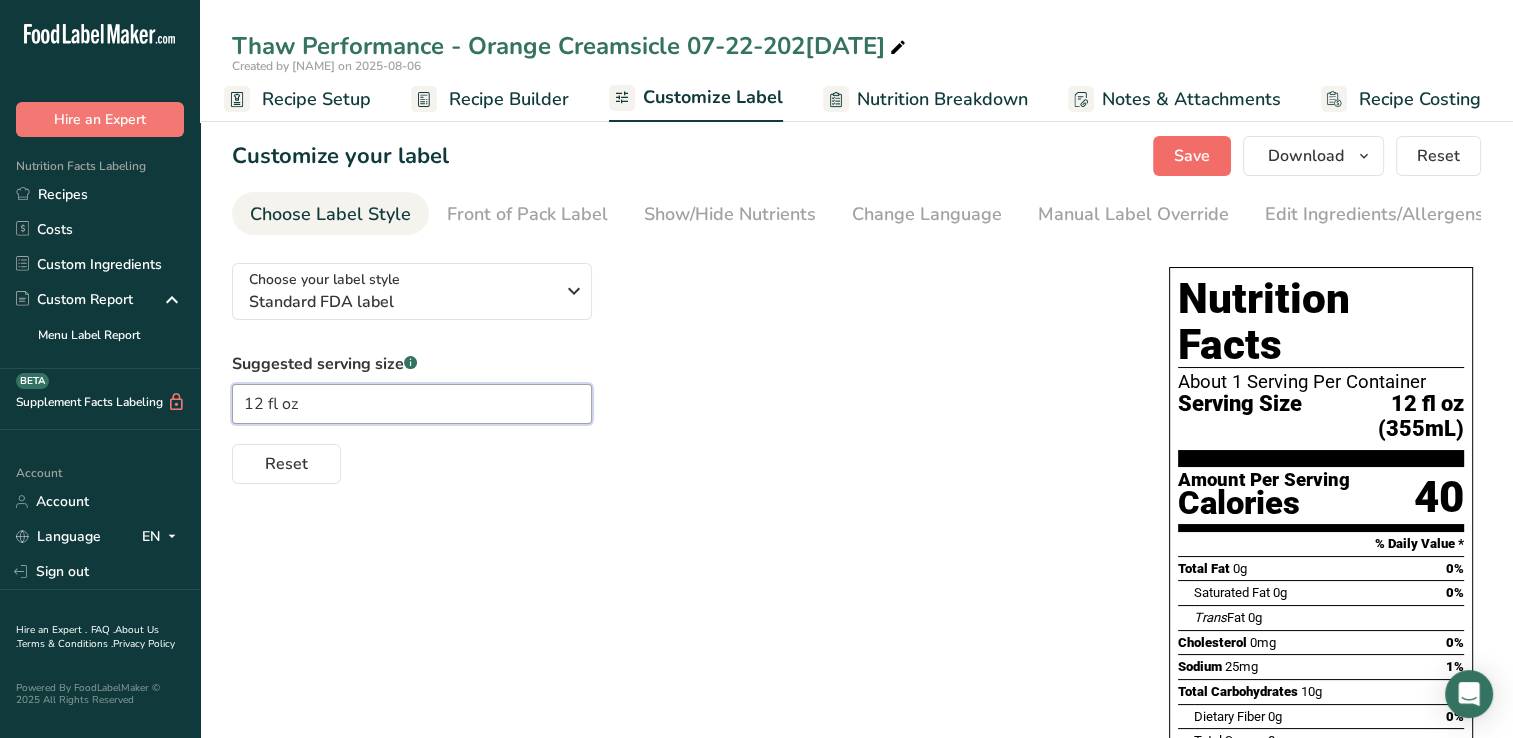 type on "12 fl oz" 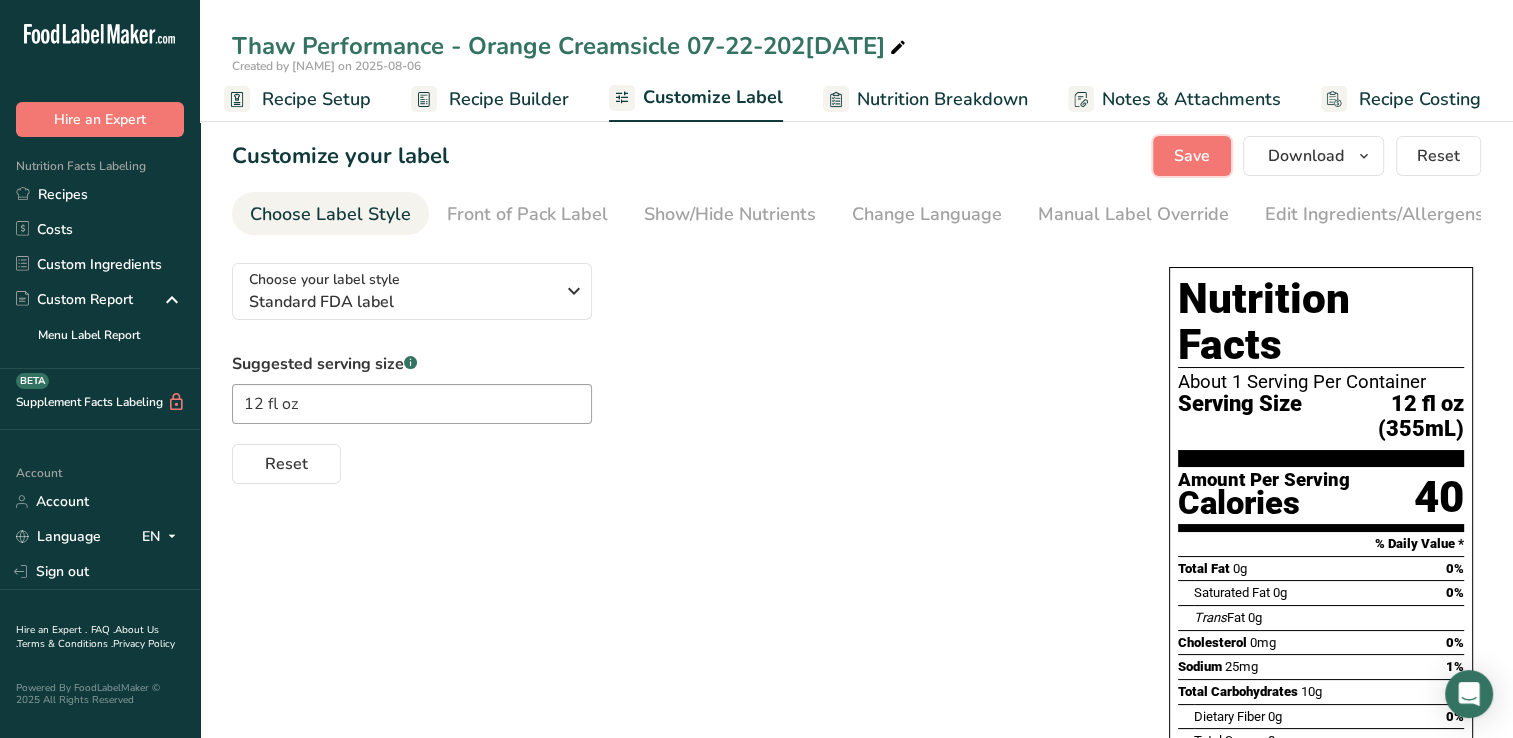click on "Save" at bounding box center [1192, 156] 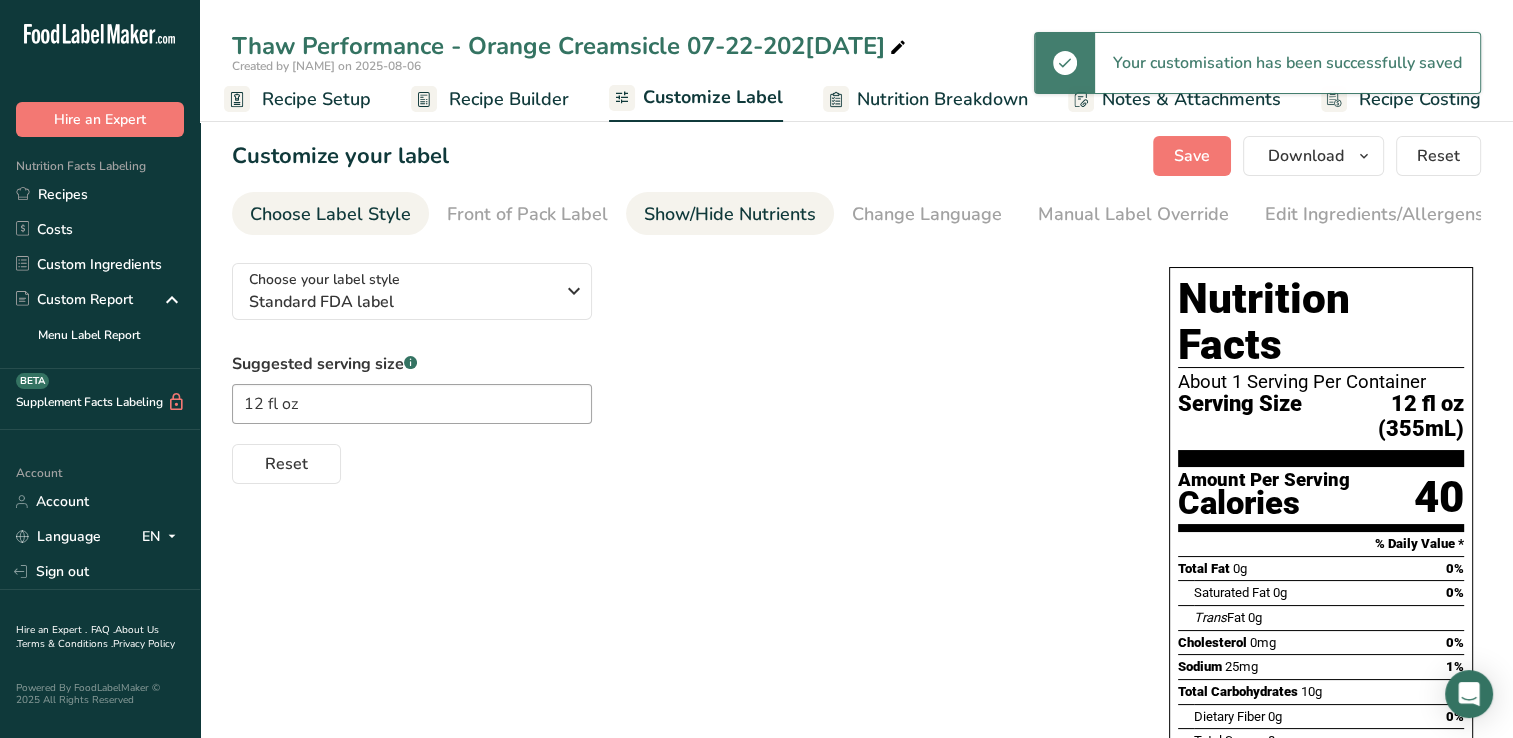 click on "Show/Hide Nutrients" at bounding box center [730, 214] 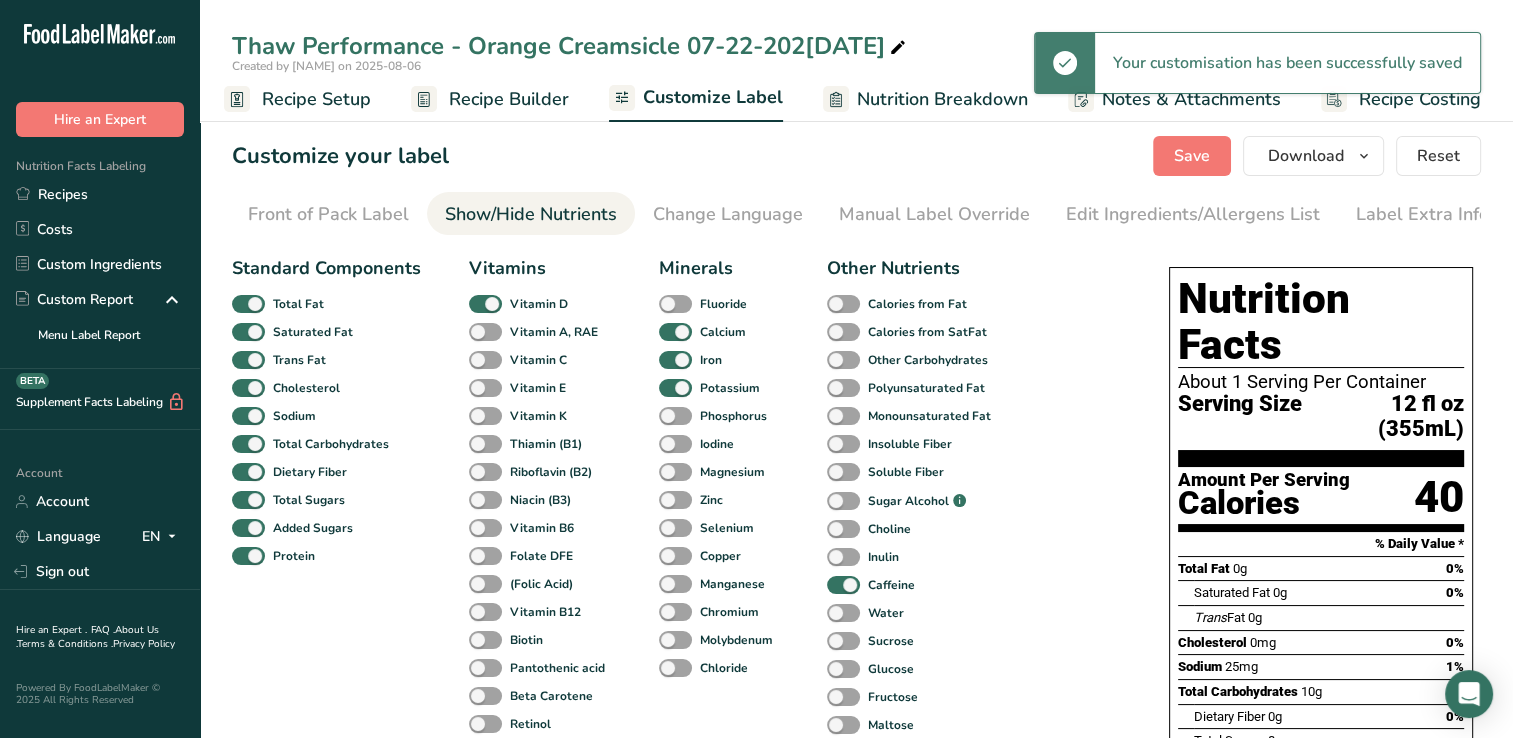 scroll, scrollTop: 0, scrollLeft: 204, axis: horizontal 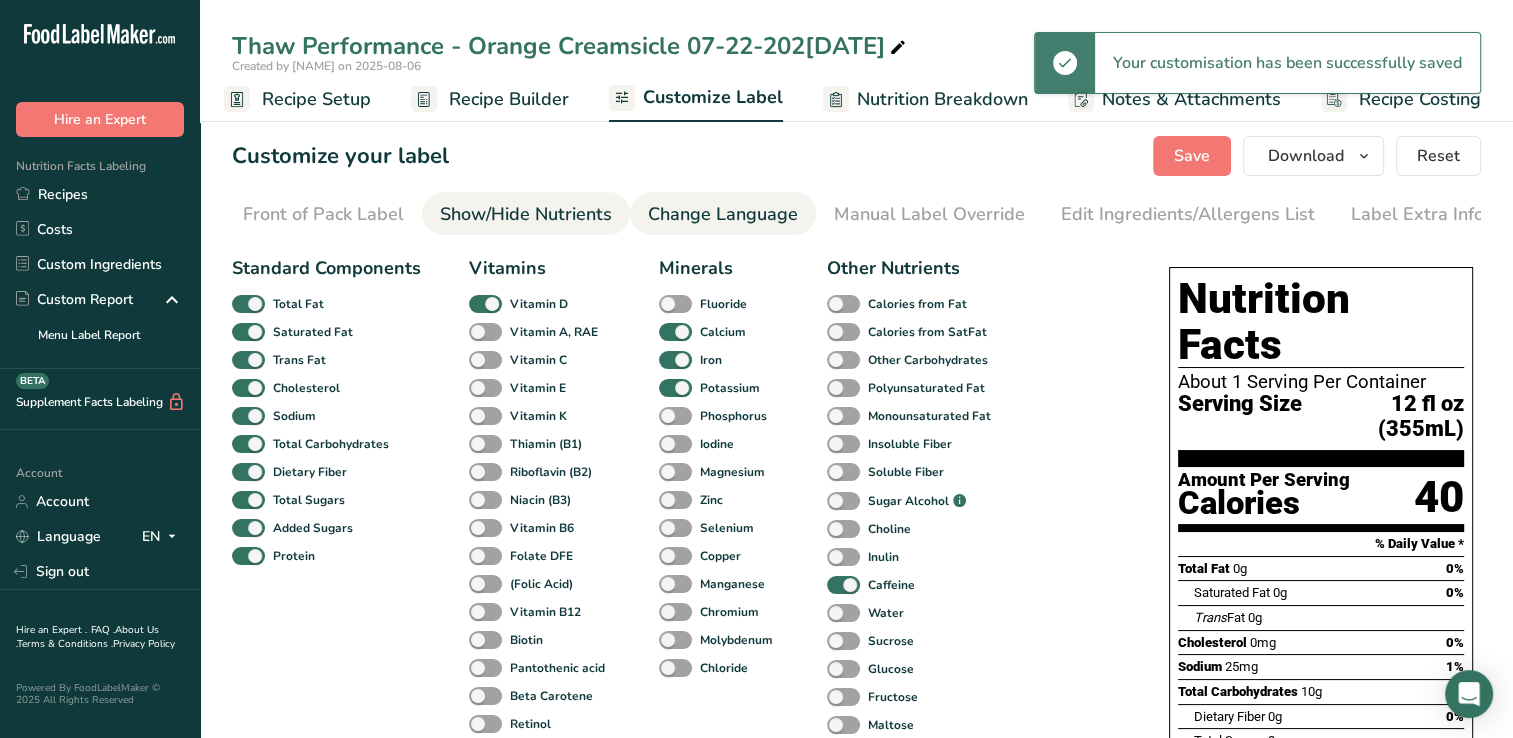 click on "Change Language" at bounding box center [723, 214] 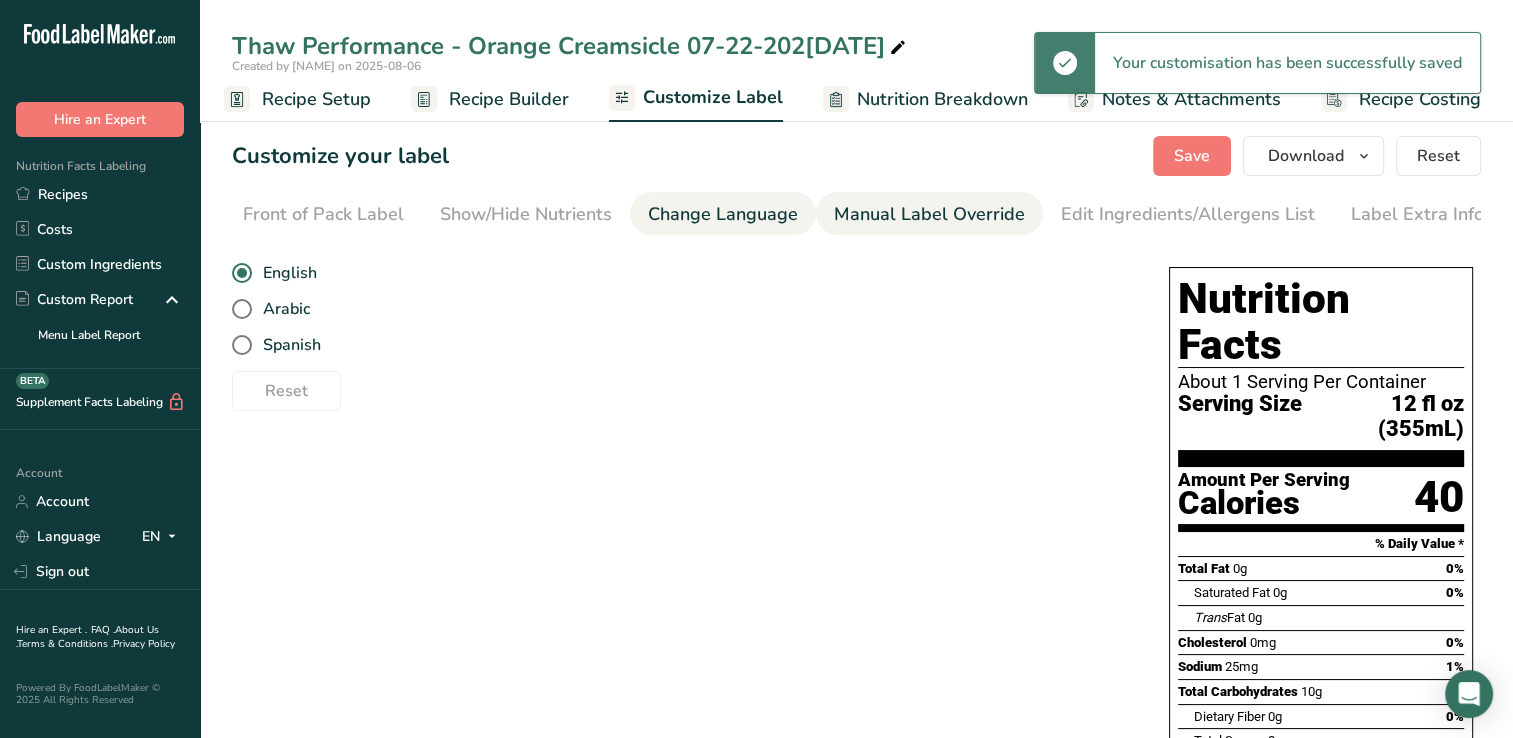 click on "Manual Label Override" at bounding box center [929, 213] 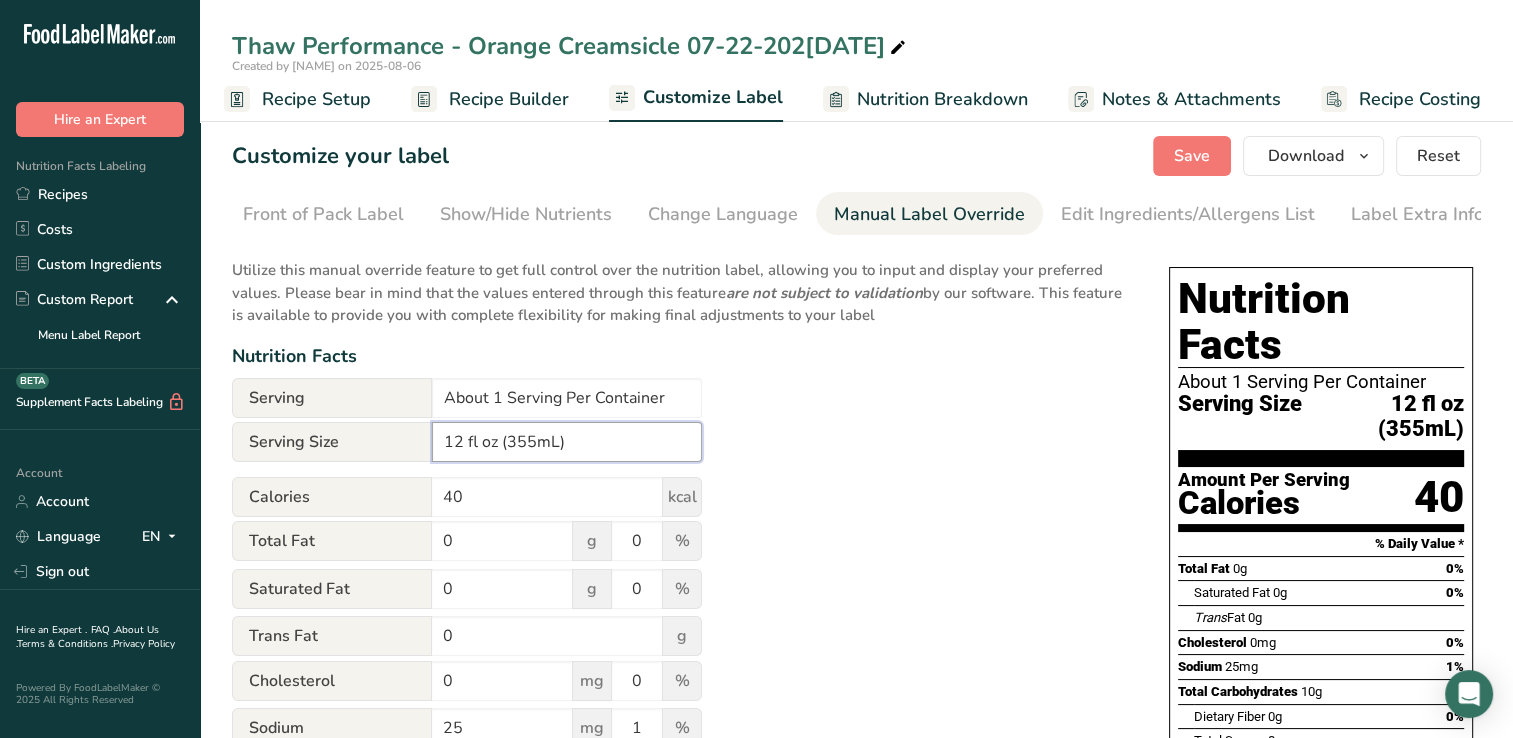 click on "12 fl oz (355mL)" at bounding box center [567, 442] 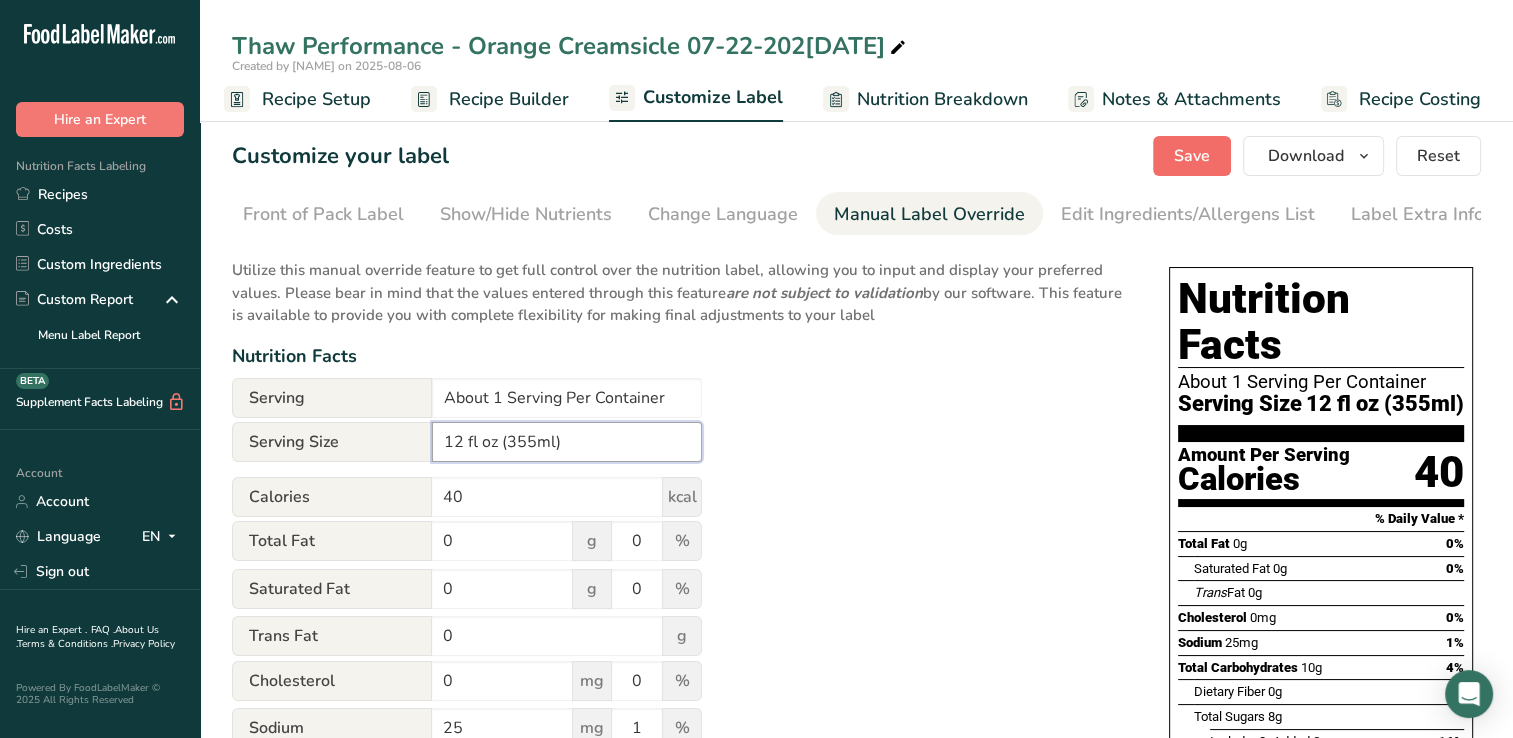 type on "12 fl oz (355ml)" 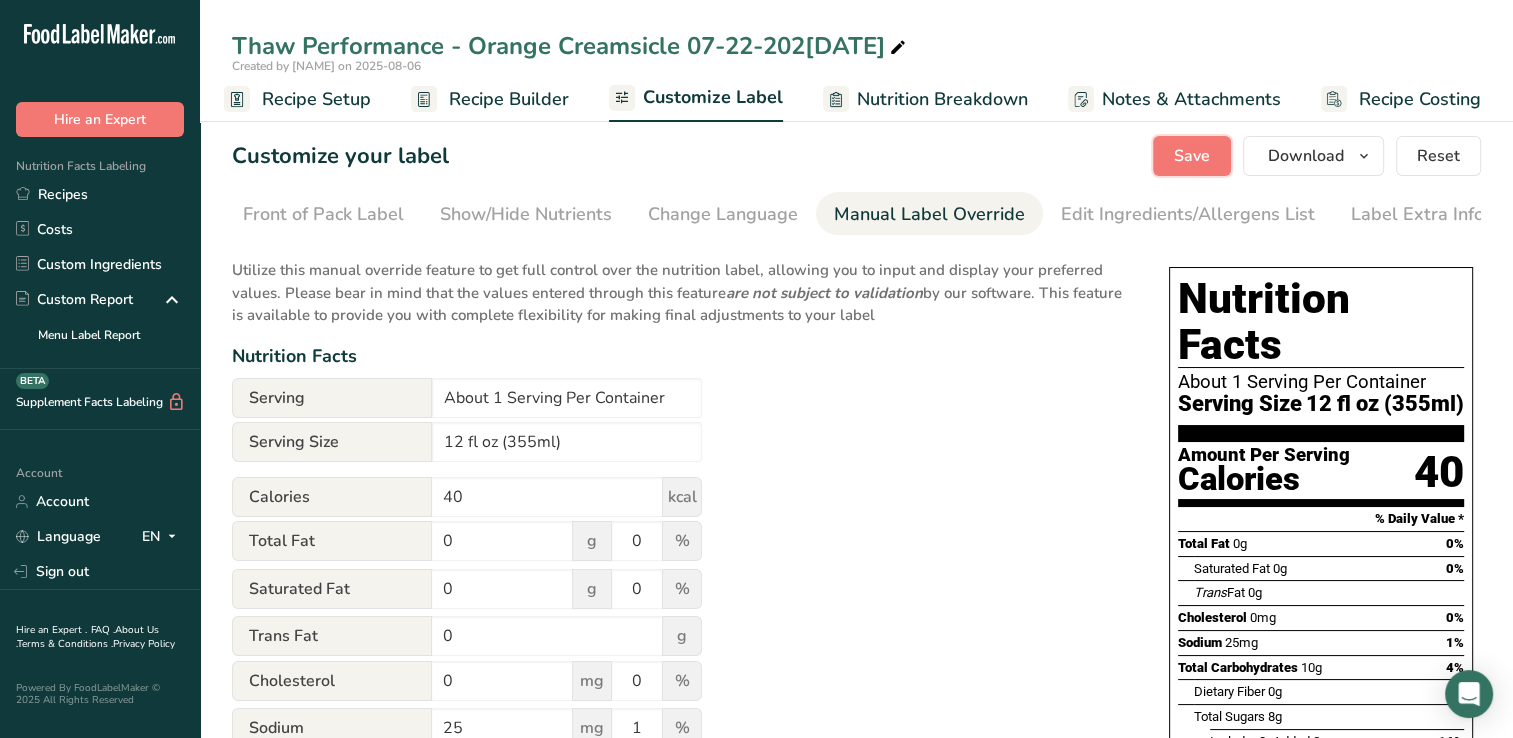 drag, startPoint x: 1162, startPoint y: 166, endPoint x: 1150, endPoint y: 188, distance: 25.059929 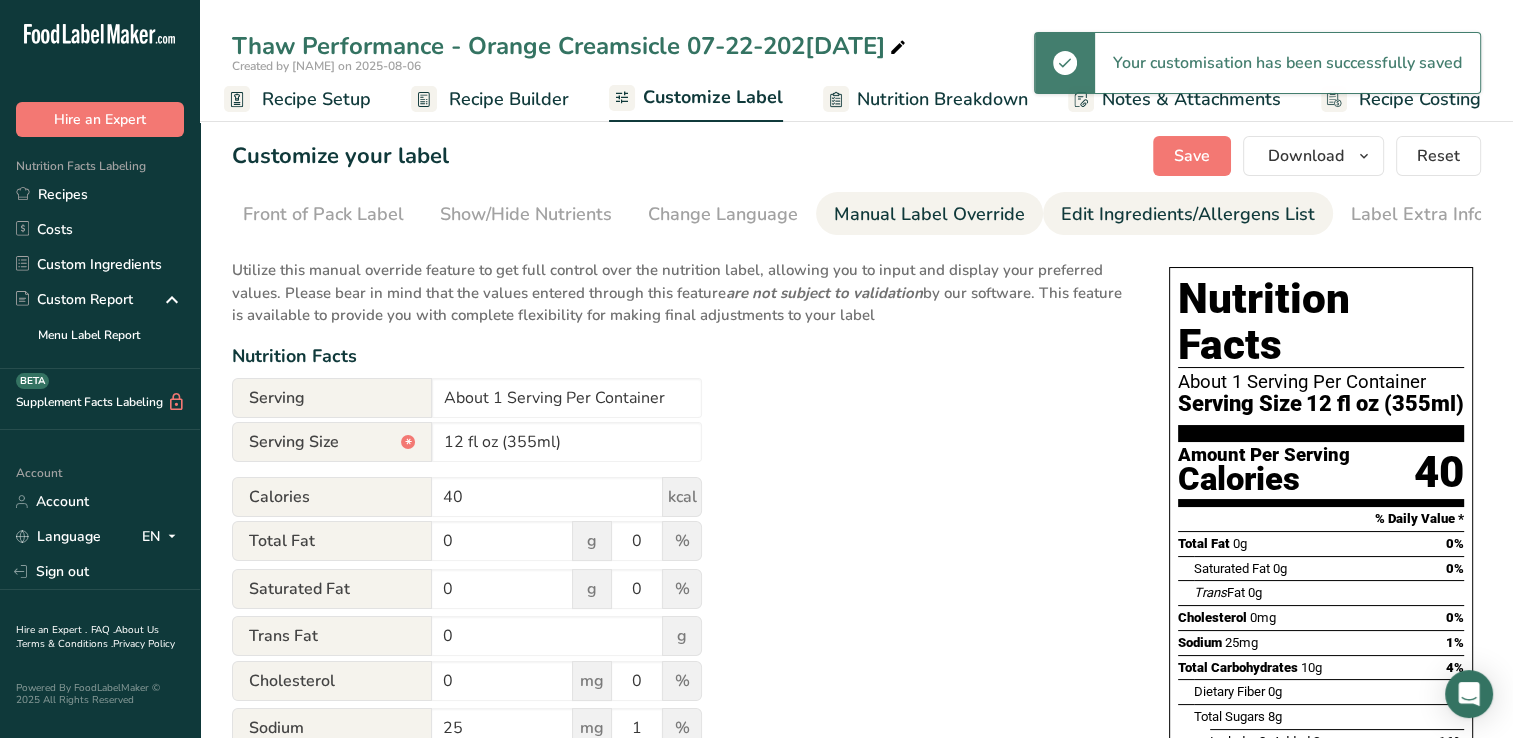 click on "Edit Ingredients/Allergens List" at bounding box center (1188, 214) 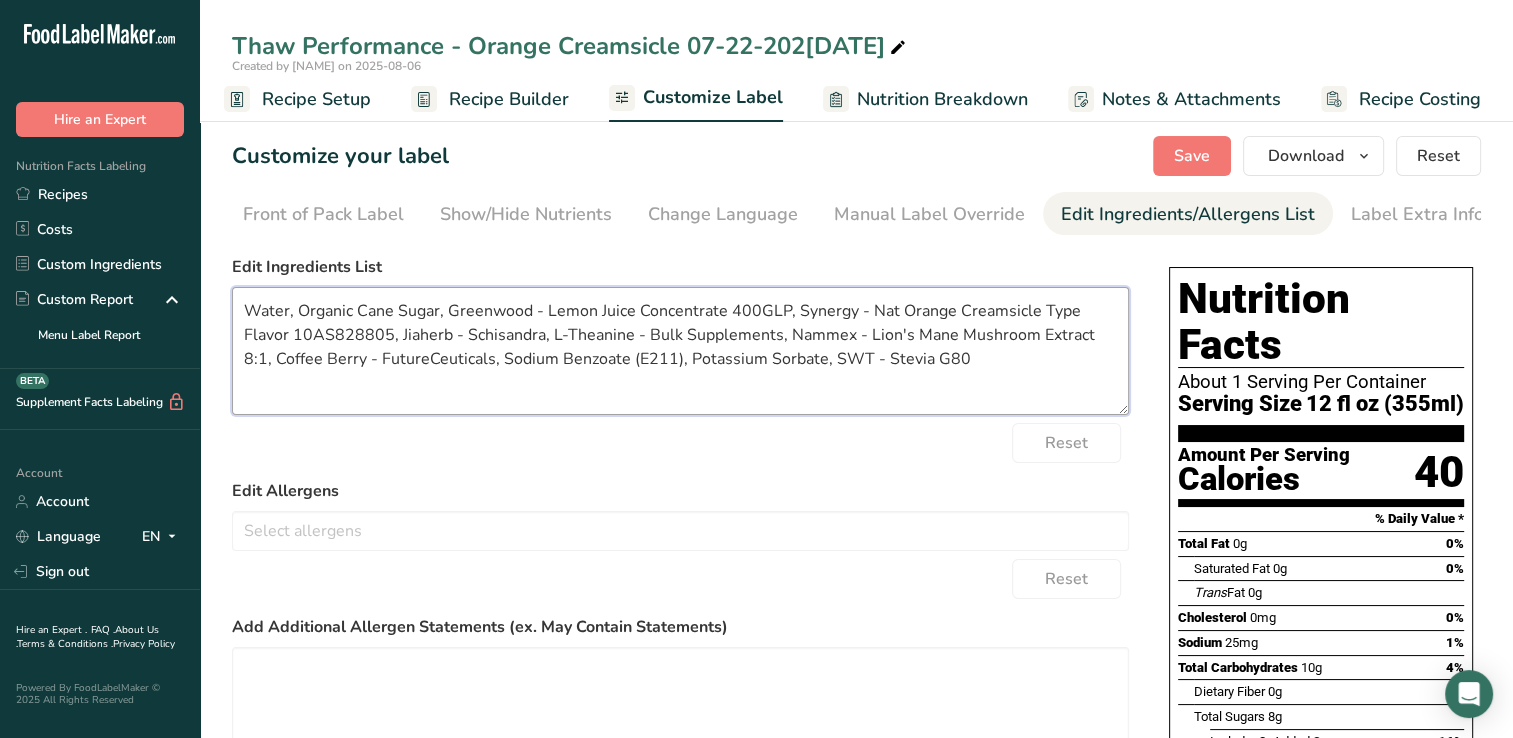 drag, startPoint x: 358, startPoint y: 313, endPoint x: 297, endPoint y: 324, distance: 61.983868 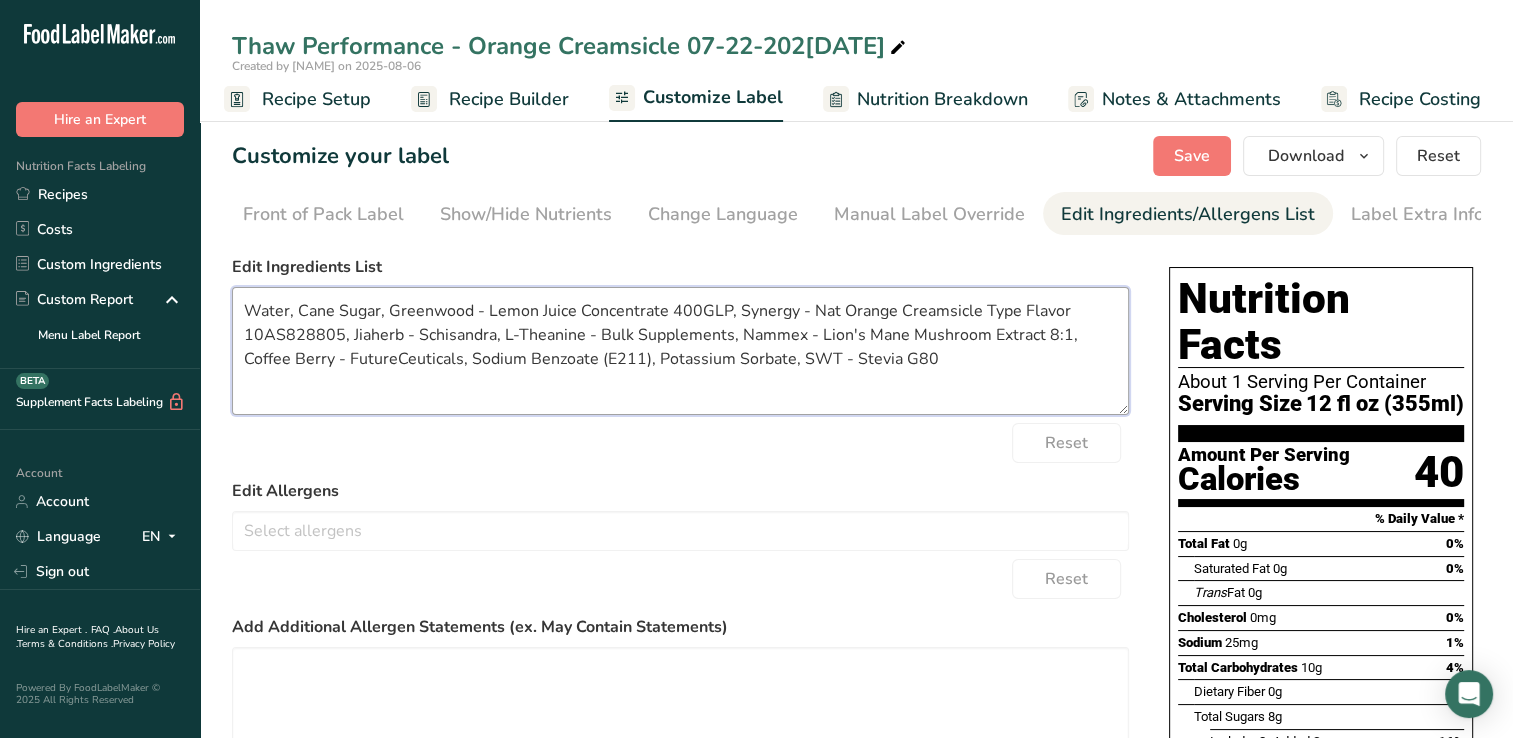 drag, startPoint x: 488, startPoint y: 314, endPoint x: 387, endPoint y: 319, distance: 101.12369 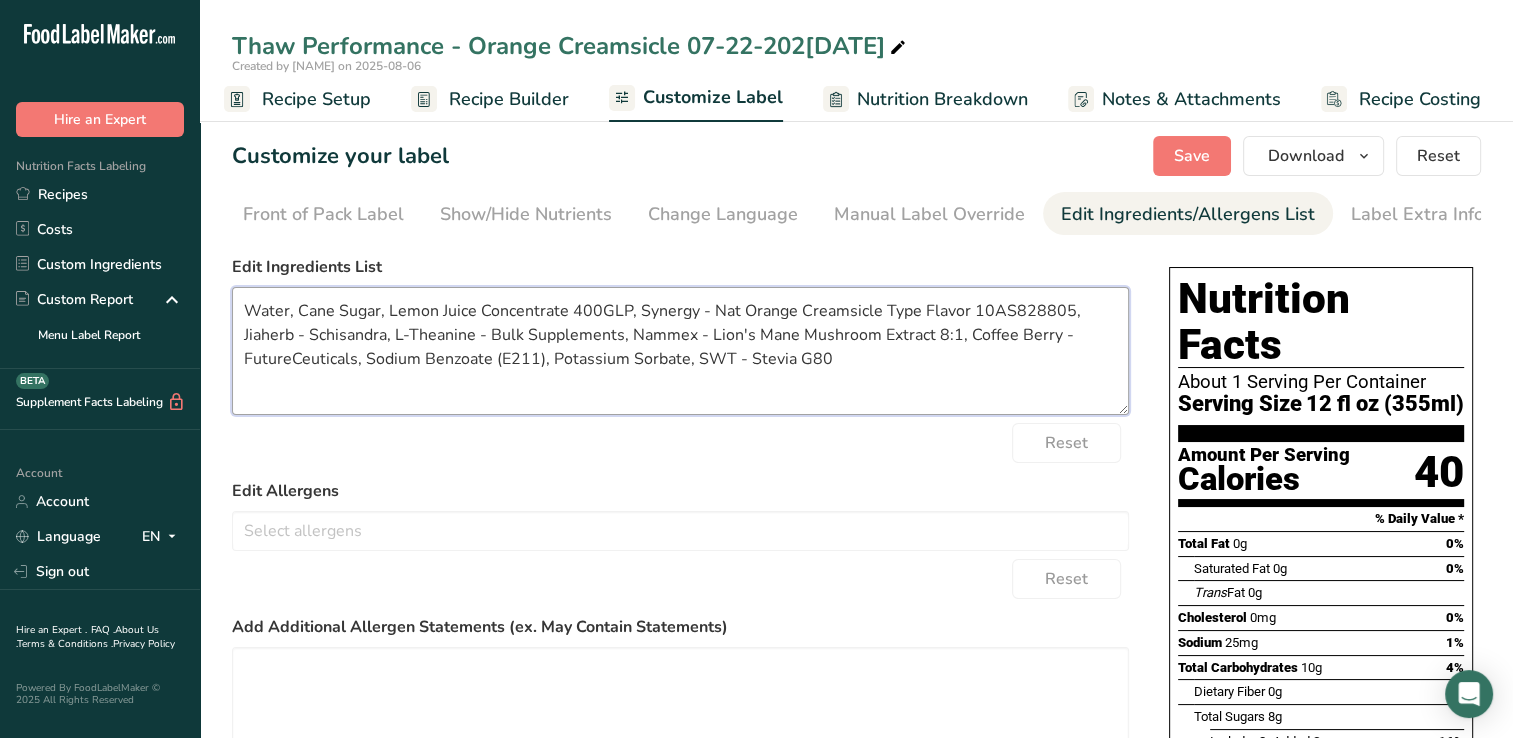 drag, startPoint x: 630, startPoint y: 304, endPoint x: 612, endPoint y: 311, distance: 19.313208 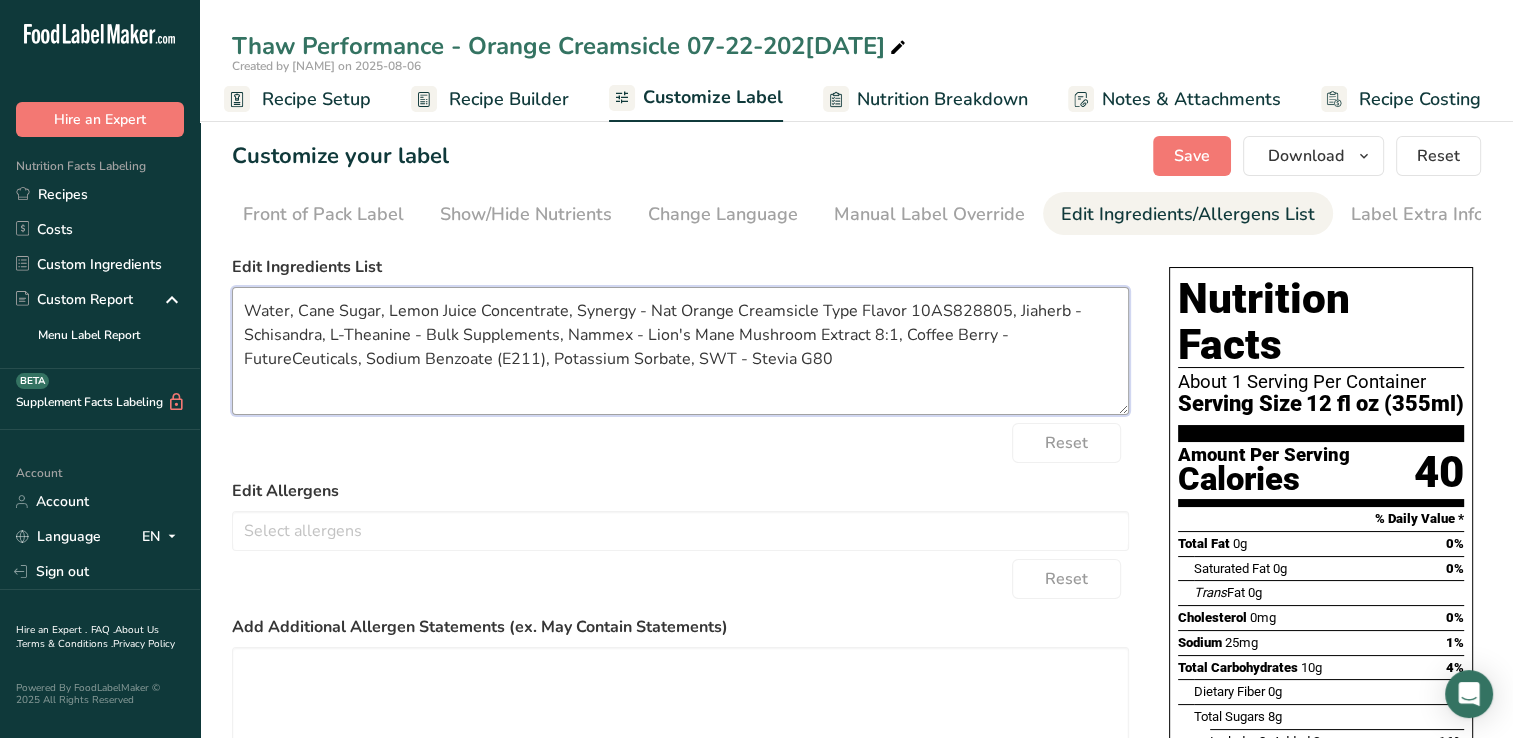 click on "Water, Cane Sugar, Lemon Juice Concentrate, Synergy - Nat Orange Creamsicle Type Flavor 10AS828805, Jiaherb - Schisandra, L-Theanine - Bulk Supplements, Nammex - Lion's Mane Mushroom Extract 8:1, Coffee Berry - FutureCeuticals, Sodium Benzoate (E211), Potassium Sorbate, SWT - Stevia G80" at bounding box center [680, 351] 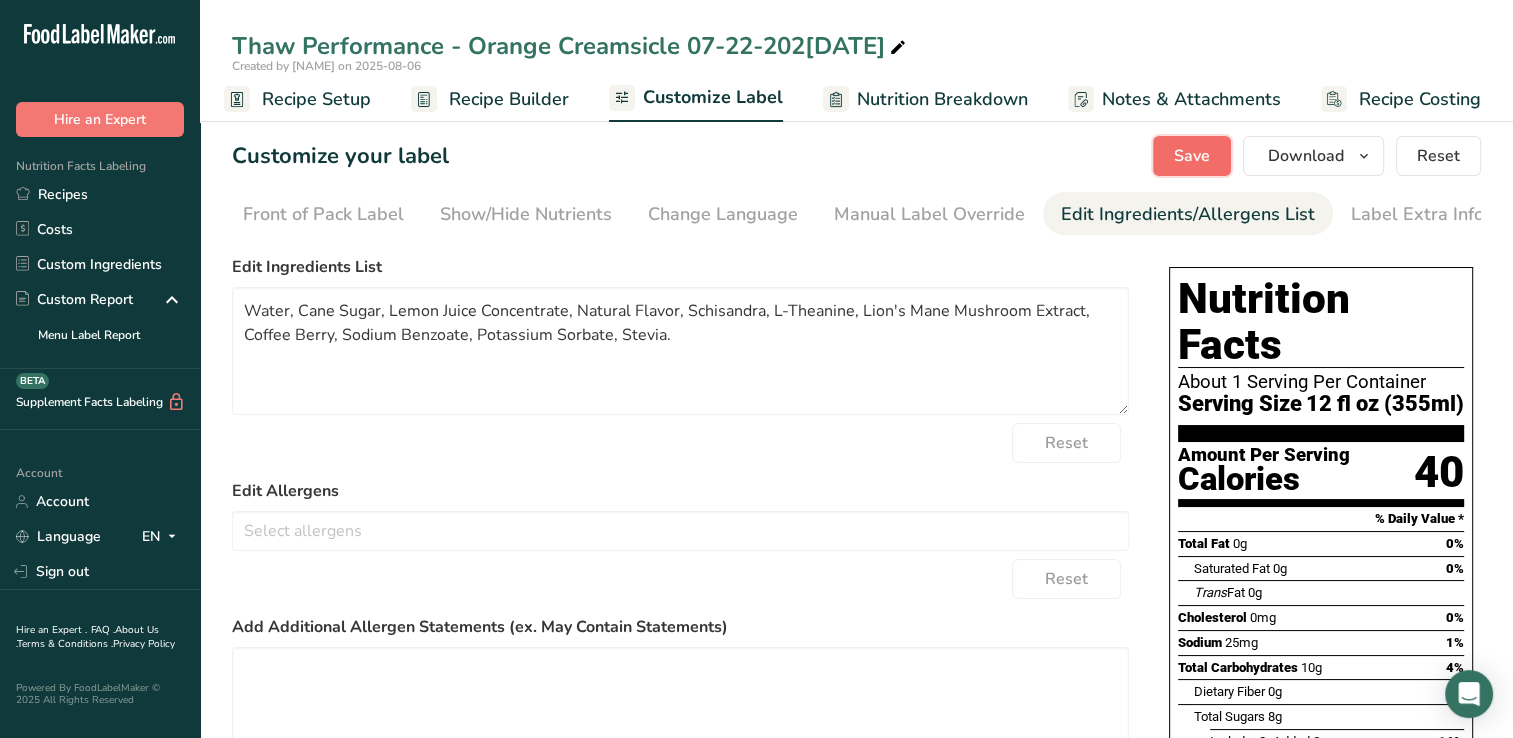 click on "Save" at bounding box center (1192, 156) 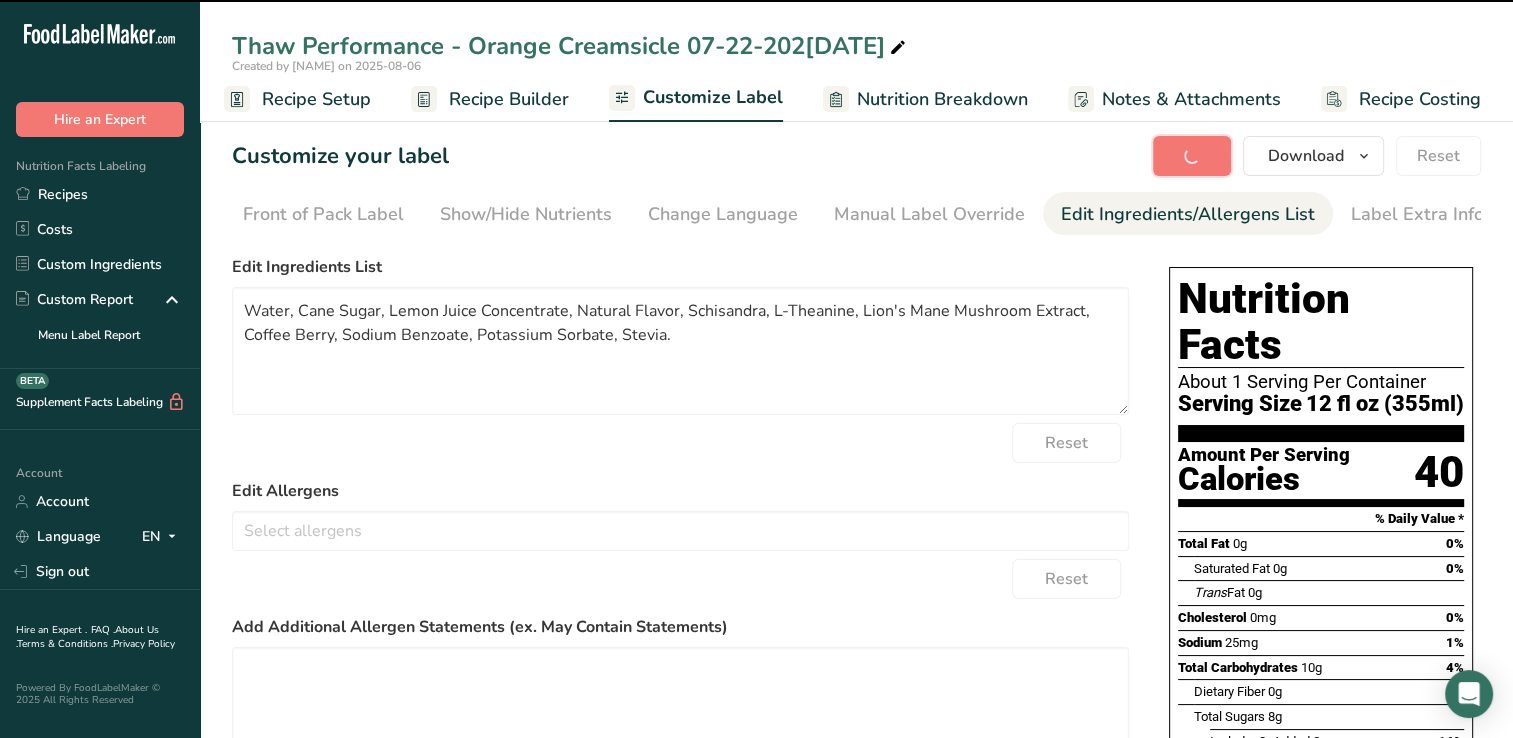 type on "Water, Cane Sugar, Lemon Juice Concentrate, Natural Flavor, Schisandra, L-Theanine, Lion's Mane Mushroom Extract, Coffee Berry, Sodium Benzoate, Potassium Sorbate, Stevia." 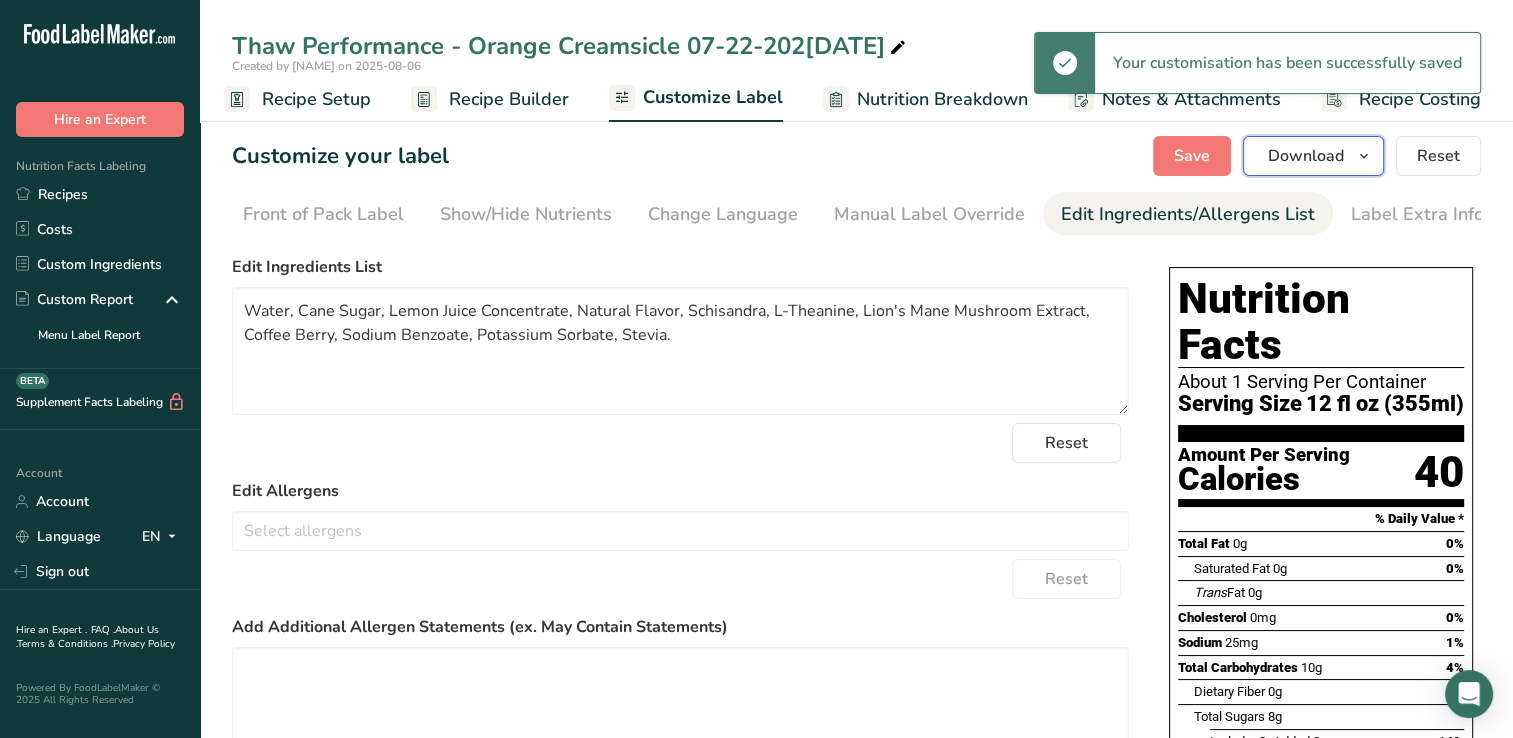 click at bounding box center (1364, 156) 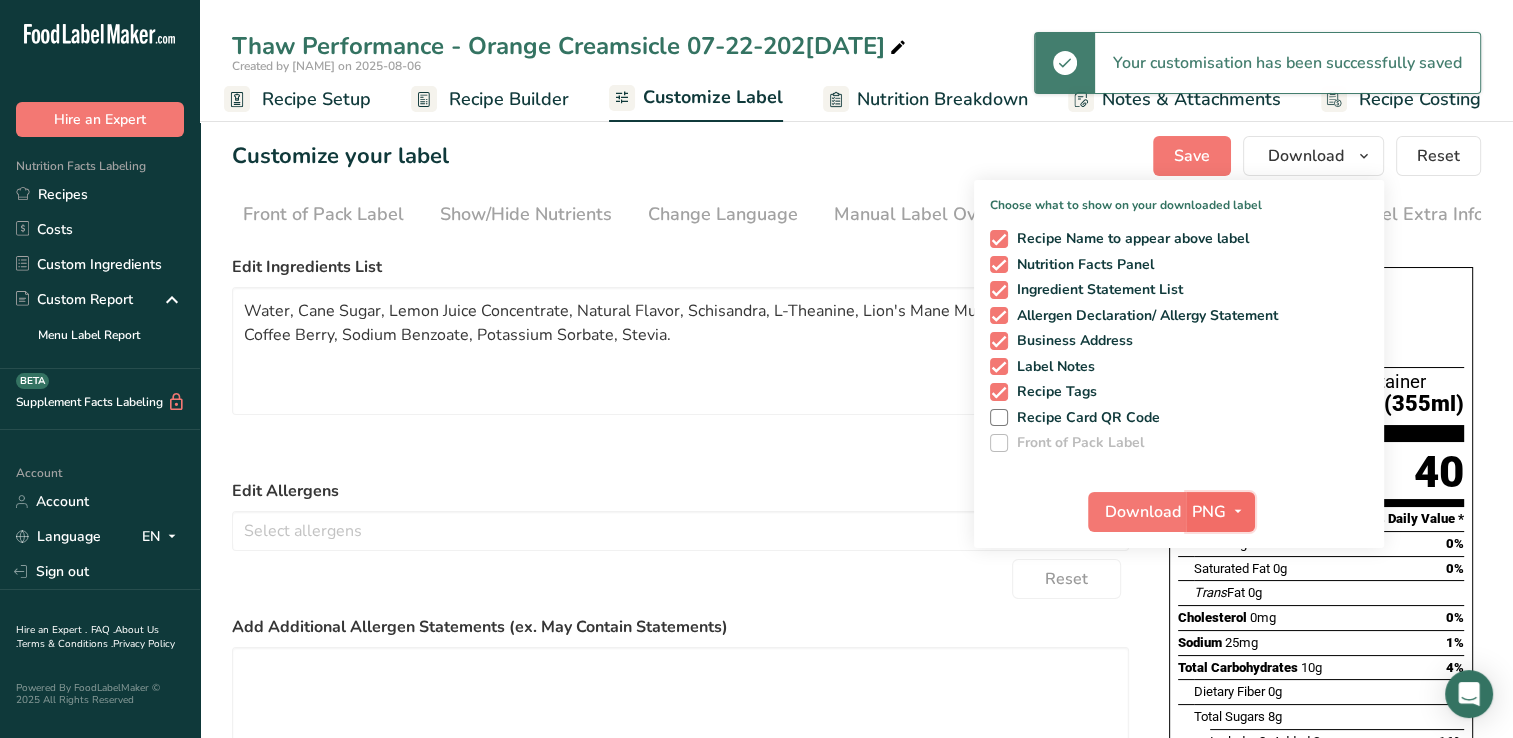 click on "PNG" at bounding box center [1220, 512] 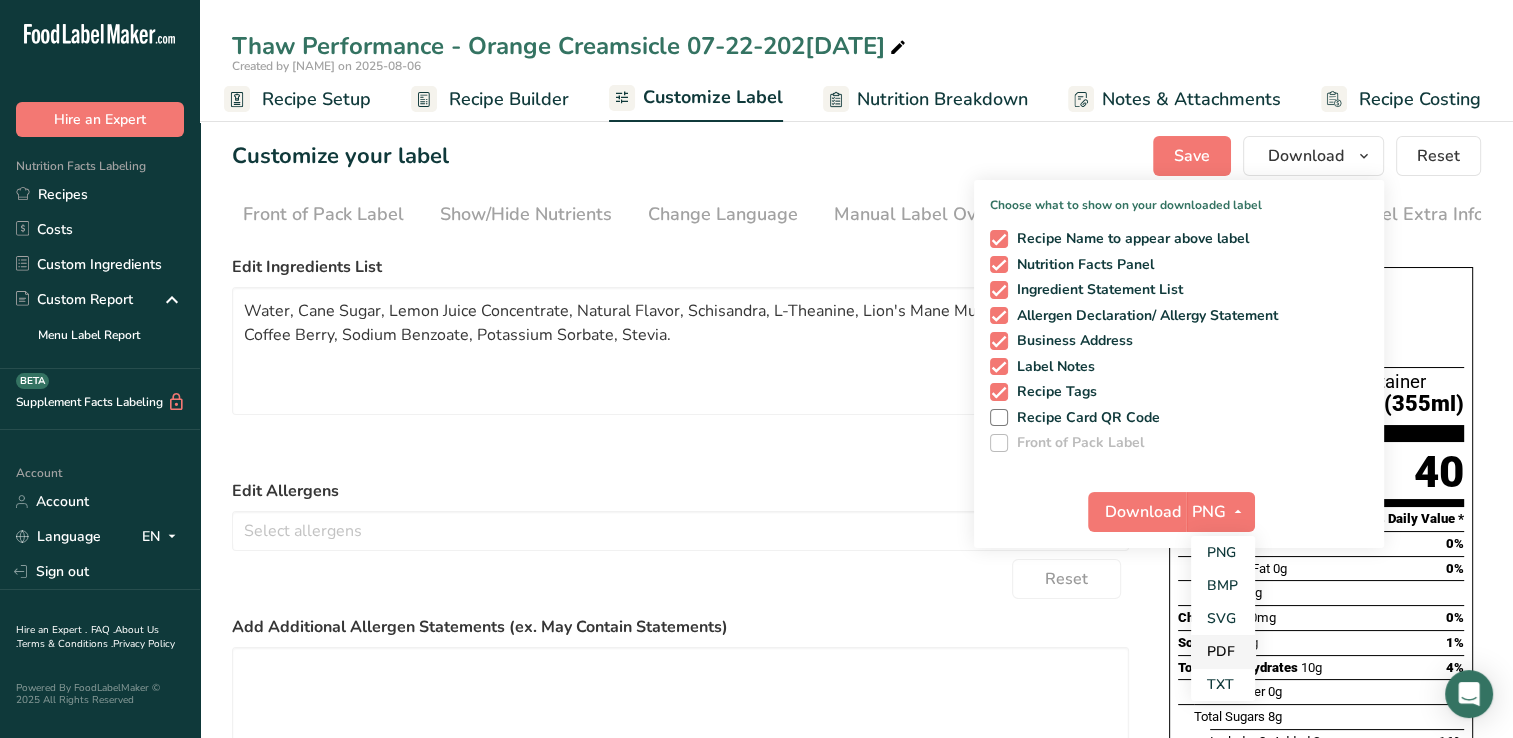 click on "PDF" at bounding box center [1223, 651] 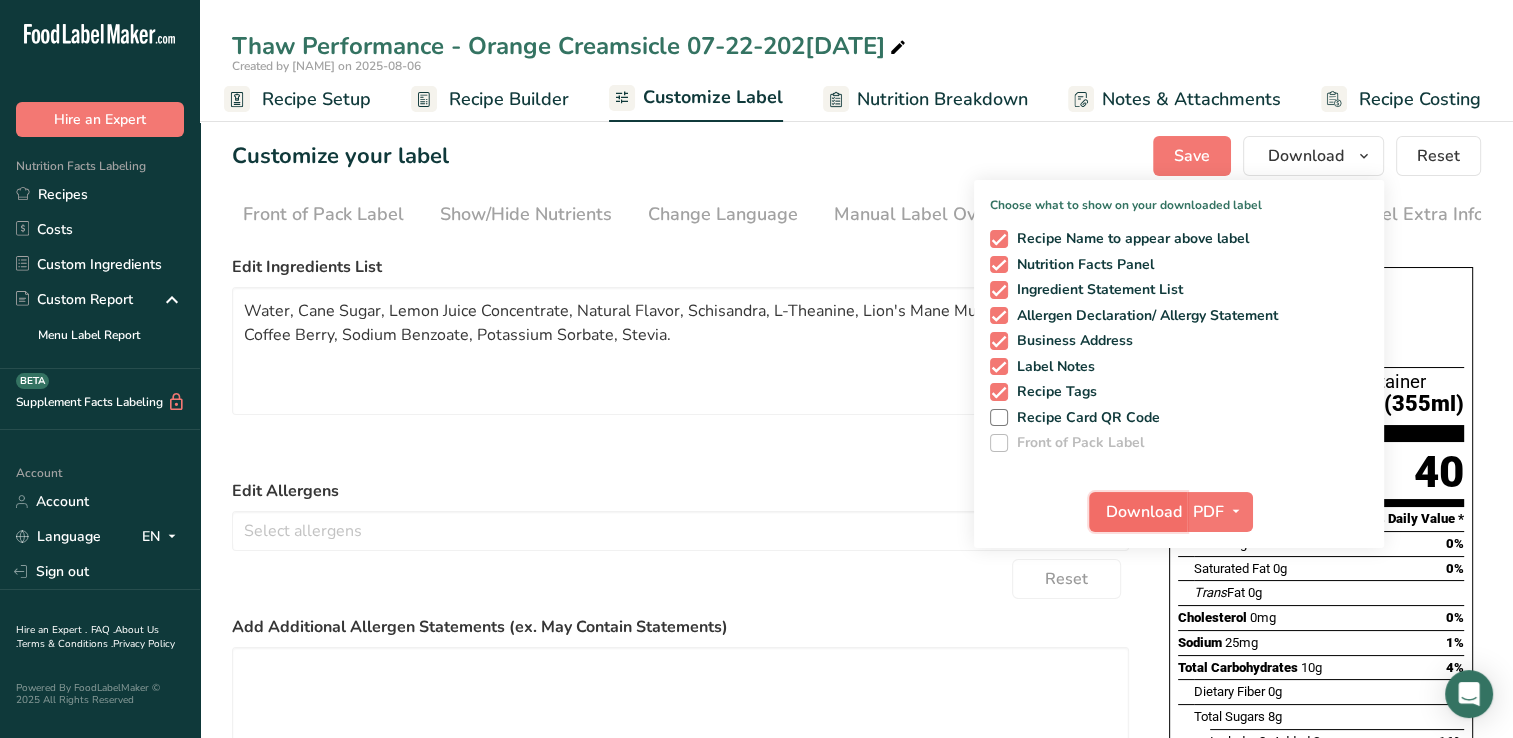 click on "Download" at bounding box center (1138, 512) 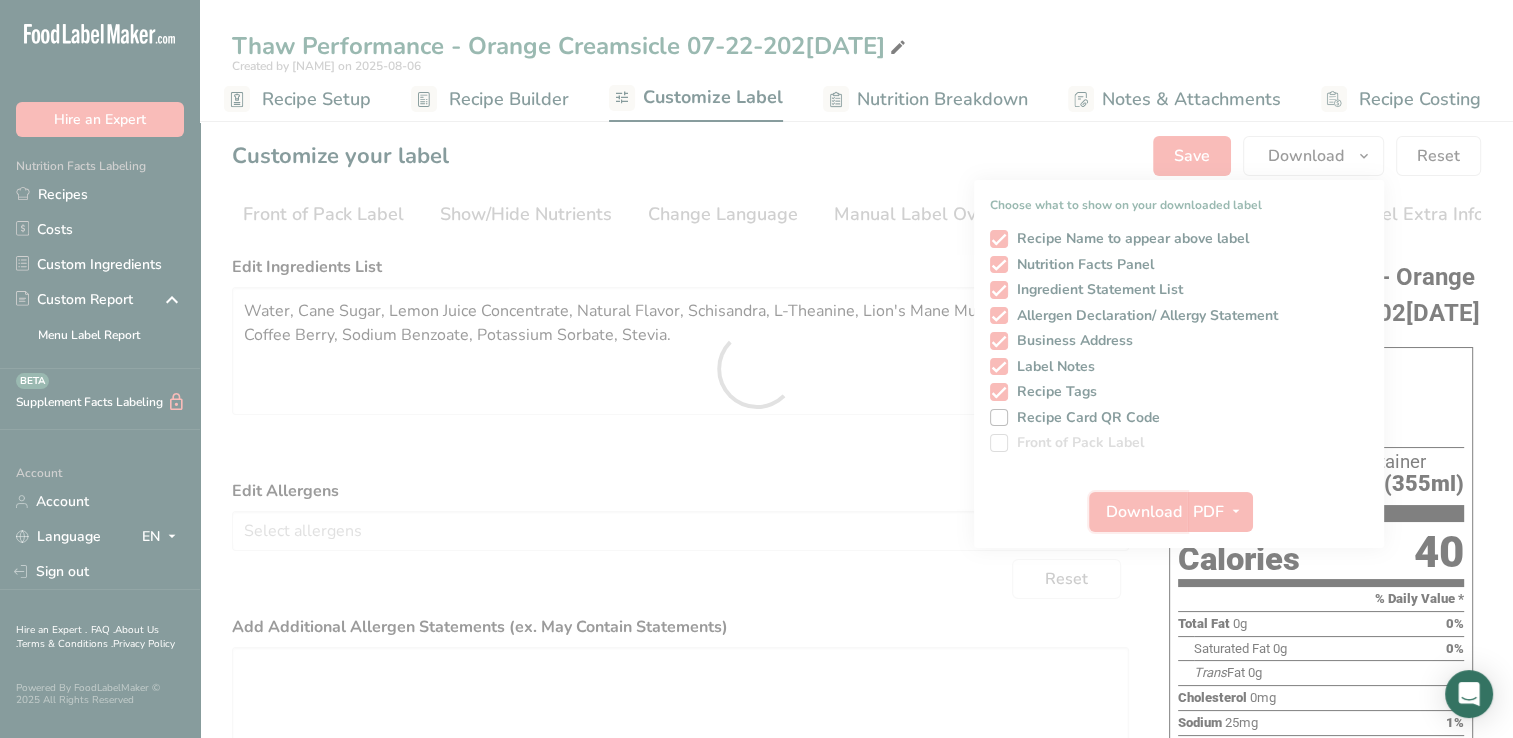 scroll, scrollTop: 0, scrollLeft: 0, axis: both 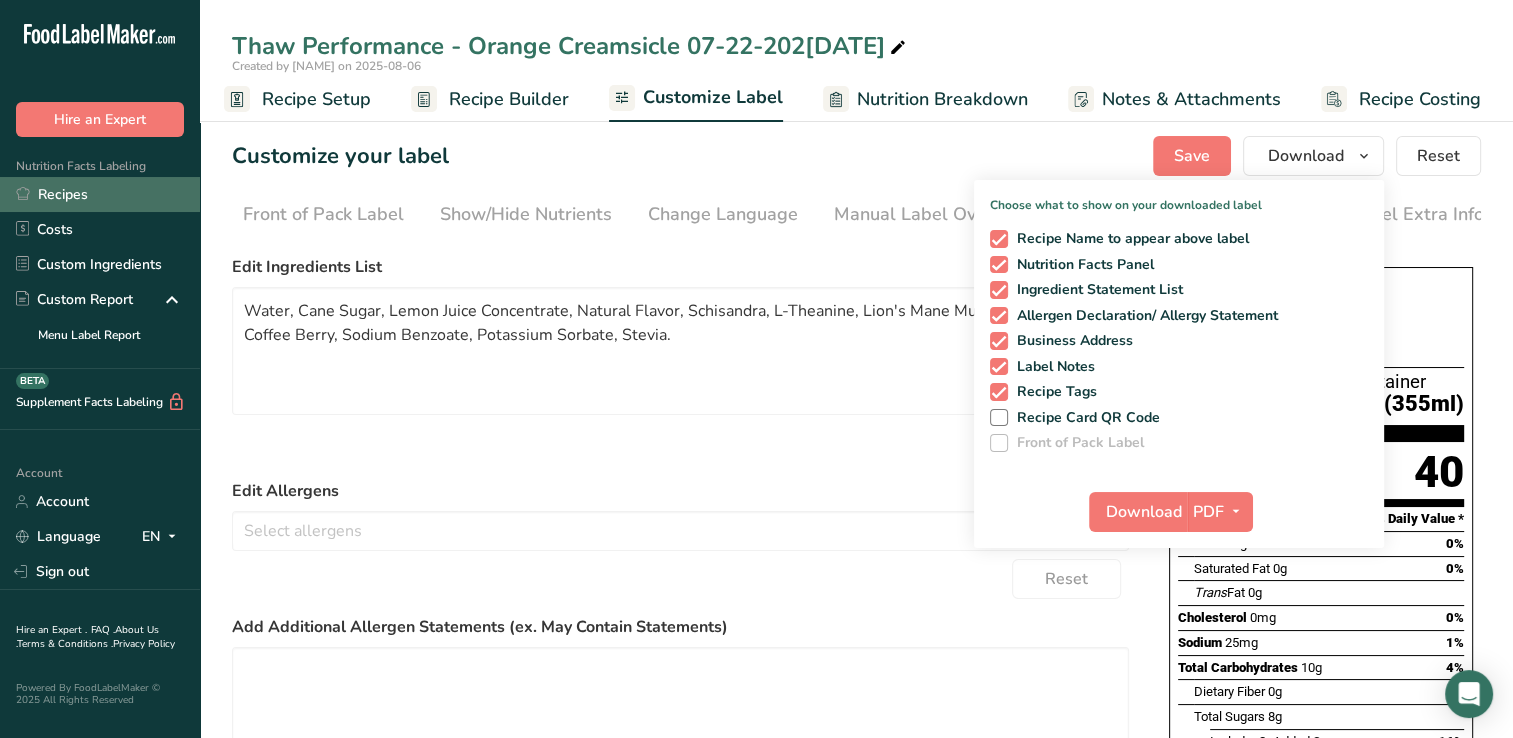 click on "Recipes" at bounding box center [100, 194] 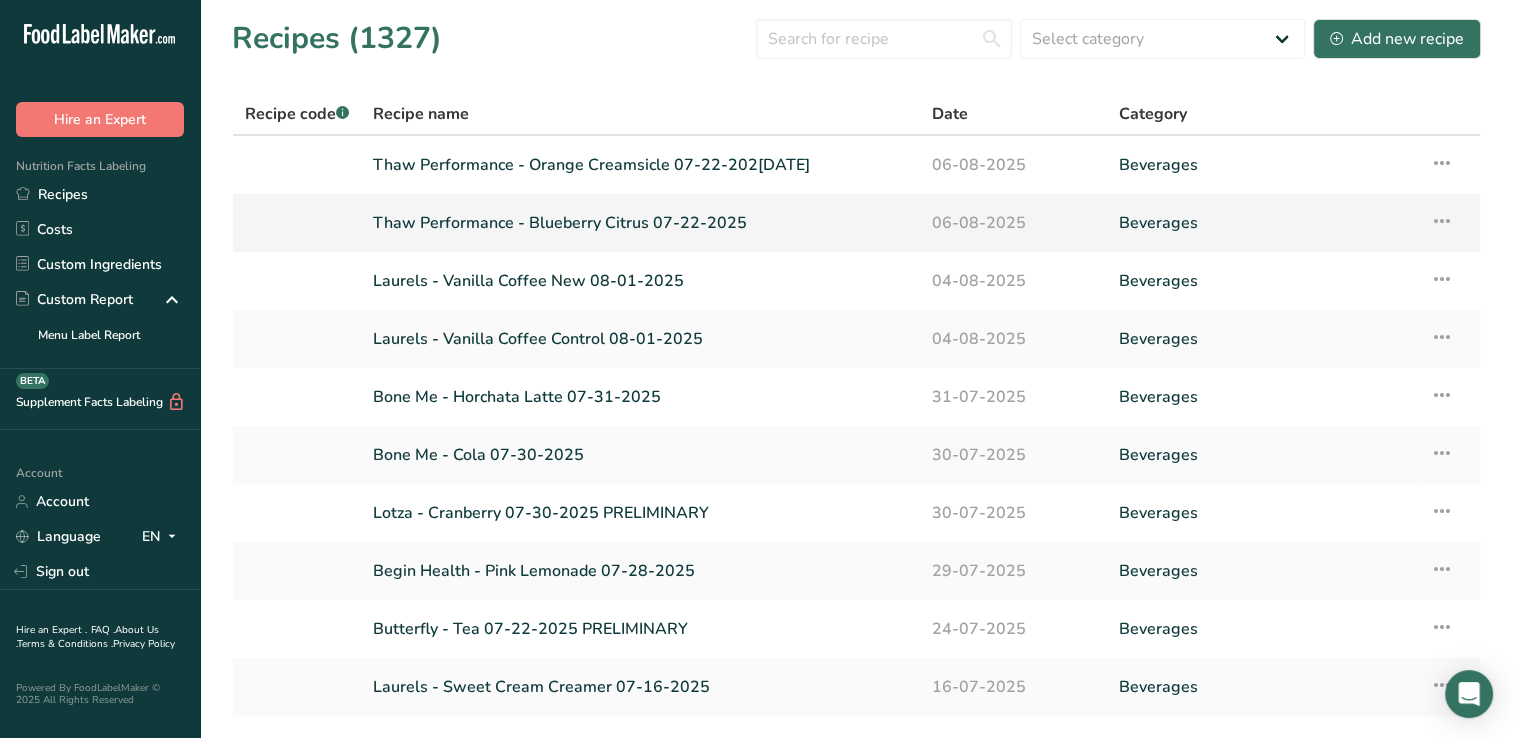 click on "Thaw Performance - Blueberry Citrus 07-22-2025" at bounding box center [640, 223] 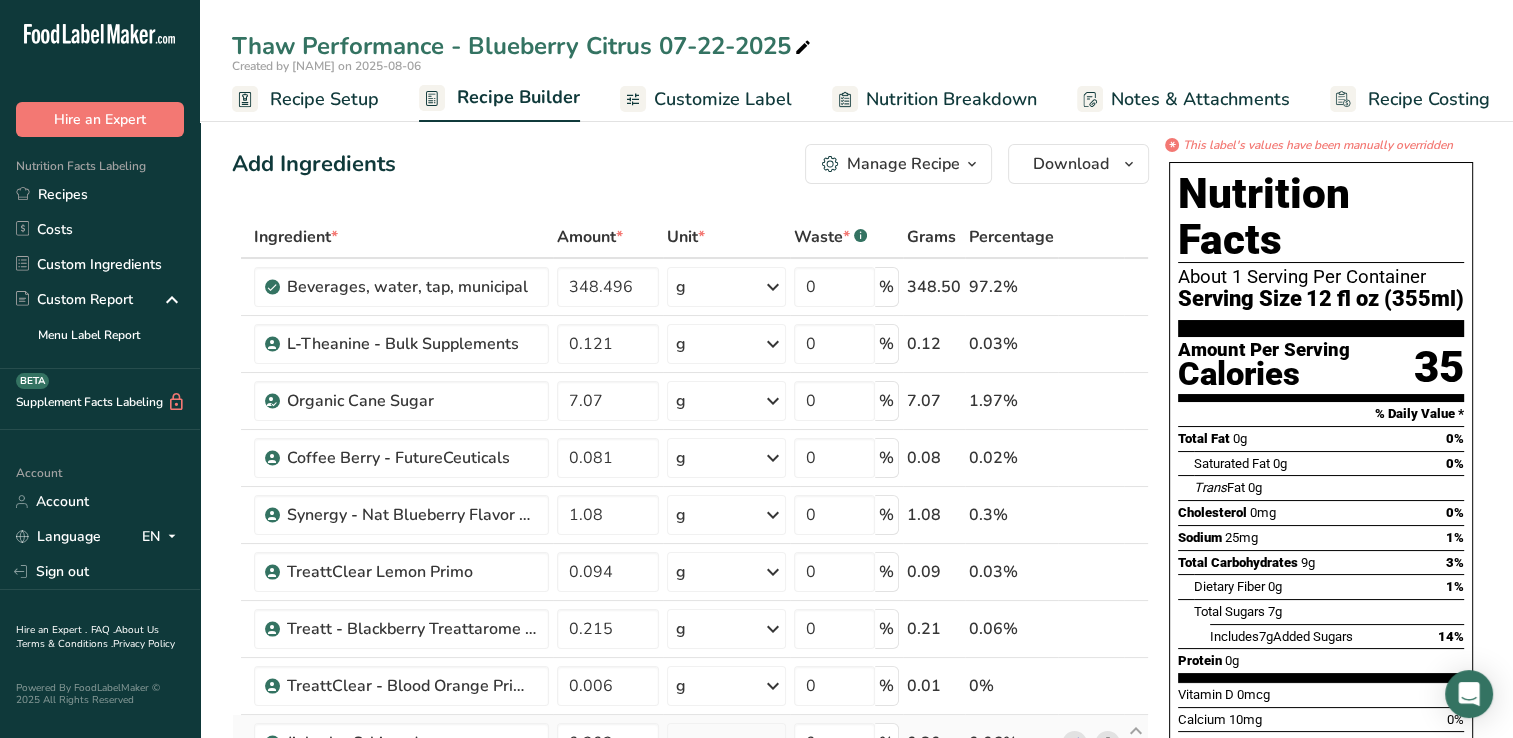 scroll, scrollTop: 400, scrollLeft: 0, axis: vertical 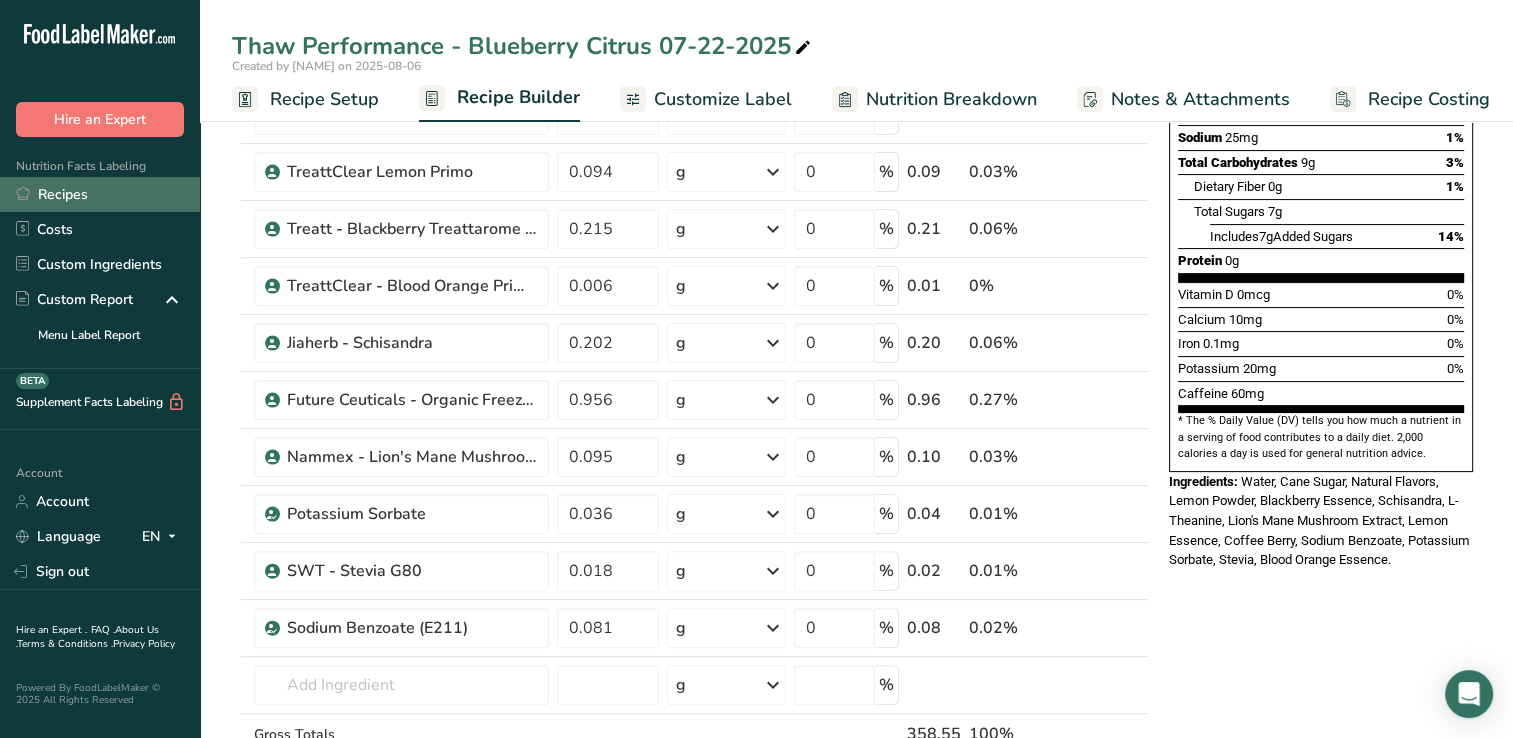 click on "Recipes" at bounding box center [100, 194] 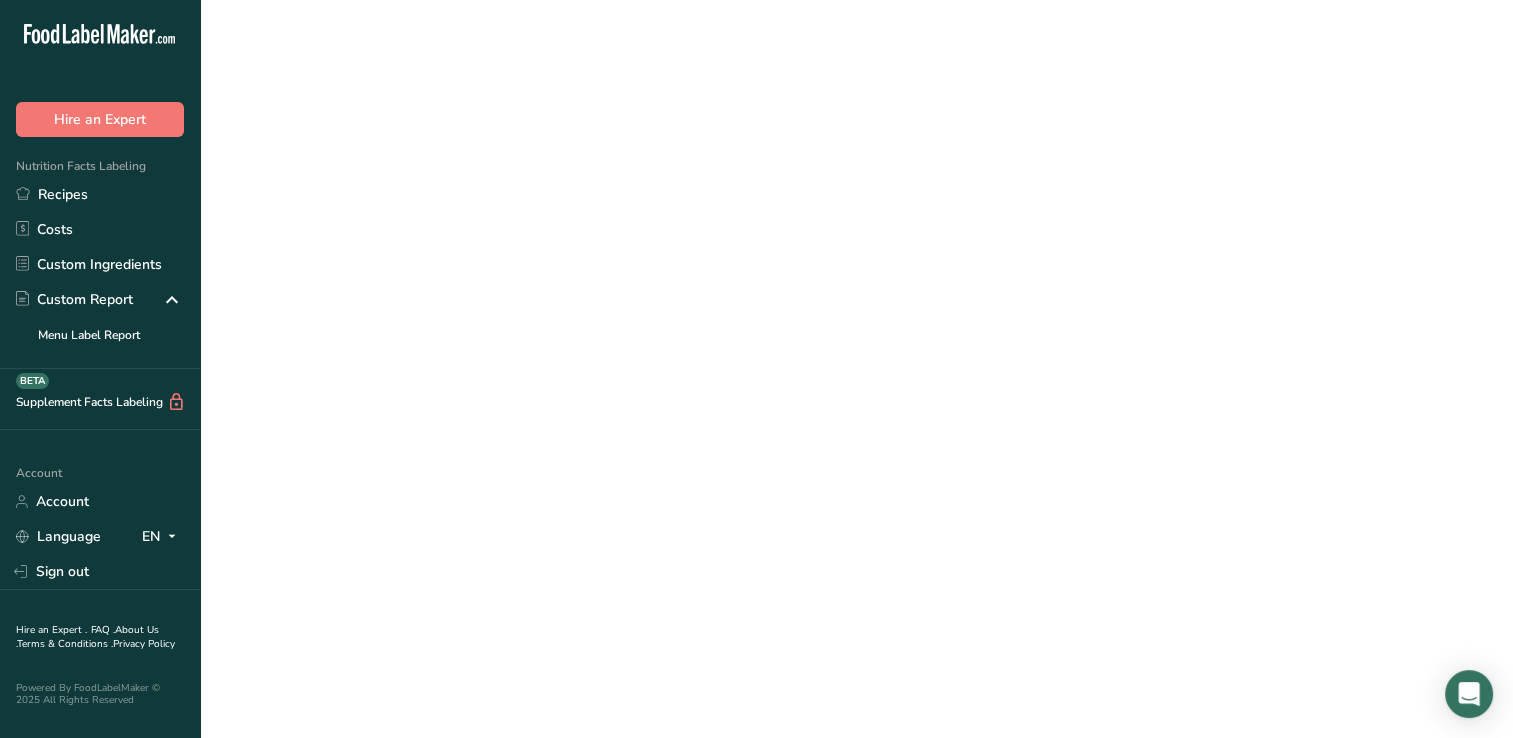 scroll, scrollTop: 0, scrollLeft: 0, axis: both 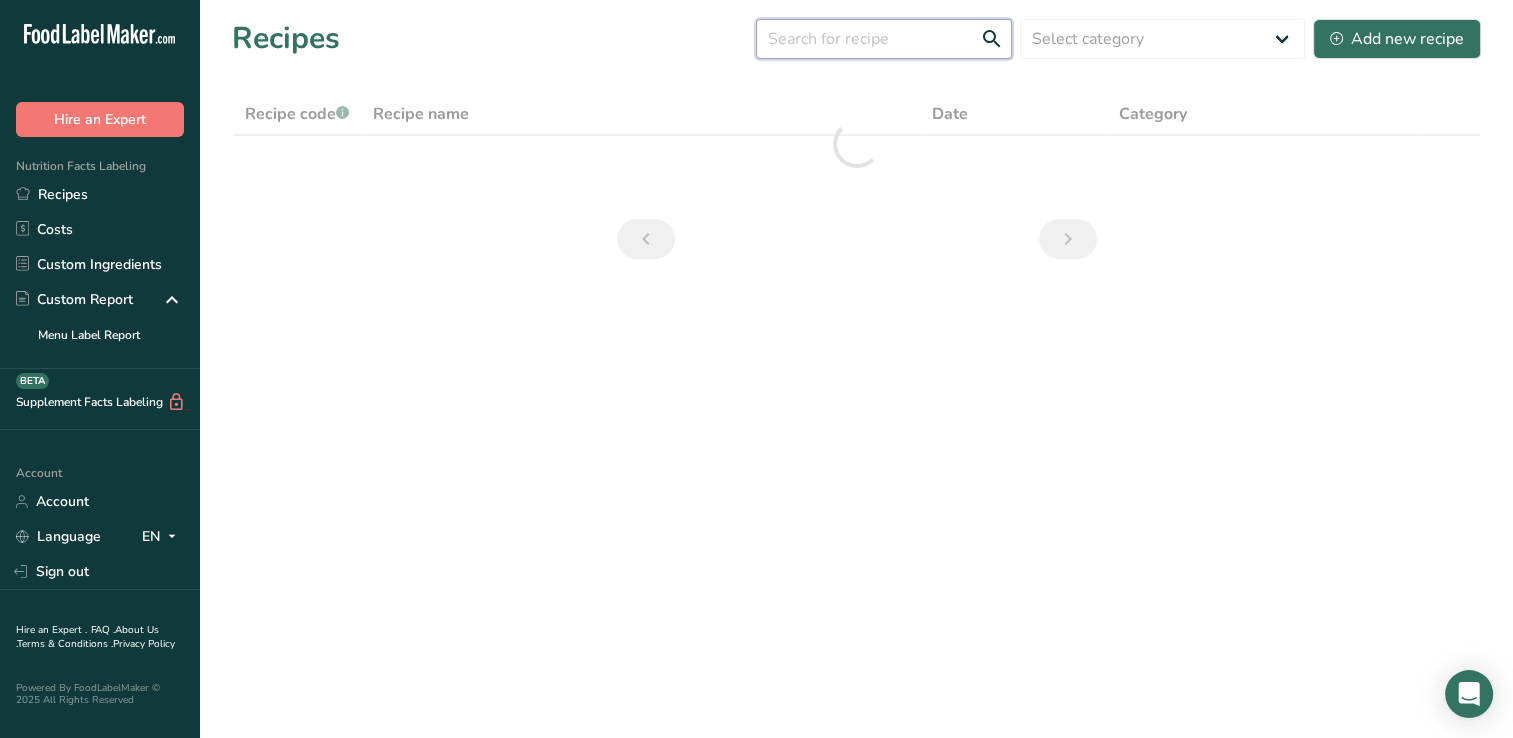 click at bounding box center (884, 39) 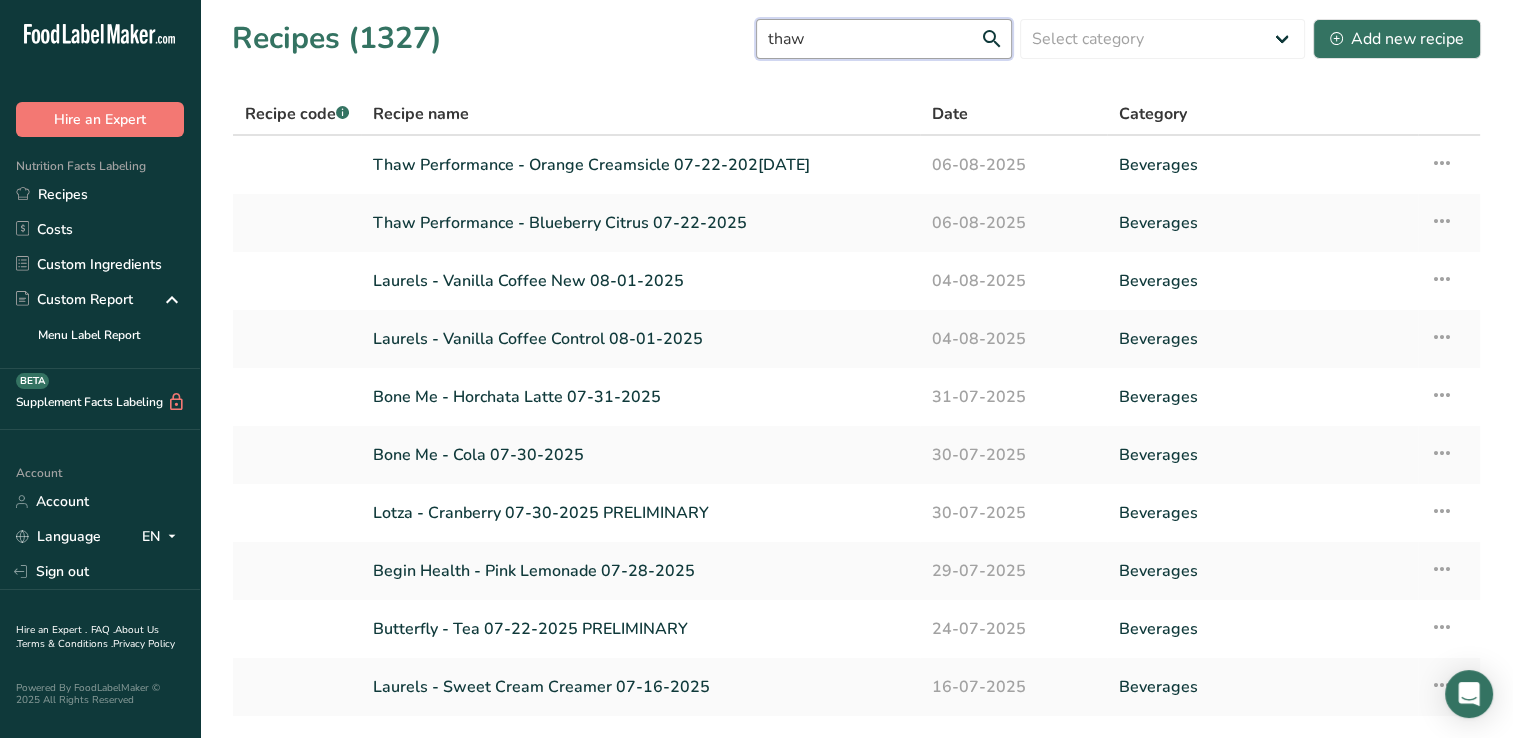 type on "thaw" 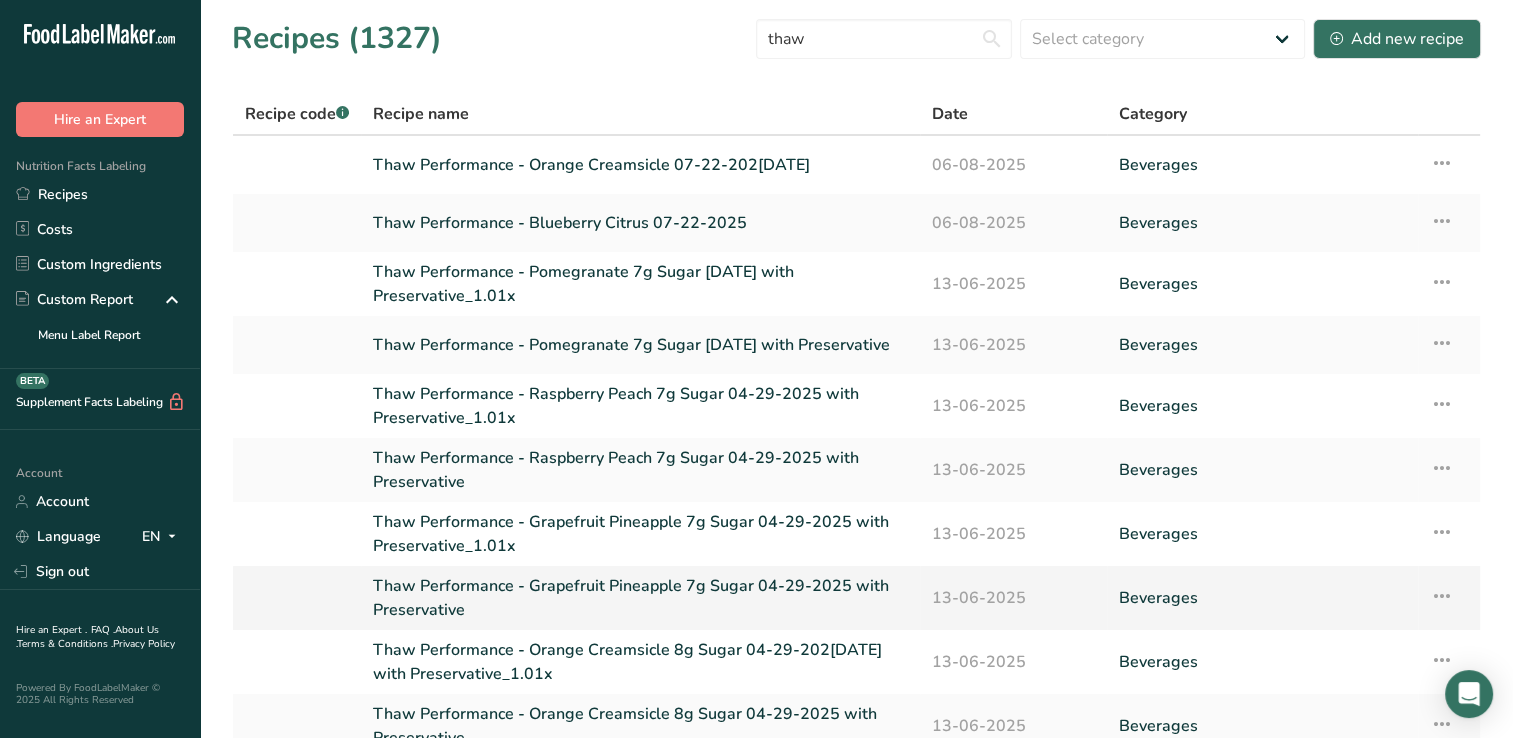 click at bounding box center (1442, 596) 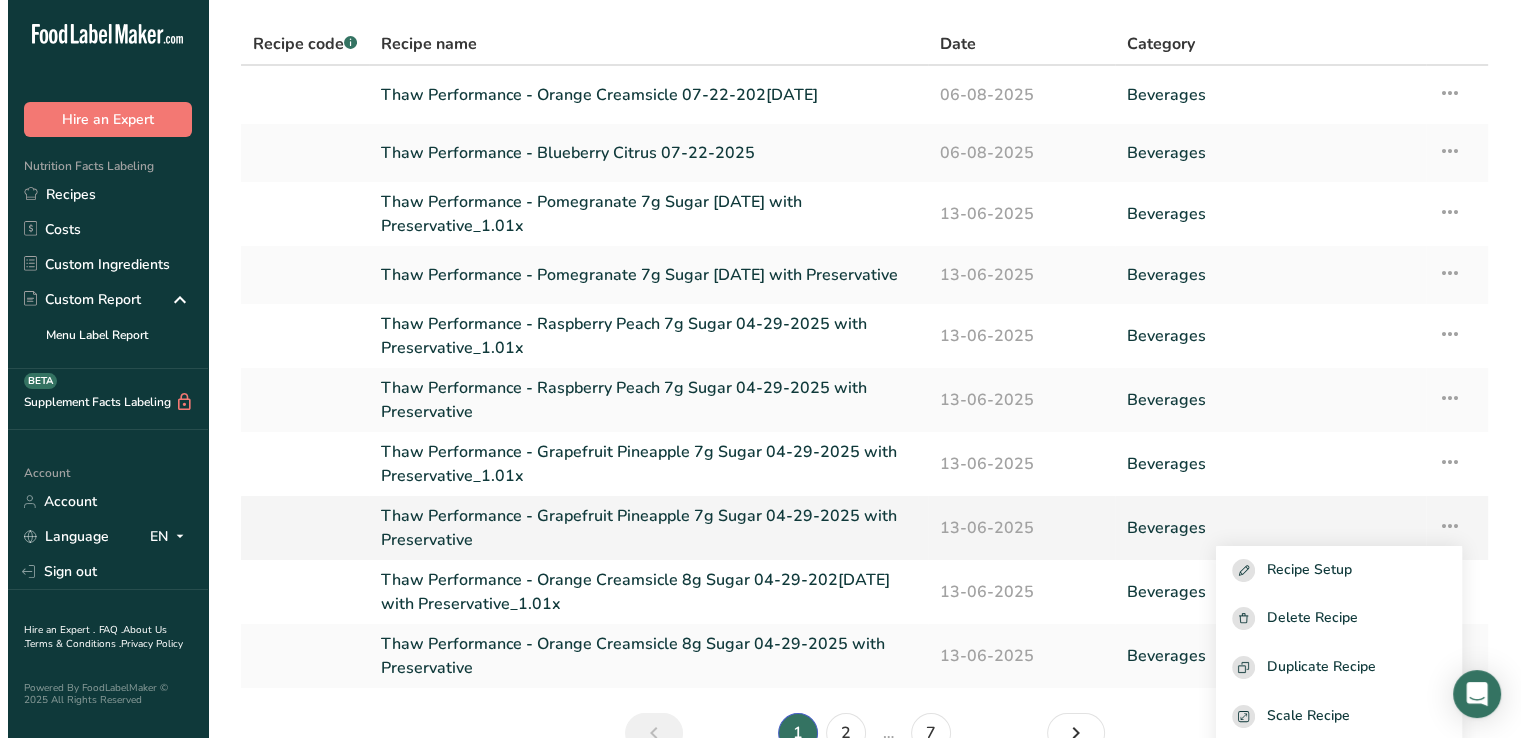 scroll, scrollTop: 100, scrollLeft: 0, axis: vertical 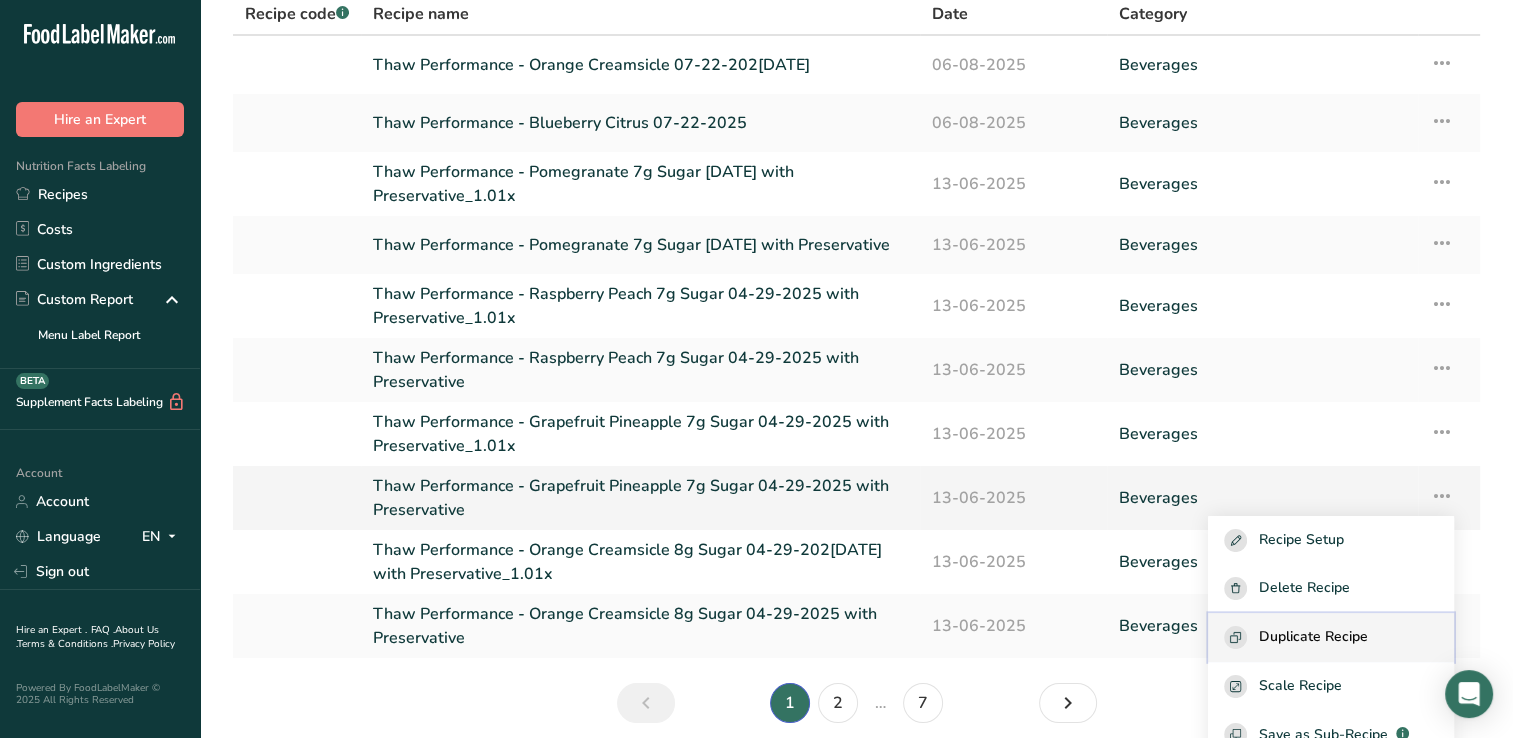 click on "Duplicate Recipe" at bounding box center (1313, 637) 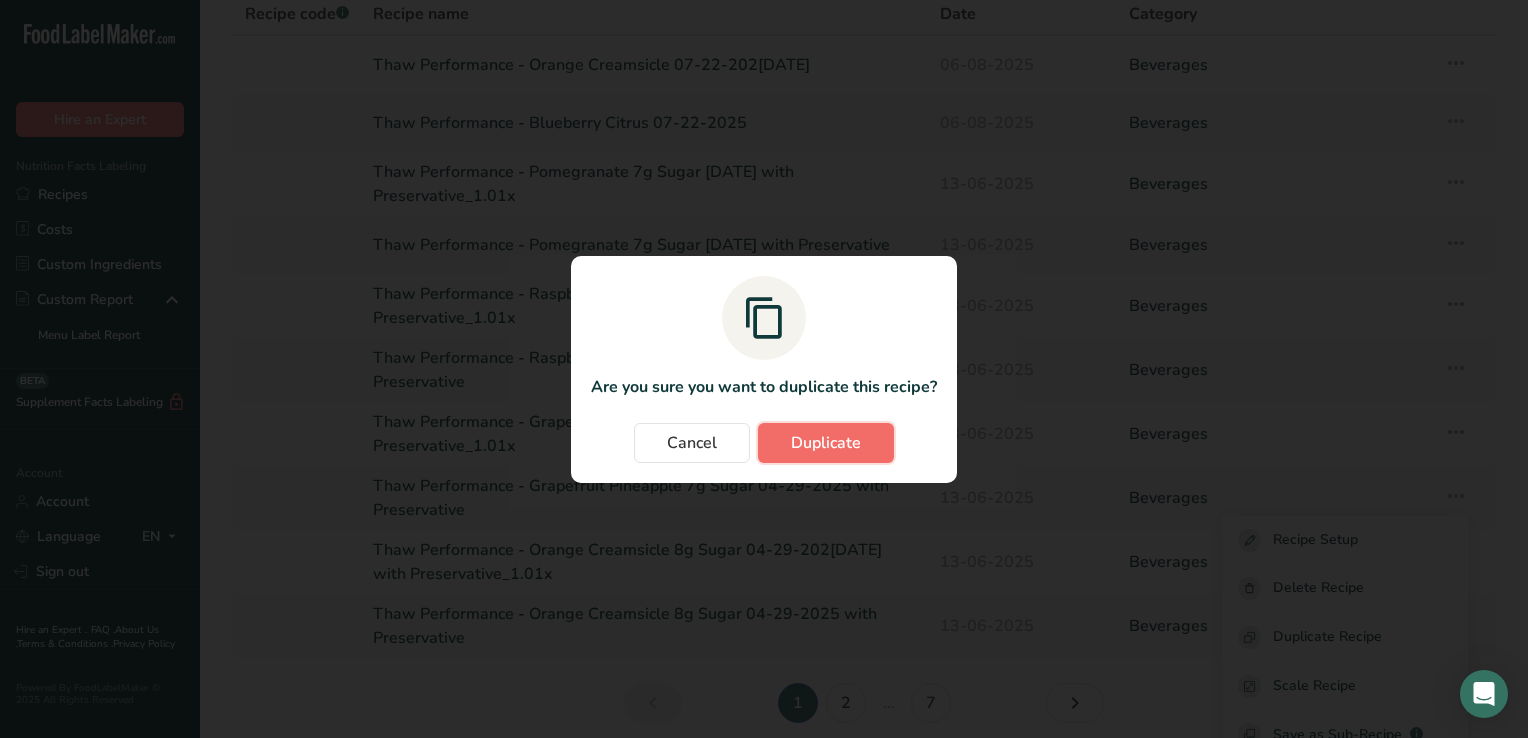click on "Duplicate" at bounding box center [826, 443] 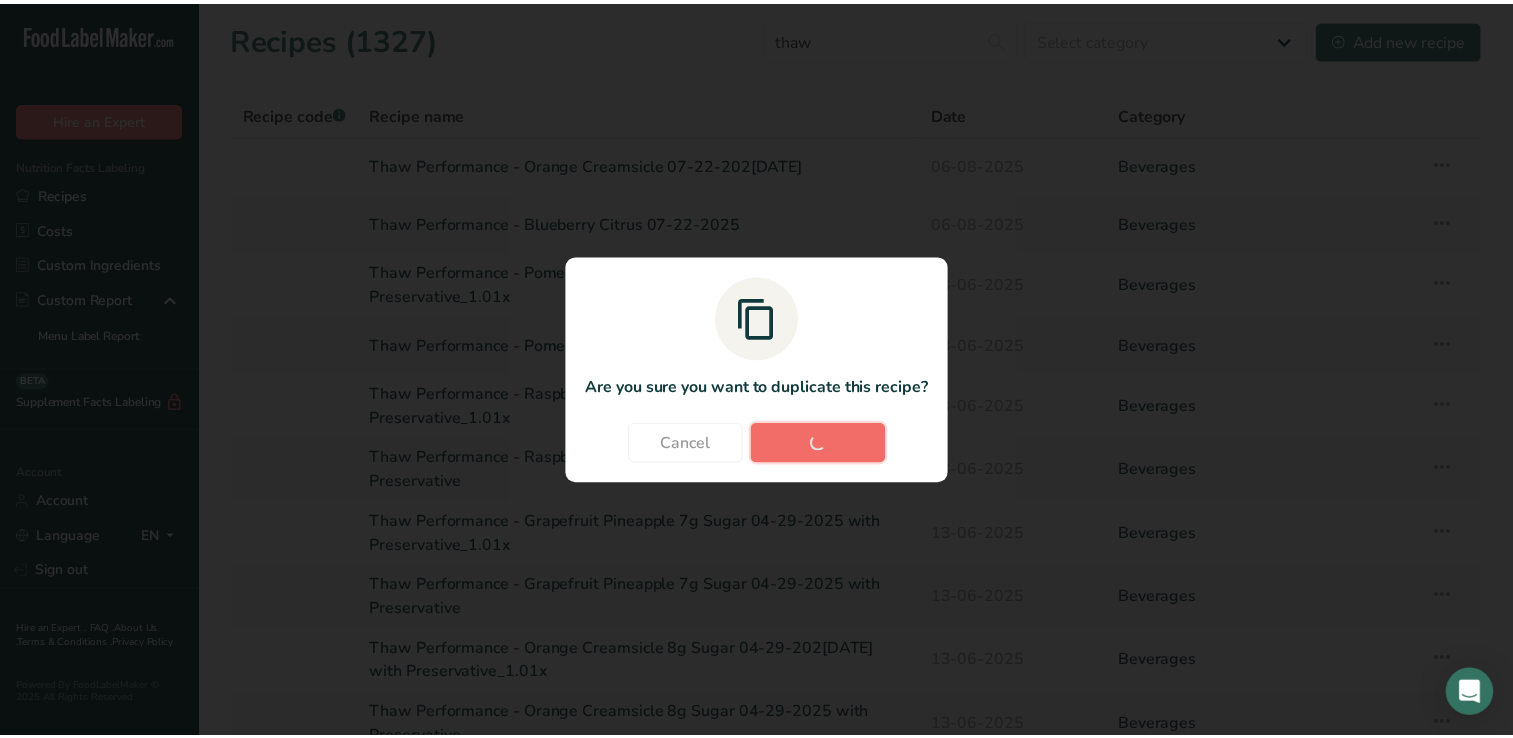 scroll, scrollTop: 0, scrollLeft: 0, axis: both 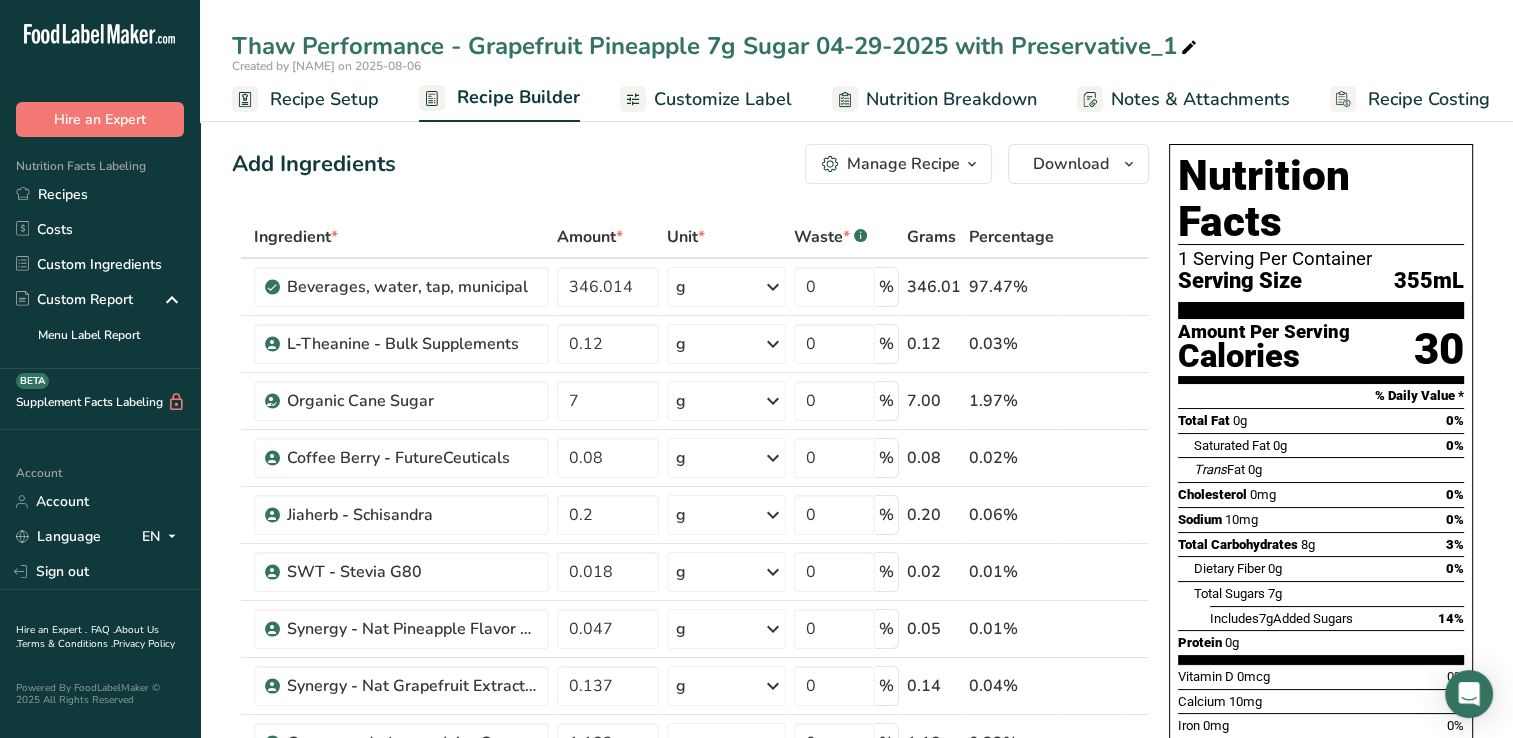 click at bounding box center [1189, 48] 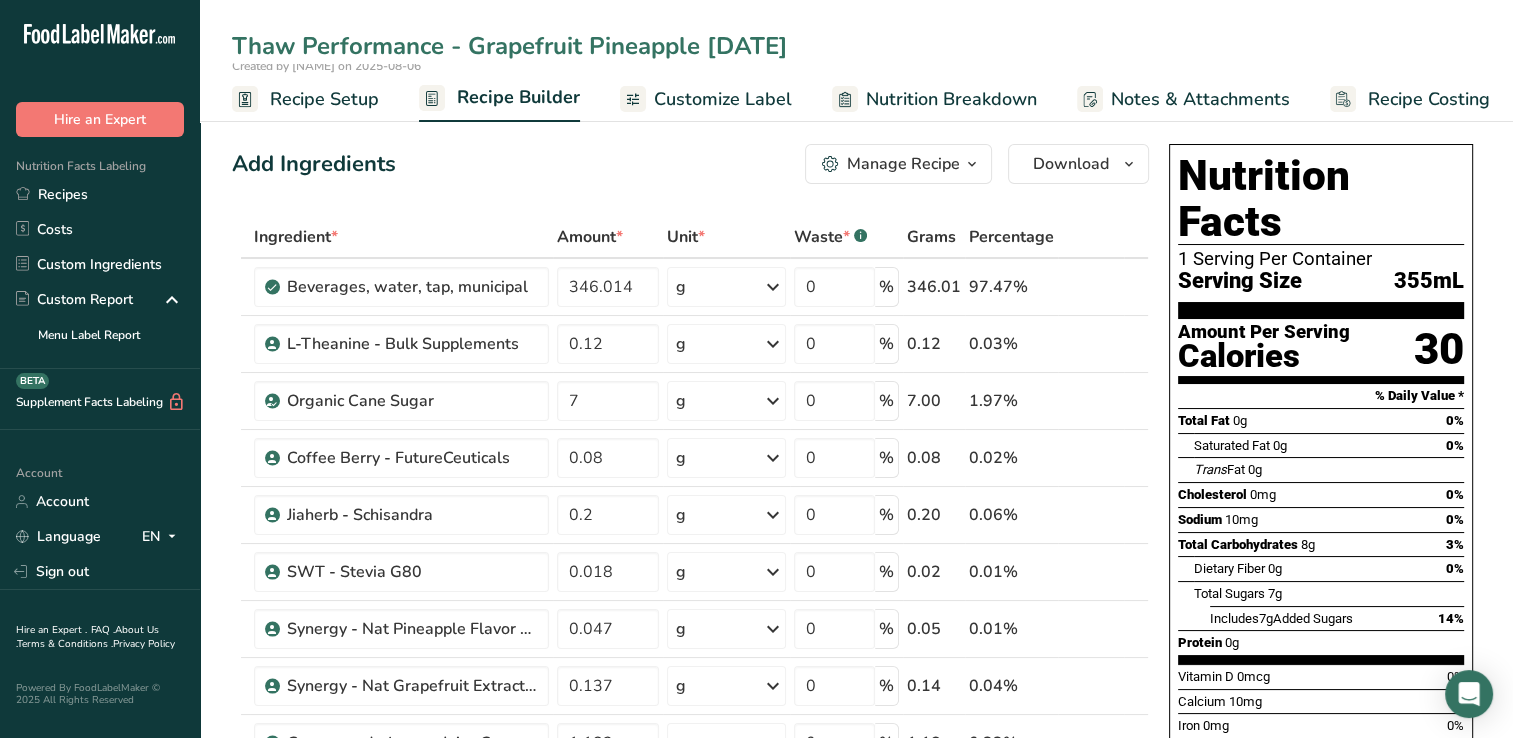 type on "Thaw Performance - Grapefruit Pineapple [DATE]" 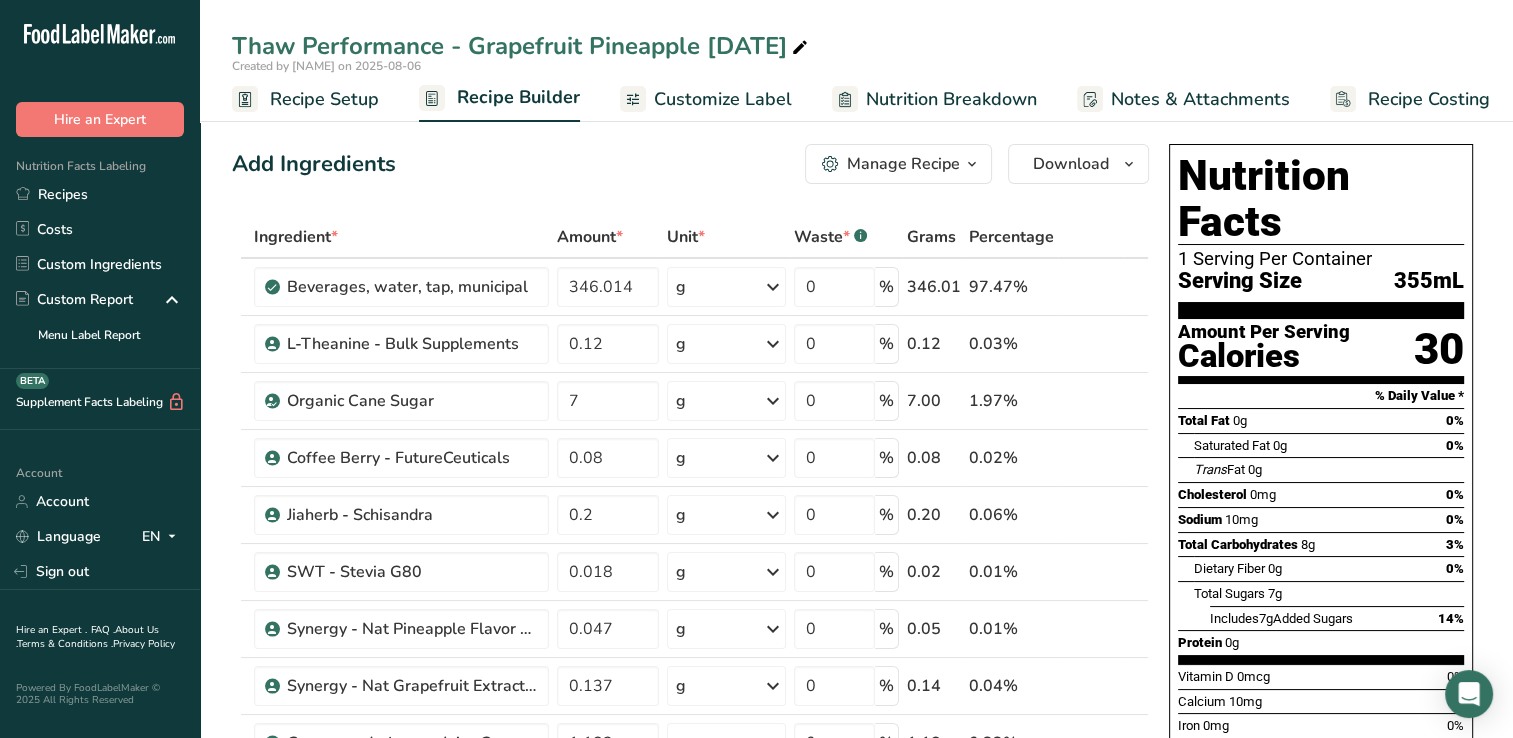 click on "Recipe Setup" at bounding box center [324, 99] 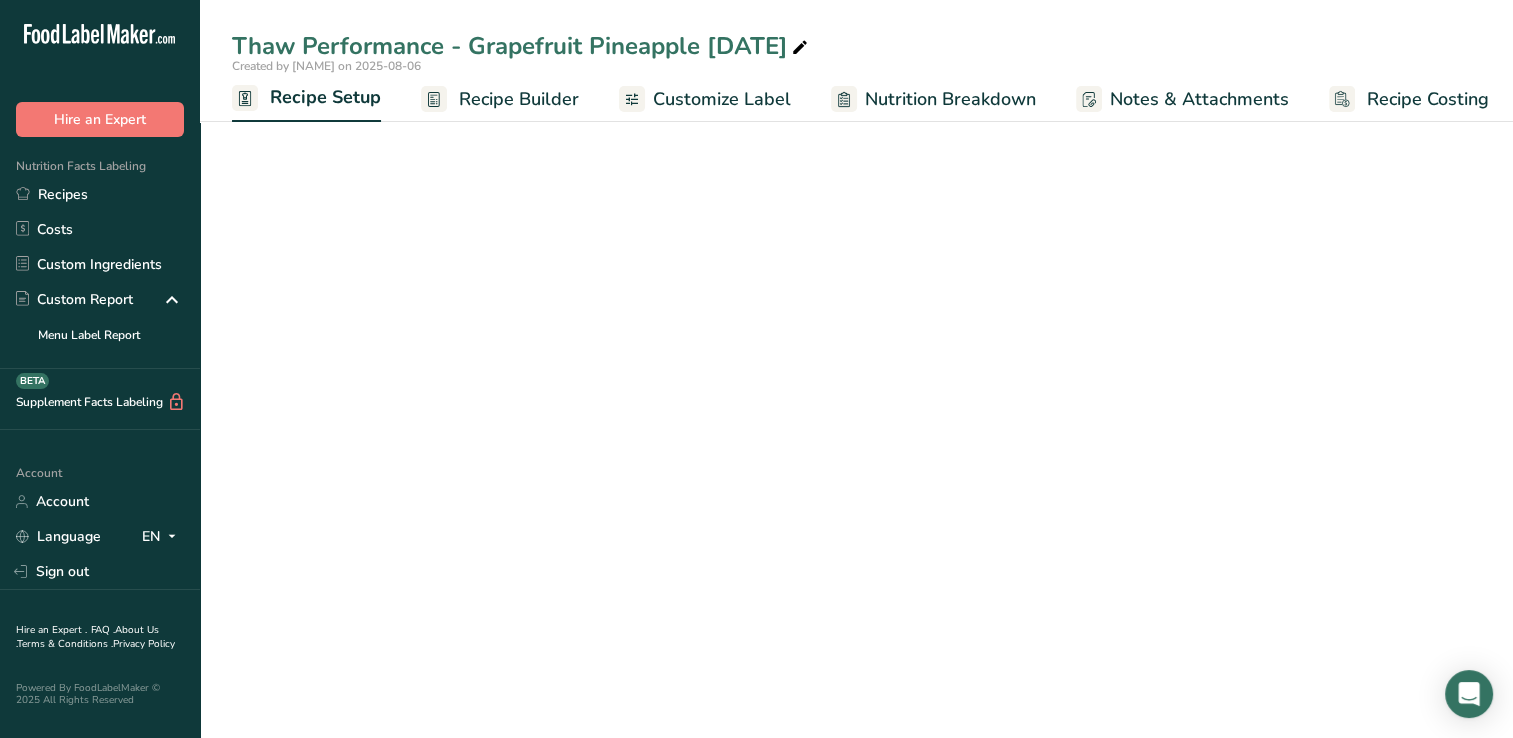 scroll, scrollTop: 0, scrollLeft: 7, axis: horizontal 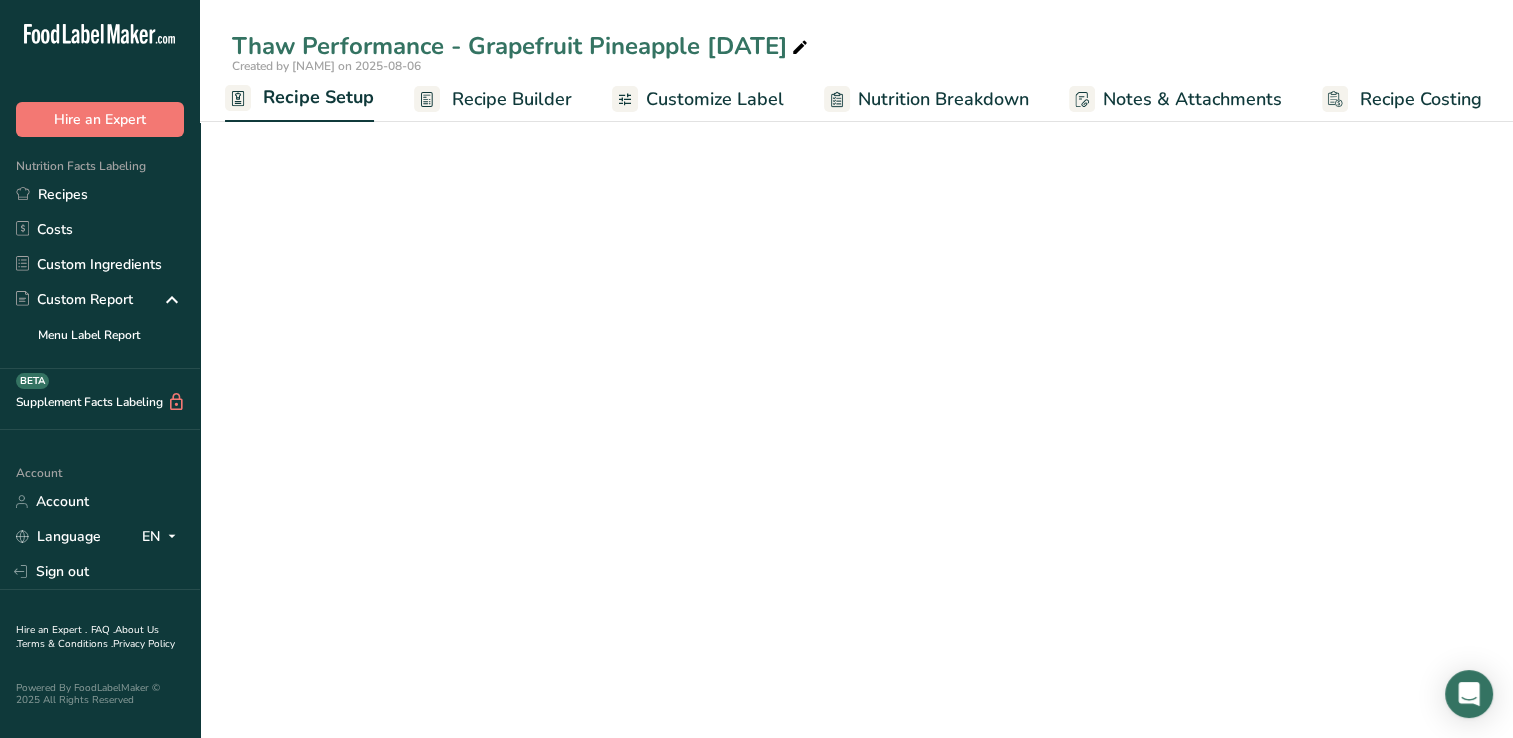 select on "22" 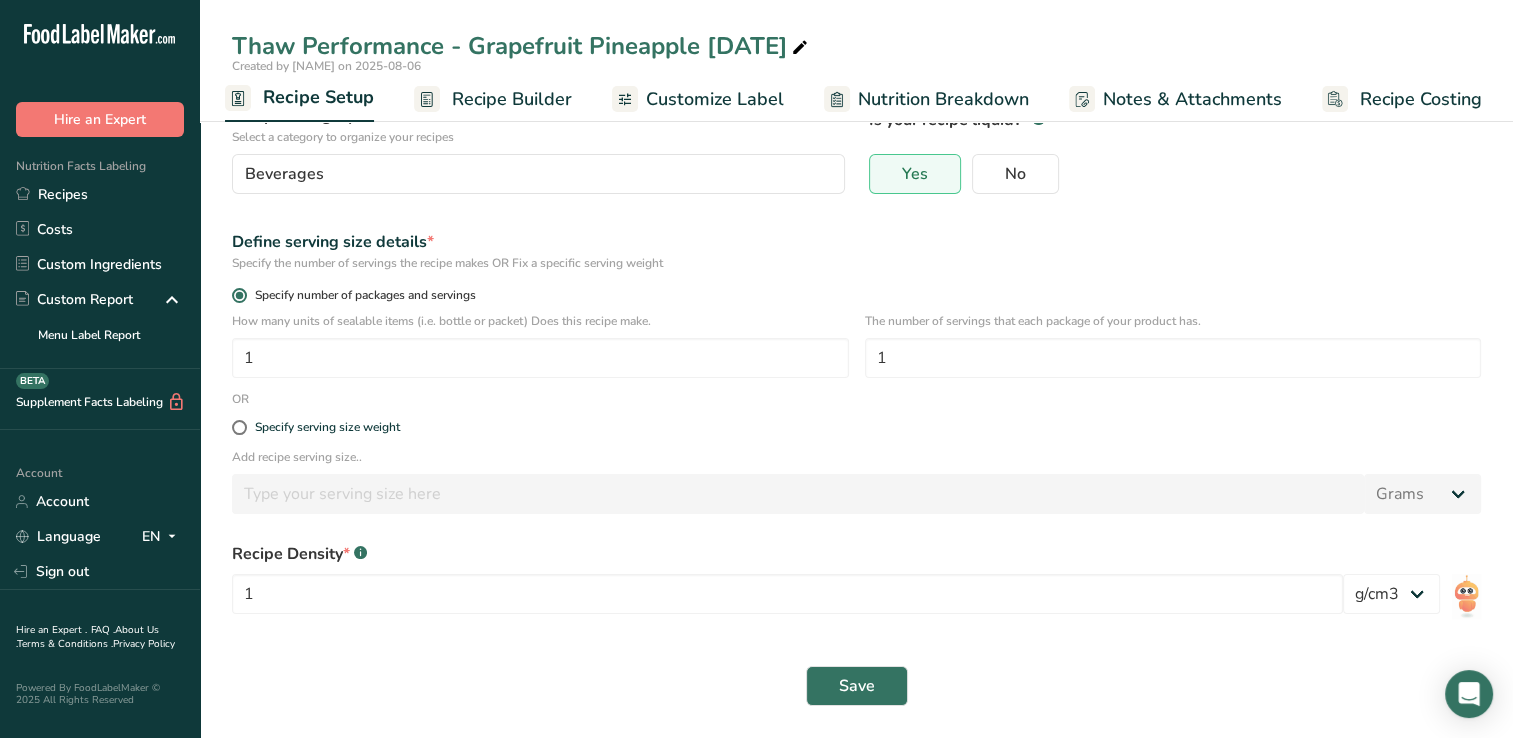 scroll, scrollTop: 160, scrollLeft: 0, axis: vertical 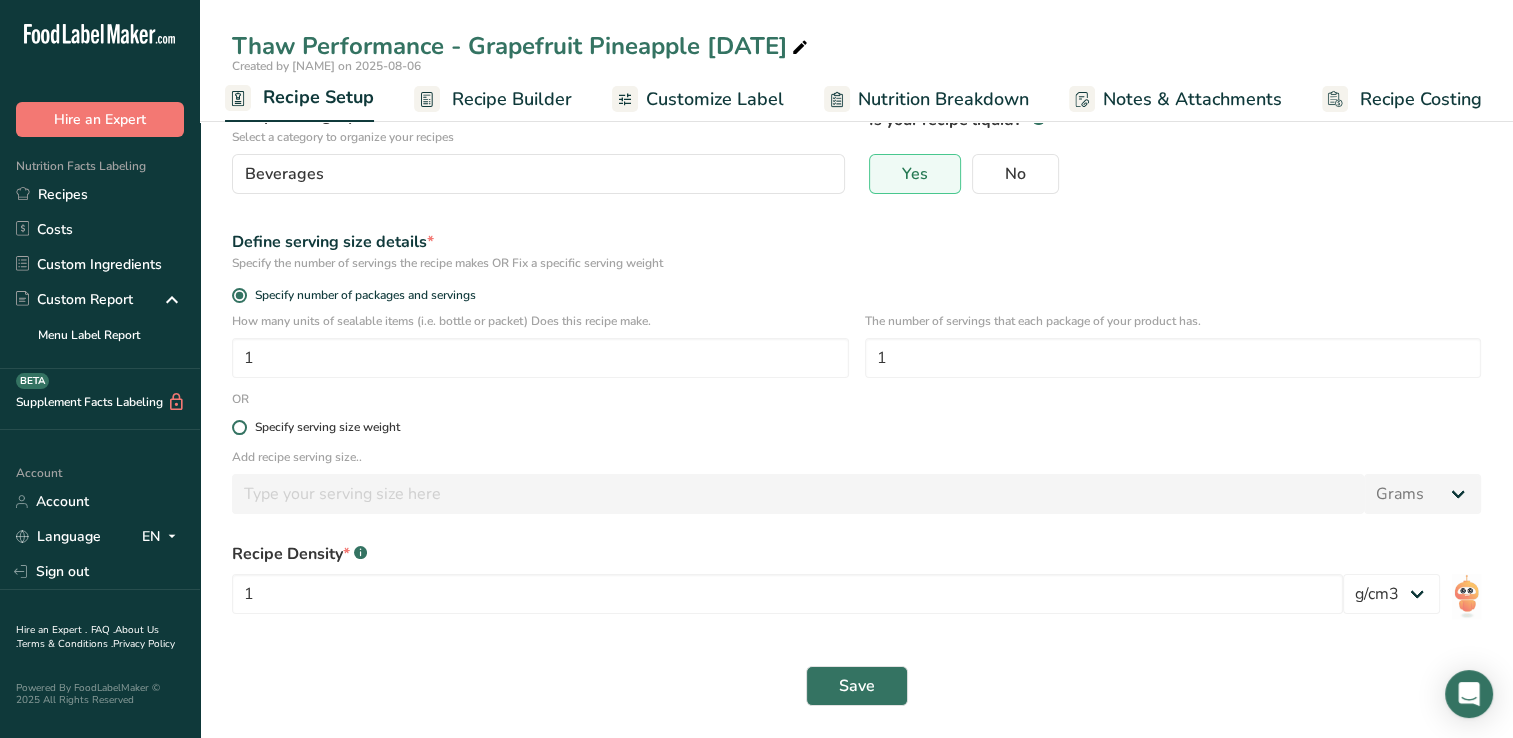 click at bounding box center [239, 427] 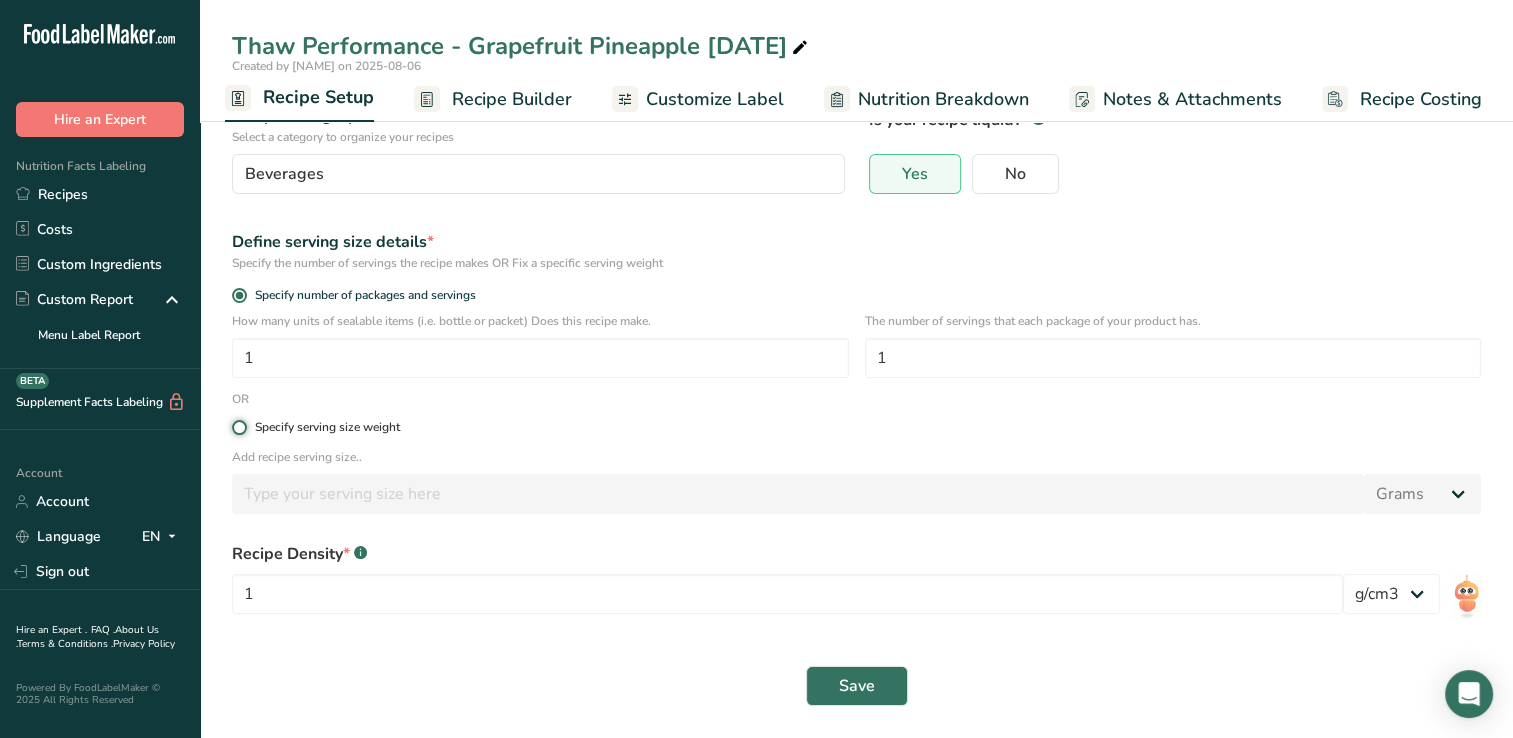 click on "Specify serving size weight" at bounding box center (238, 427) 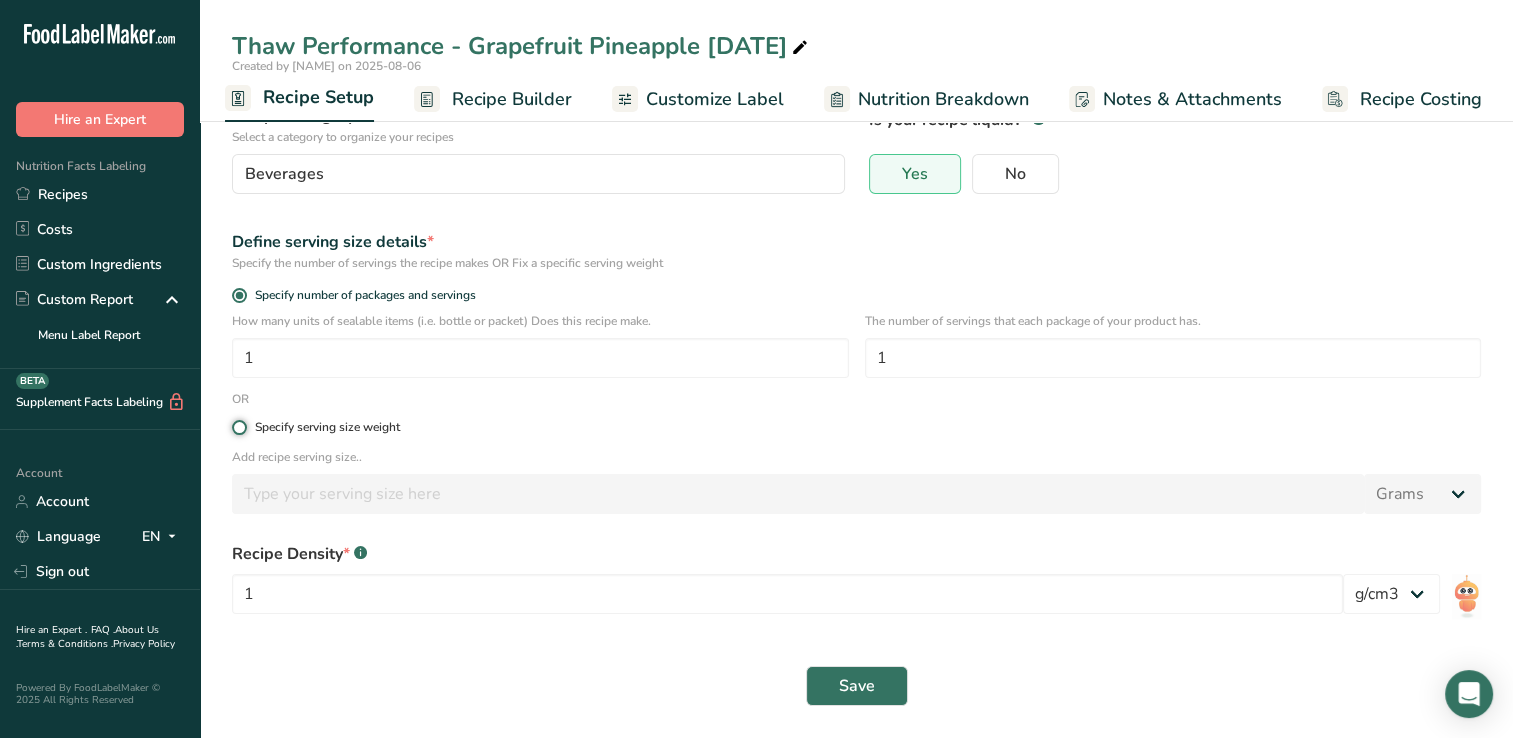 radio on "true" 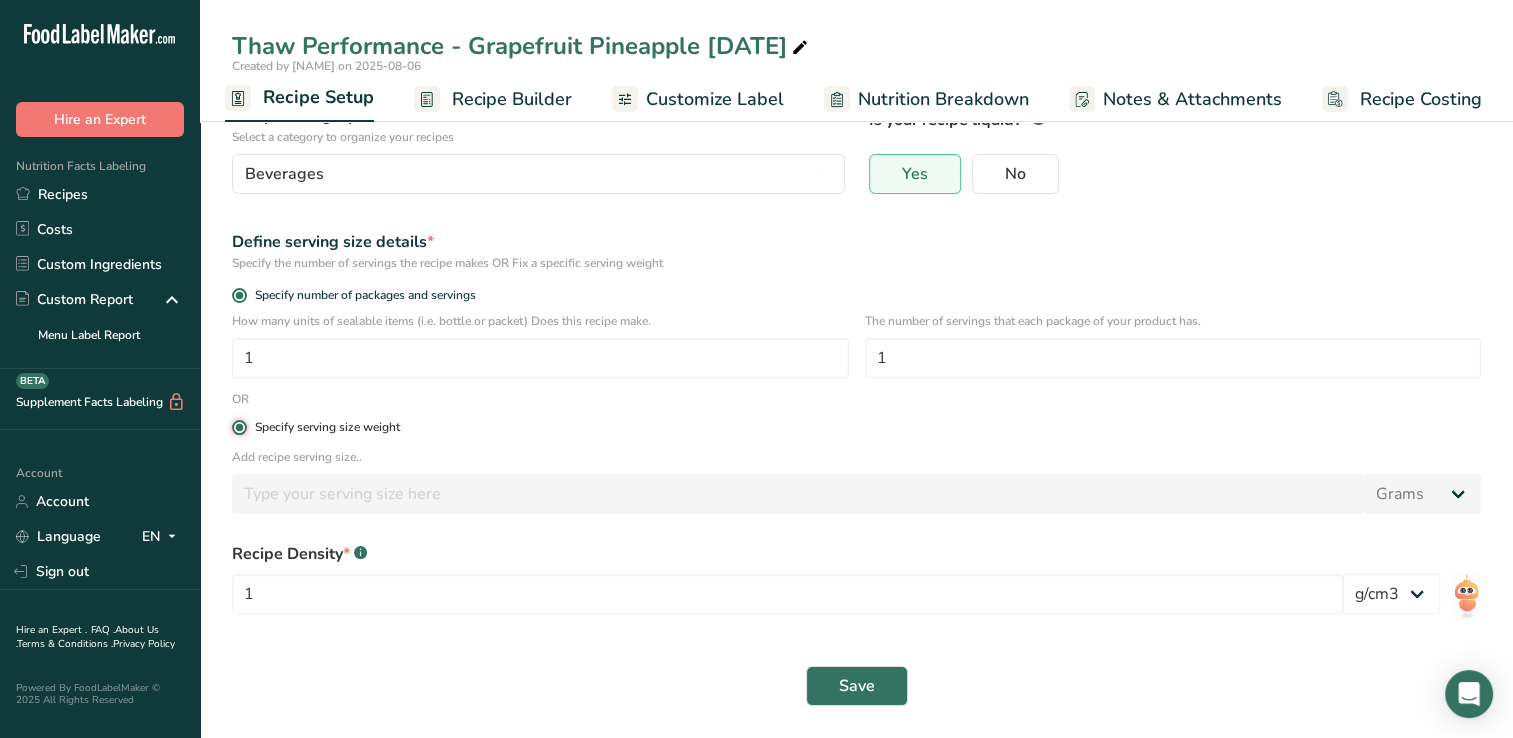 radio on "false" 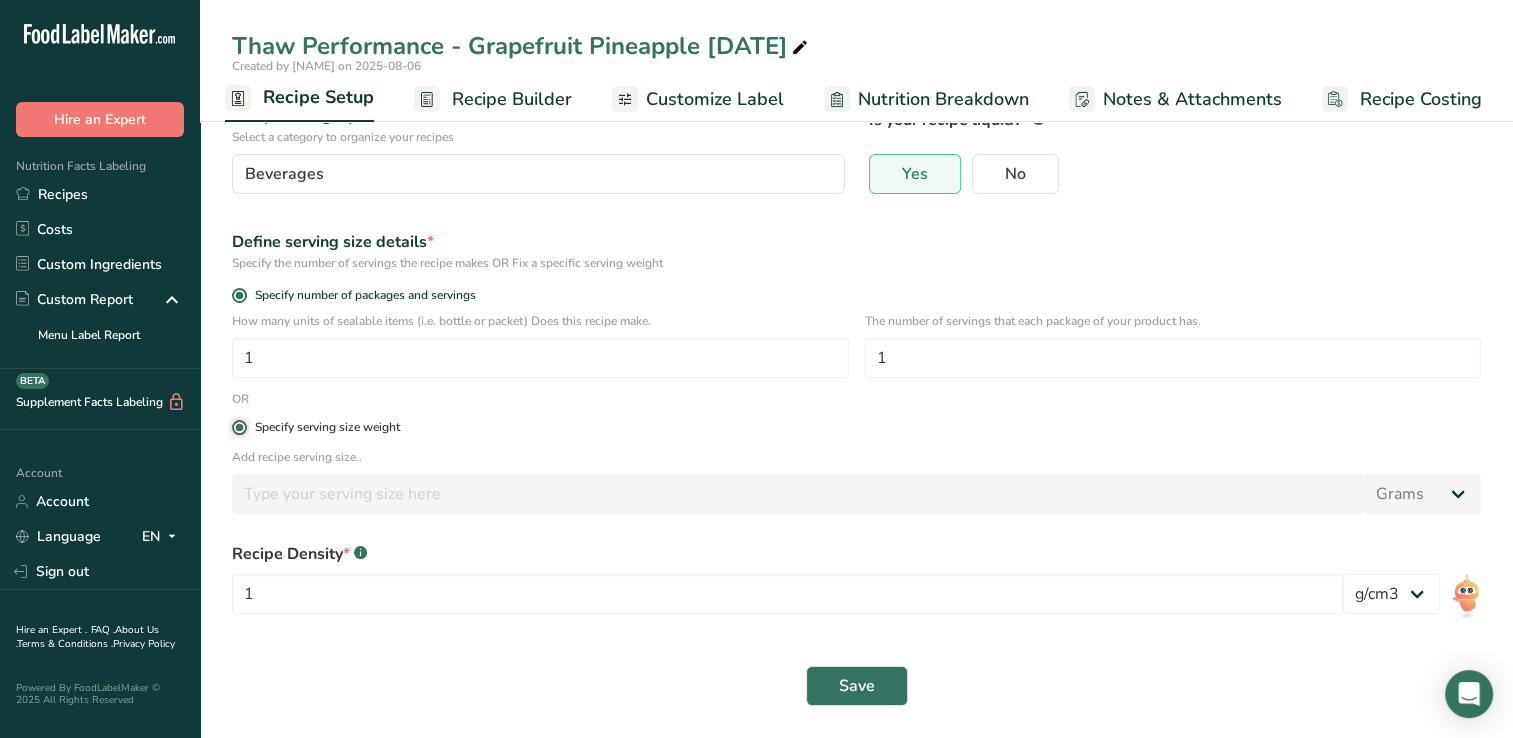 type 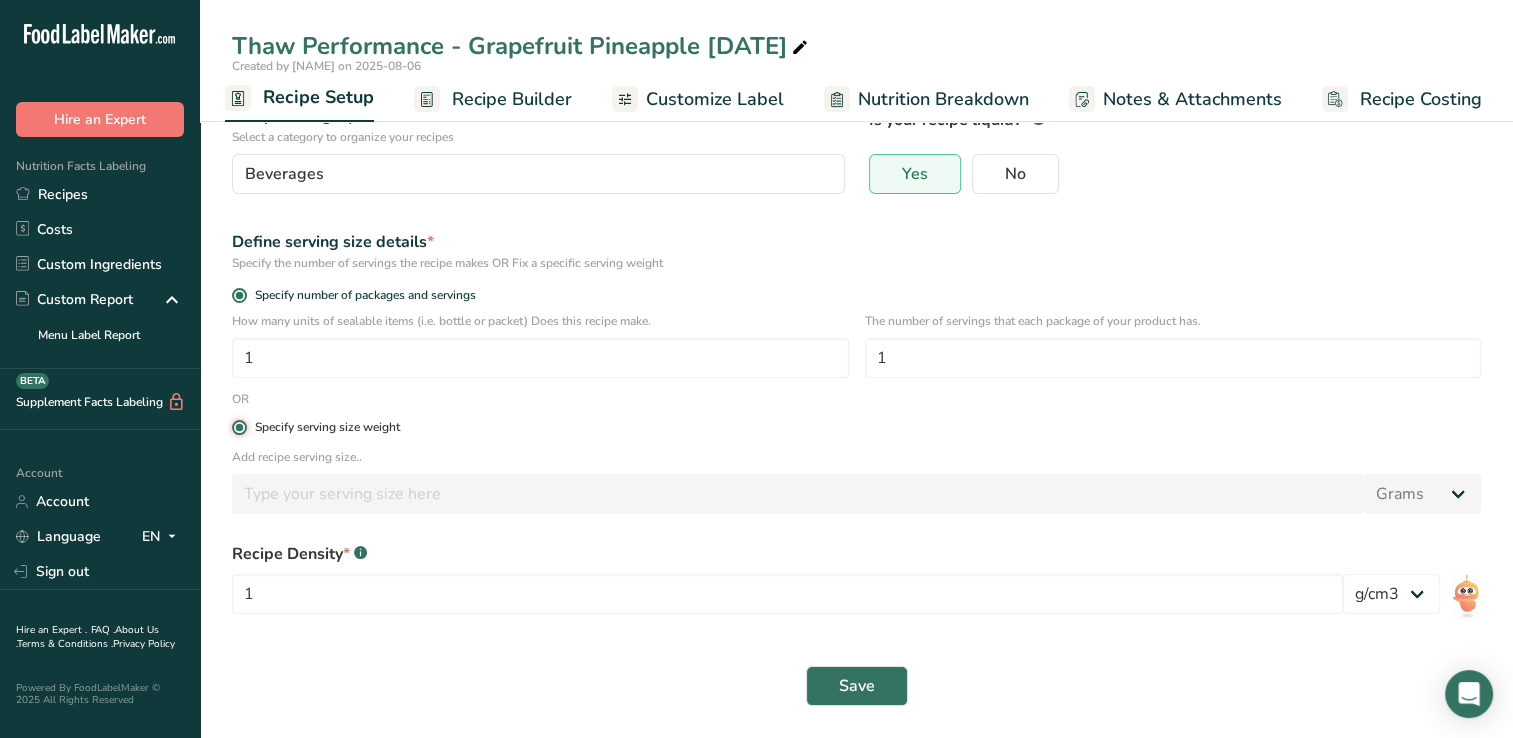 type 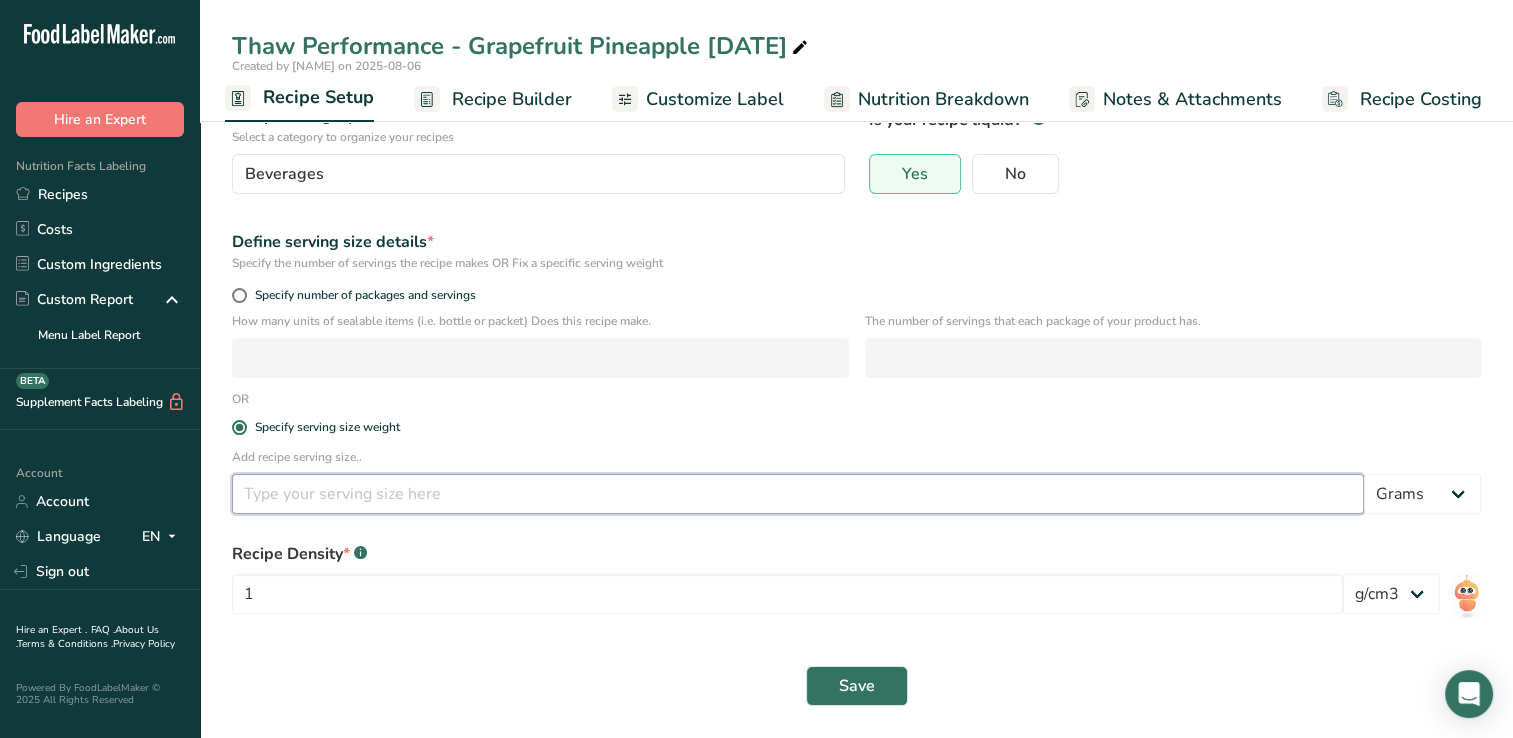 click at bounding box center (798, 494) 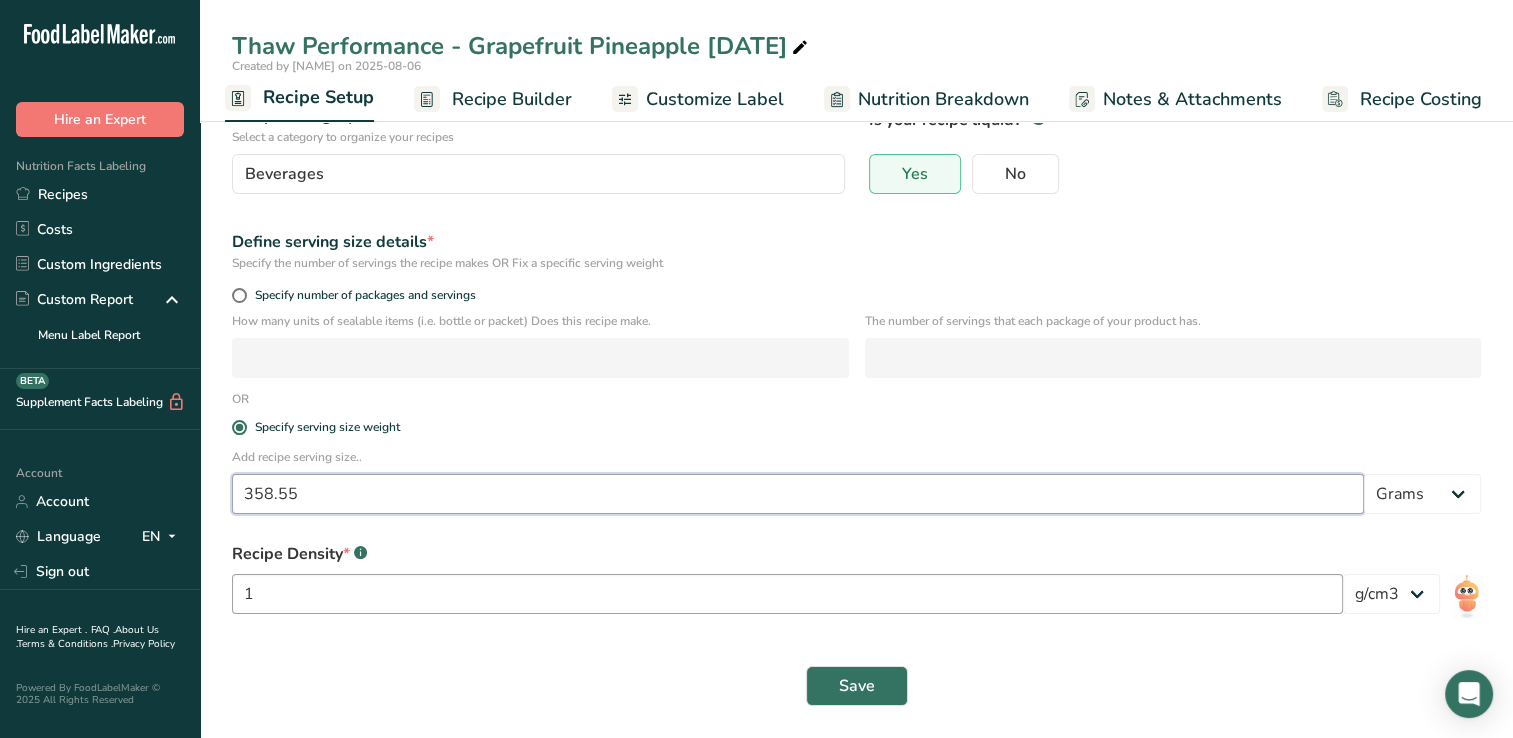 type on "358.55" 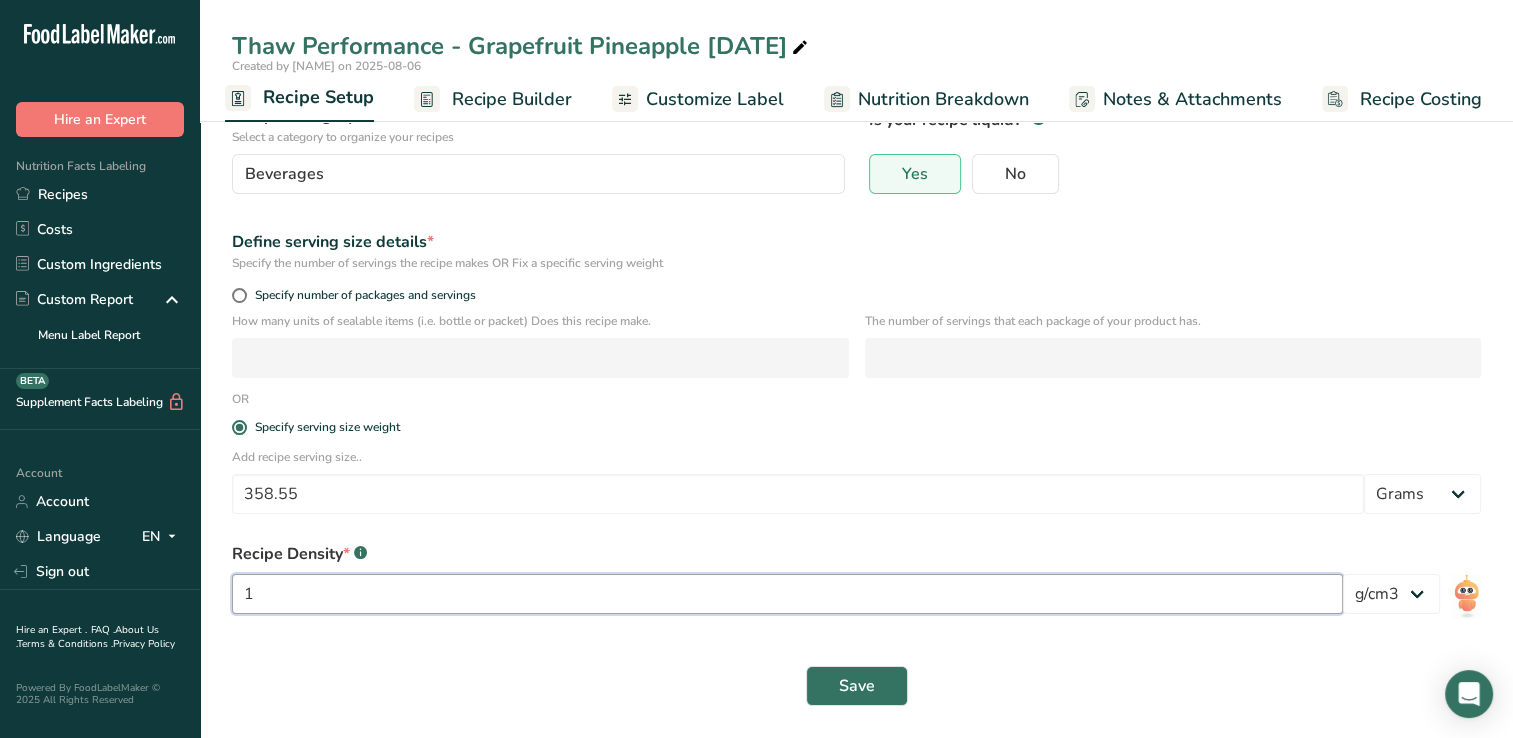 click on "1" at bounding box center (787, 594) 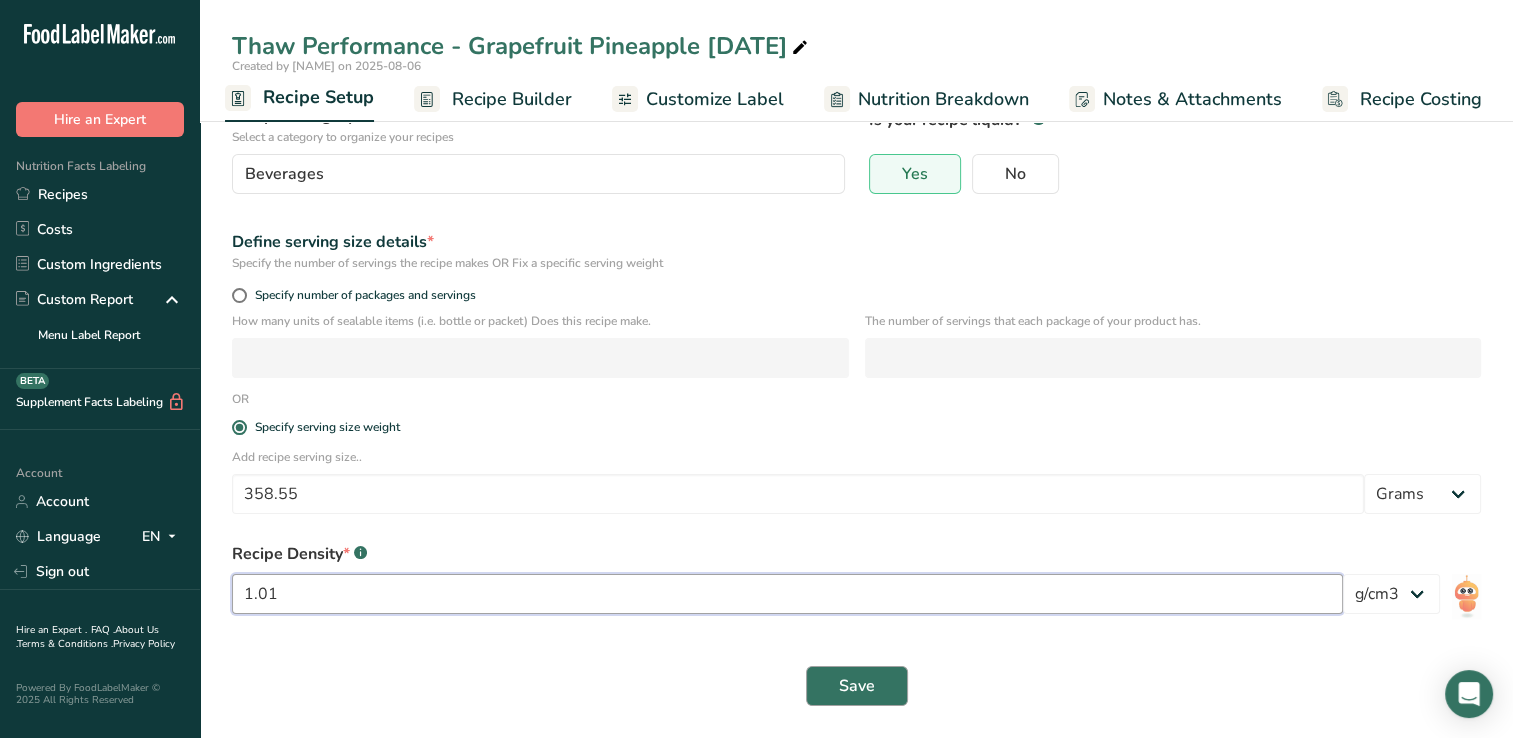 type on "1.01" 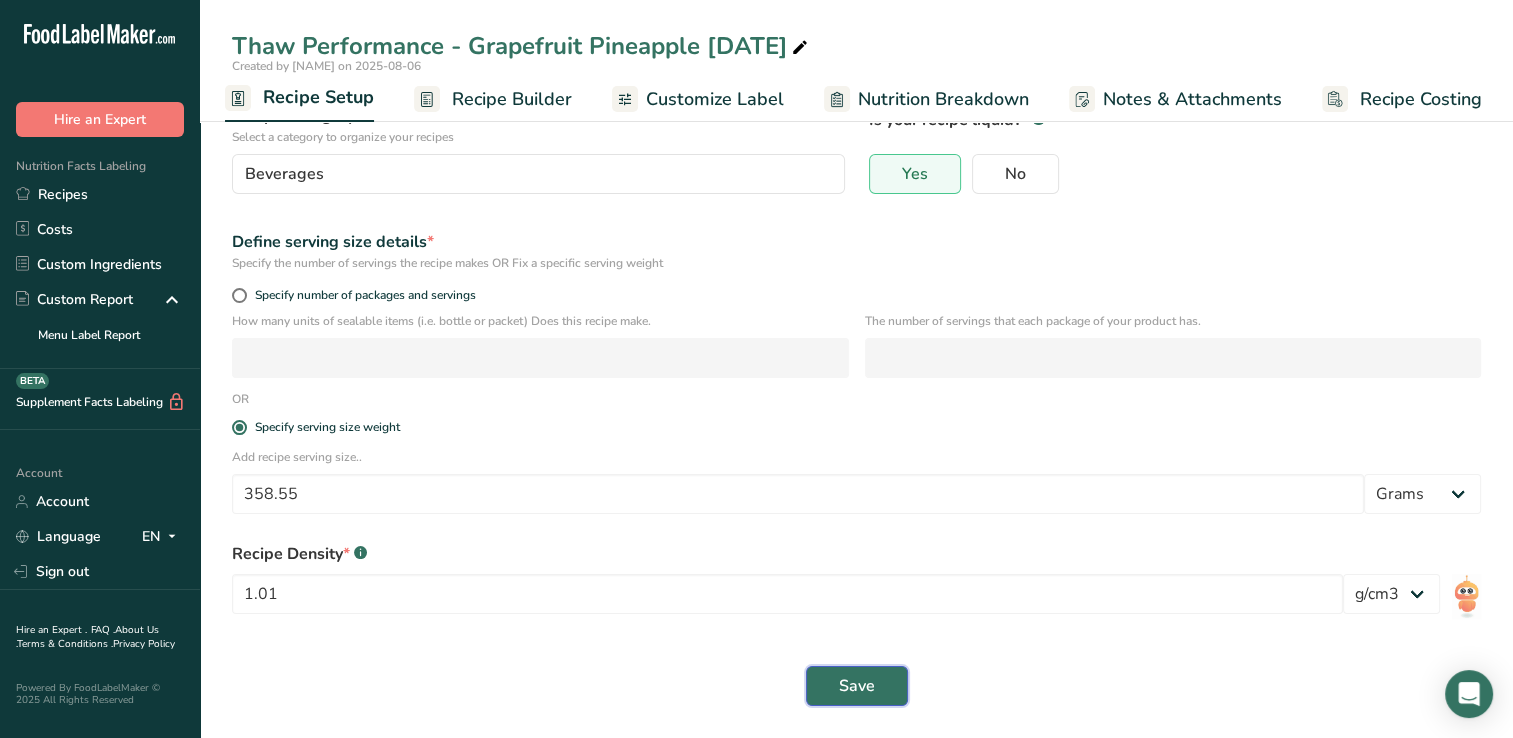 click on "Save" at bounding box center (857, 686) 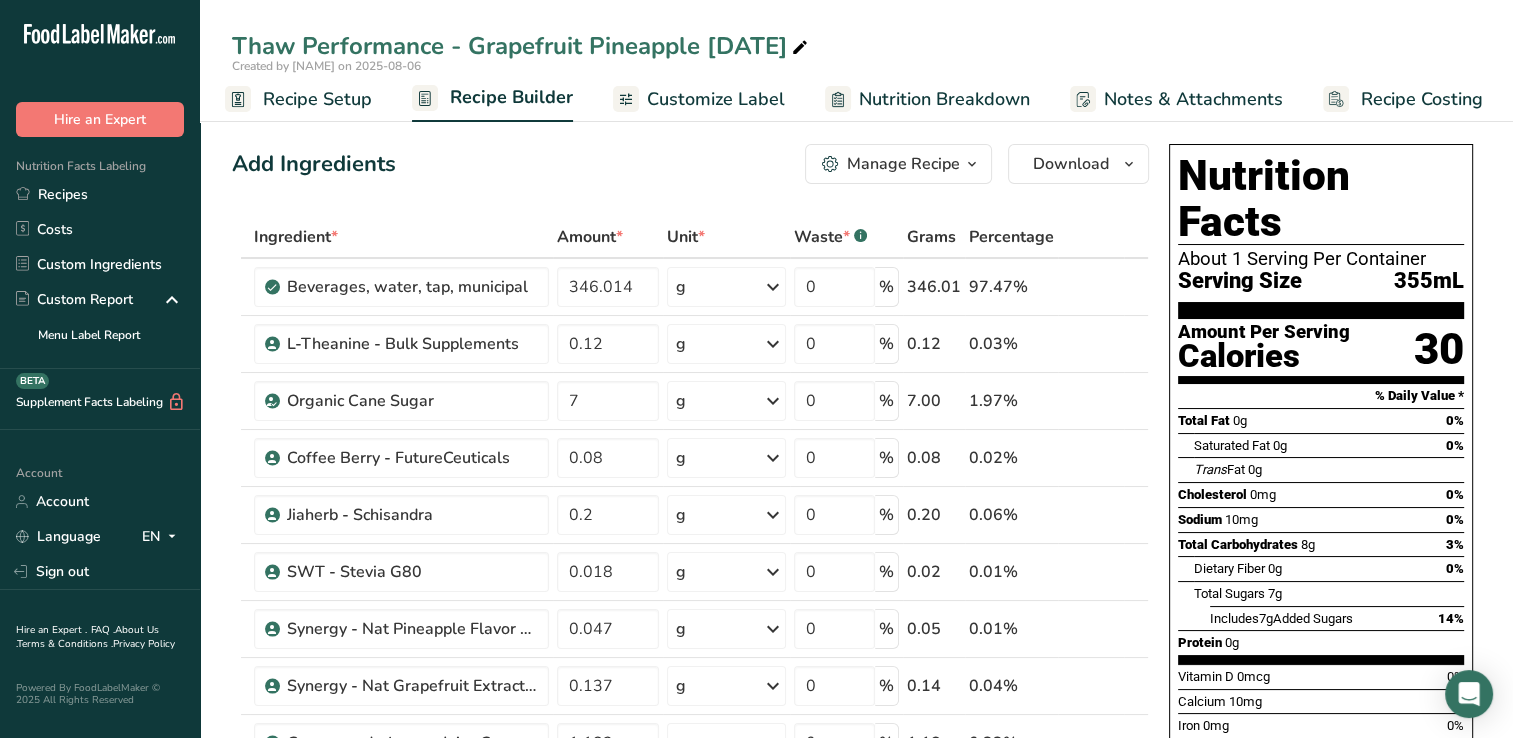 scroll, scrollTop: 0, scrollLeft: 0, axis: both 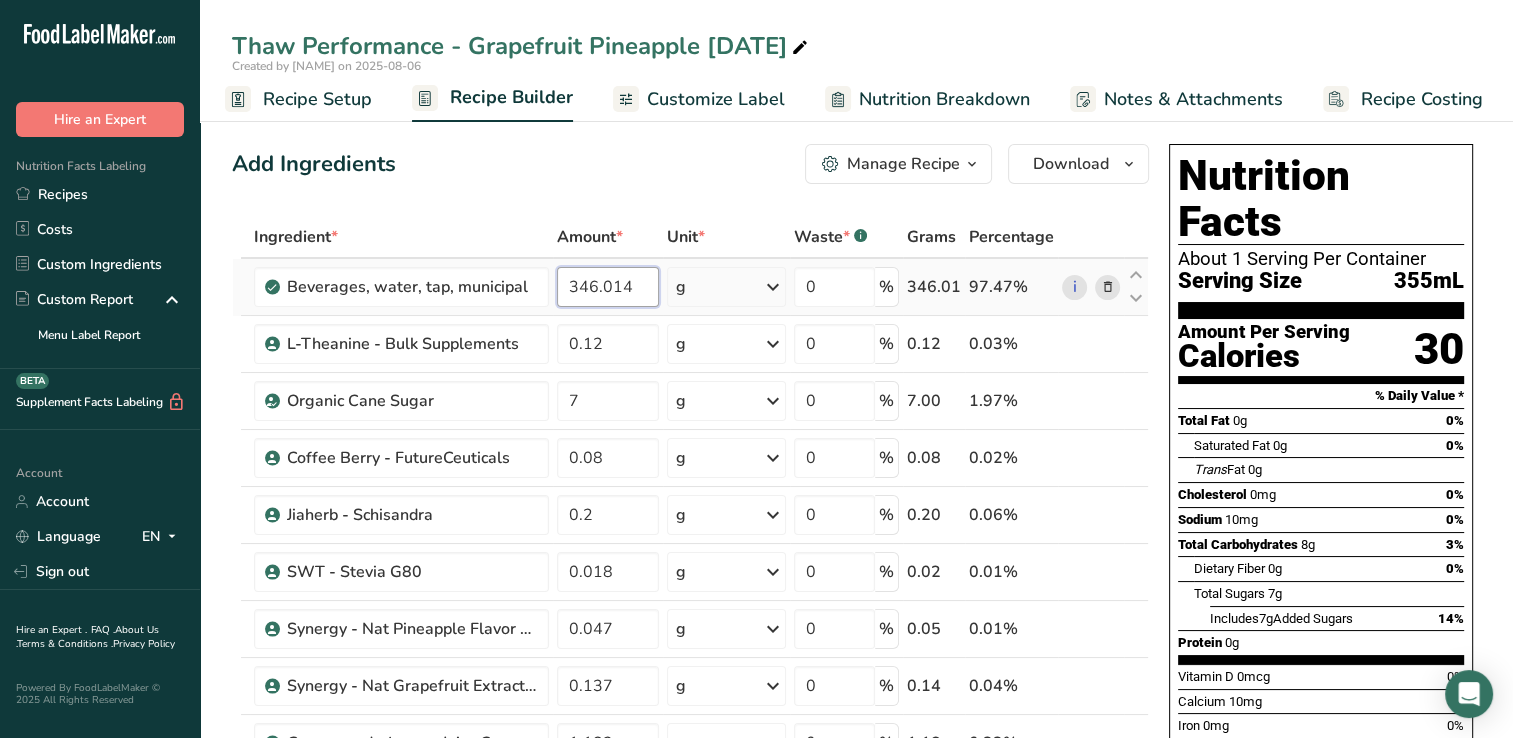 drag, startPoint x: 588, startPoint y: 286, endPoint x: 645, endPoint y: 286, distance: 57 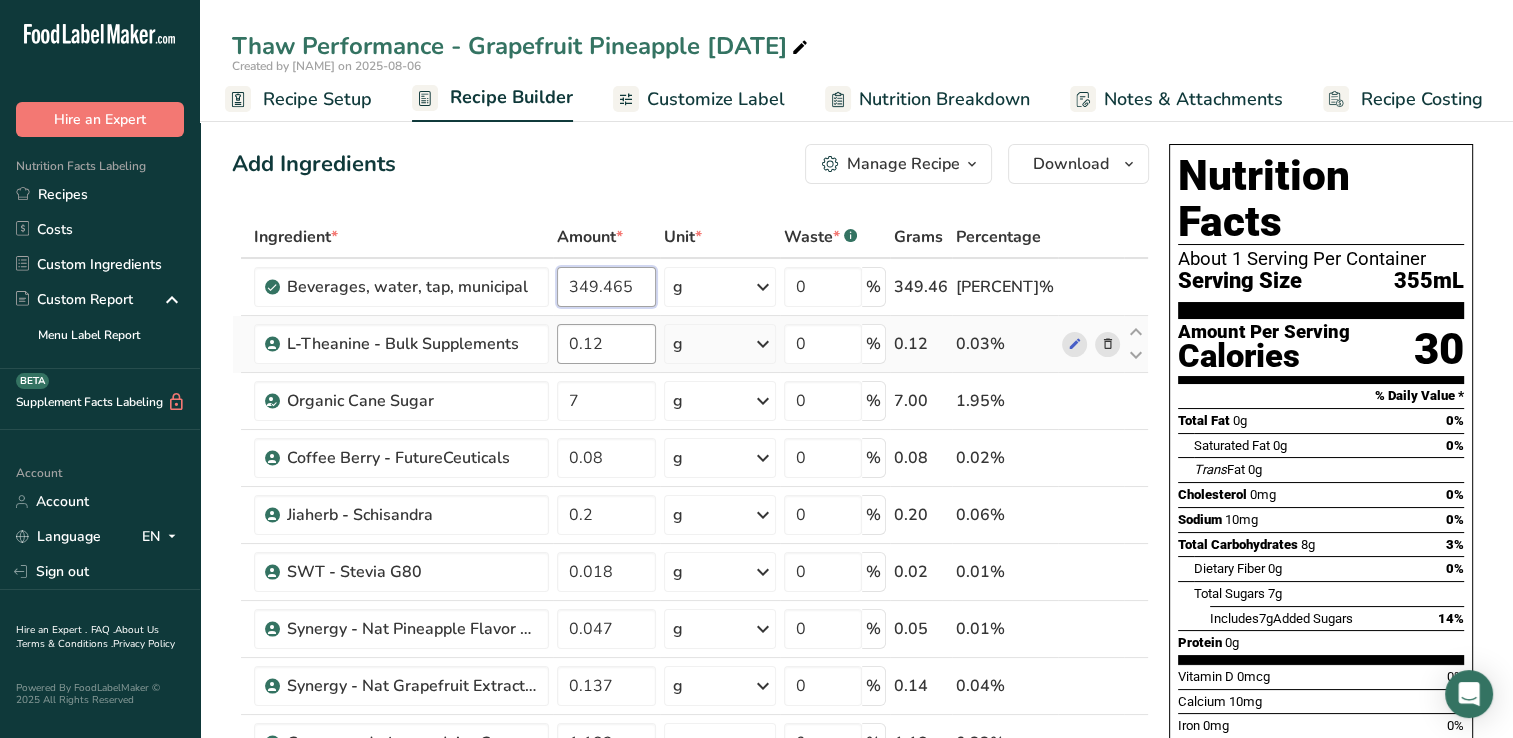 type on "349.465" 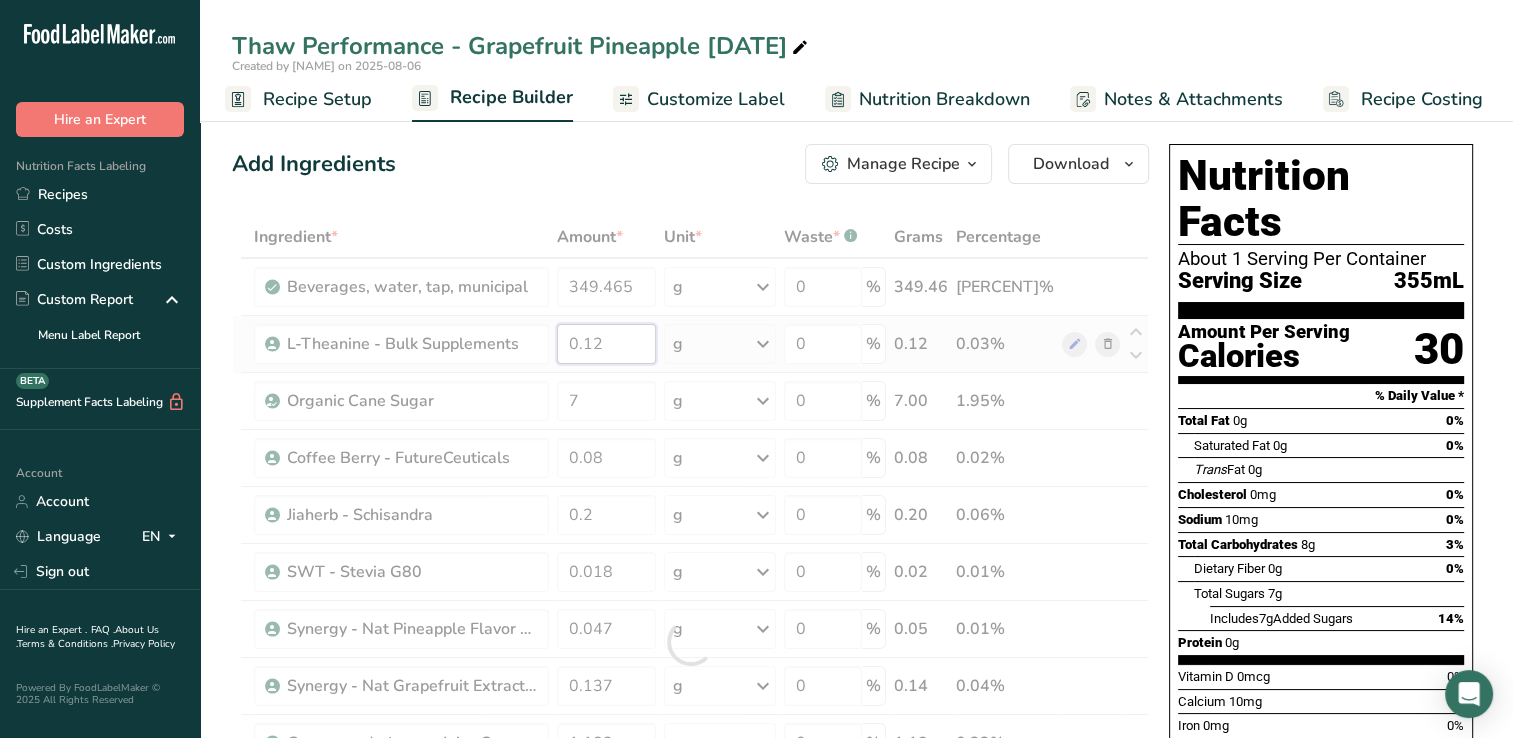 click on "Ingredient *
Amount *
Unit *
Waste *   .a-a{fill:#347362;}.b-a{fill:#fff;}          Grams
Percentage
Beverages, water, tap, municipal
349.465
g
Portions
1 fl oz
1 bottle 8 fl oz
1 liter
See more
Weight Units
g
kg
mg
See more
Volume Units
l
Volume units require a density conversion. If you know your ingredient's density enter it below. Otherwise, click on "RIA" our AI Regulatory bot - she will be able to help you
lb/ft3
g/cm3
Confirm
mL
lb/ft3
g/cm3
fl oz" at bounding box center (690, 642) 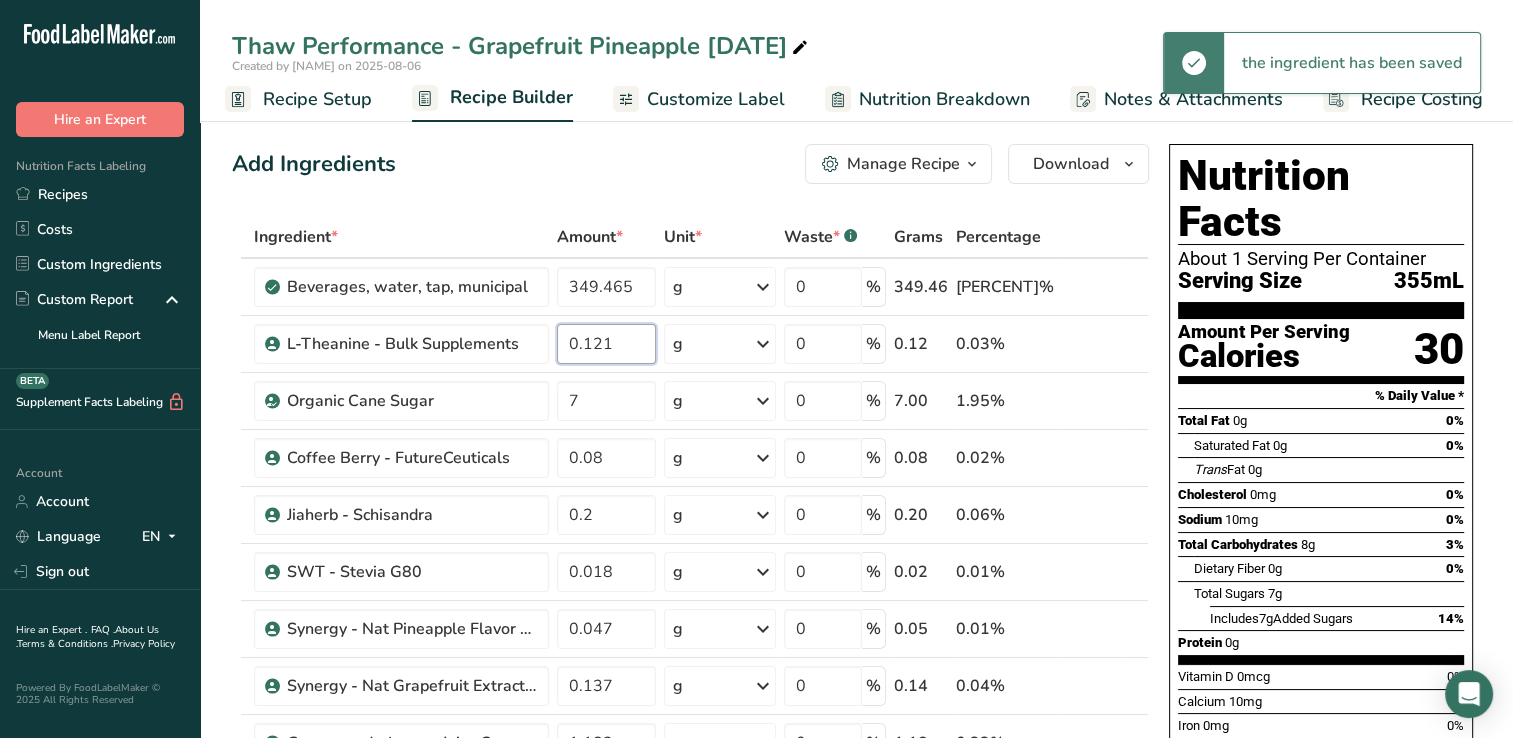 type on "0.121" 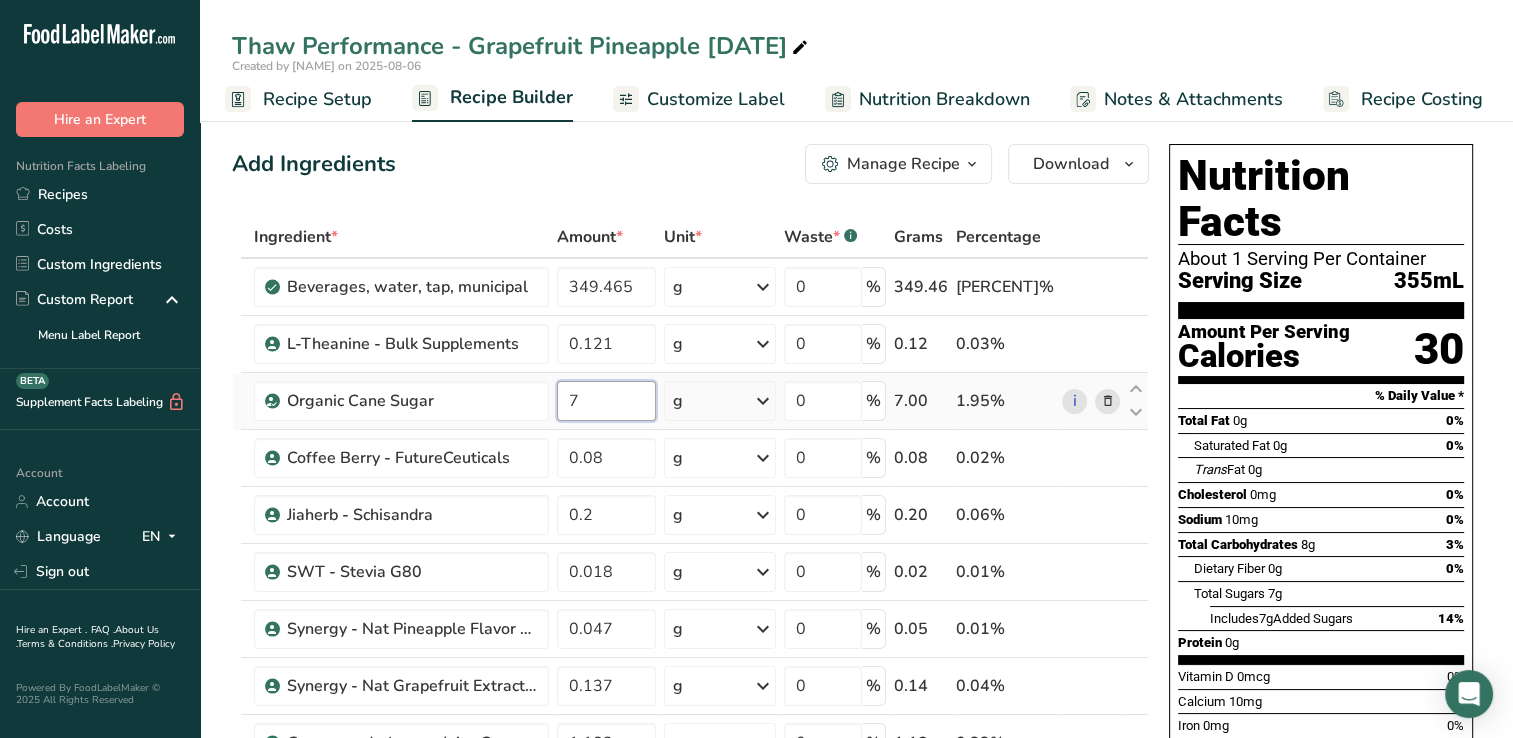 click on "Ingredient *
Amount *
Unit *
Waste *   .a-a{fill:#347362;}.b-a{fill:#fff;}          Grams
Percentage
Beverages, water, tap, municipal
349.465
g
Portions
1 fl oz
1 bottle 8 fl oz
1 liter
See more
Weight Units
g
kg
mg
See more
Volume Units
l
Volume units require a density conversion. If you know your ingredient's density enter it below. Otherwise, click on "RIA" our AI Regulatory bot - she will be able to help you
lb/ft3
g/cm3
Confirm
mL
lb/ft3
g/cm3
fl oz" at bounding box center [690, 642] 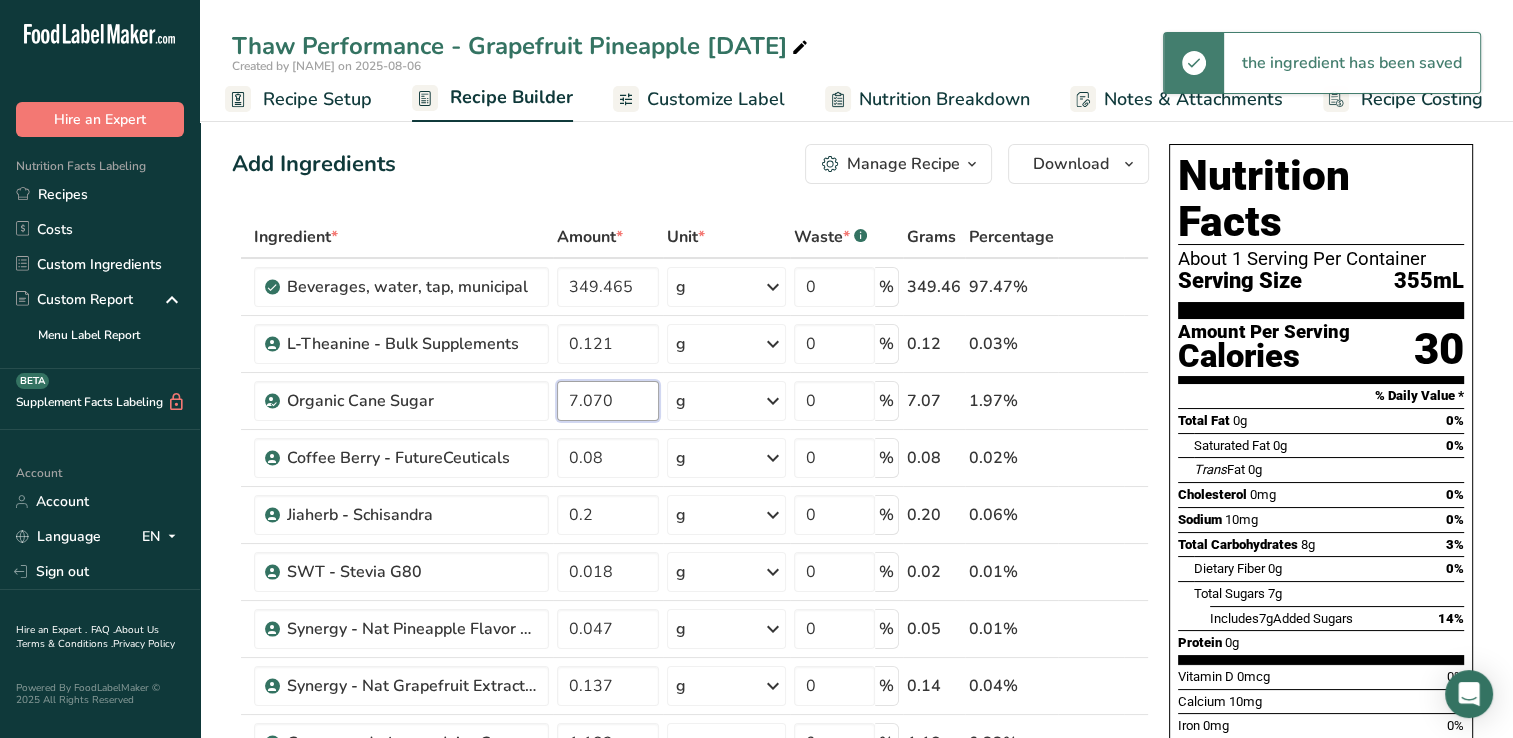 type on "7.070" 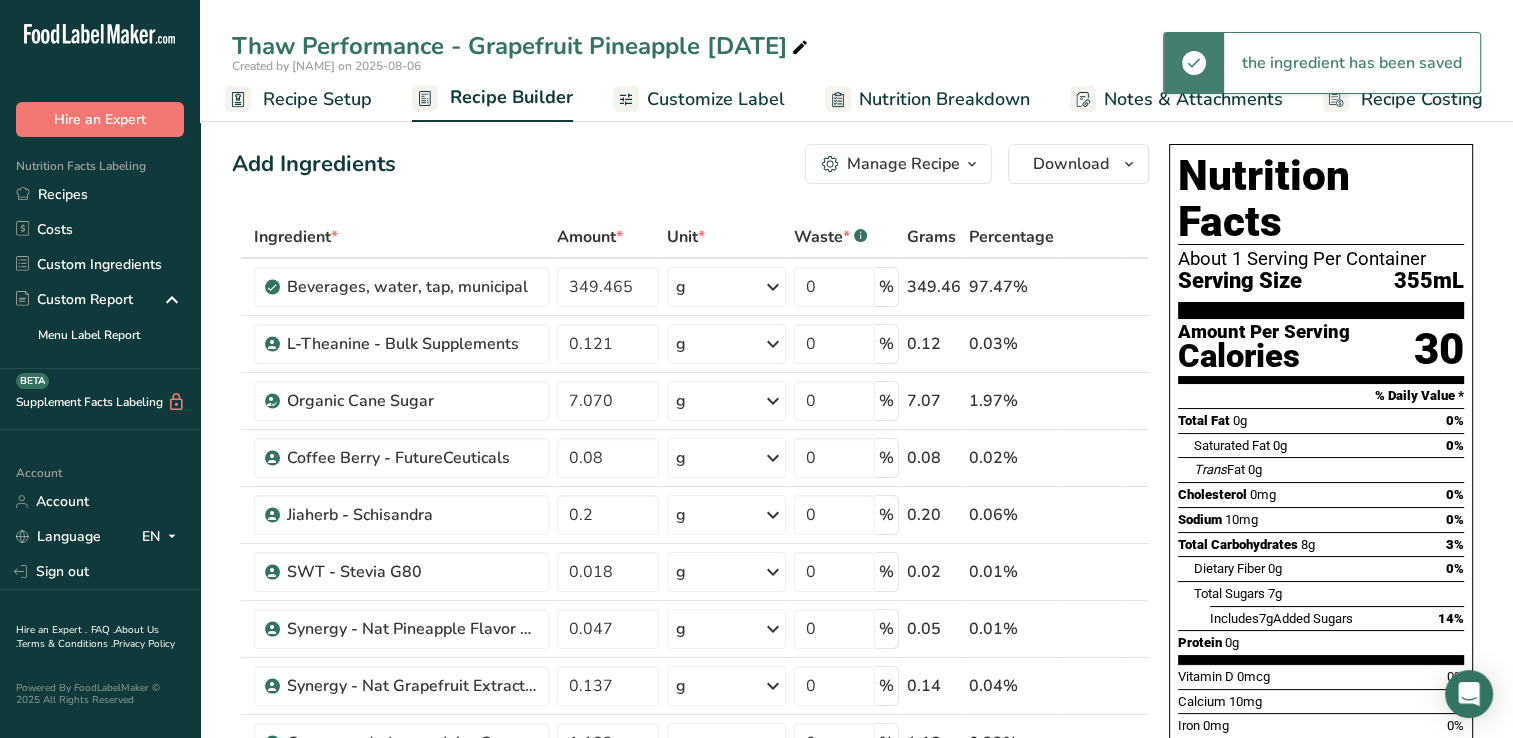 click on "Add Ingredients
Manage Recipe         Delete Recipe           Duplicate Recipe             Scale Recipe             Save as Sub-Recipe   .a-a{fill:#347362;}.b-a{fill:#fff;}                               Nutrition Breakdown                 Recipe Card
NEW
Amino Acids Pattern Report           Activity History
Download
Choose your preferred label style
Standard FDA label
Standard FDA label
The most common format for nutrition facts labels in compliance with the FDA's typeface, style and requirements
Tabular FDA label
A label format compliant with the FDA regulations presented in a tabular (horizontal) display.
Linear FDA label
A simple linear display for small sized packages.
Simplified FDA label" at bounding box center [690, 164] 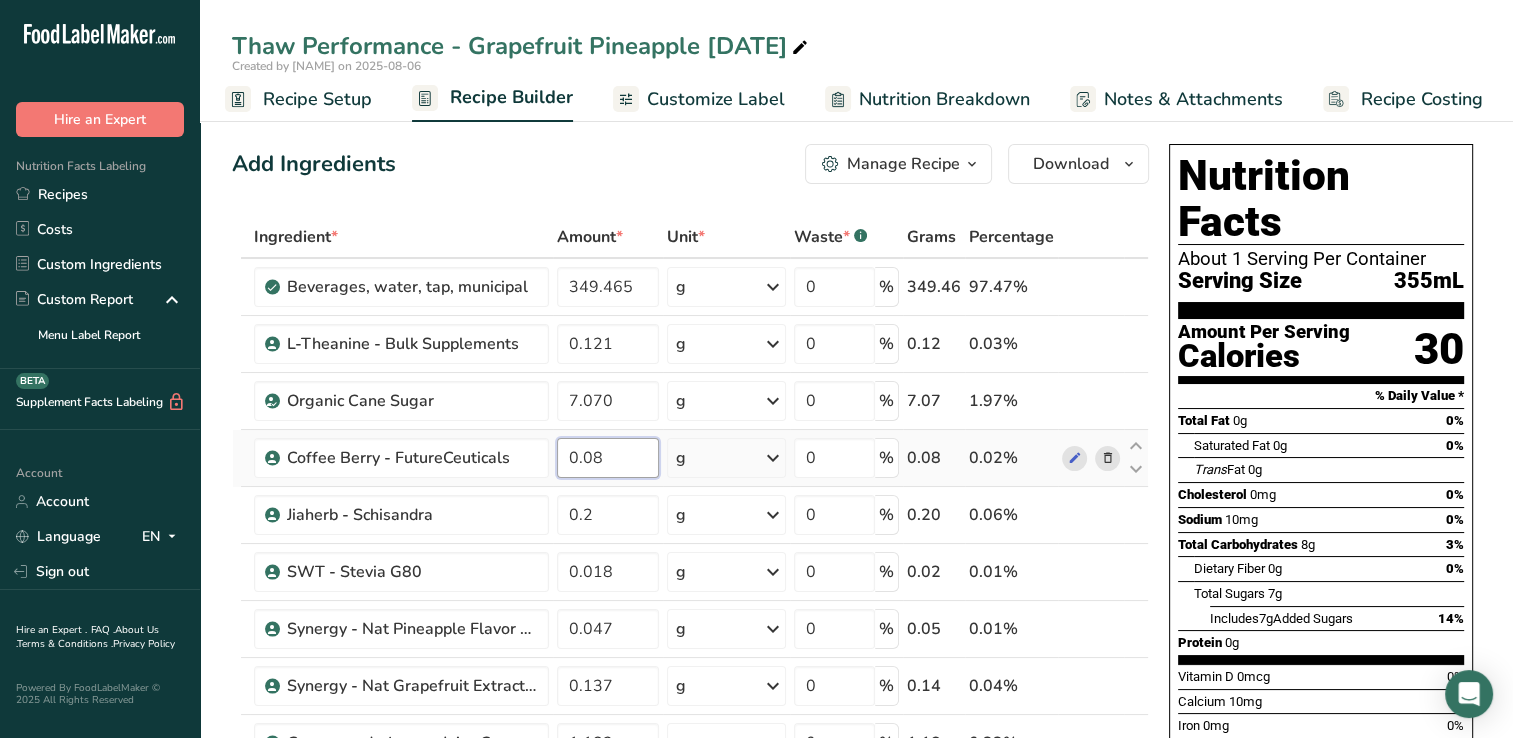 click on "0.08" at bounding box center [608, 458] 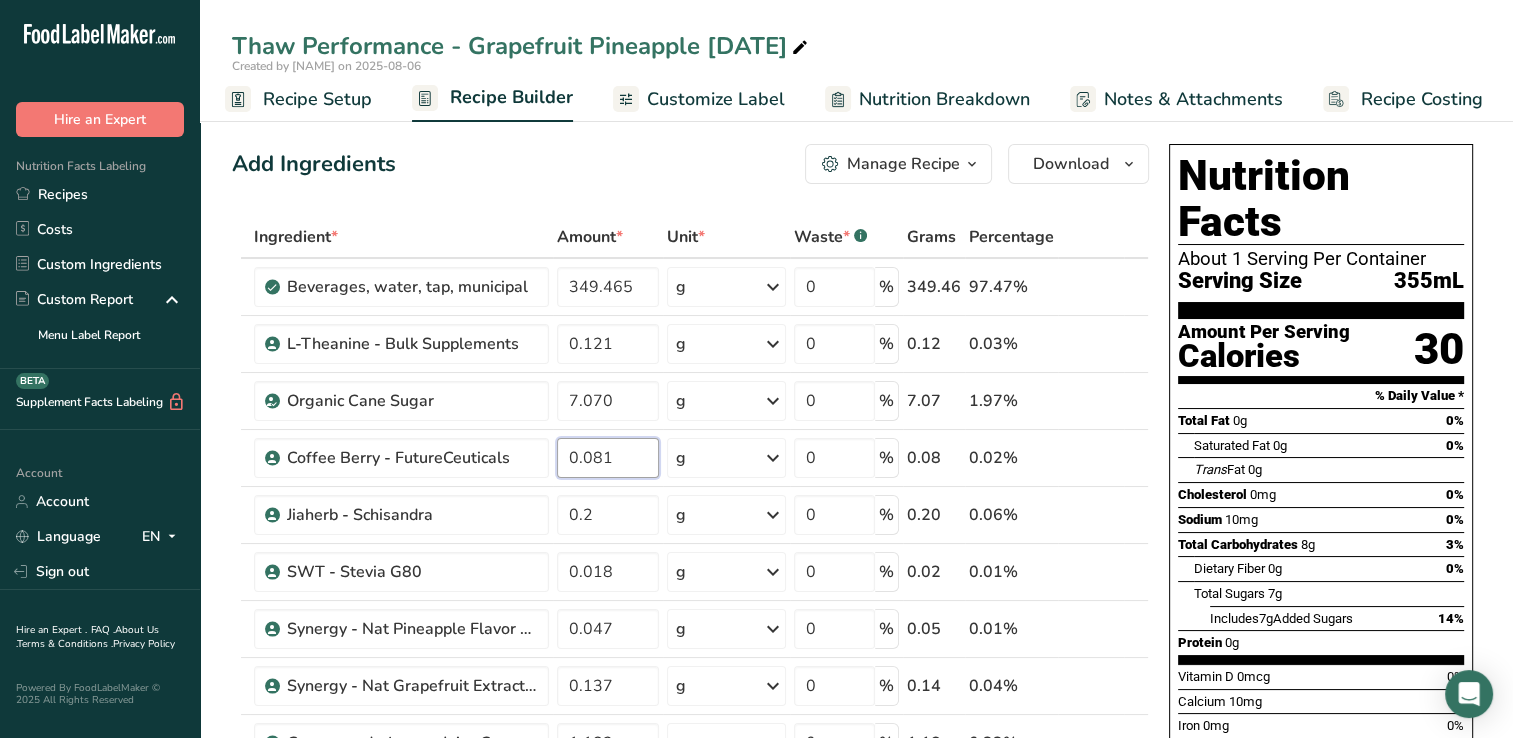 type on "0.081" 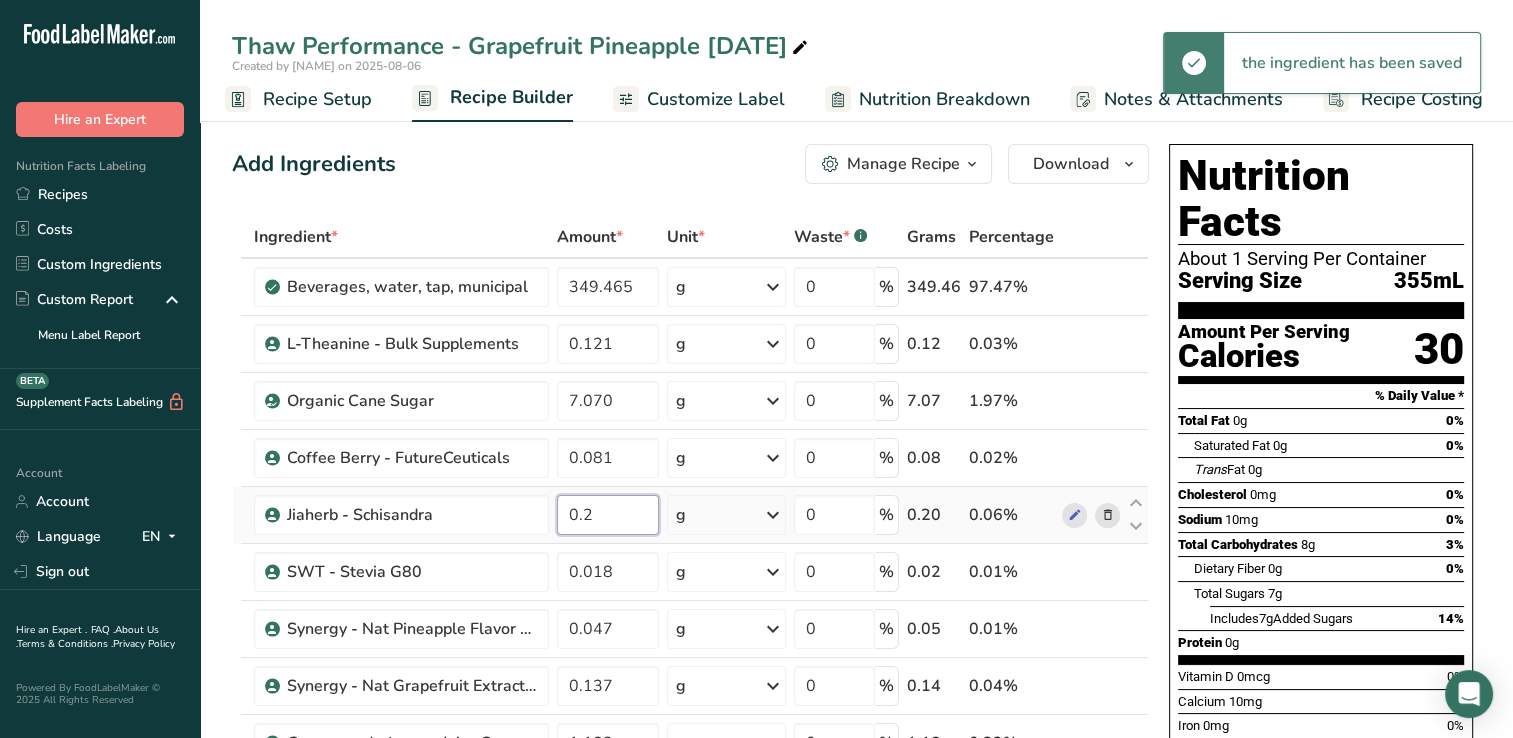 click on "Ingredient *
Amount *
Unit *
Waste *   .a-a{fill:#347362;}.b-a{fill:#fff;}          Grams
Percentage
Beverages, water, tap, municipal
349.465
g
Portions
1 fl oz
1 bottle 8 fl oz
1 liter
See more
Weight Units
g
kg
mg
See more
Volume Units
l
Volume units require a density conversion. If you know your ingredient's density enter it below. Otherwise, click on "RIA" our AI Regulatory bot - she will be able to help you
lb/ft3
g/cm3
Confirm
mL
lb/ft3
g/cm3
fl oz" at bounding box center (690, 642) 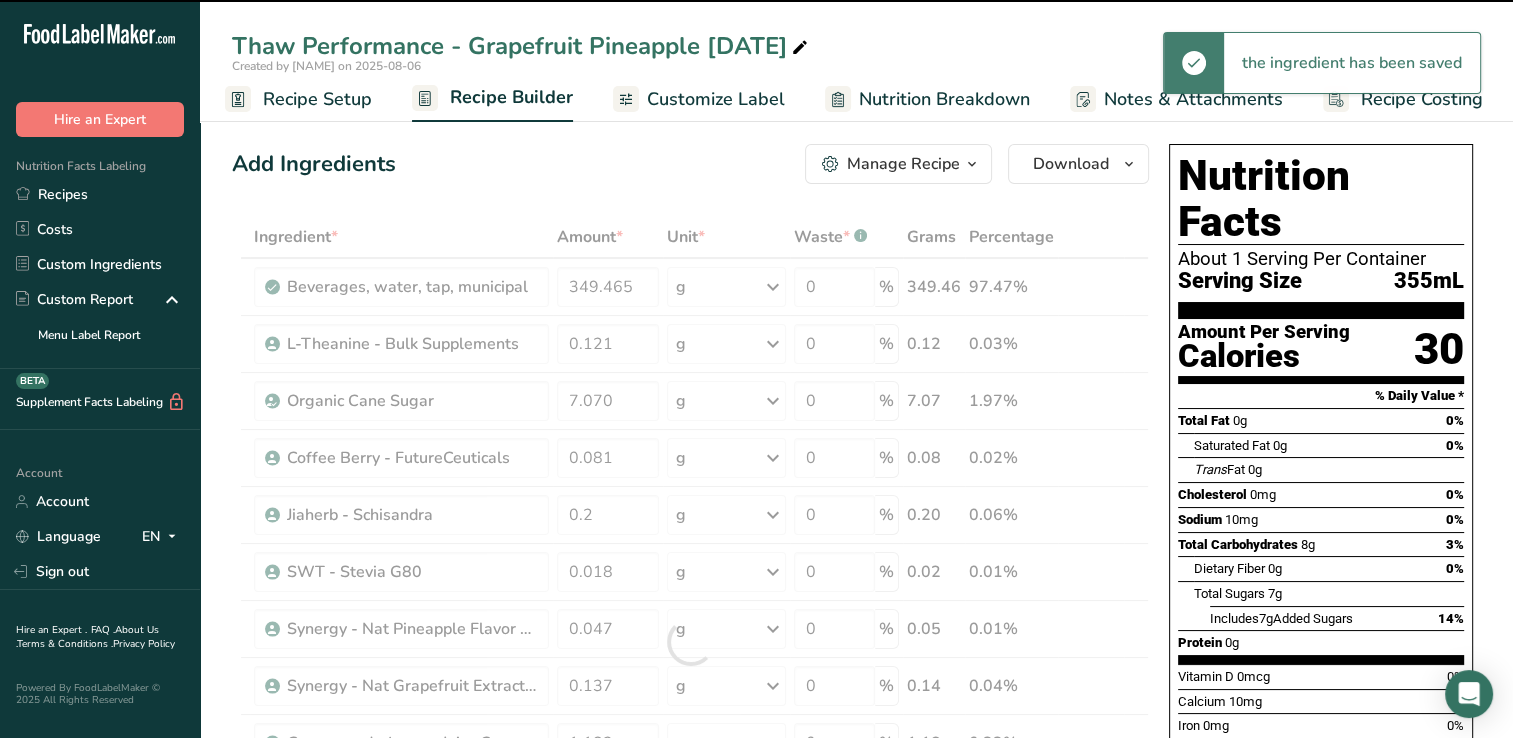 drag, startPoint x: 632, startPoint y: 518, endPoint x: 593, endPoint y: 501, distance: 42.544094 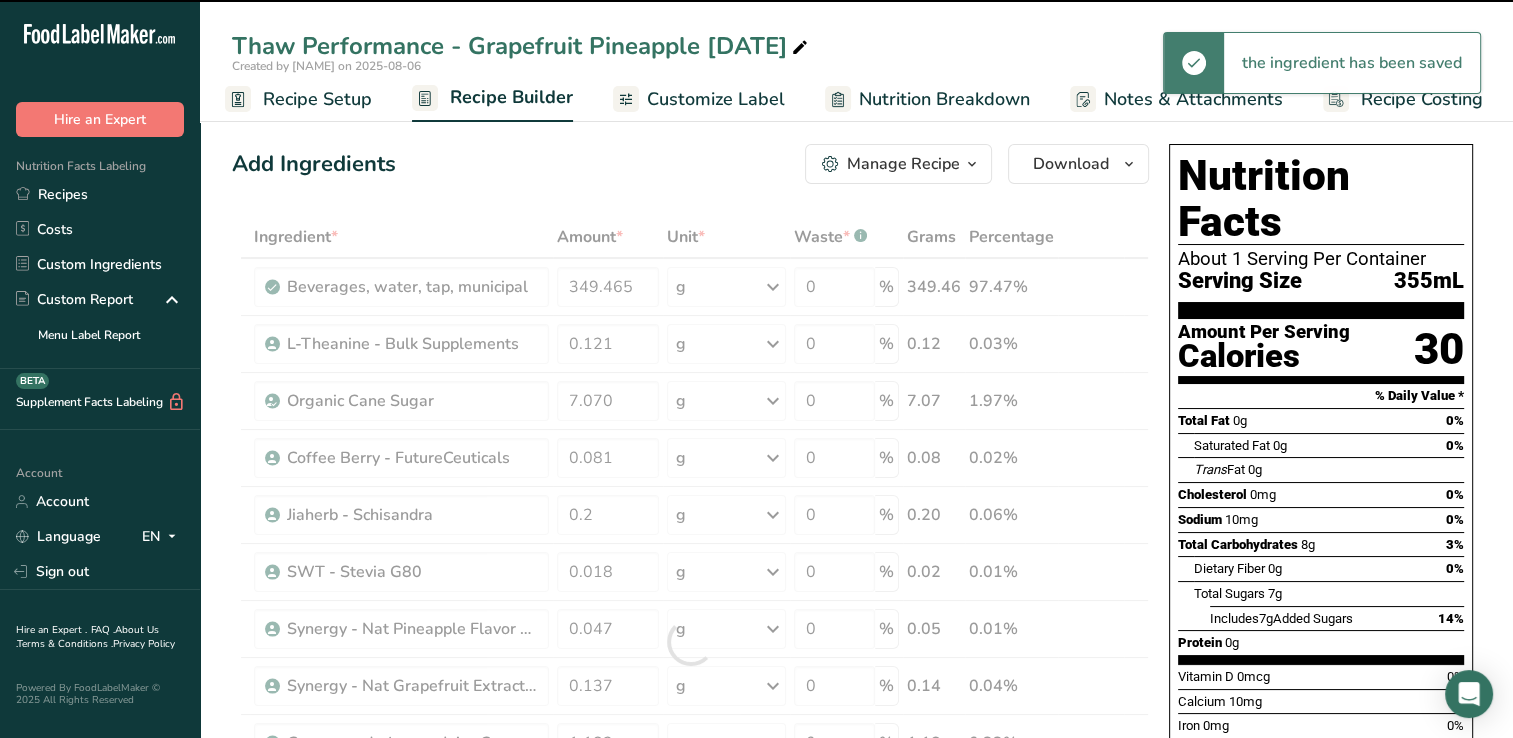 click at bounding box center (690, 642) 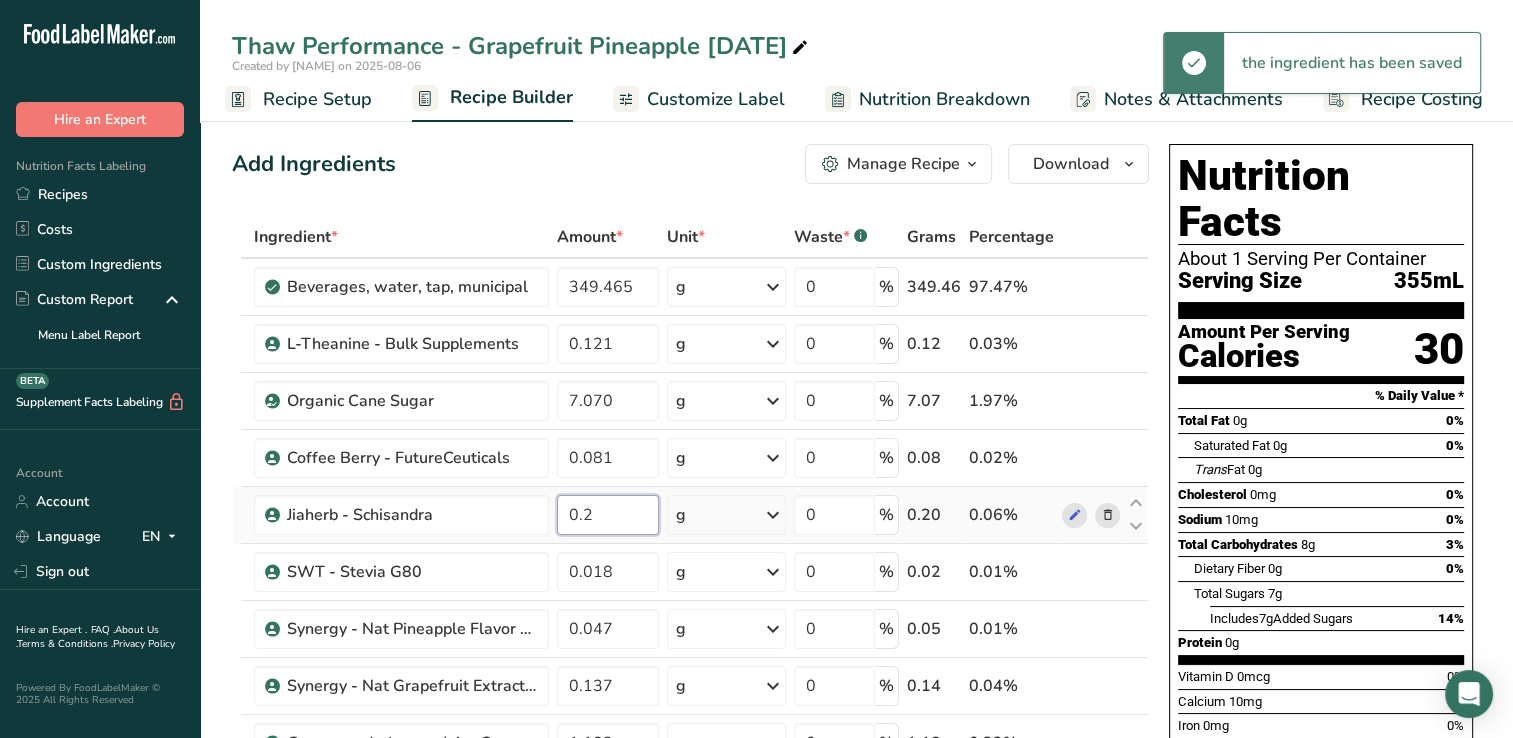 click on "0.2" at bounding box center (608, 515) 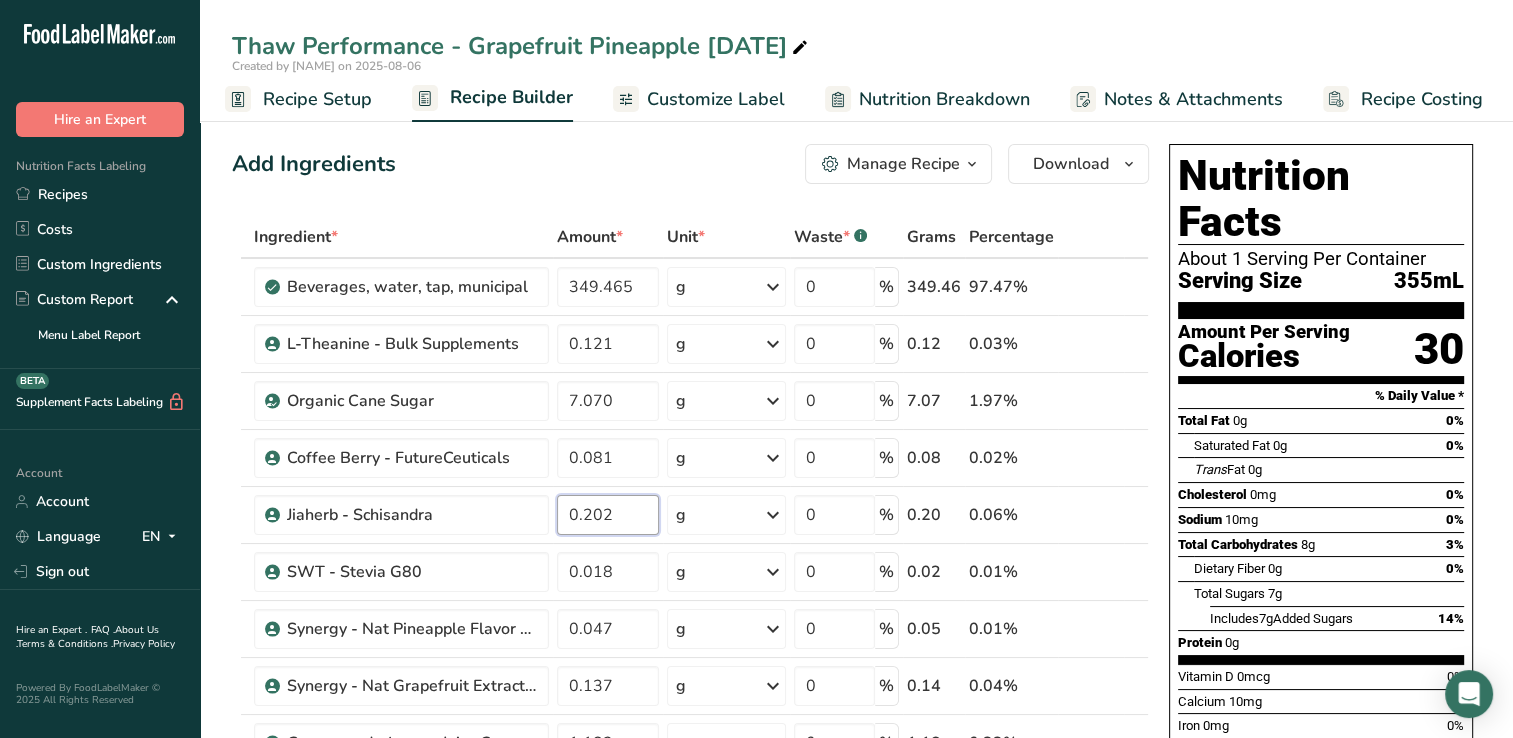 type on "0.202" 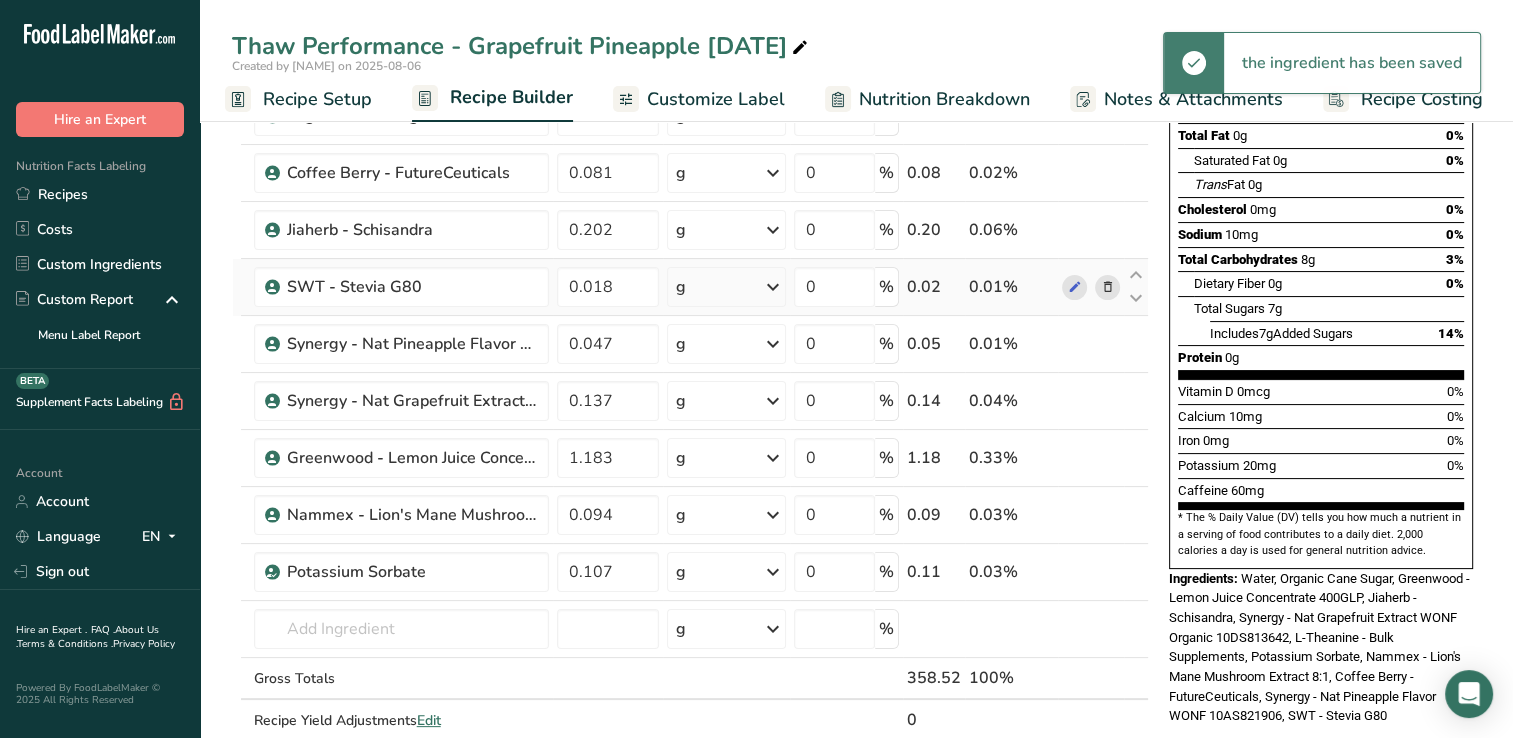 scroll, scrollTop: 300, scrollLeft: 0, axis: vertical 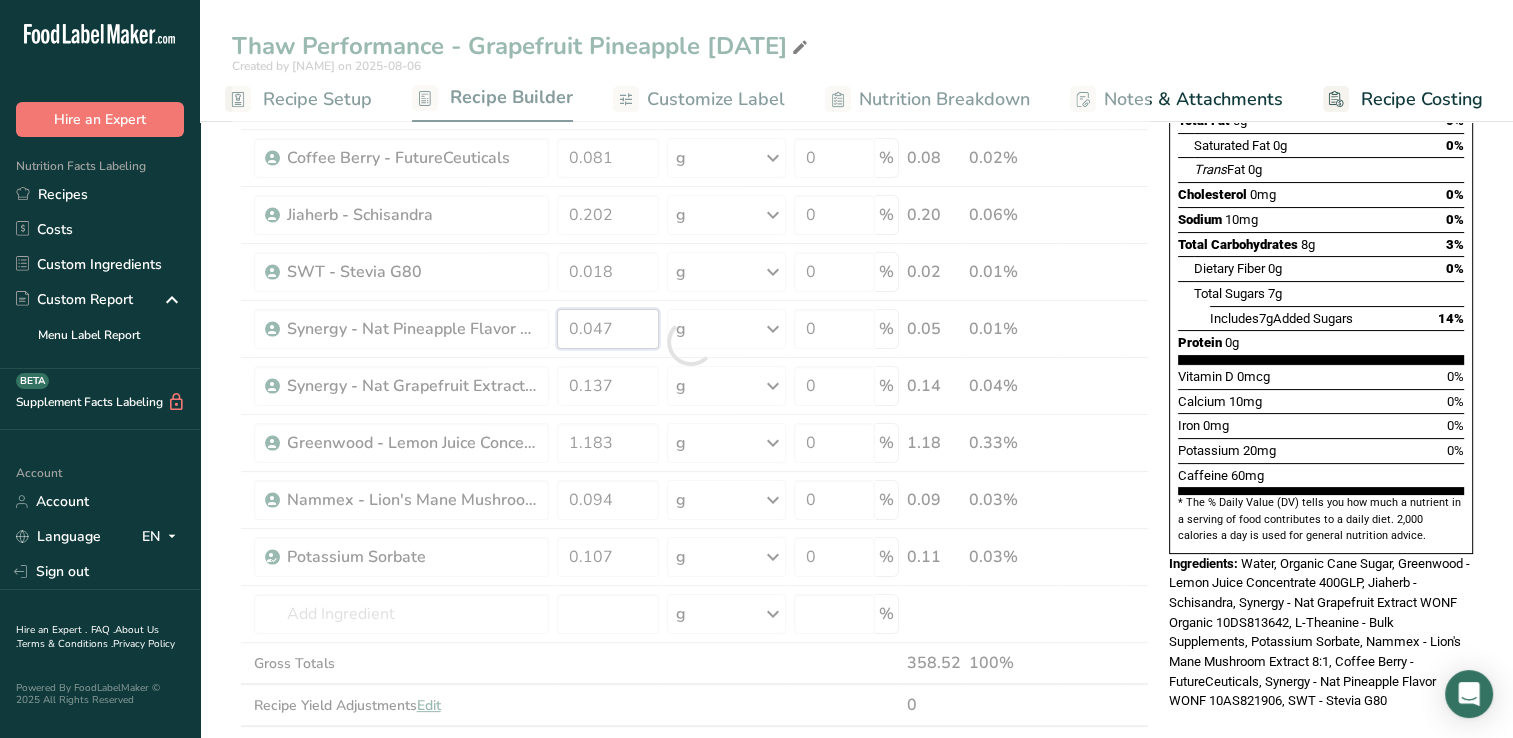 drag, startPoint x: 596, startPoint y: 322, endPoint x: 647, endPoint y: 313, distance: 51.78803 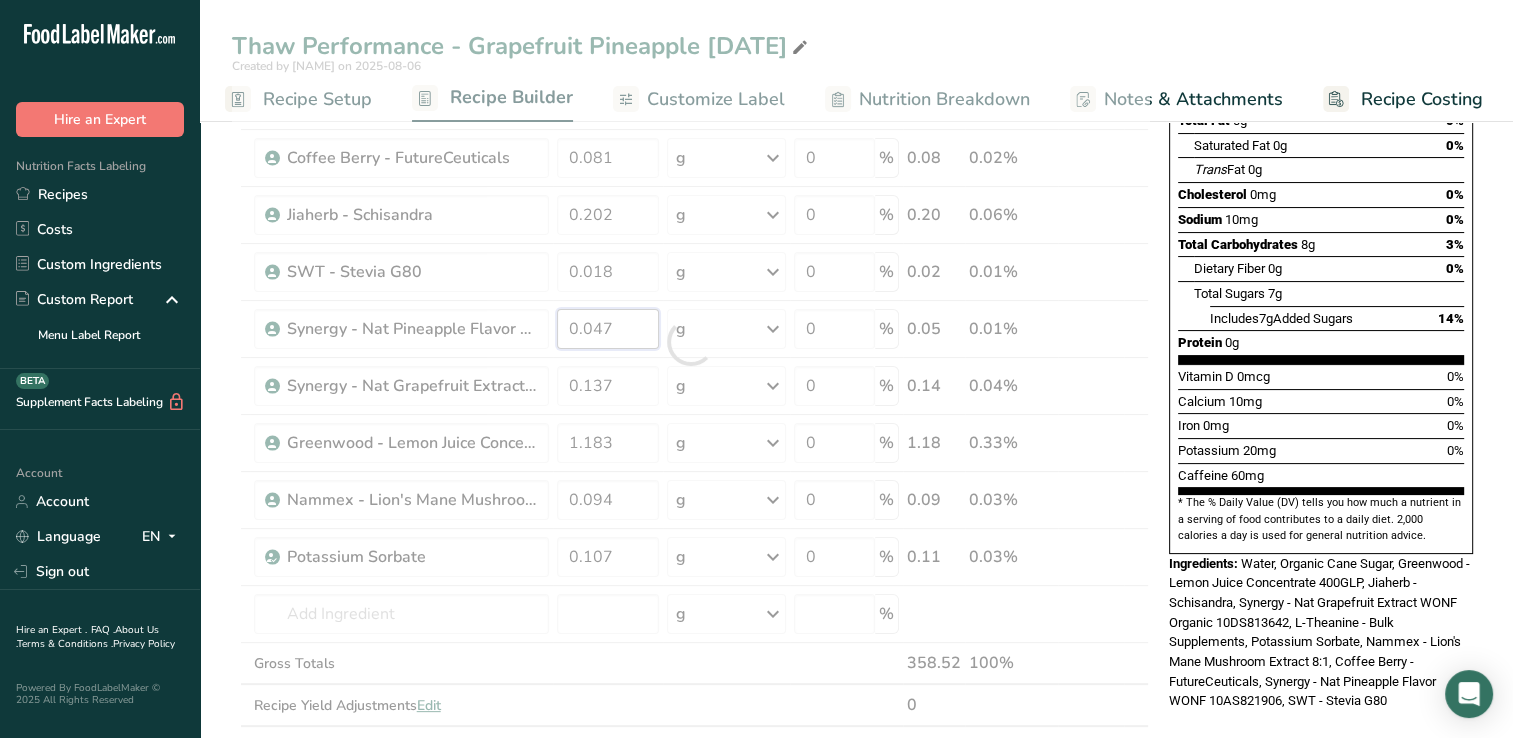 click on "Ingredient *
Amount *
Unit *
Waste *   .a-a{fill:#347362;}.b-a{fill:#fff;}          Grams
Percentage
Beverages, water, tap, municipal
349.465
g
Portions
1 fl oz
1 bottle 8 fl oz
1 liter
See more
Weight Units
g
kg
mg
See more
Volume Units
l
Volume units require a density conversion. If you know your ingredient's density enter it below. Otherwise, click on "RIA" our AI Regulatory bot - she will be able to help you
lb/ft3
g/cm3
Confirm
mL
lb/ft3
g/cm3
fl oz" at bounding box center [690, 342] 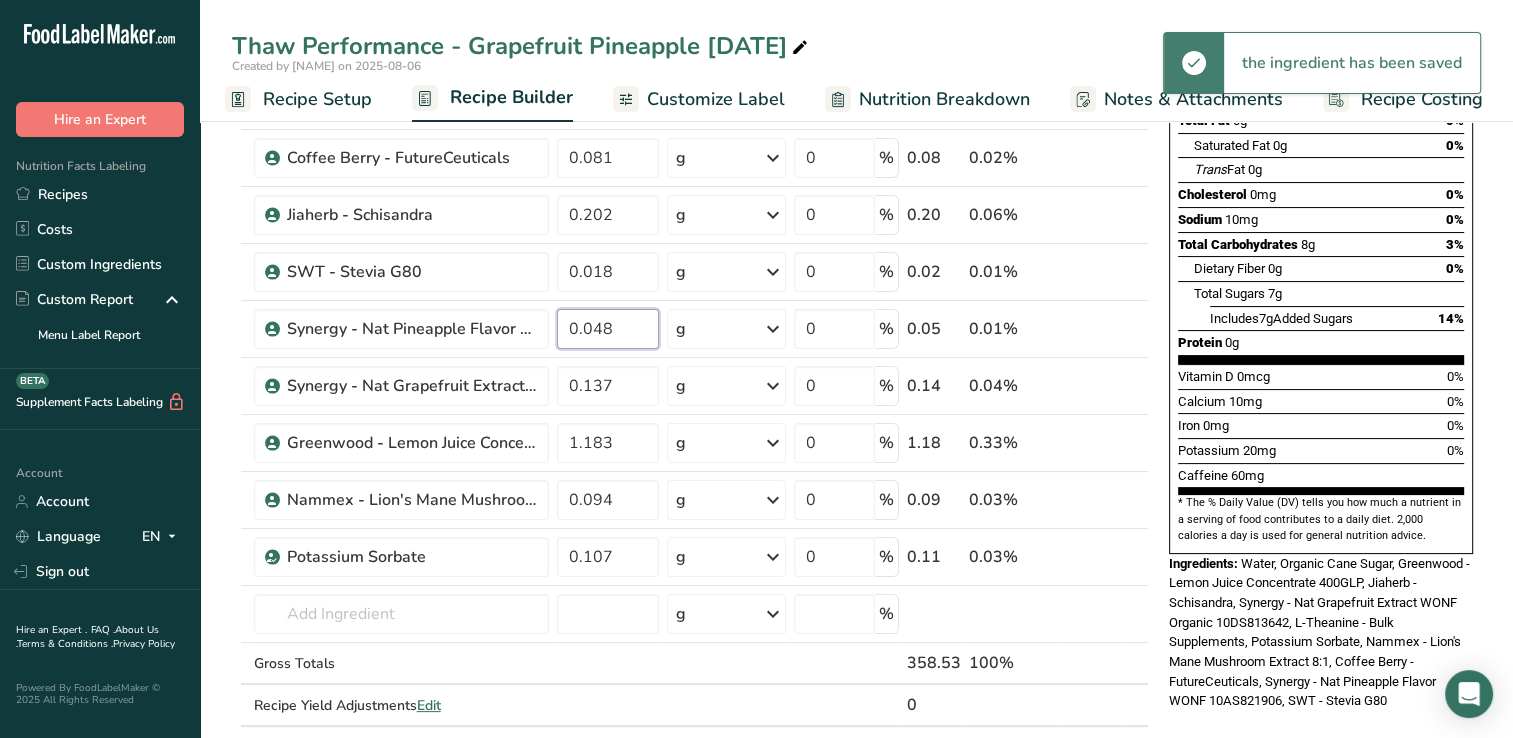 type on "0.048" 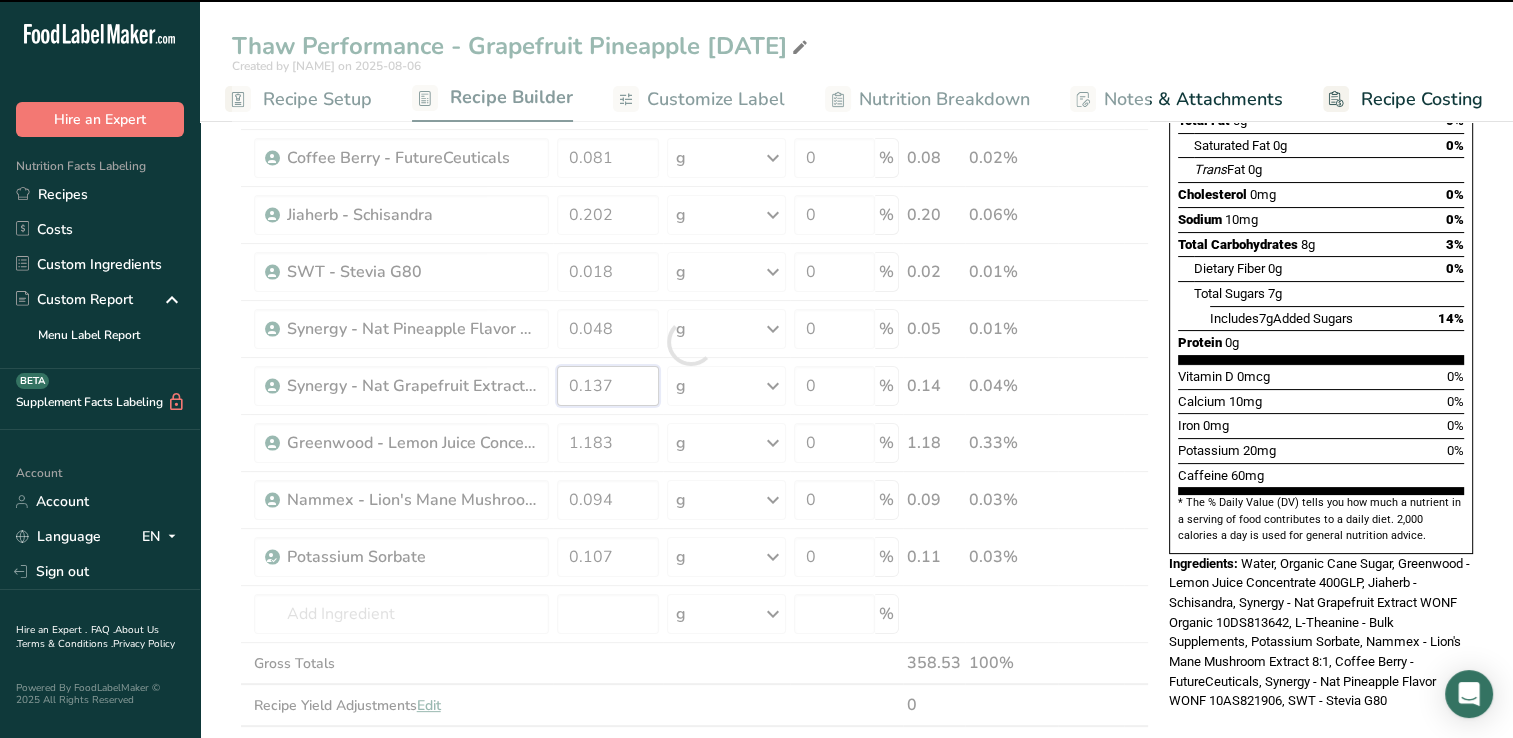 click on "Ingredient *
Amount *
Unit *
Waste *   .a-a{fill:#347362;}.b-a{fill:#fff;}          Grams
Percentage
Beverages, water, tap, municipal
349.465
g
Portions
1 fl oz
1 bottle 8 fl oz
1 liter
See more
Weight Units
g
kg
mg
See more
Volume Units
l
Volume units require a density conversion. If you know your ingredient's density enter it below. Otherwise, click on "RIA" our AI Regulatory bot - she will be able to help you
lb/ft3
g/cm3
Confirm
mL
lb/ft3
g/cm3
fl oz" at bounding box center [690, 342] 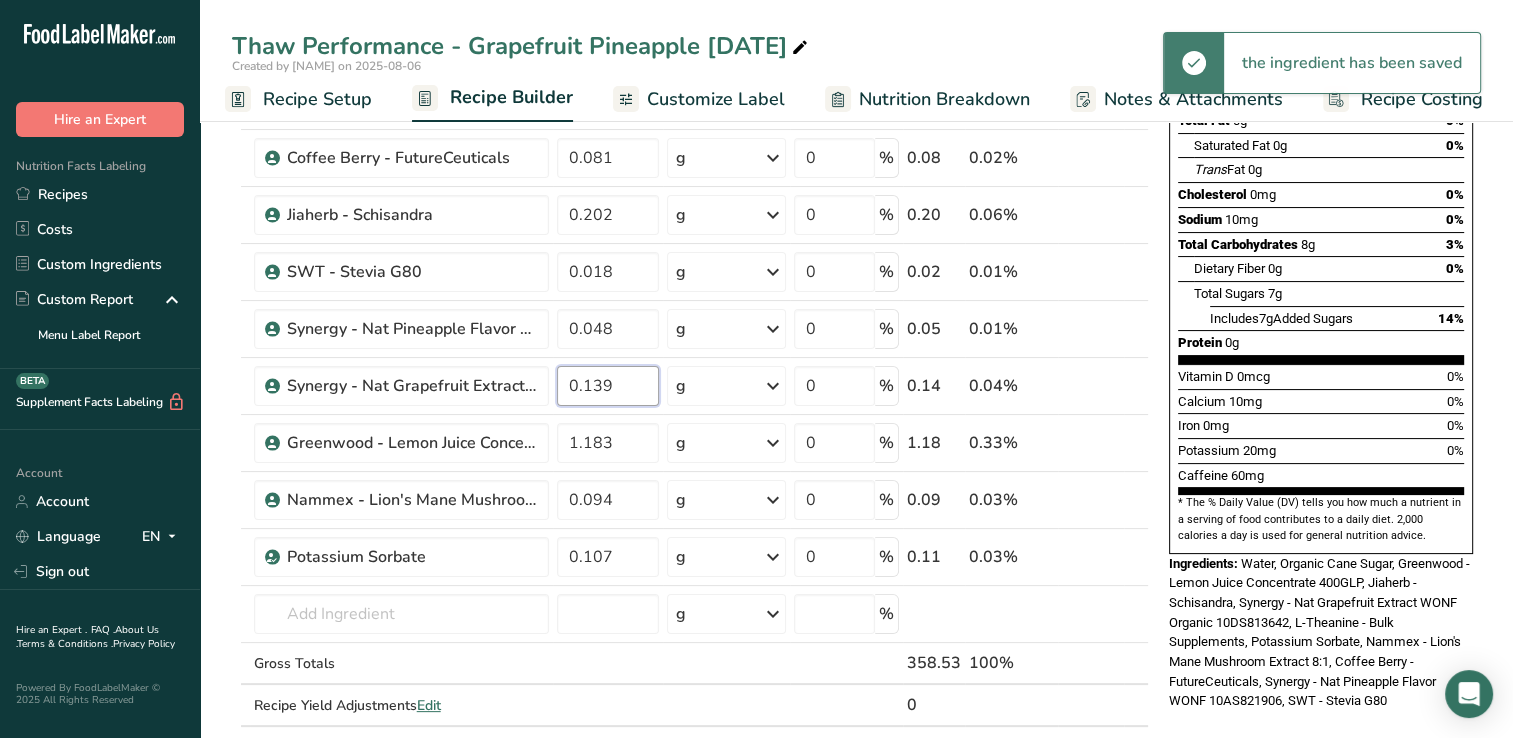 type on "0.139" 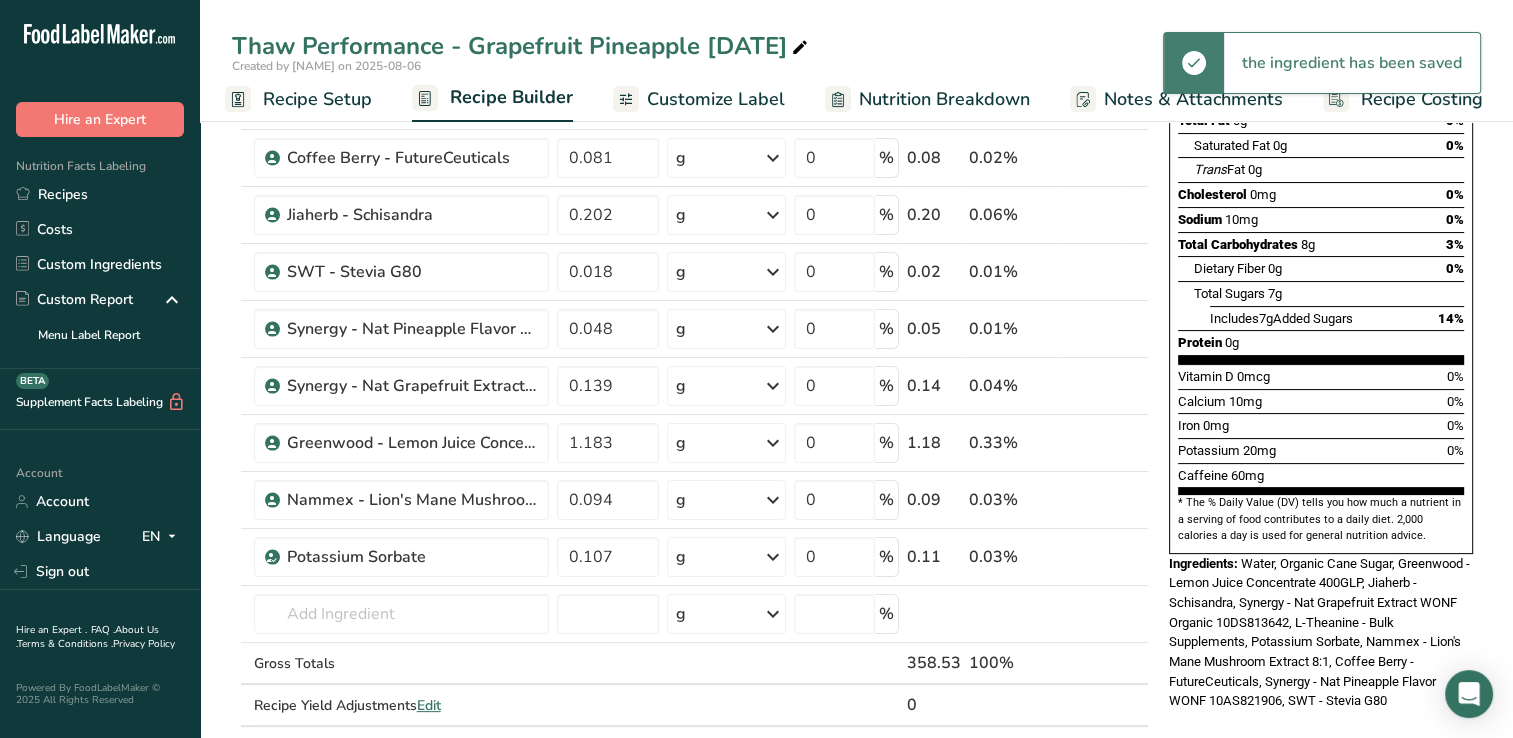 click on "Calcium
10mg" at bounding box center (1220, 402) 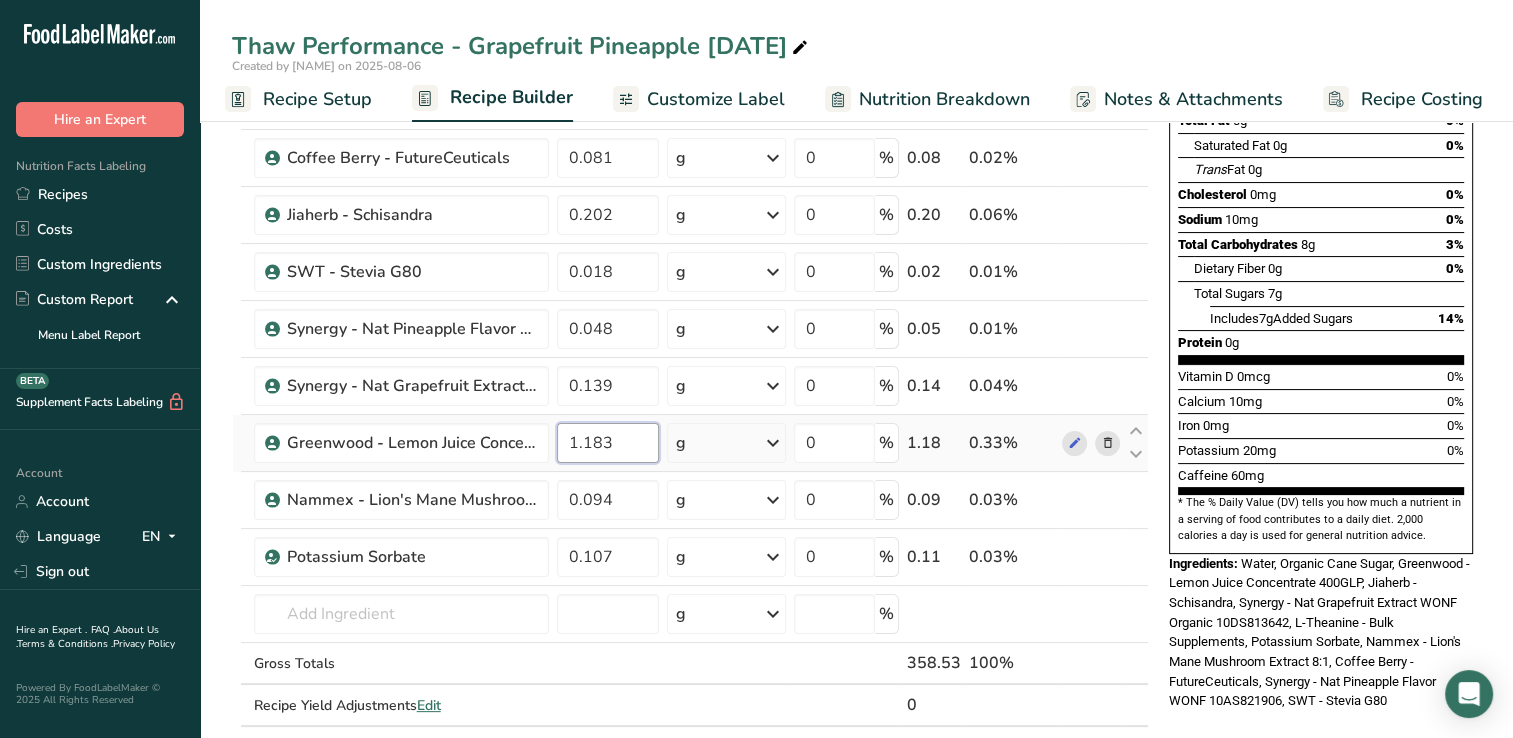 drag, startPoint x: 593, startPoint y: 446, endPoint x: 639, endPoint y: 442, distance: 46.173584 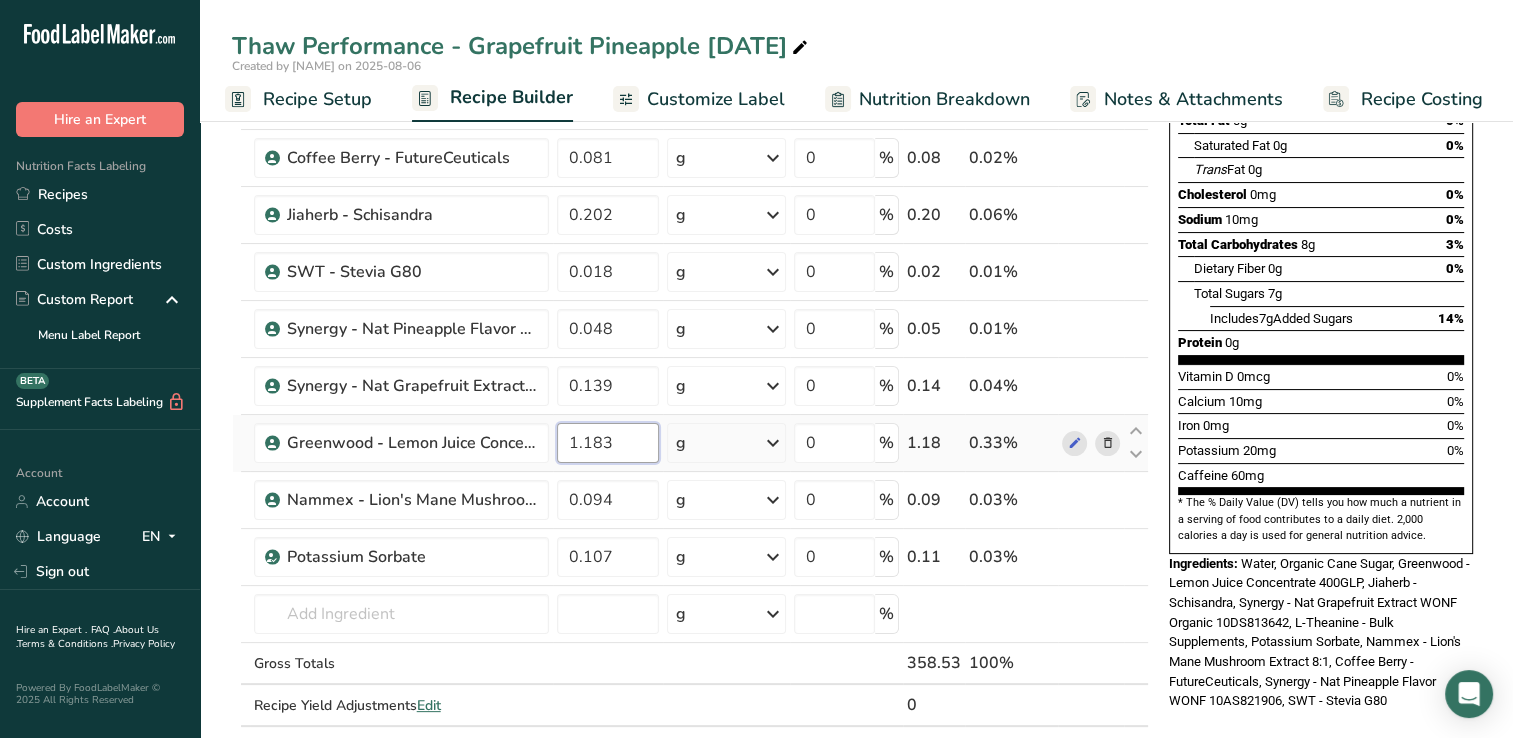 click on "1.183" at bounding box center [608, 443] 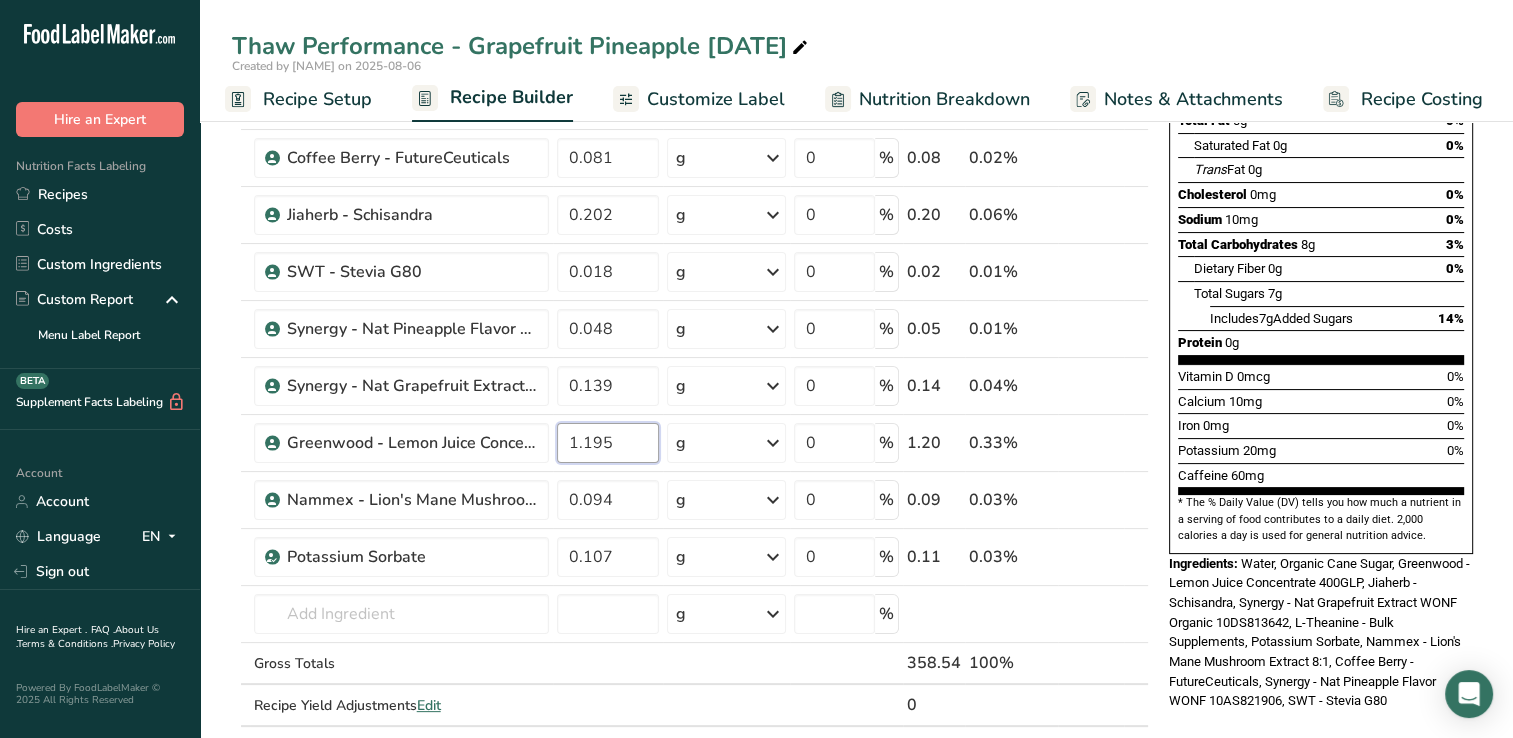 type on "1.195" 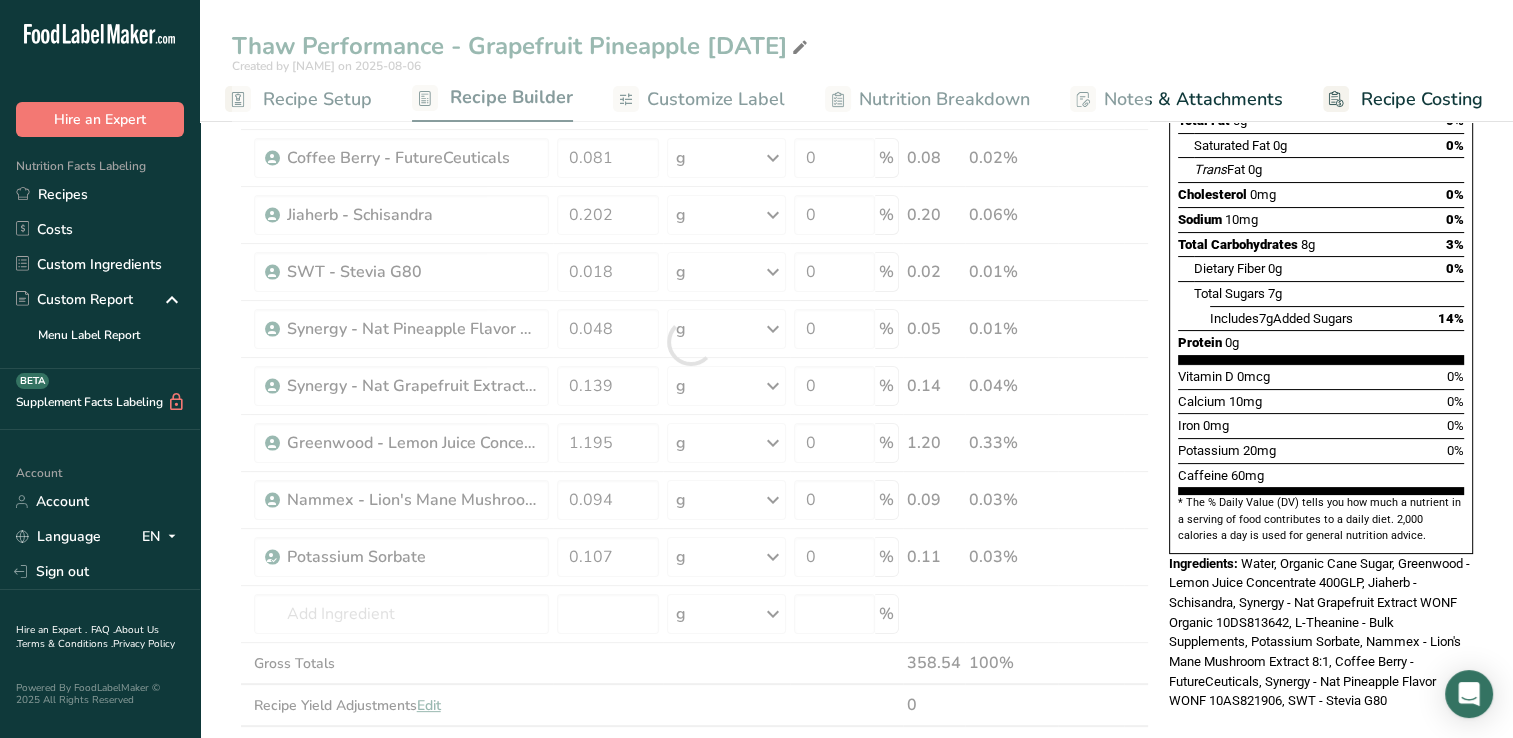 click on "* The % Daily Value (DV) tells you how much a nutrient in a serving of food contributes to a daily diet. 2,000 calories a day is used for general nutrition advice." at bounding box center [1321, 519] 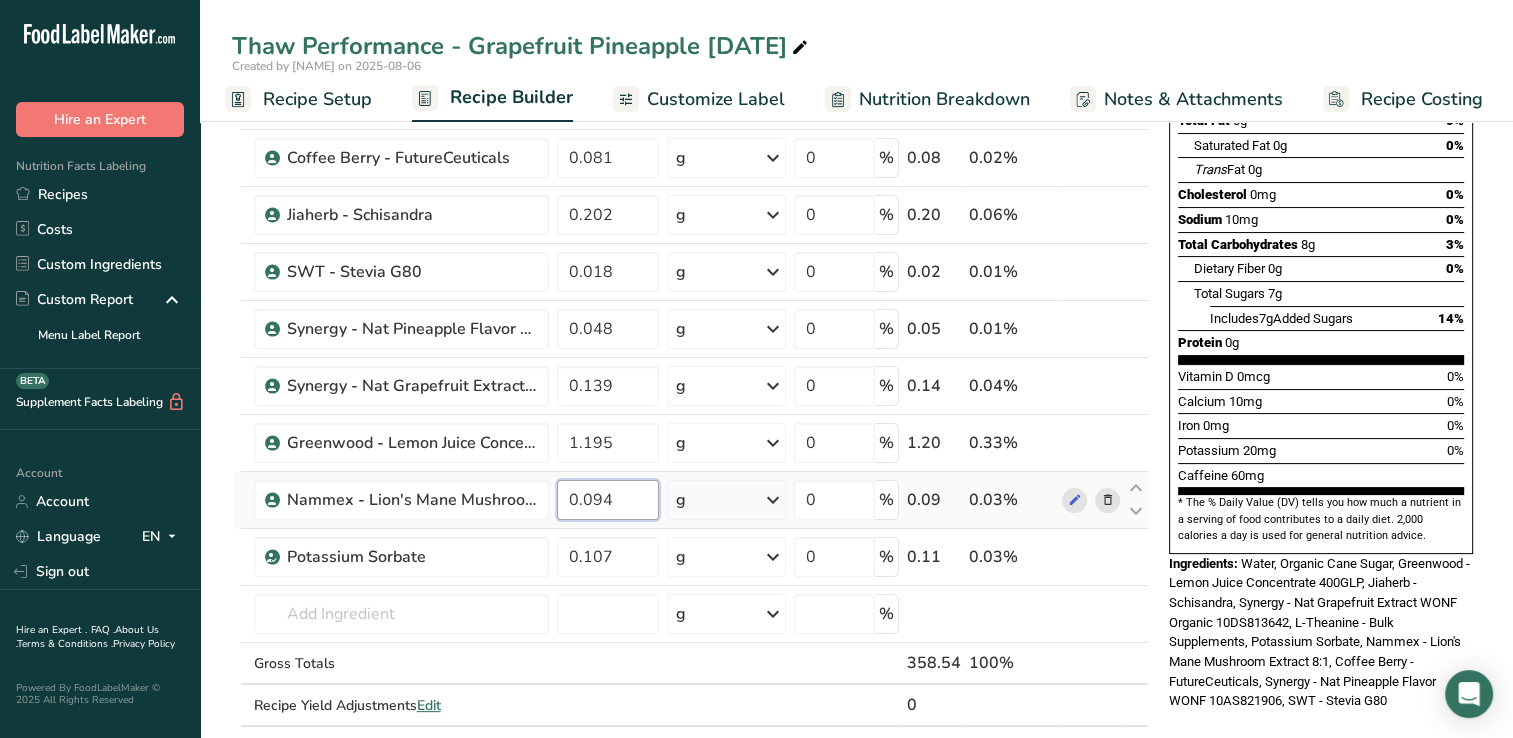 drag, startPoint x: 598, startPoint y: 502, endPoint x: 629, endPoint y: 502, distance: 31 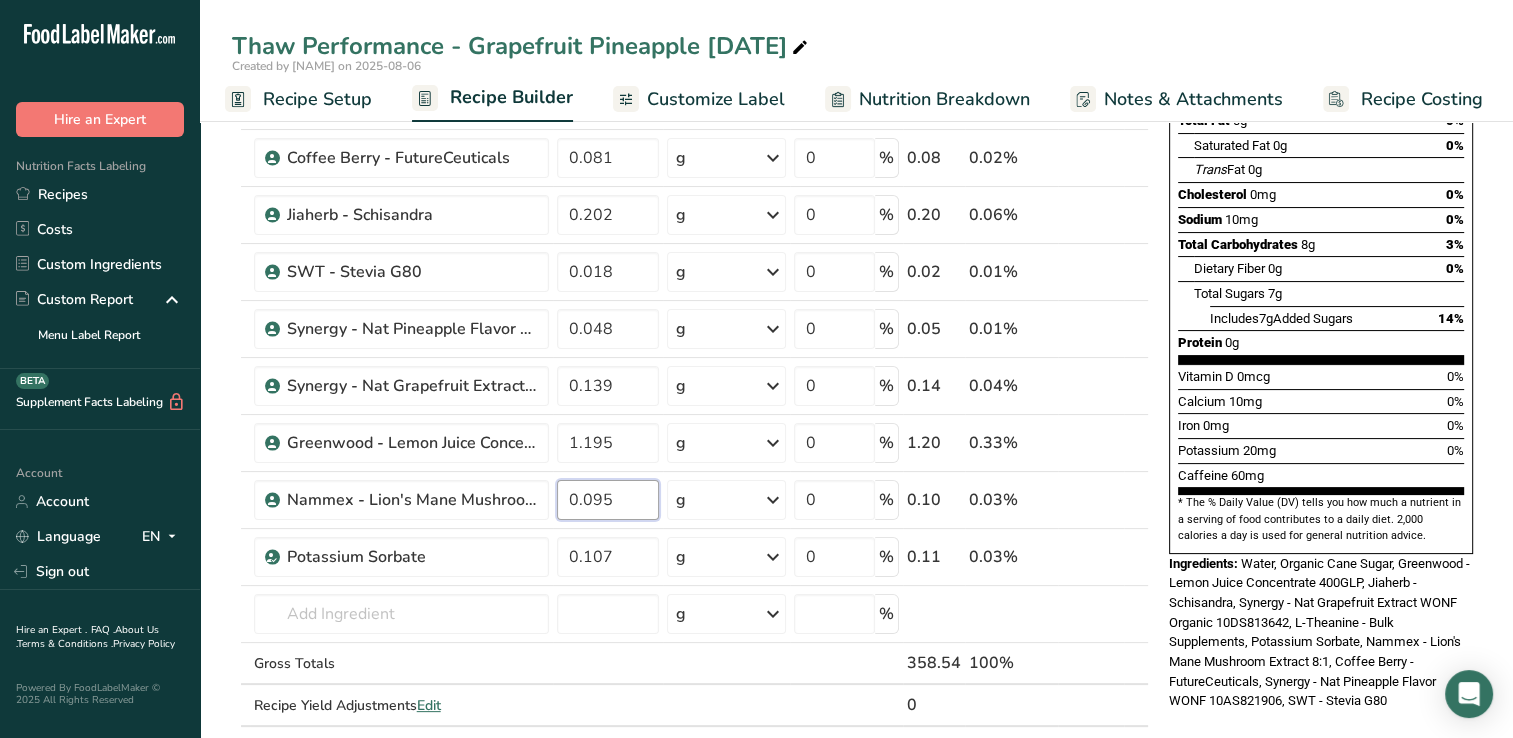type on "0.095" 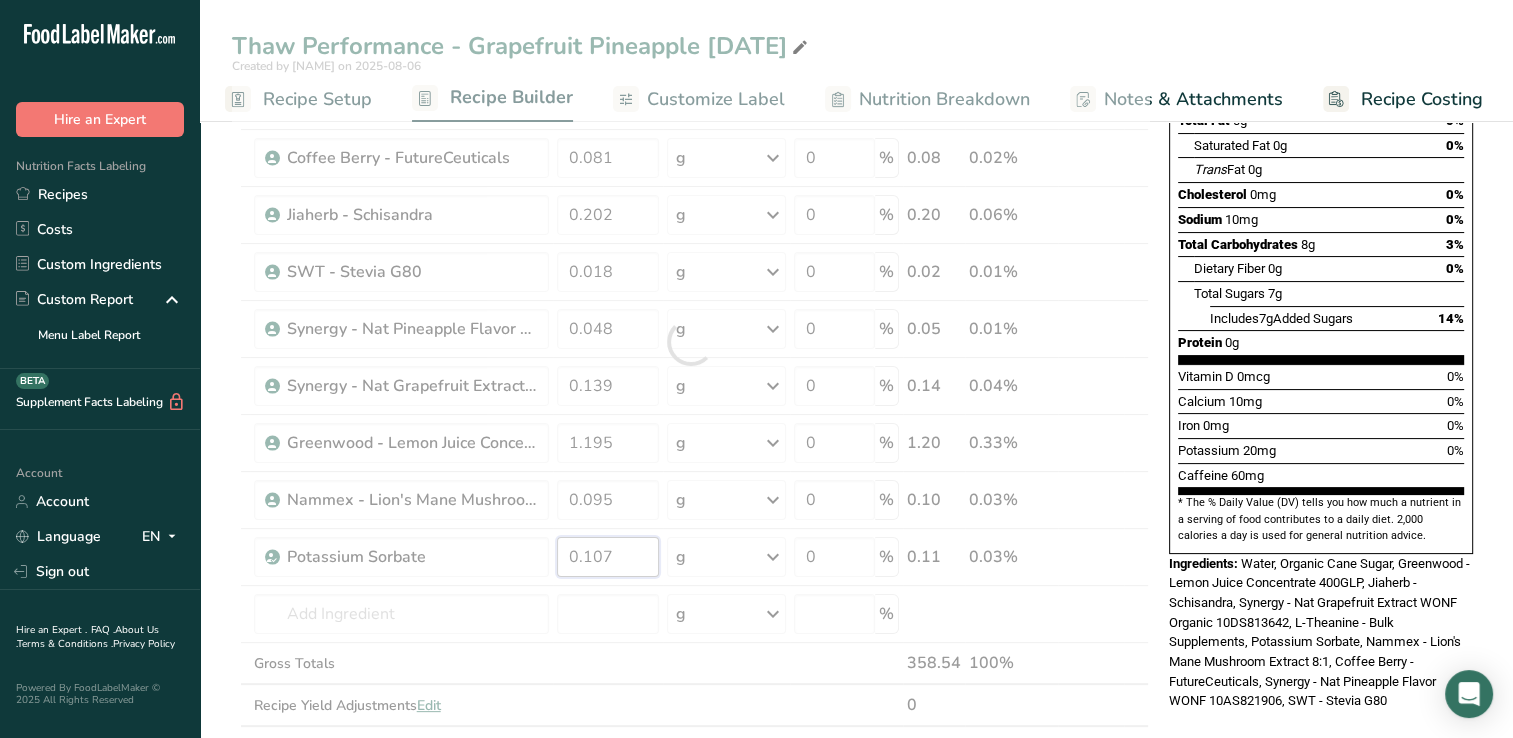drag, startPoint x: 580, startPoint y: 548, endPoint x: 722, endPoint y: 528, distance: 143.40154 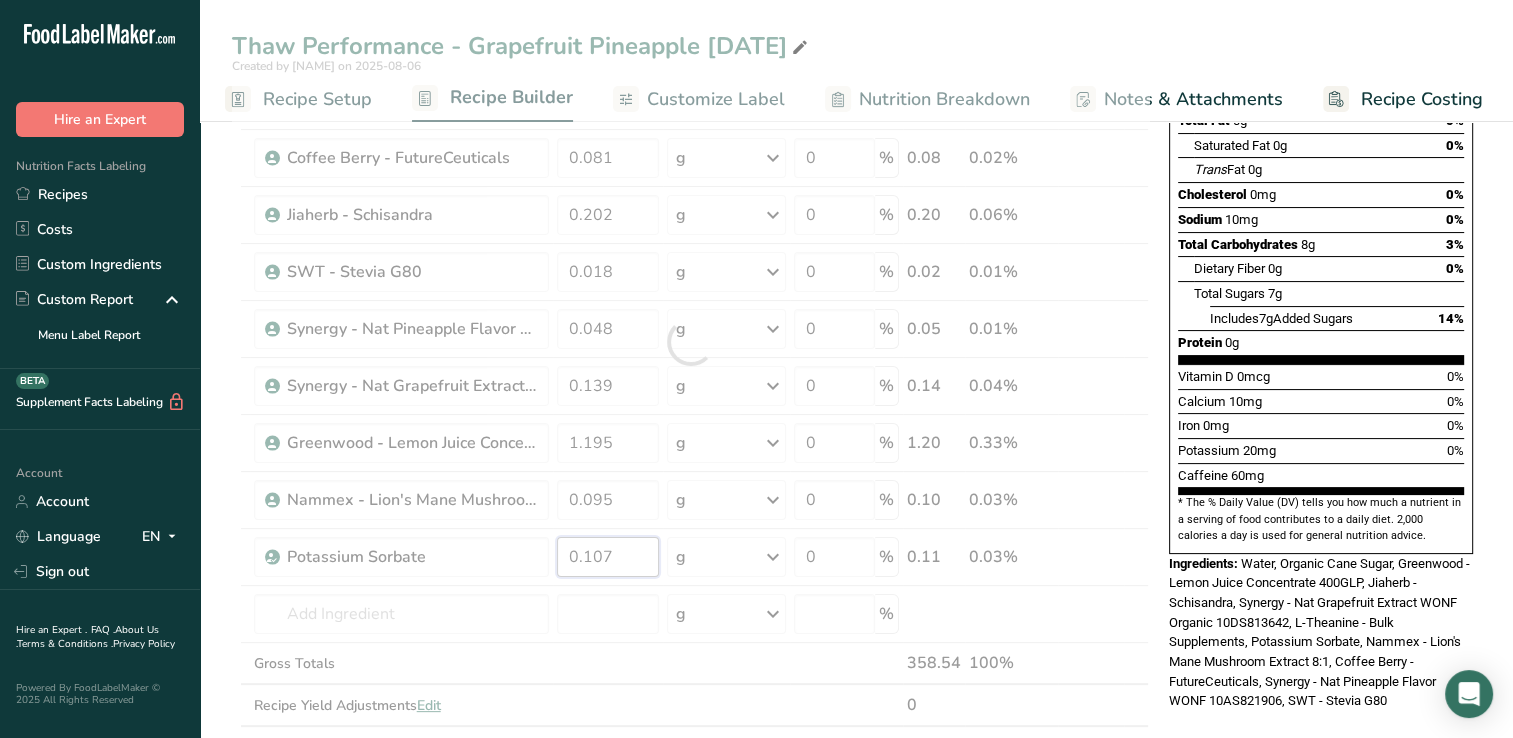 click on "Ingredient *
Amount *
Unit *
Waste *   .a-a{fill:#347362;}.b-a{fill:#fff;}          Grams
Percentage
Beverages, water, tap, municipal
349.465
g
Portions
1 fl oz
1 bottle 8 fl oz
1 liter
See more
Weight Units
g
kg
mg
See more
Volume Units
l
Volume units require a density conversion. If you know your ingredient's density enter it below. Otherwise, click on "RIA" our AI Regulatory bot - she will be able to help you
lb/ft3
g/cm3
Confirm
mL
lb/ft3
g/cm3
fl oz" at bounding box center [690, 342] 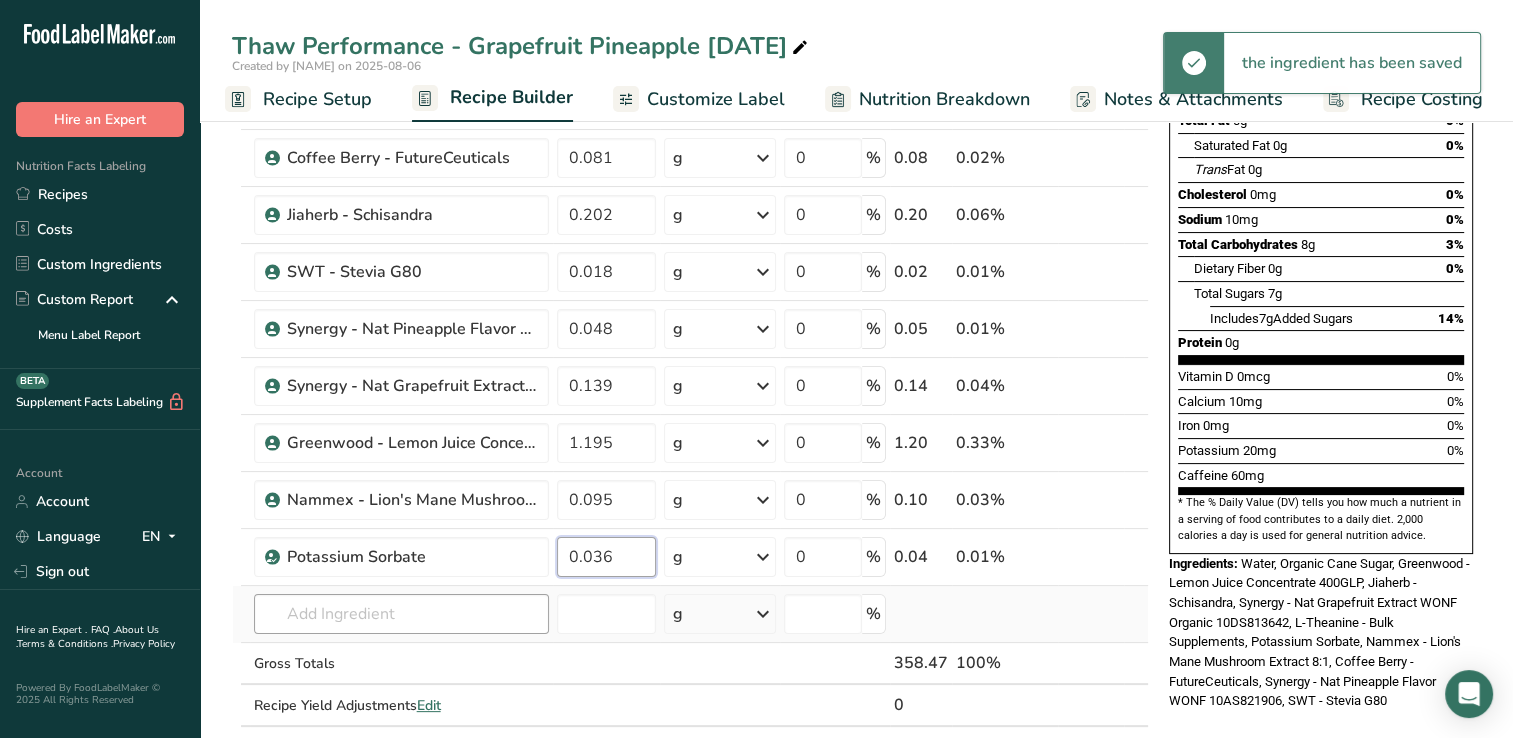type on "0.036" 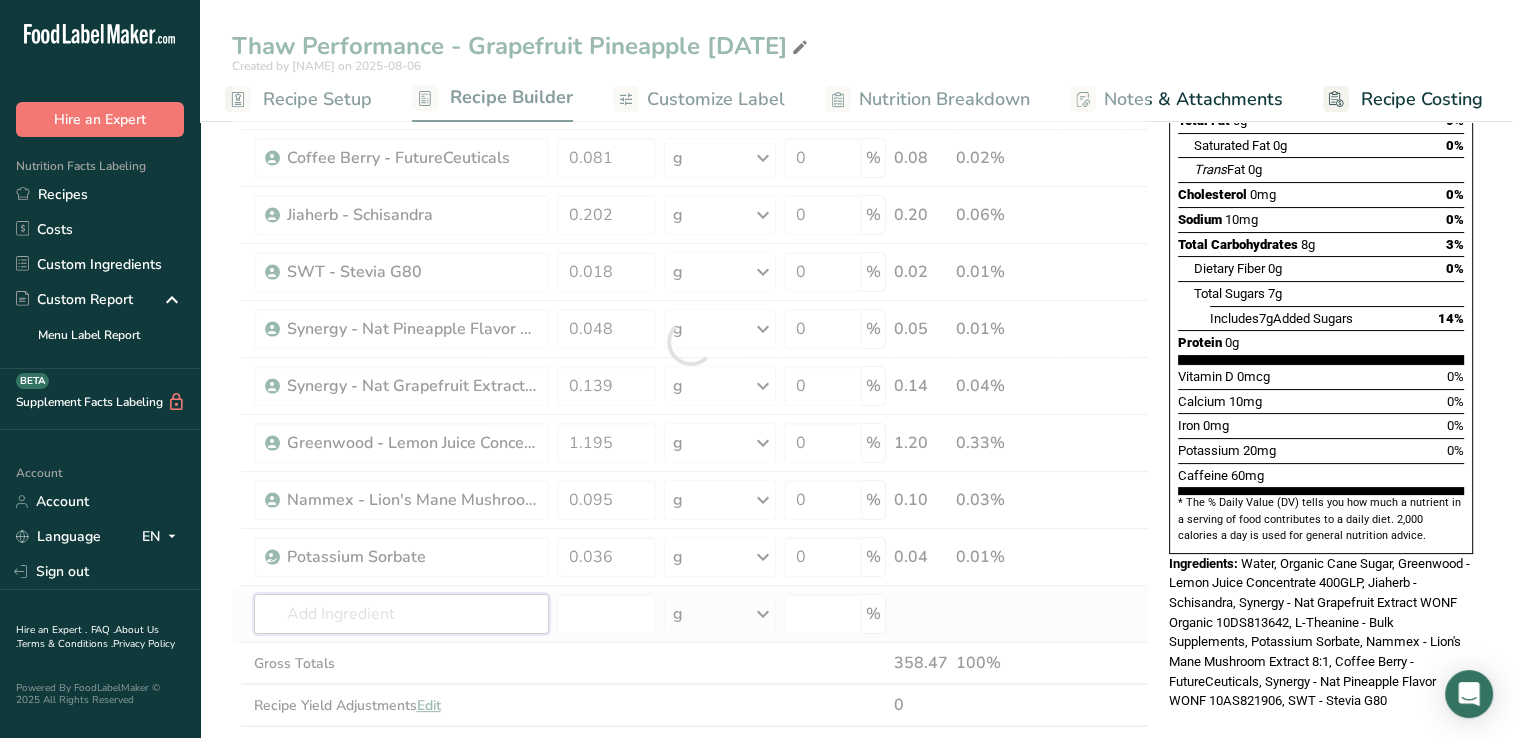 click on "Ingredient *
Amount *
Unit *
Waste *   .a-a{fill:#347362;}.b-a{fill:#fff;}          Grams
Percentage
Beverages, water, tap, municipal
349.465
g
Portions
1 fl oz
1 bottle 8 fl oz
1 liter
See more
Weight Units
g
kg
mg
See more
Volume Units
l
Volume units require a density conversion. If you know your ingredient's density enter it below. Otherwise, click on "RIA" our AI Regulatory bot - she will be able to help you
lb/ft3
g/cm3
Confirm
mL
lb/ft3
g/cm3
fl oz" at bounding box center (690, 342) 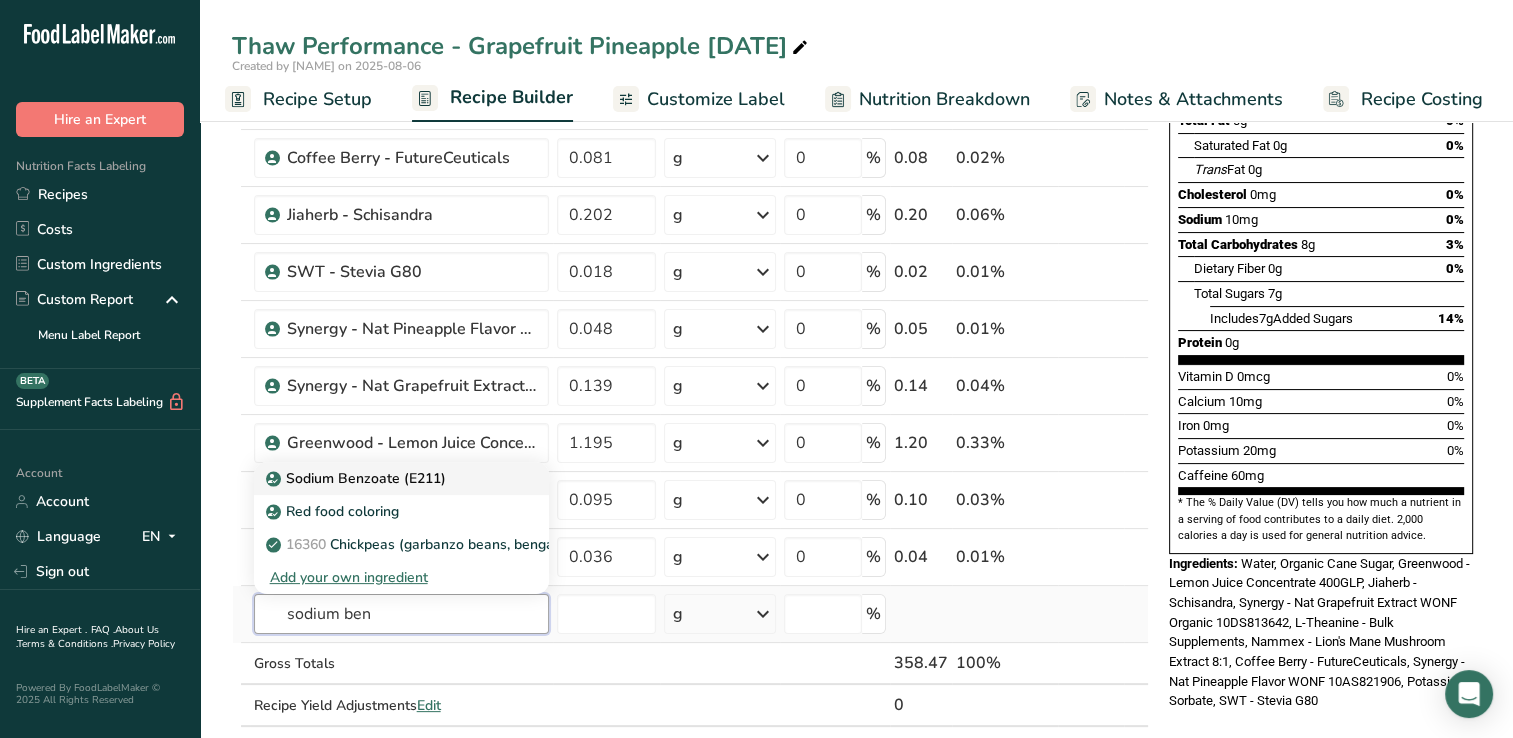 type on "sodium ben" 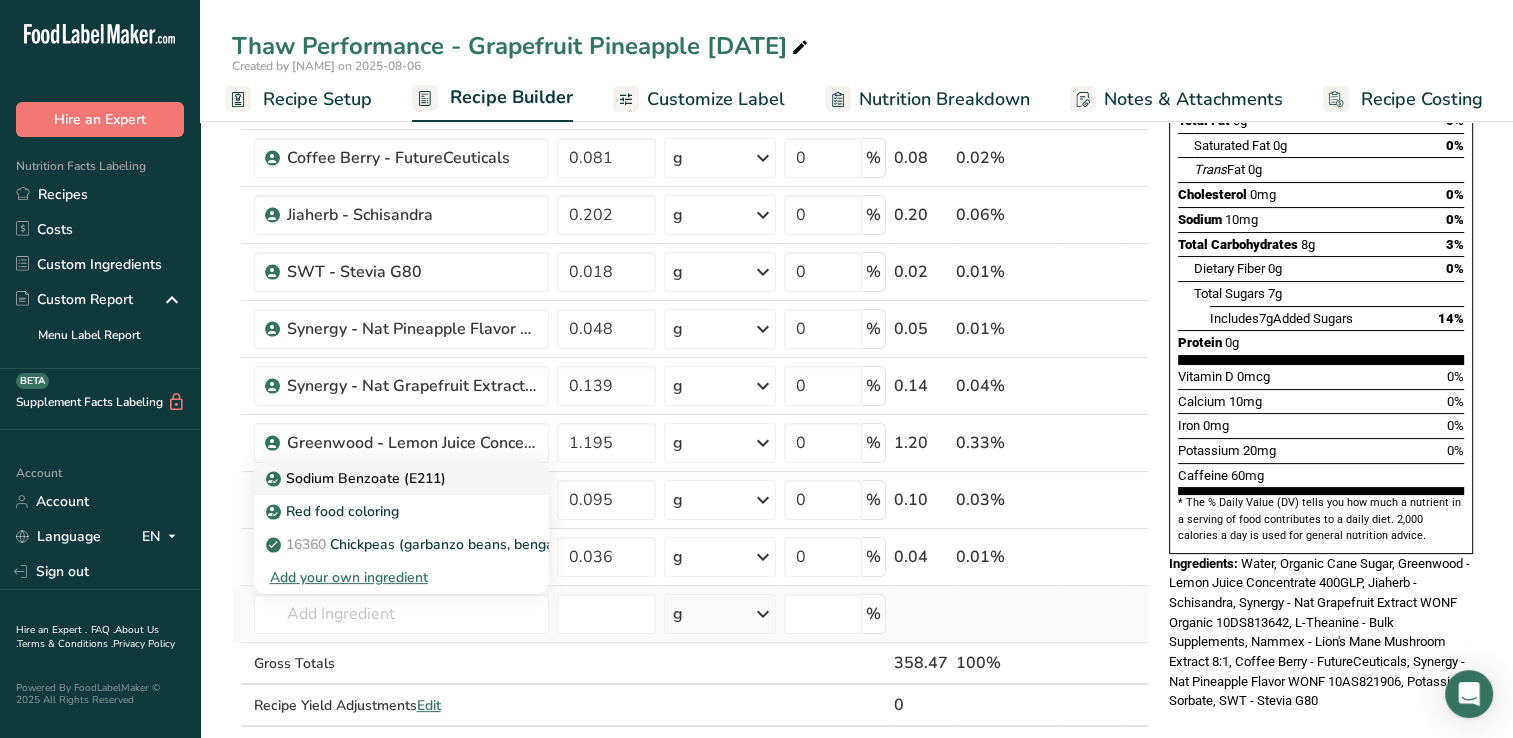 click on "Sodium Benzoate (E211)" at bounding box center [385, 478] 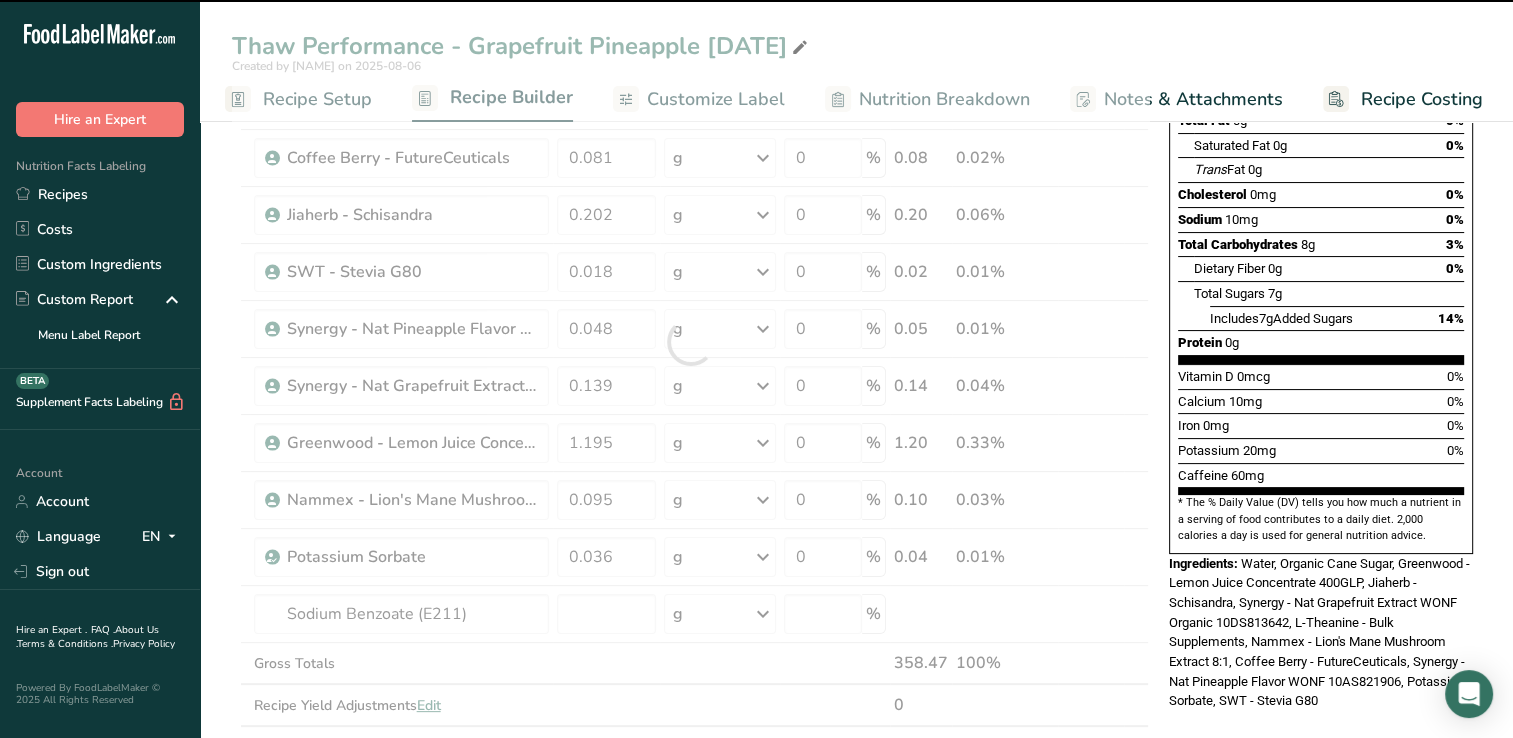 type on "0" 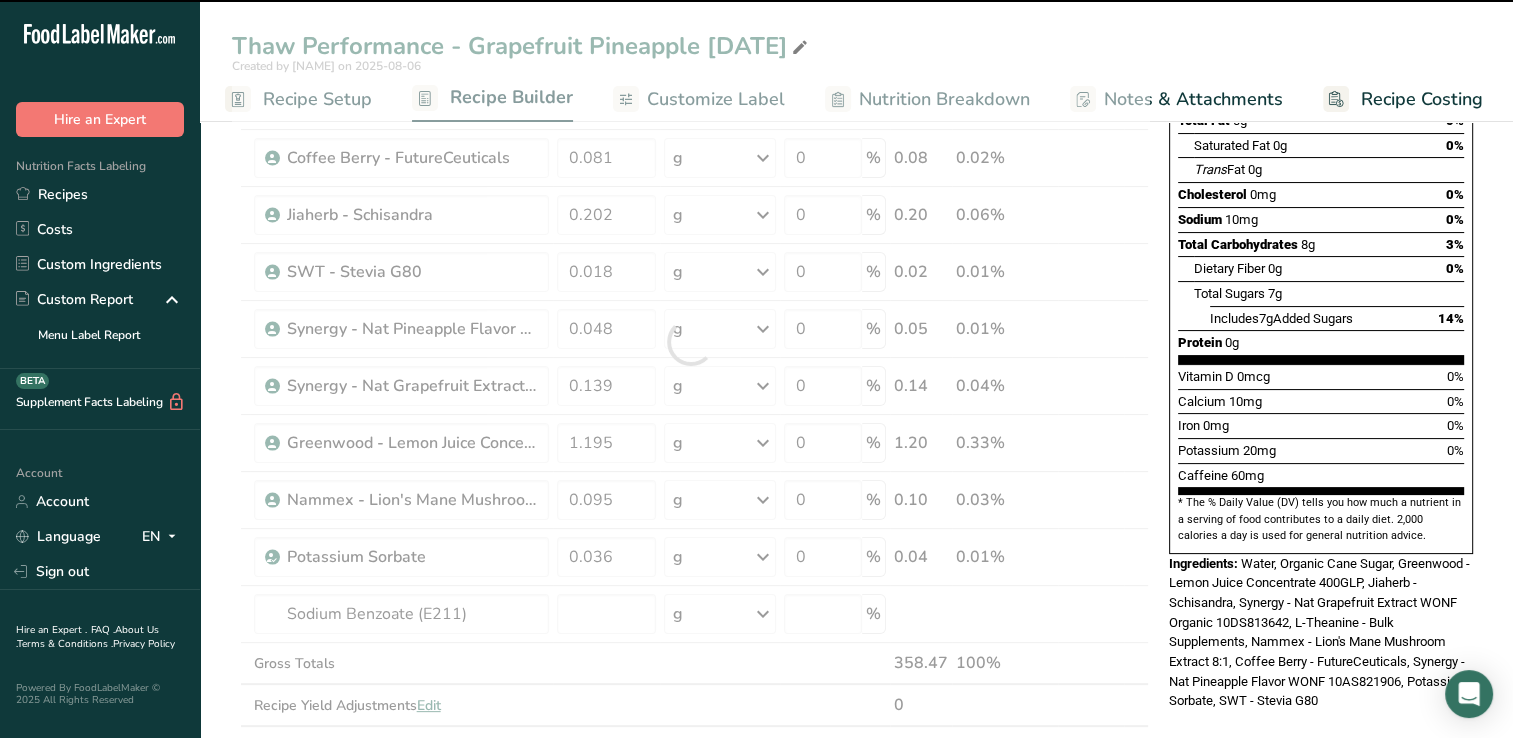 type on "0" 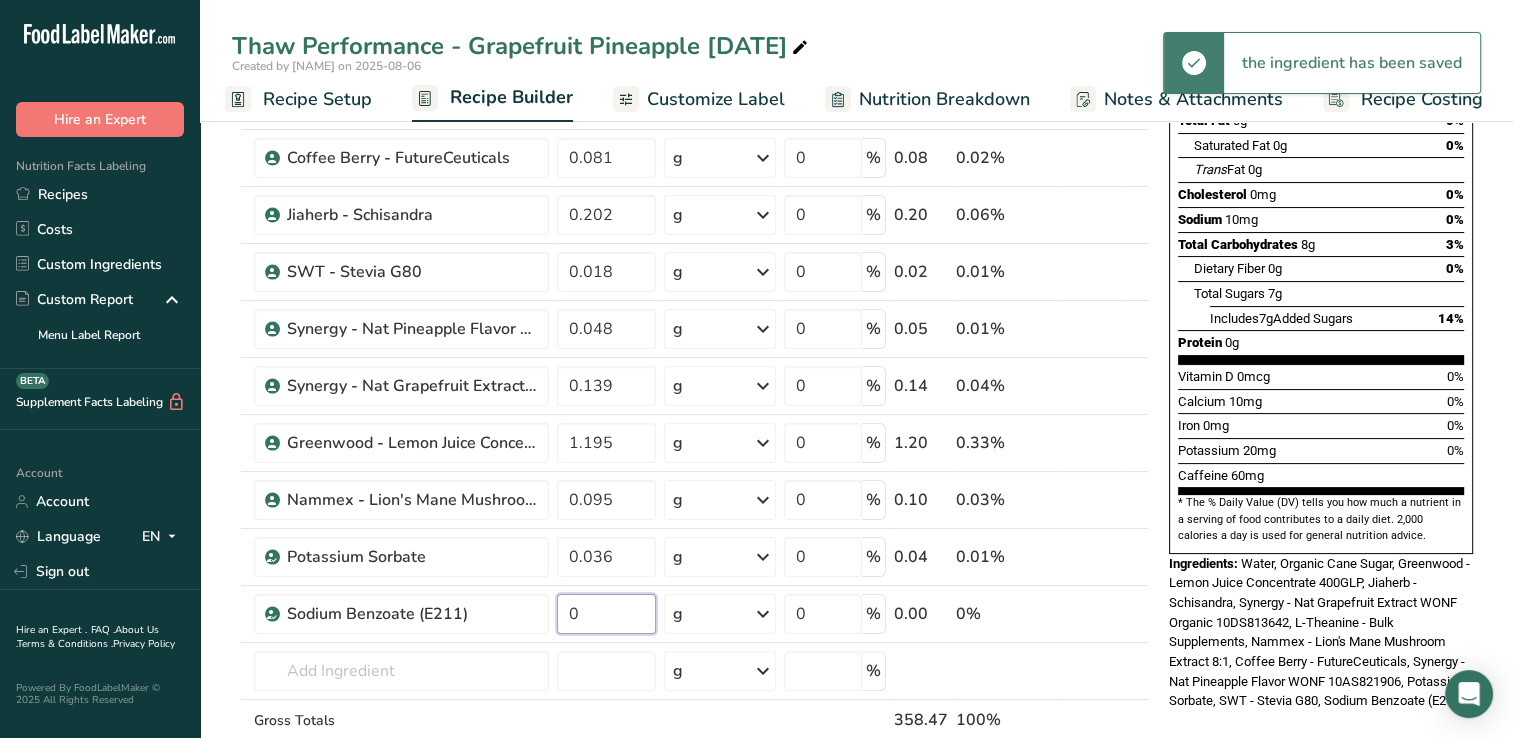 click on "0" at bounding box center [606, 614] 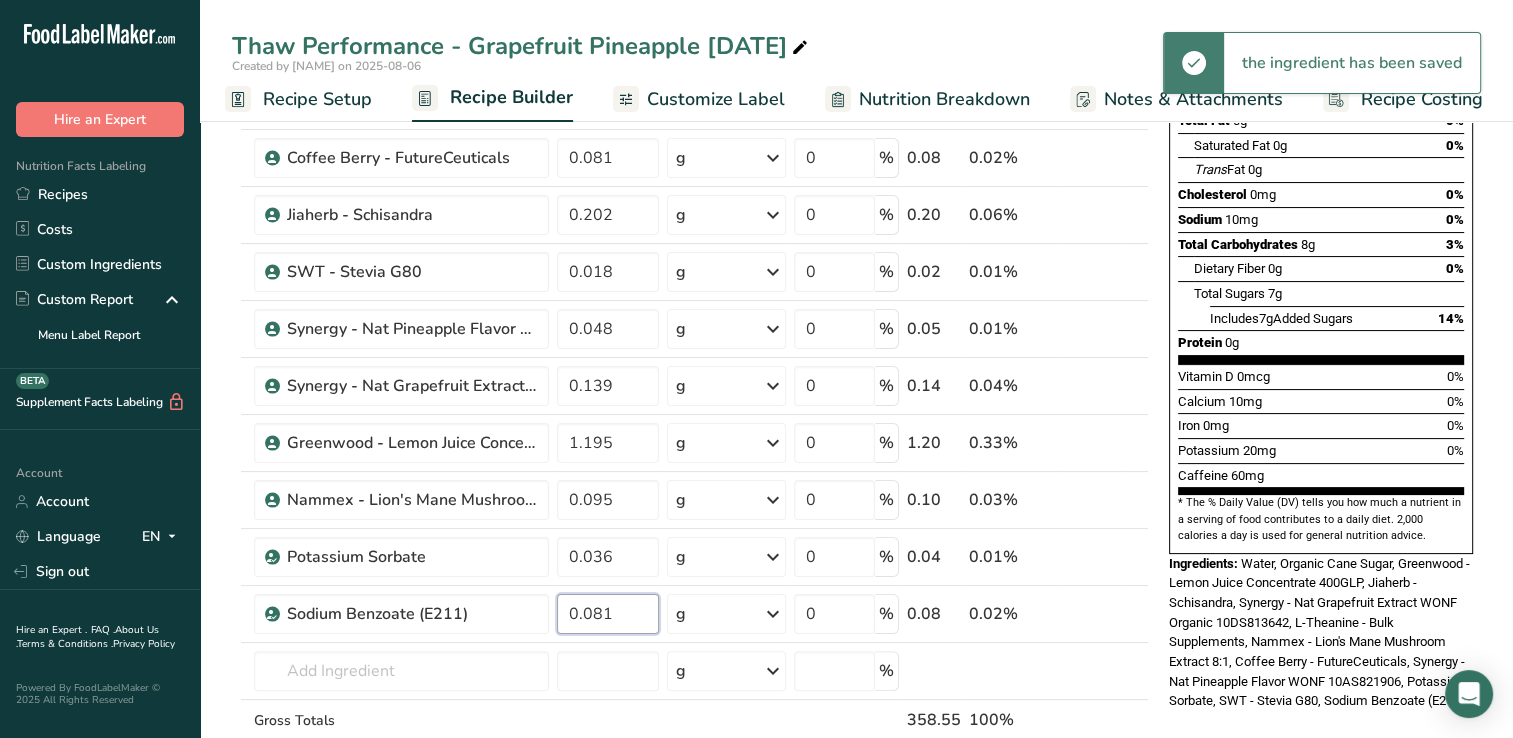 type on "0.081" 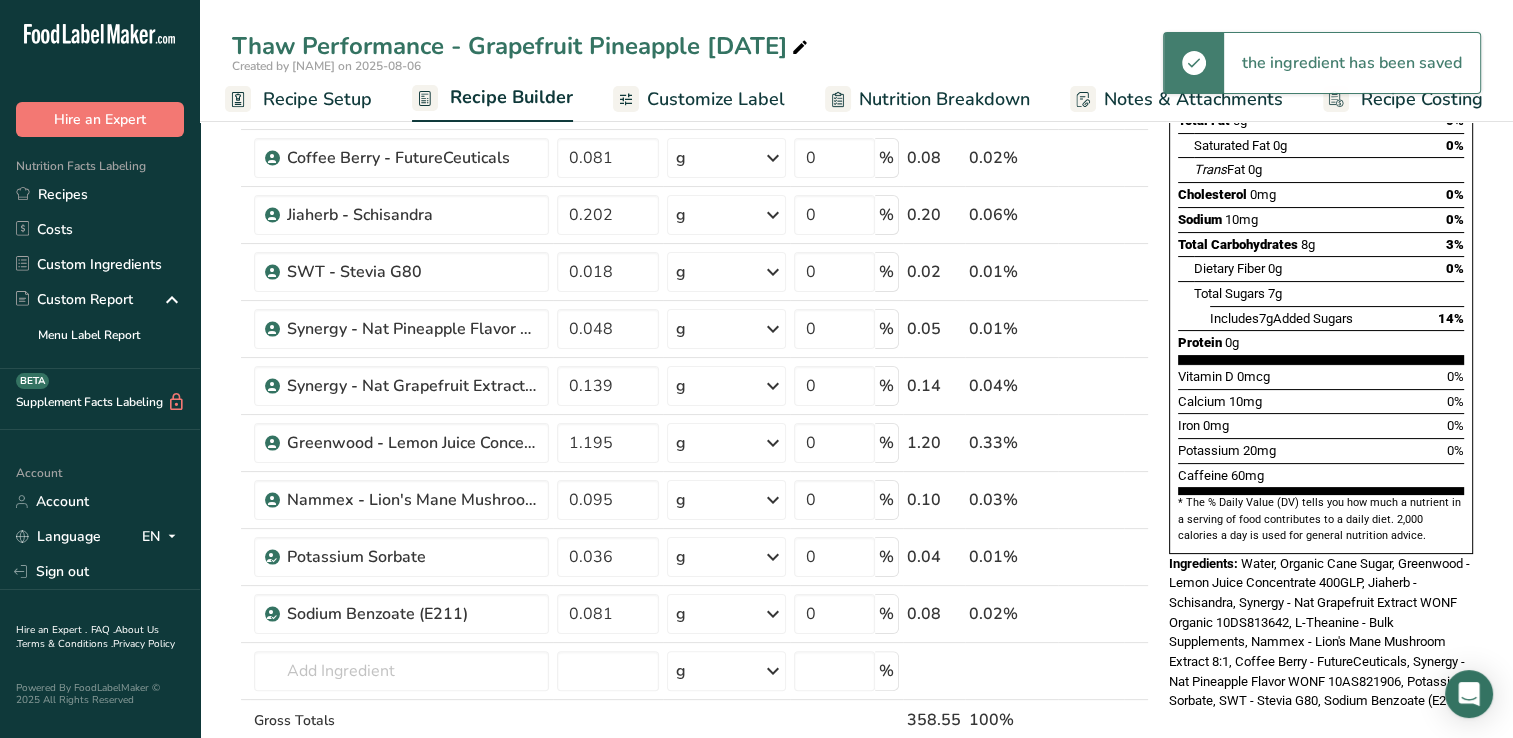 click on "Nutrition Facts
About 1 Serving Per Container
Serving Size
[NUMBER]mL
Amount Per Serving
Calories
[NUMBER]
% Daily Value *
Total Fat
0g
0%
Saturated Fat
0g
0%
Trans  Fat
0g
Cholesterol
0mg
0%
Sodium
[NUMBER]mg
0%
Total Carbohydrates
[NUMBER]g
3%
Dietary Fiber
0g
0%" at bounding box center (1321, 199) 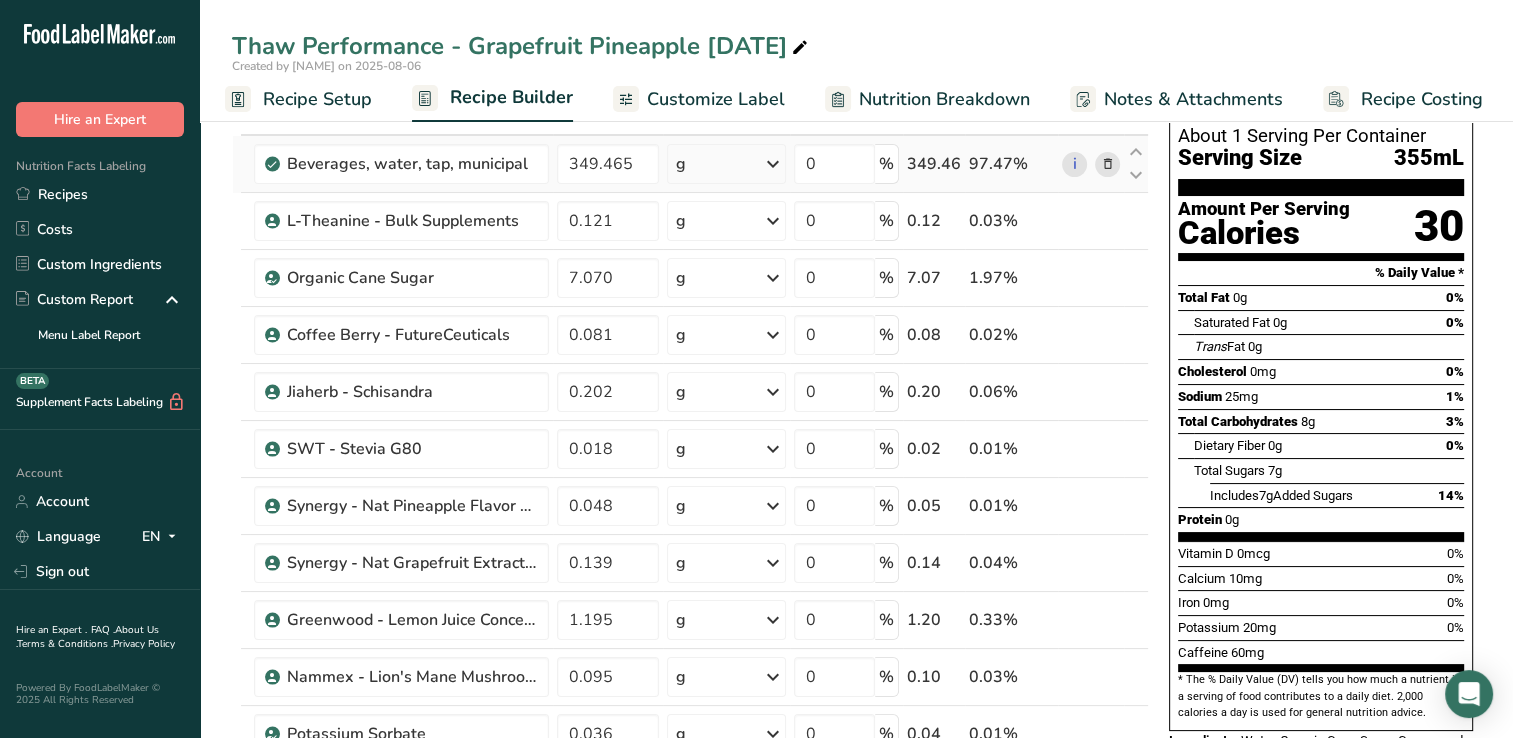 scroll, scrollTop: 0, scrollLeft: 0, axis: both 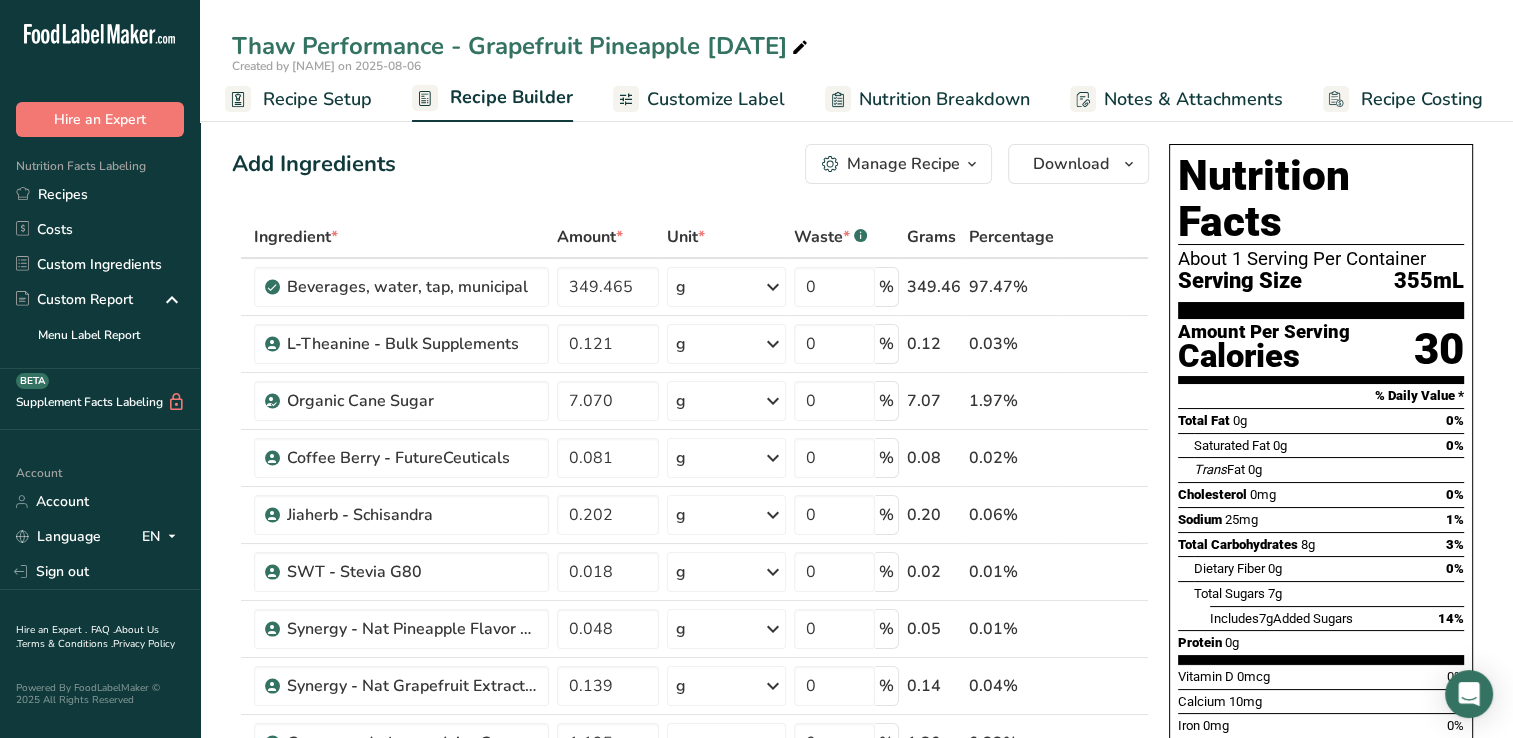 click on "Customize Label" at bounding box center (716, 99) 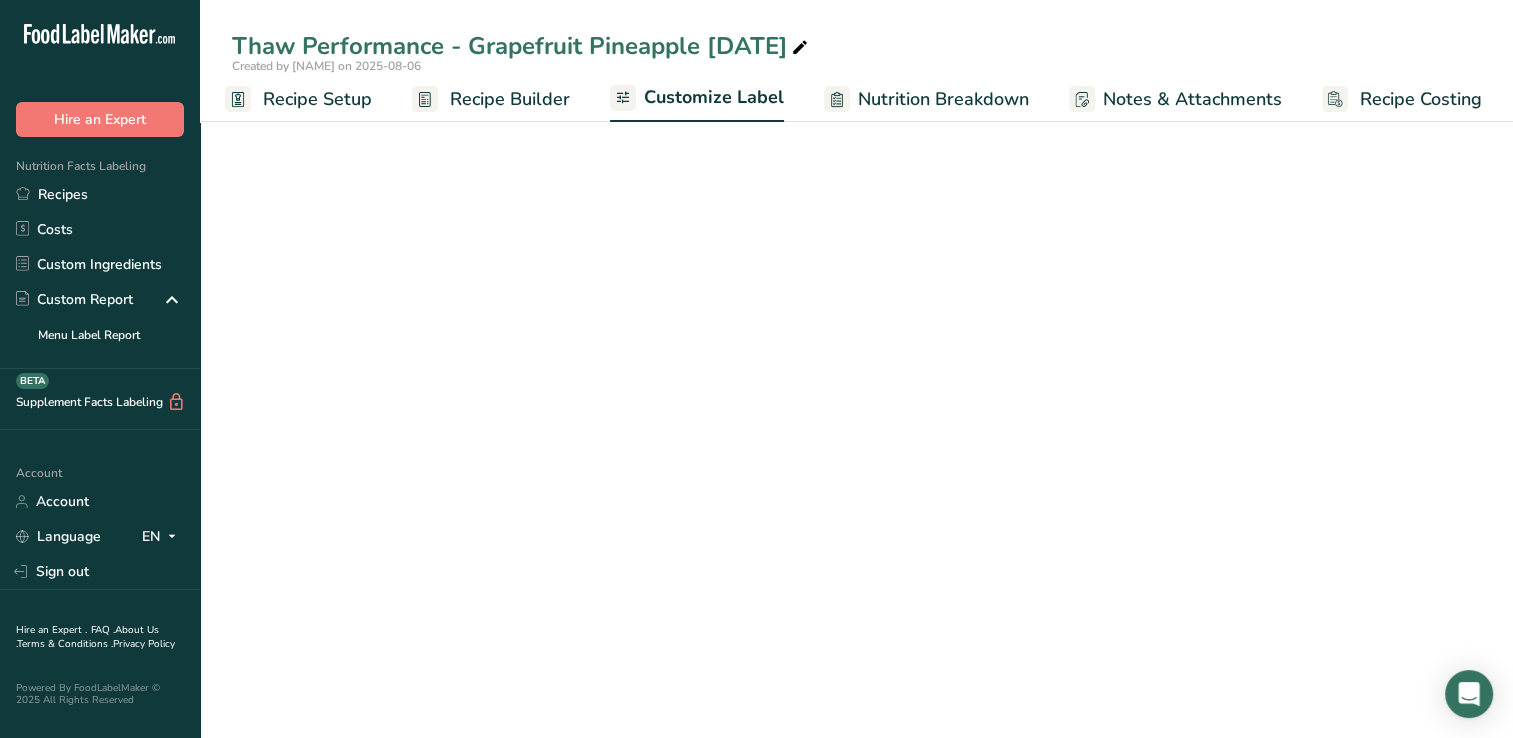 scroll, scrollTop: 0, scrollLeft: 8, axis: horizontal 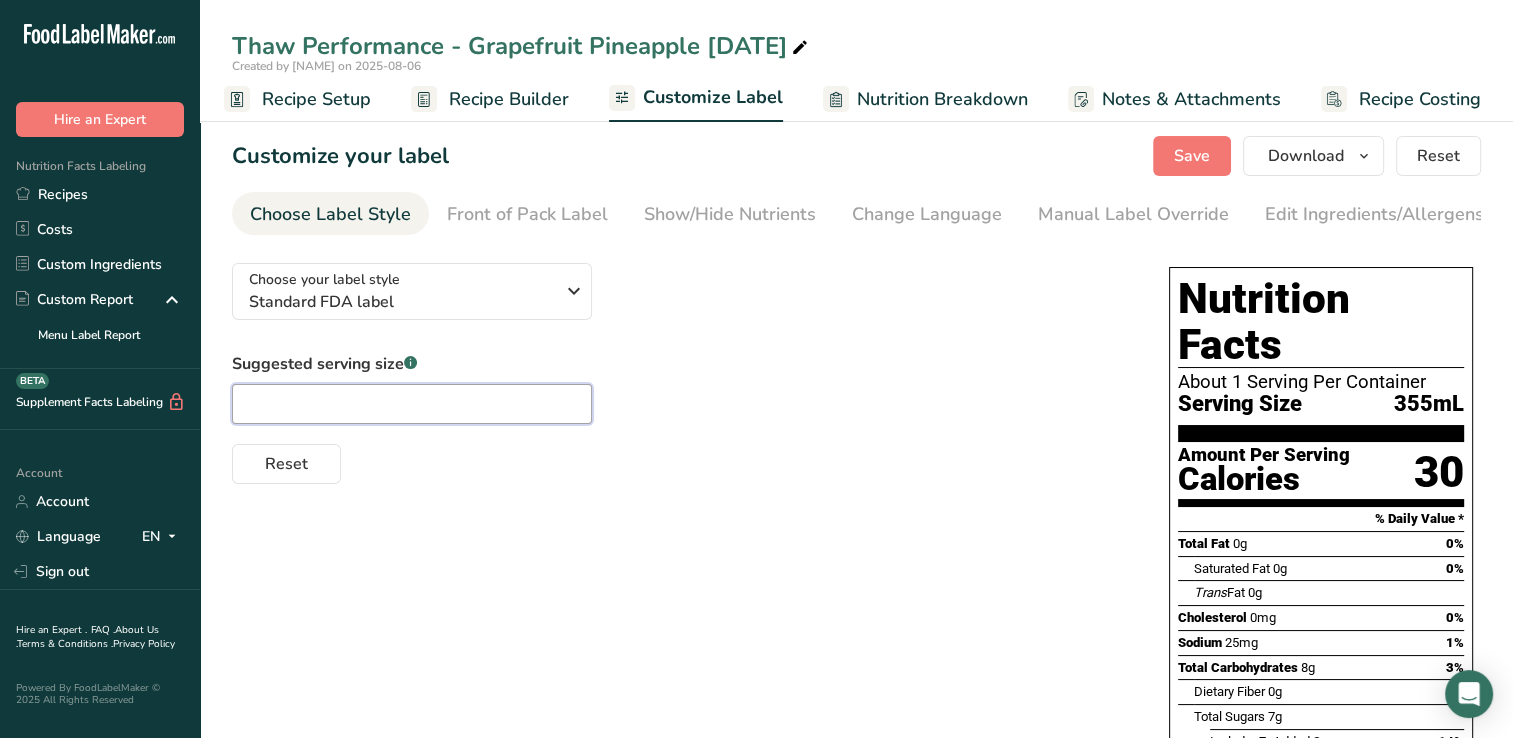 click at bounding box center [412, 404] 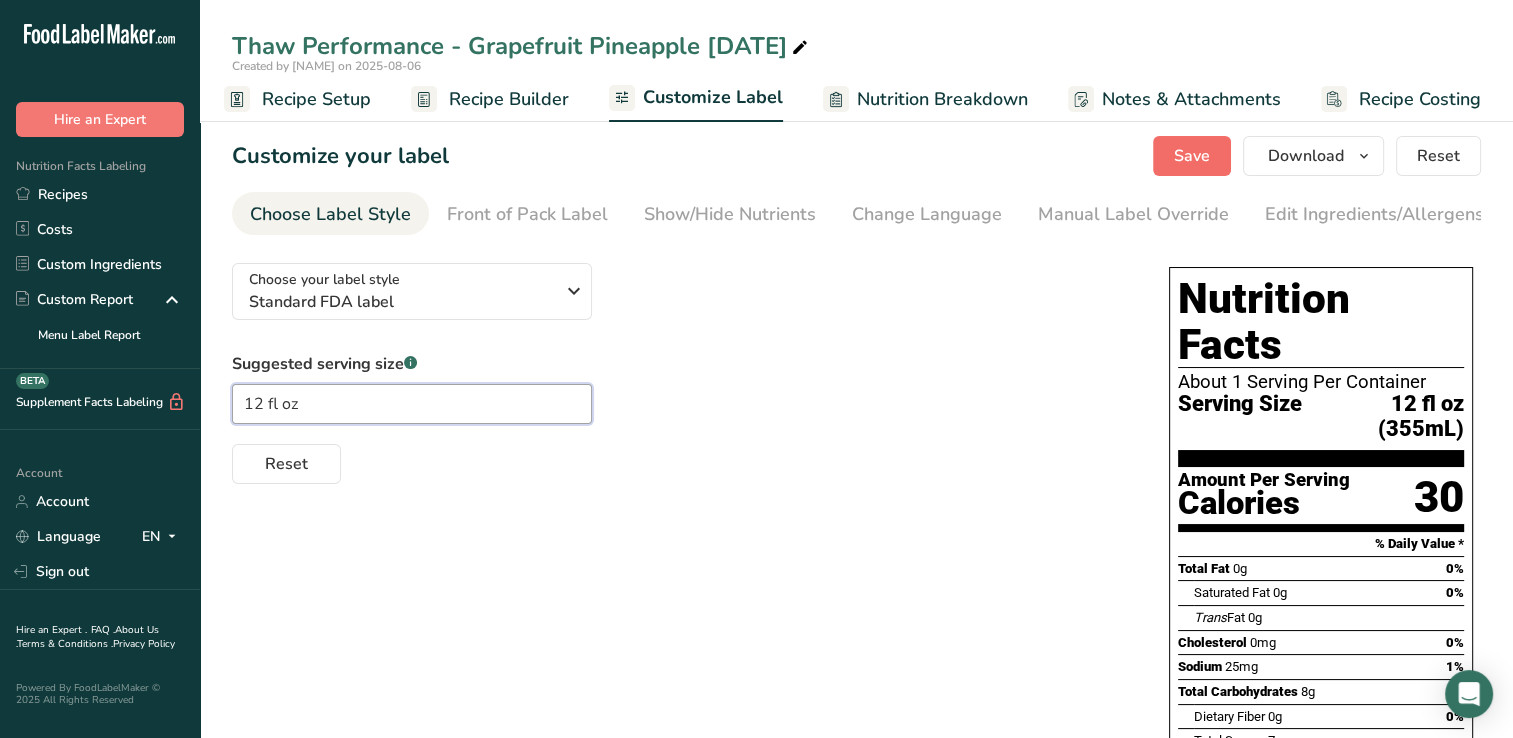 type on "12 fl oz" 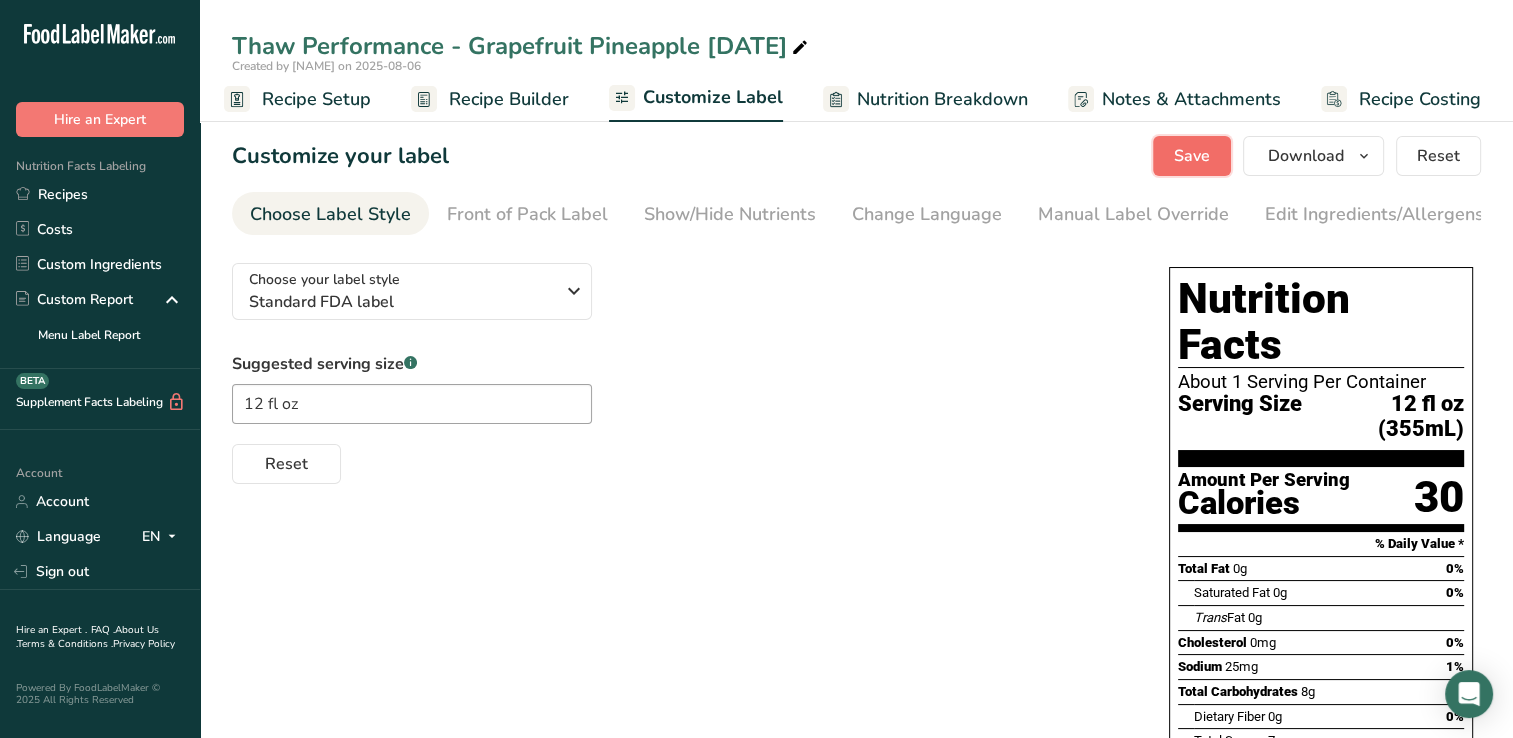 click on "Save" at bounding box center (1192, 156) 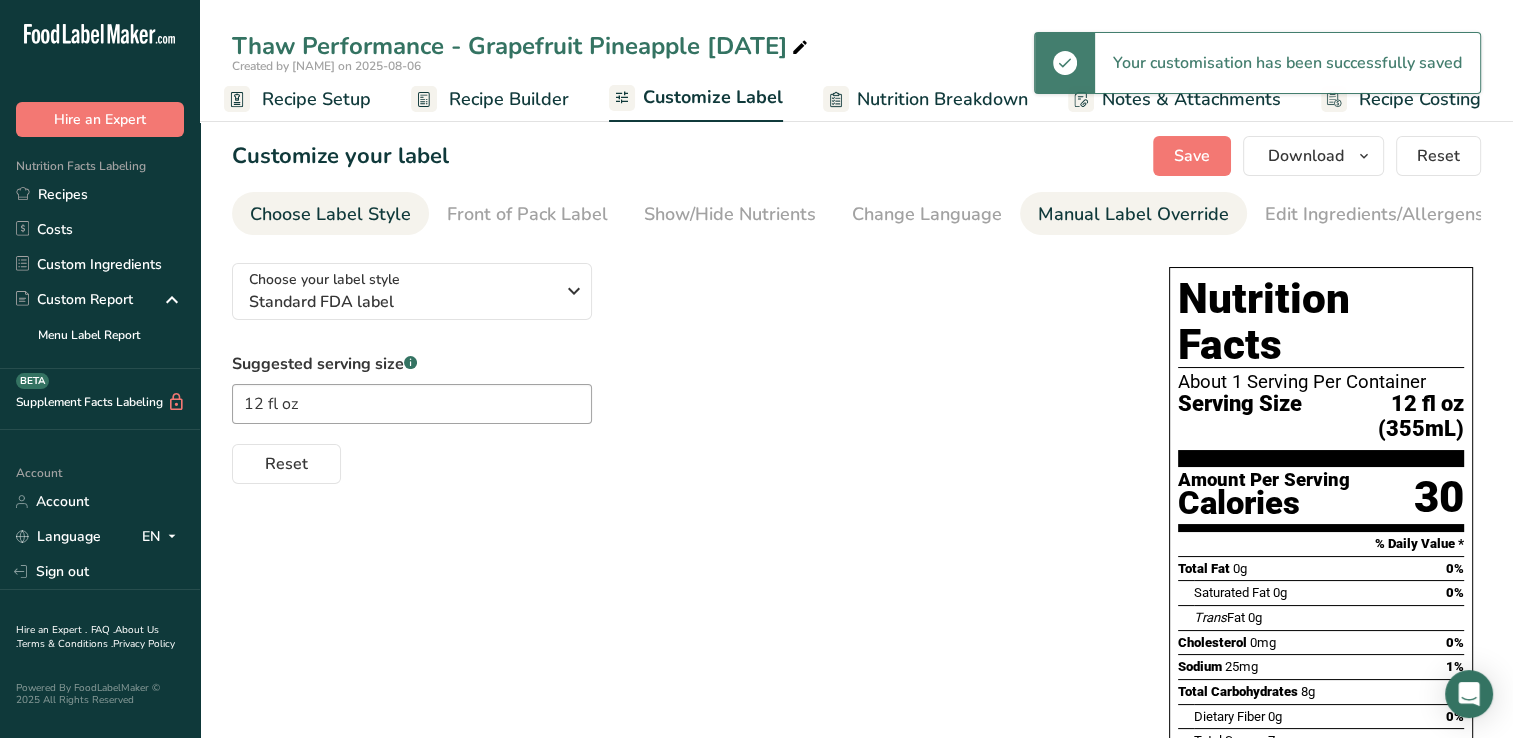 click on "Manual Label Override" at bounding box center [1133, 214] 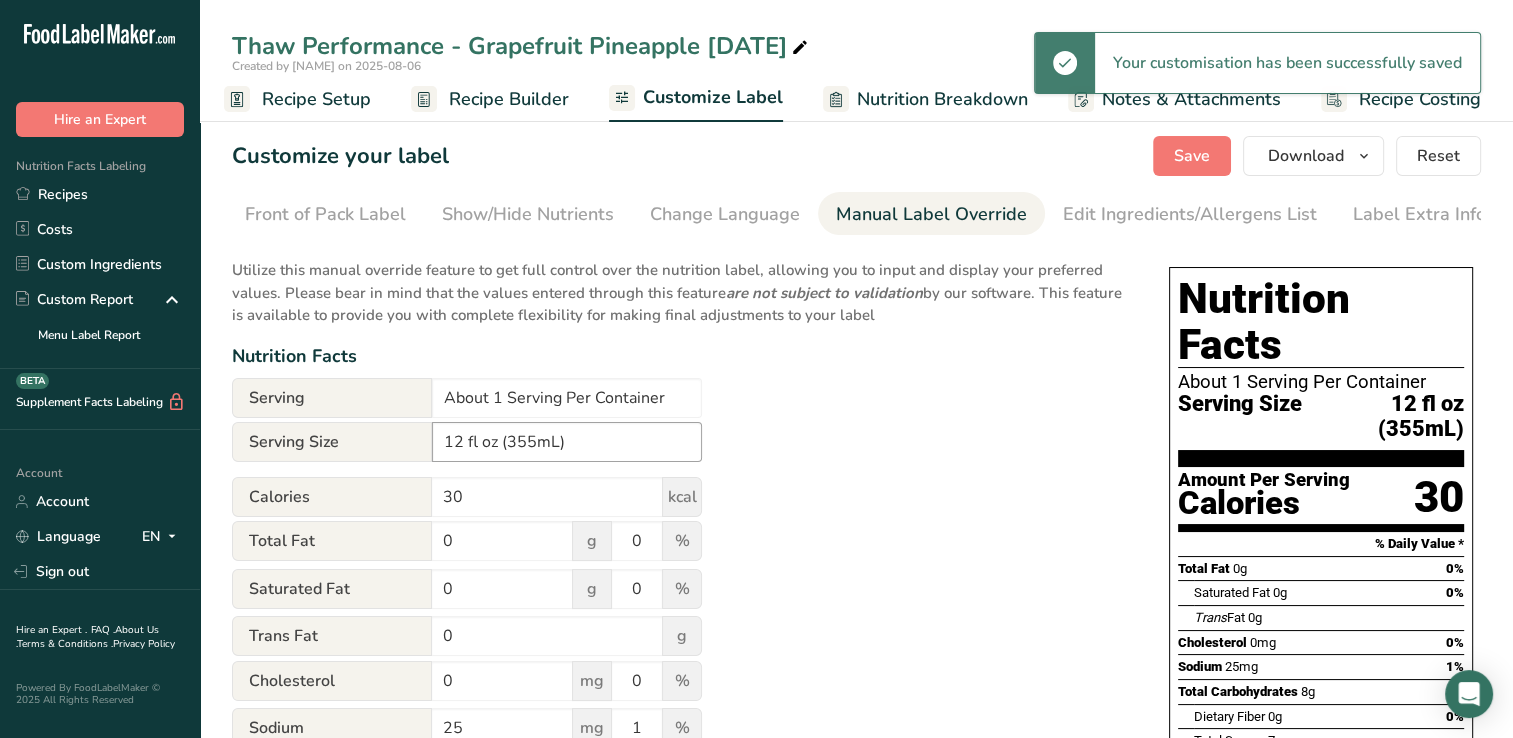 scroll, scrollTop: 0, scrollLeft: 204, axis: horizontal 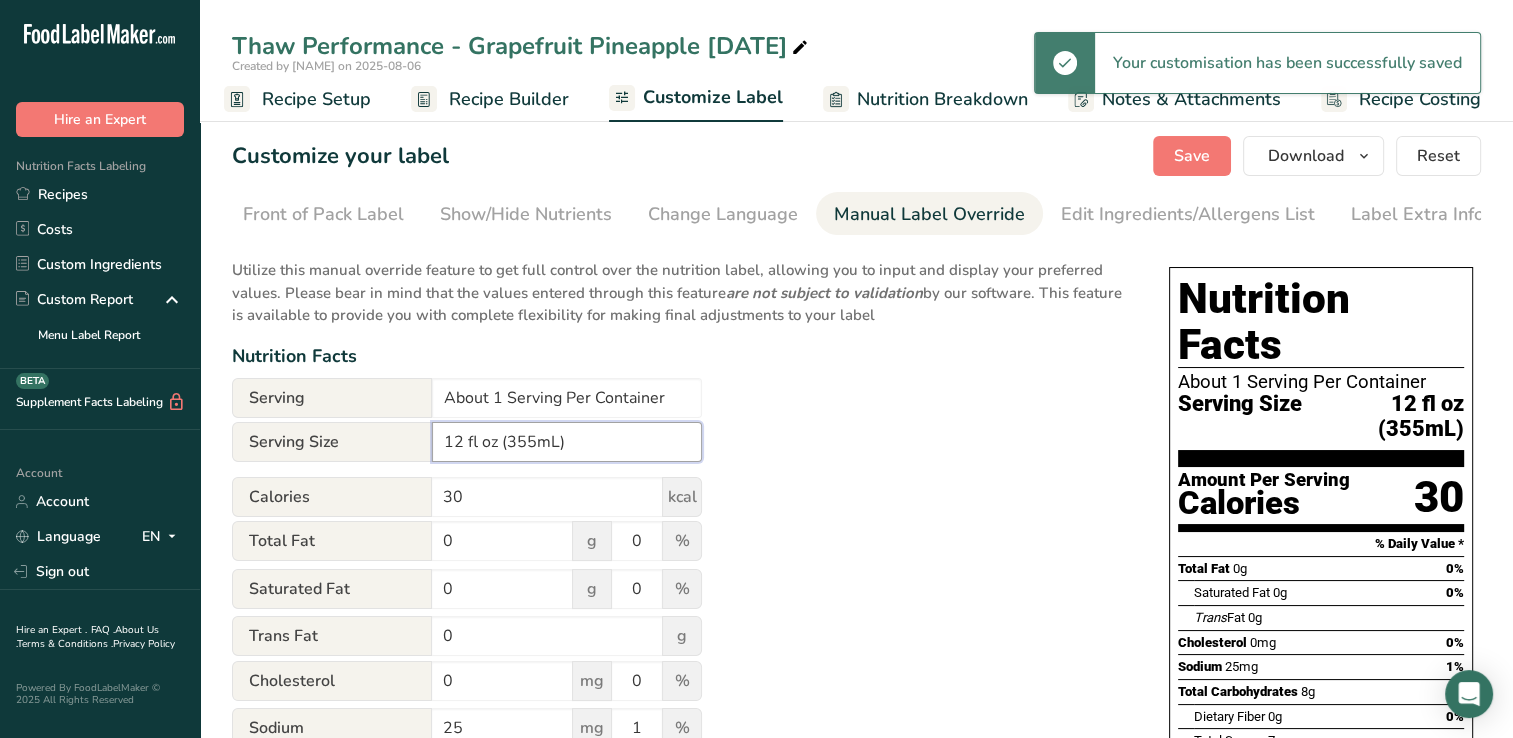 click on "12 fl oz (355mL)" at bounding box center (567, 442) 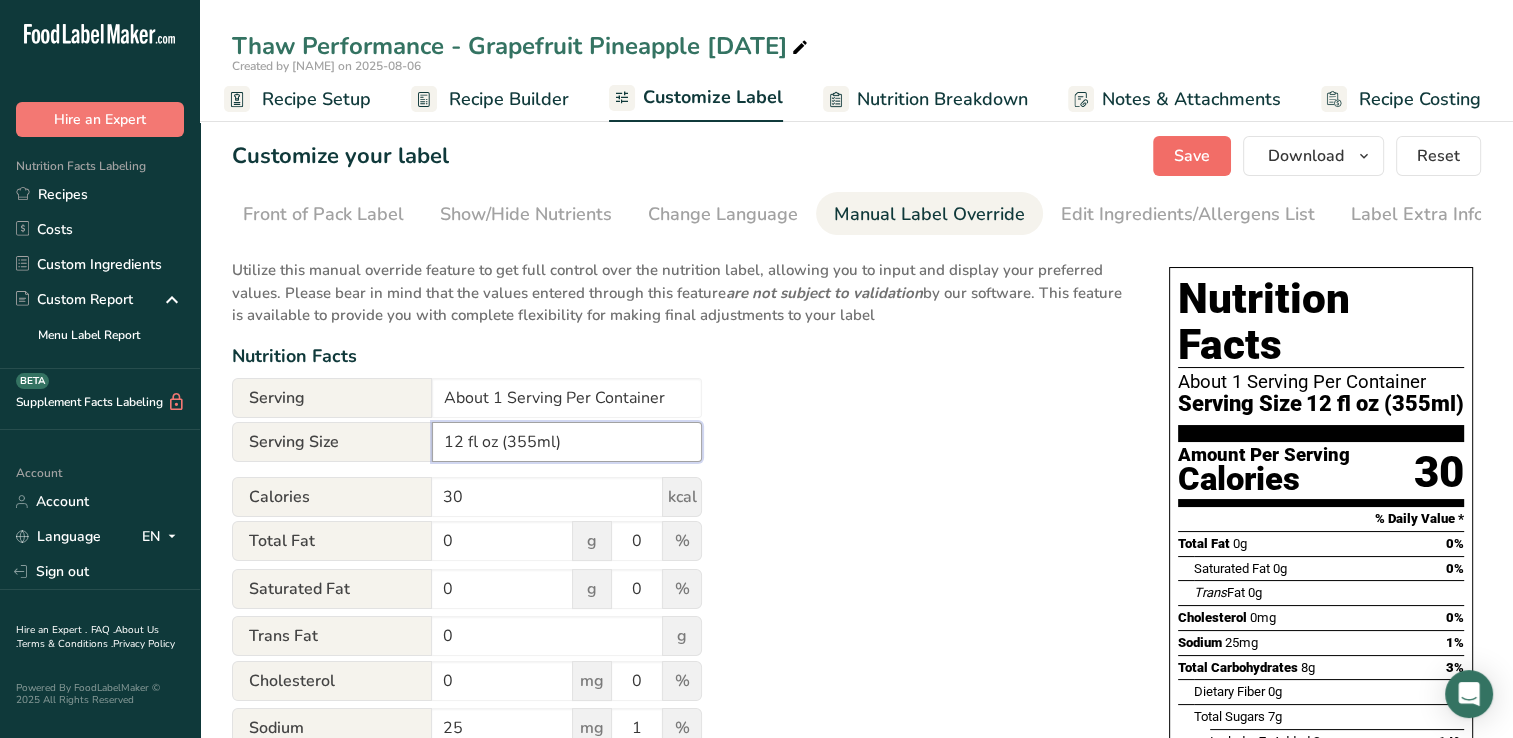 type on "12 fl oz (355ml)" 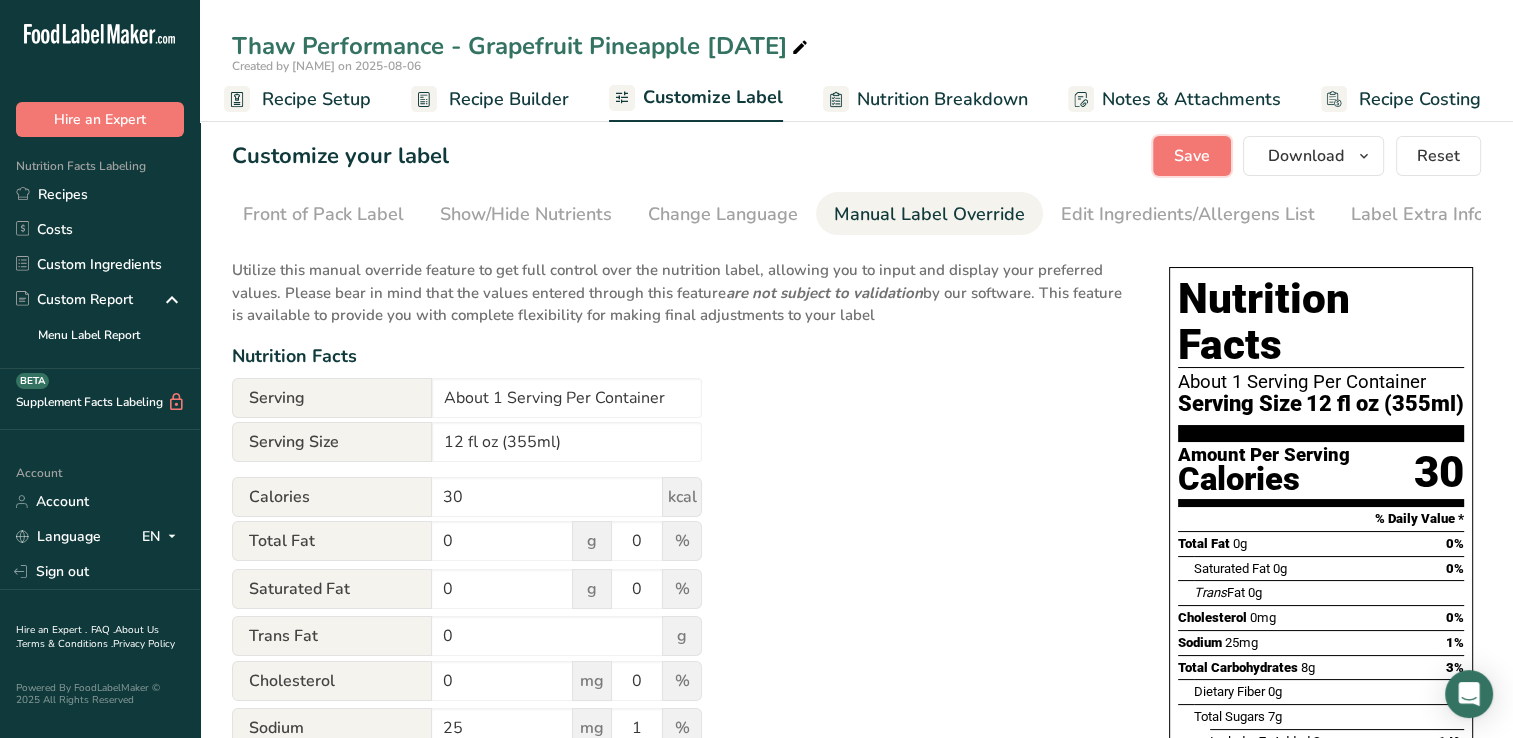 click on "Save" at bounding box center (1192, 156) 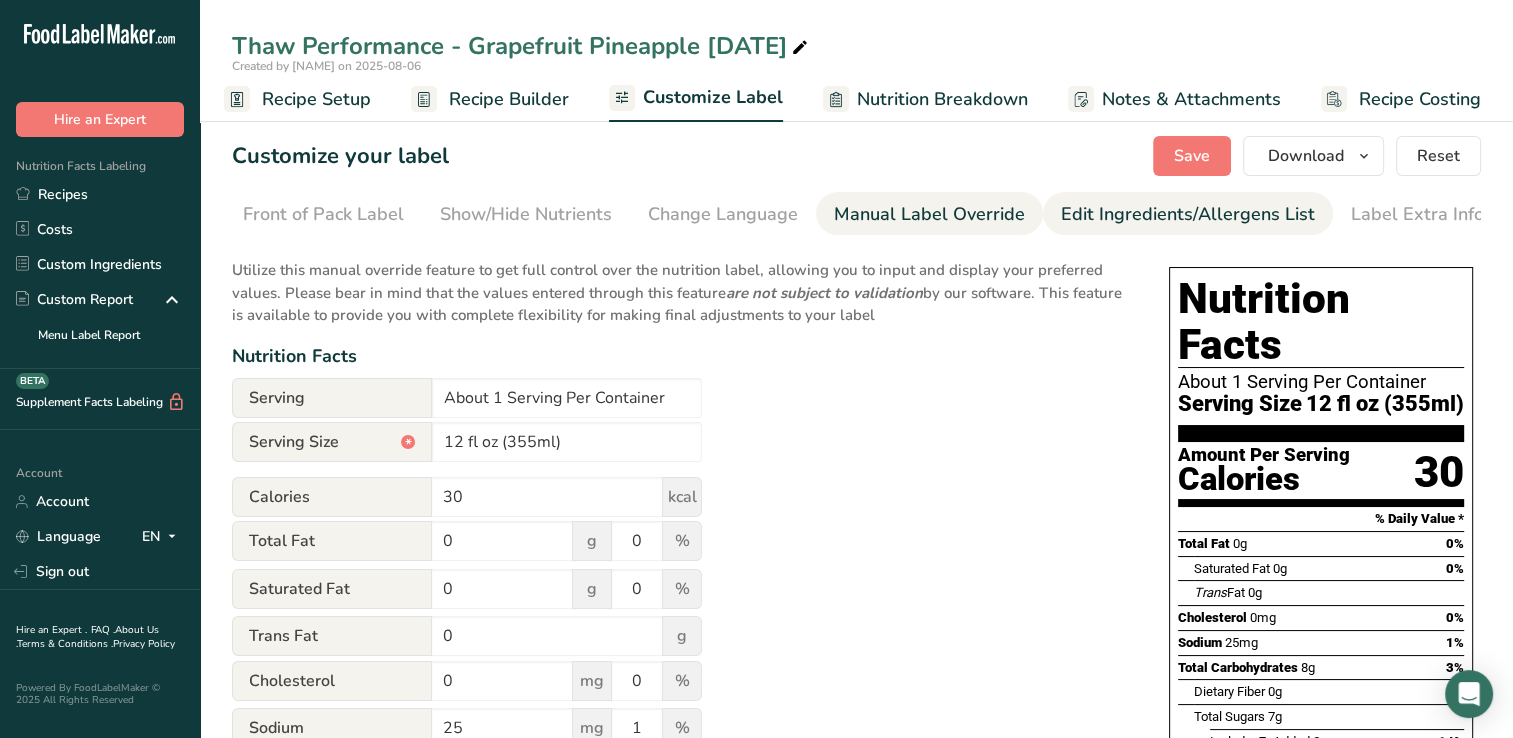 click on "Edit Ingredients/Allergens List" at bounding box center (1188, 214) 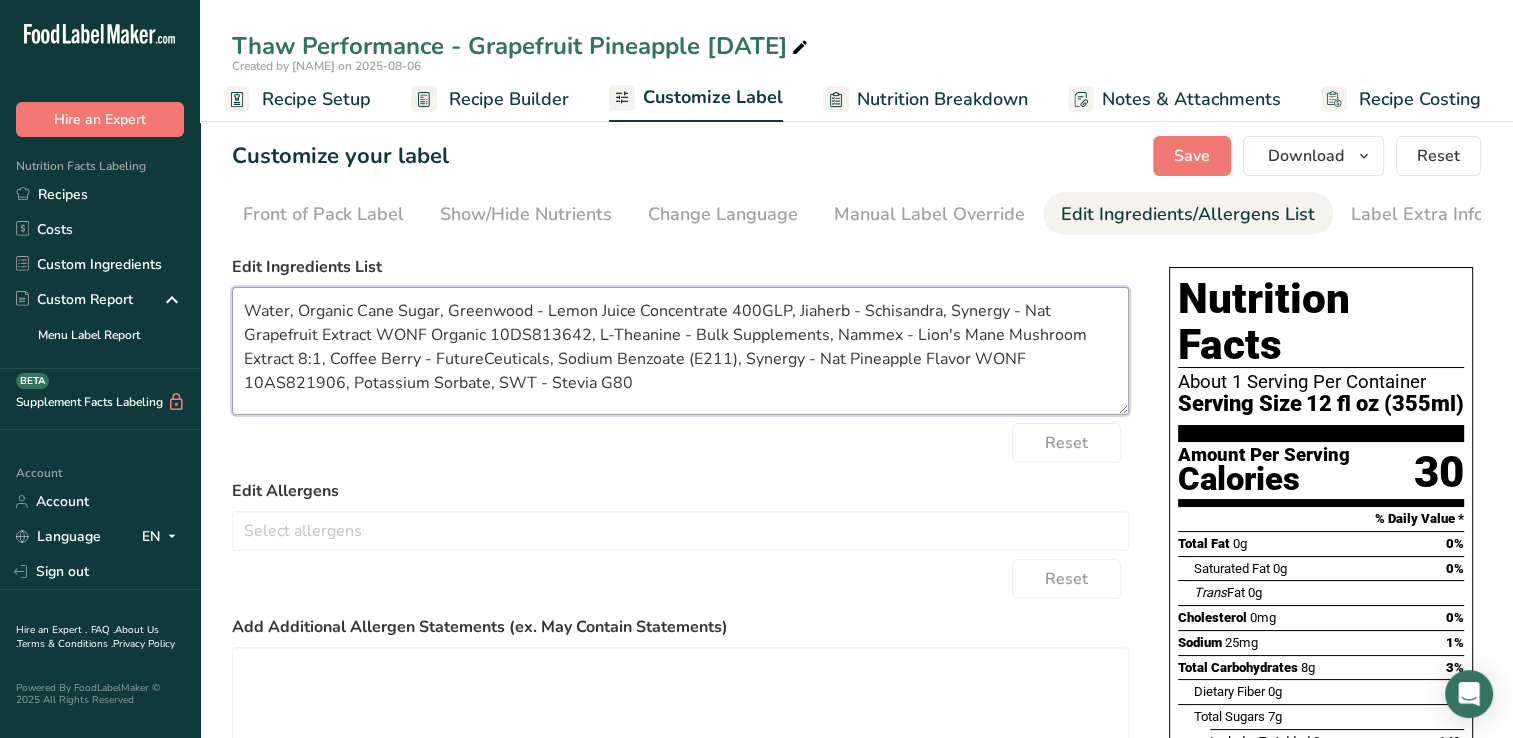 drag, startPoint x: 358, startPoint y: 318, endPoint x: 298, endPoint y: 316, distance: 60.033325 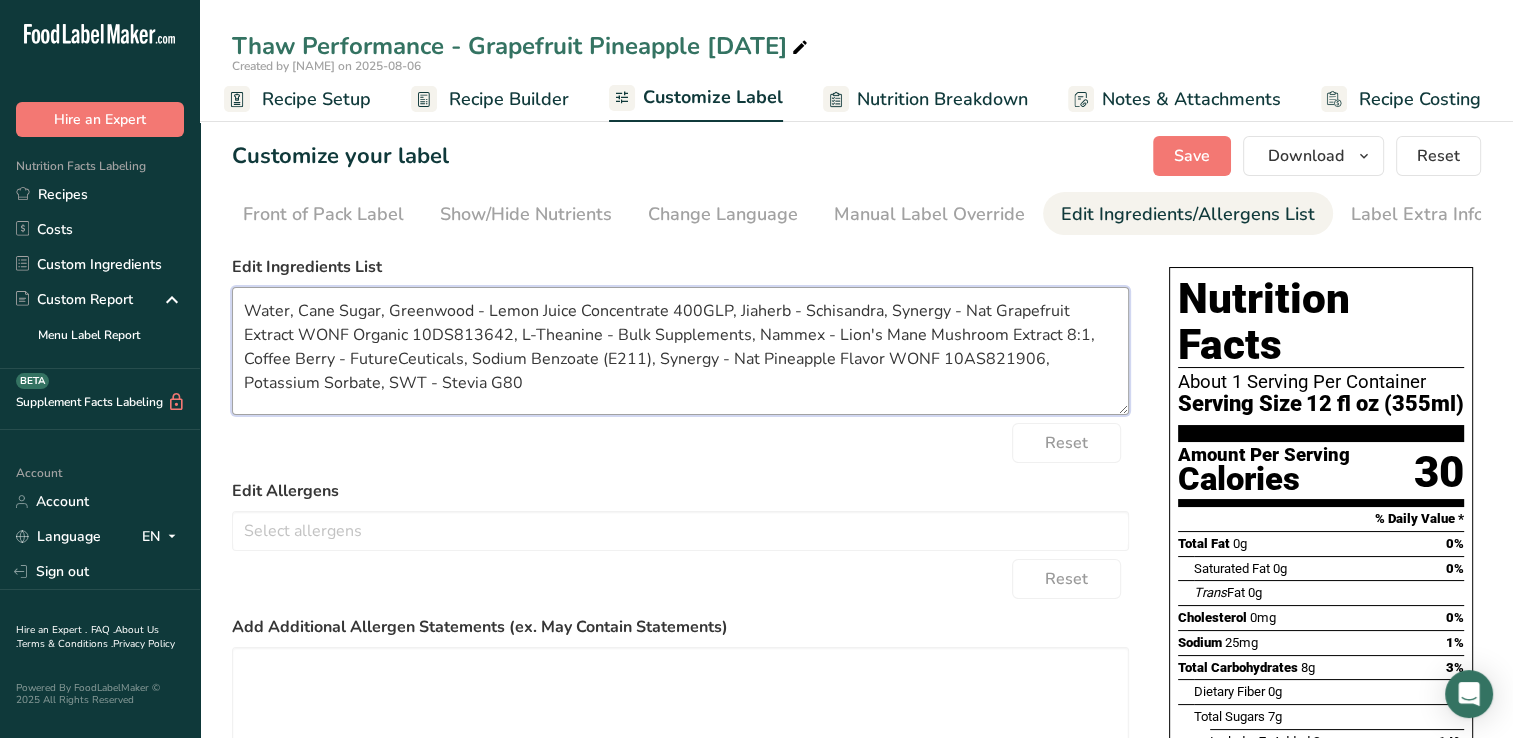 drag, startPoint x: 487, startPoint y: 318, endPoint x: 386, endPoint y: 322, distance: 101.07918 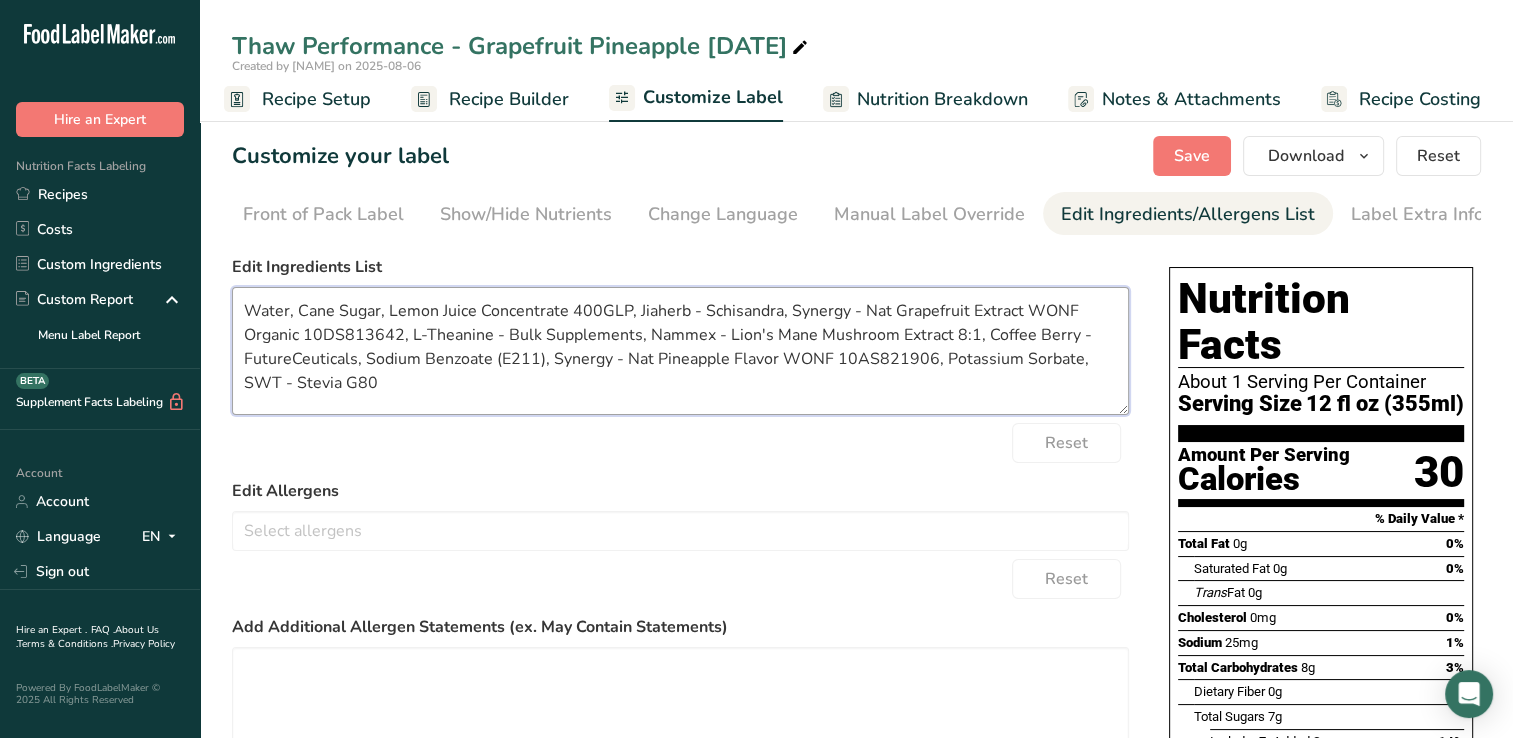 drag, startPoint x: 625, startPoint y: 306, endPoint x: 563, endPoint y: 308, distance: 62.03225 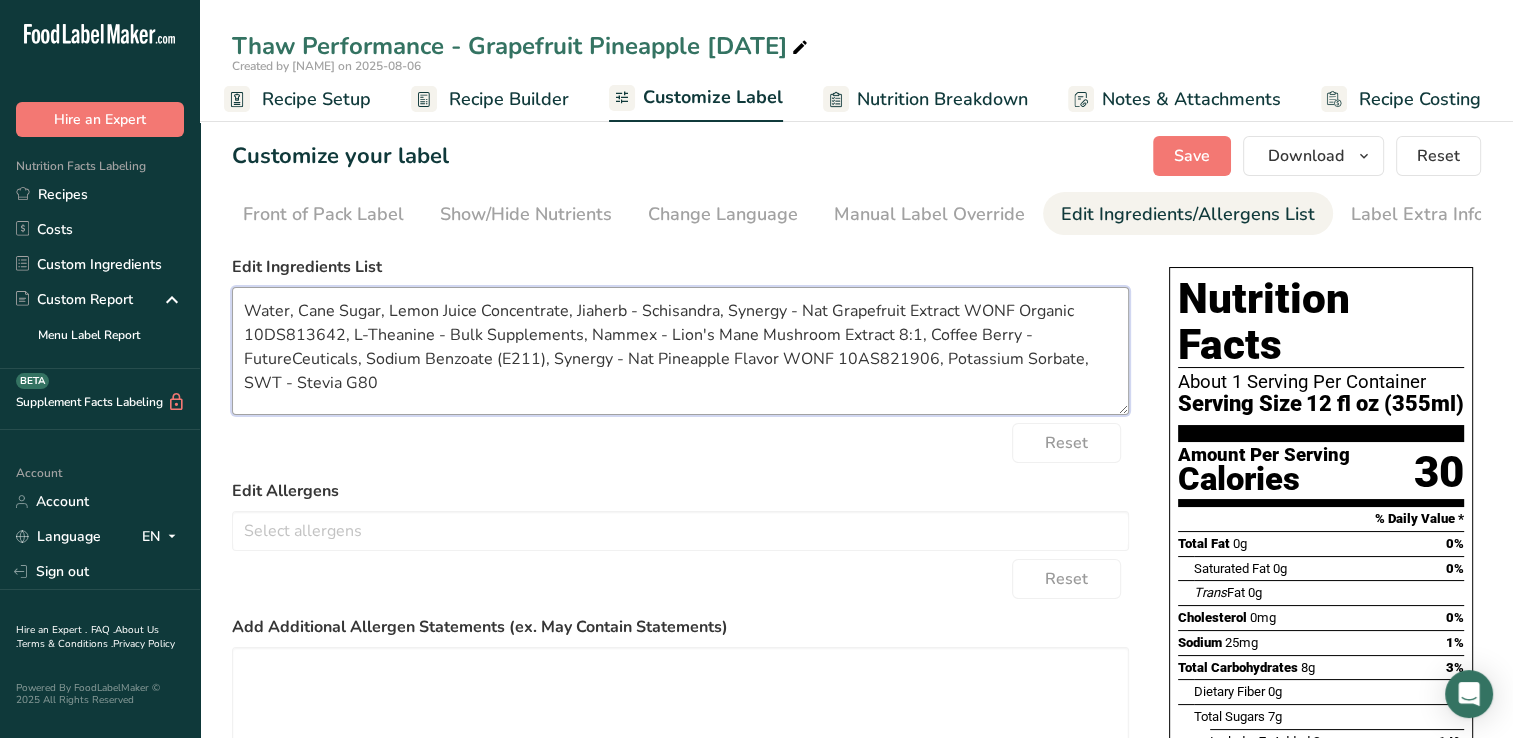 drag, startPoint x: 639, startPoint y: 313, endPoint x: 573, endPoint y: 322, distance: 66.61081 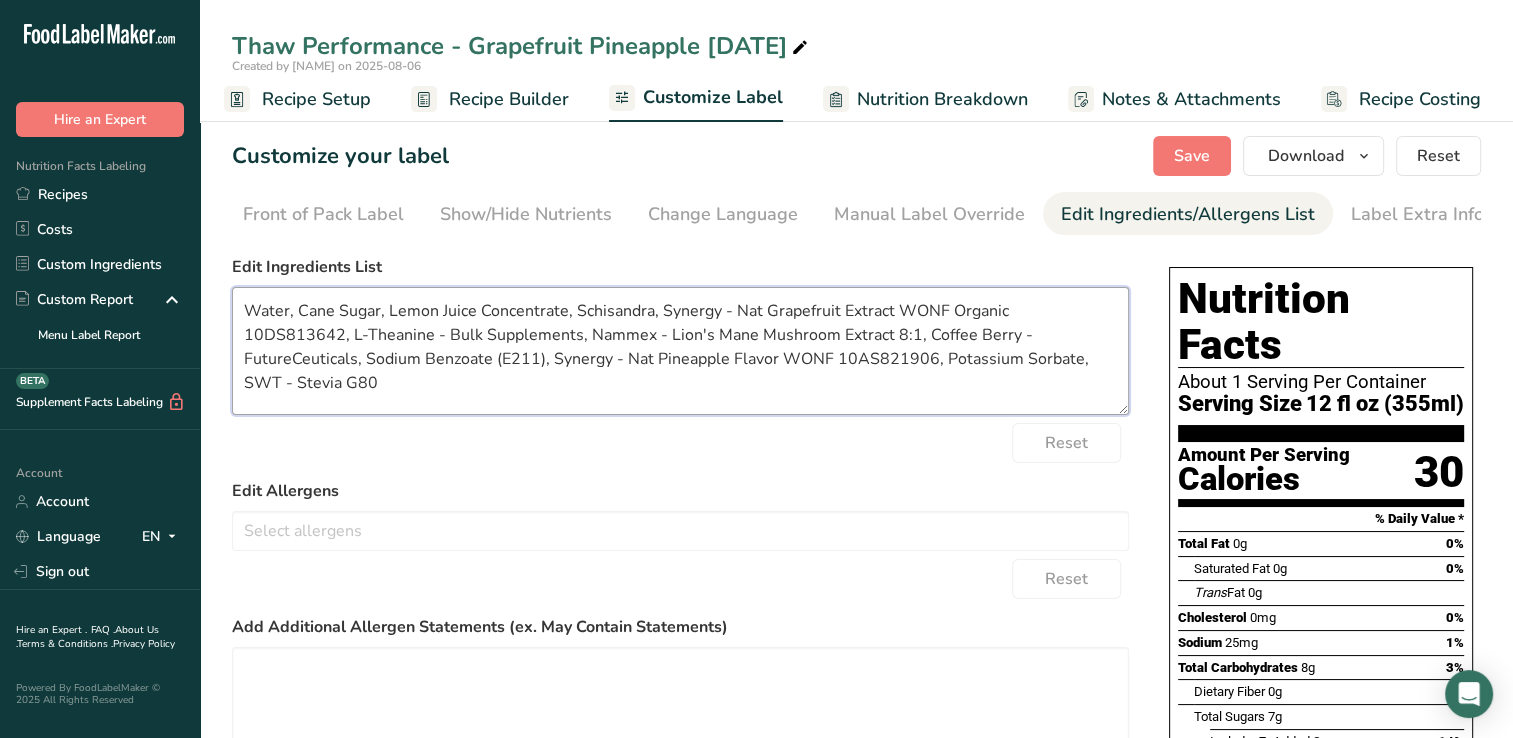 click on "Water, Cane Sugar, Lemon Juice Concentrate, Schisandra, Synergy - Nat Grapefruit Extract WONF Organic 10DS813642, L-Theanine - Bulk Supplements, Nammex - Lion's Mane Mushroom Extract 8:1, Coffee Berry - FutureCeuticals, Sodium Benzoate (E211), Synergy - Nat Pineapple Flavor WONF 10AS821906, Potassium Sorbate, SWT - Stevia G80" at bounding box center (680, 351) 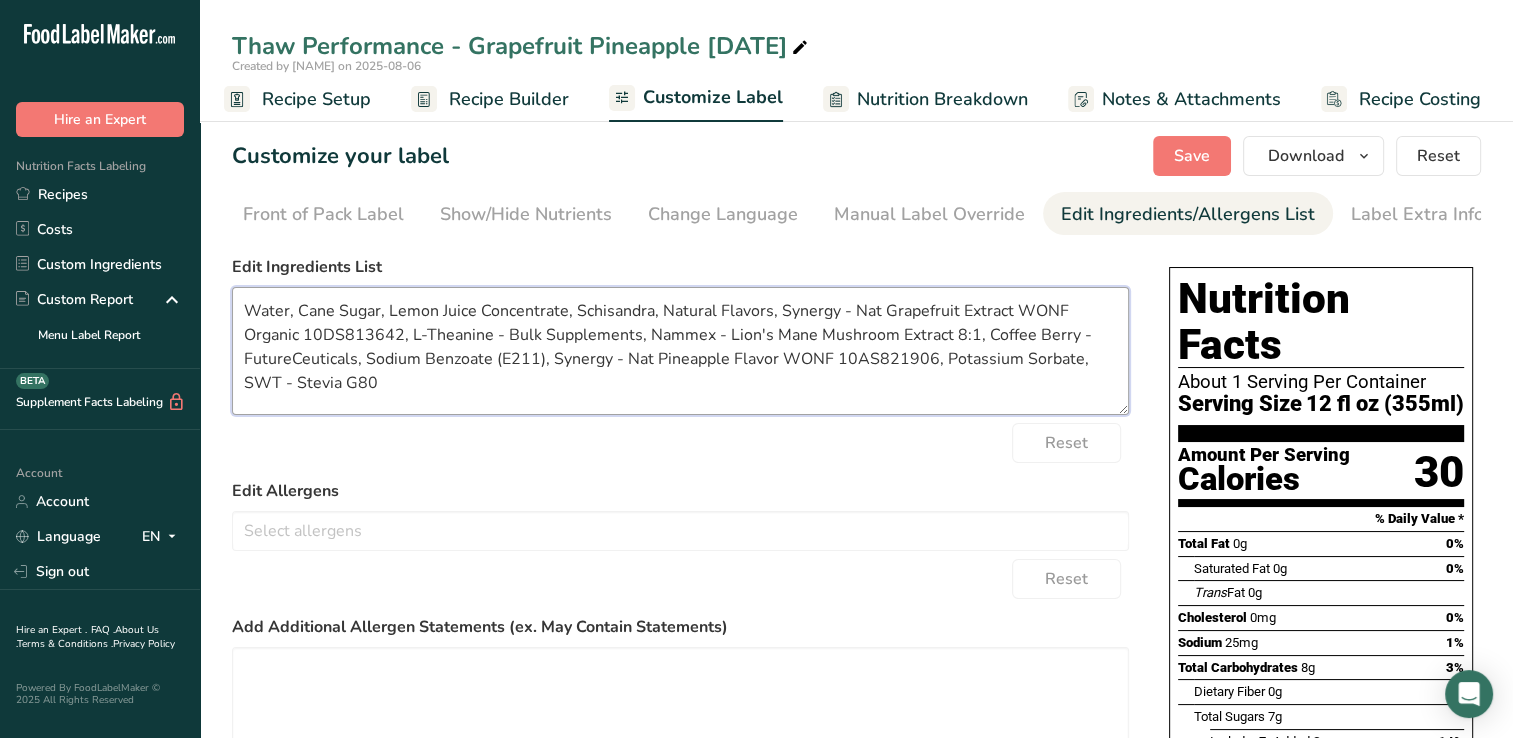 click on "Water, Cane Sugar, Lemon Juice Concentrate, Schisandra, Natural Flavors, Synergy - Nat Grapefruit Extract WONF Organic 10DS813642, L-Theanine - Bulk Supplements, Nammex - Lion's Mane Mushroom Extract 8:1, Coffee Berry - FutureCeuticals, Sodium Benzoate (E211), Synergy - Nat Pineapple Flavor WONF 10AS821906, Potassium Sorbate, SWT - Stevia G80" at bounding box center (680, 351) 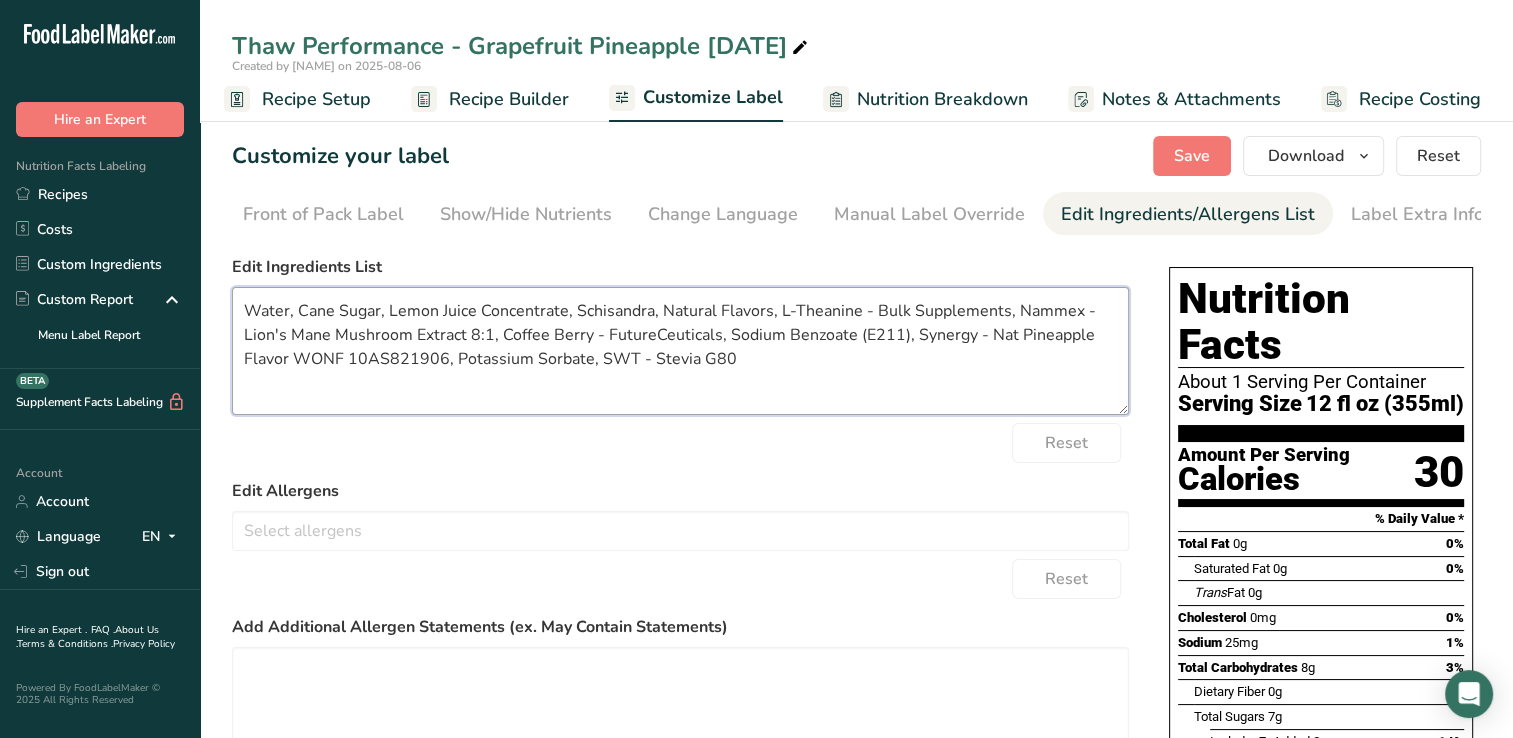 drag, startPoint x: 1002, startPoint y: 310, endPoint x: 853, endPoint y: 322, distance: 149.48244 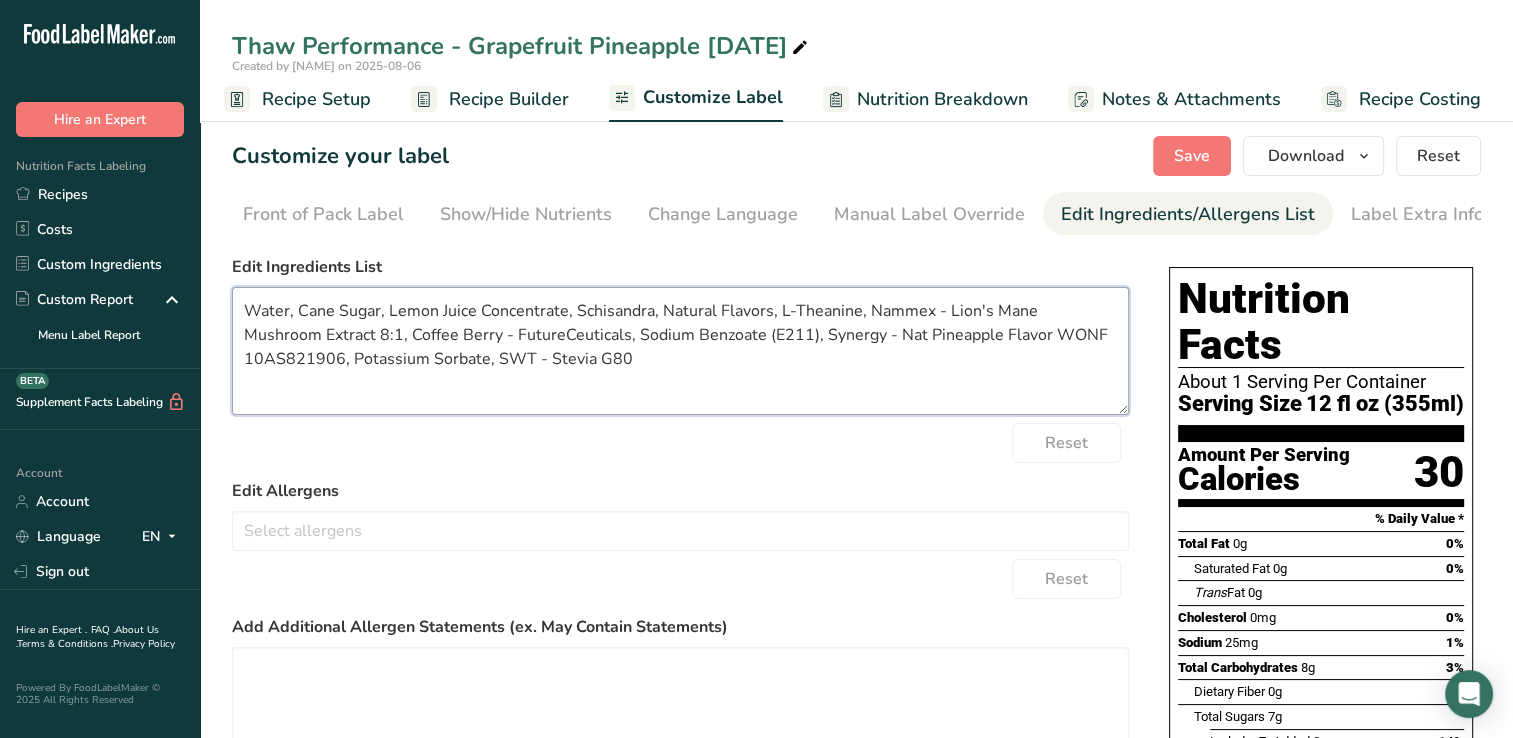 click on "Water, Cane Sugar, Lemon Juice Concentrate, Schisandra, Natural Flavors, L-Theanine, Nammex - Lion's Mane Mushroom Extract 8:1, Coffee Berry - FutureCeuticals, Sodium Benzoate (E211), Synergy - Nat Pineapple Flavor WONF 10AS821906, Potassium Sorbate, SWT - Stevia G80" at bounding box center [680, 351] 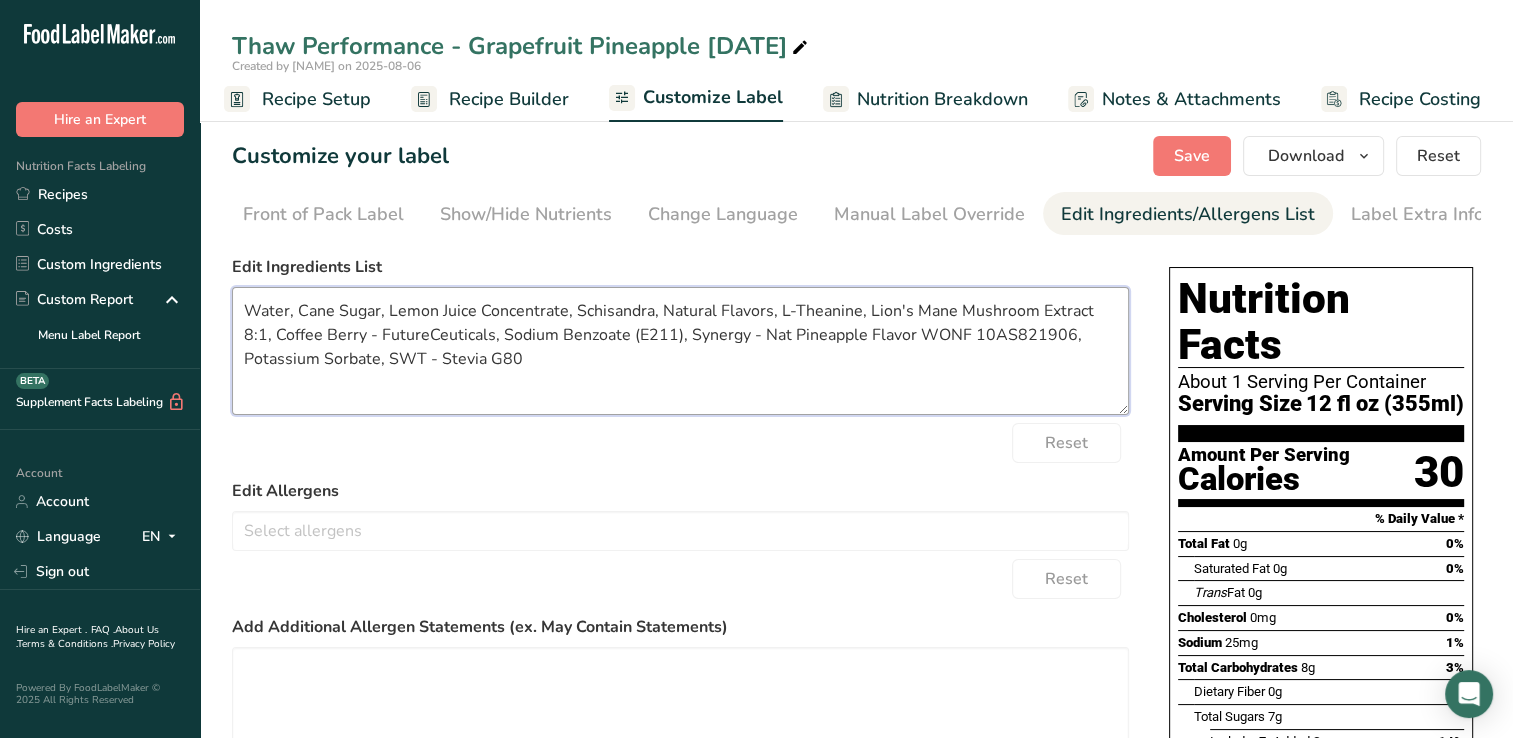 drag, startPoint x: 1110, startPoint y: 311, endPoint x: 1085, endPoint y: 327, distance: 29.681644 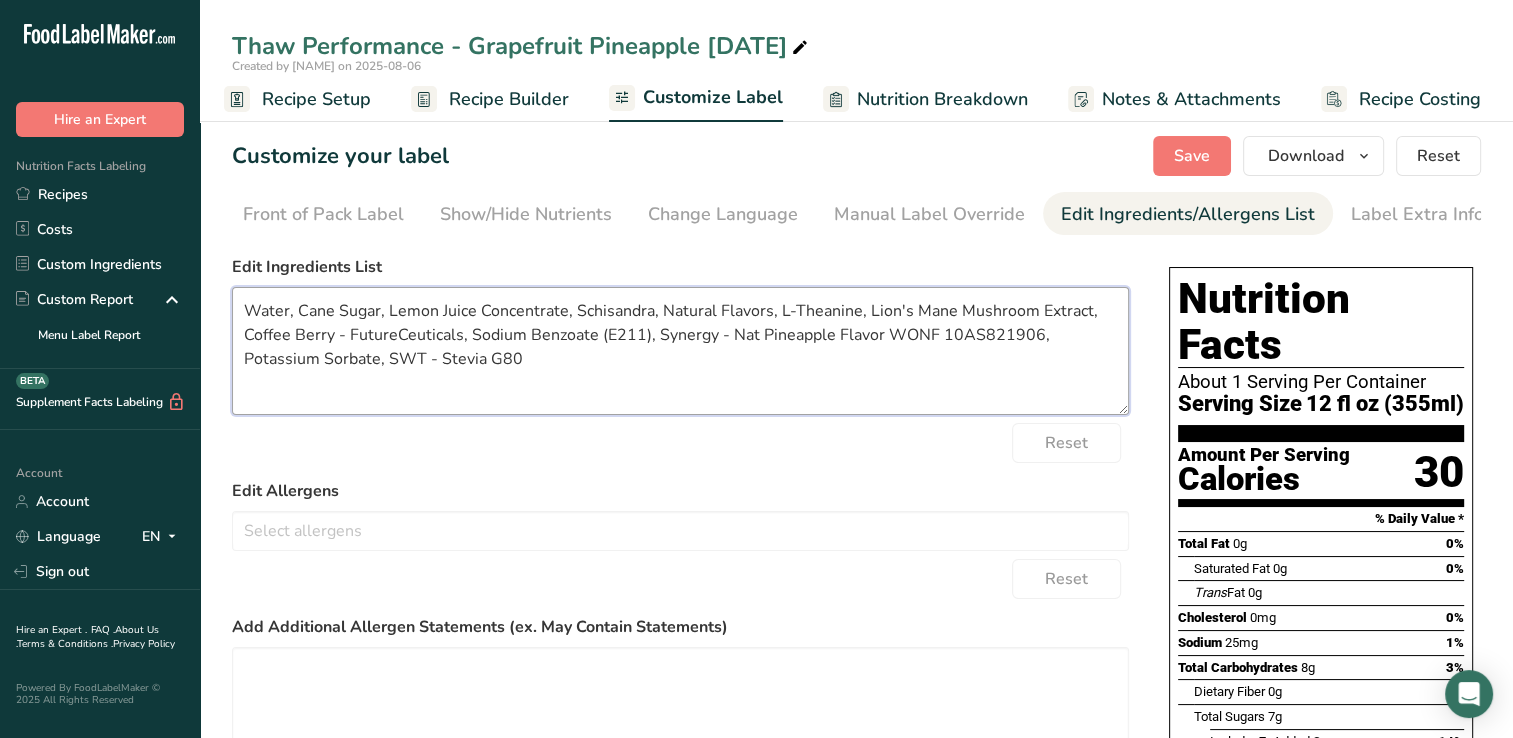 drag, startPoint x: 458, startPoint y: 340, endPoint x: 335, endPoint y: 330, distance: 123.40584 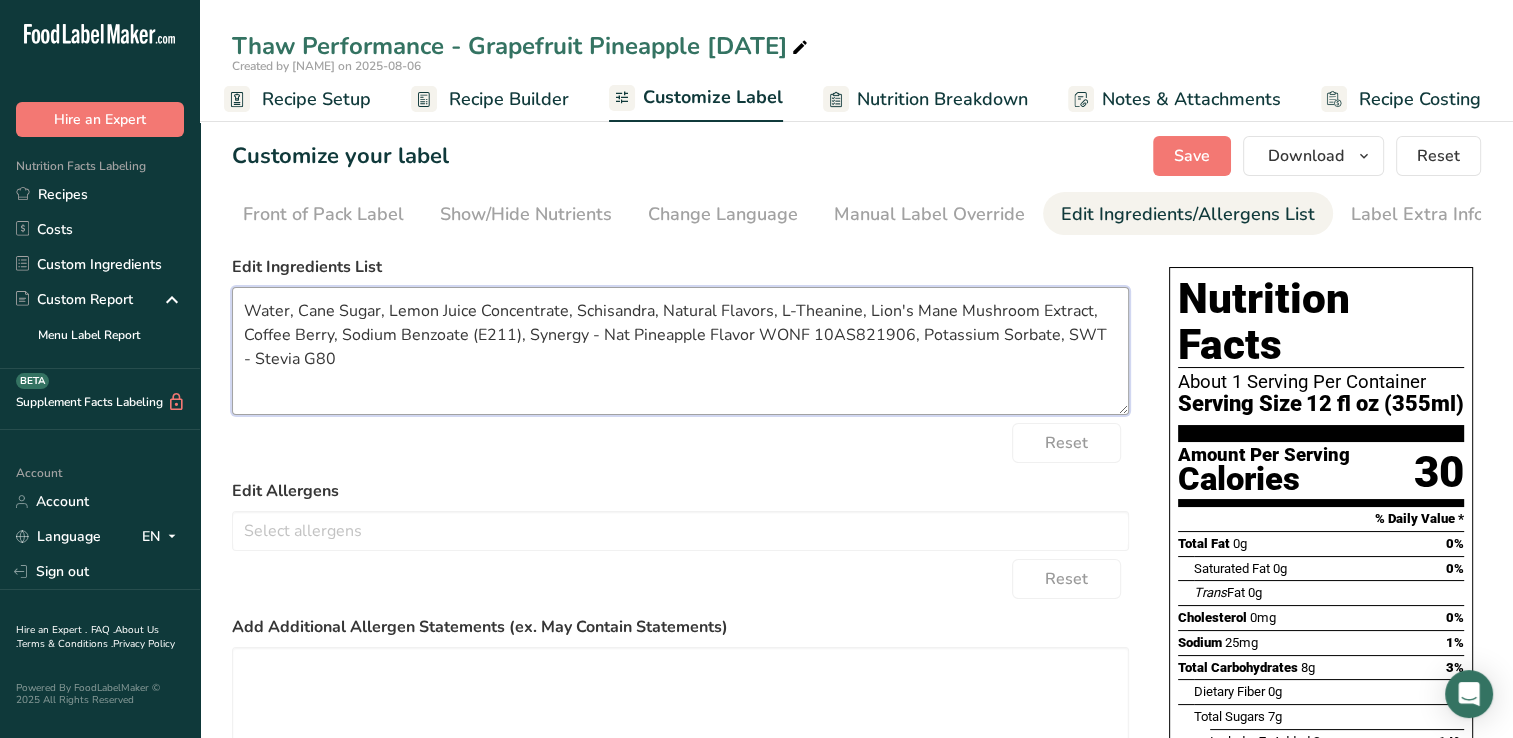 drag, startPoint x: 517, startPoint y: 342, endPoint x: 484, endPoint y: 340, distance: 33.06055 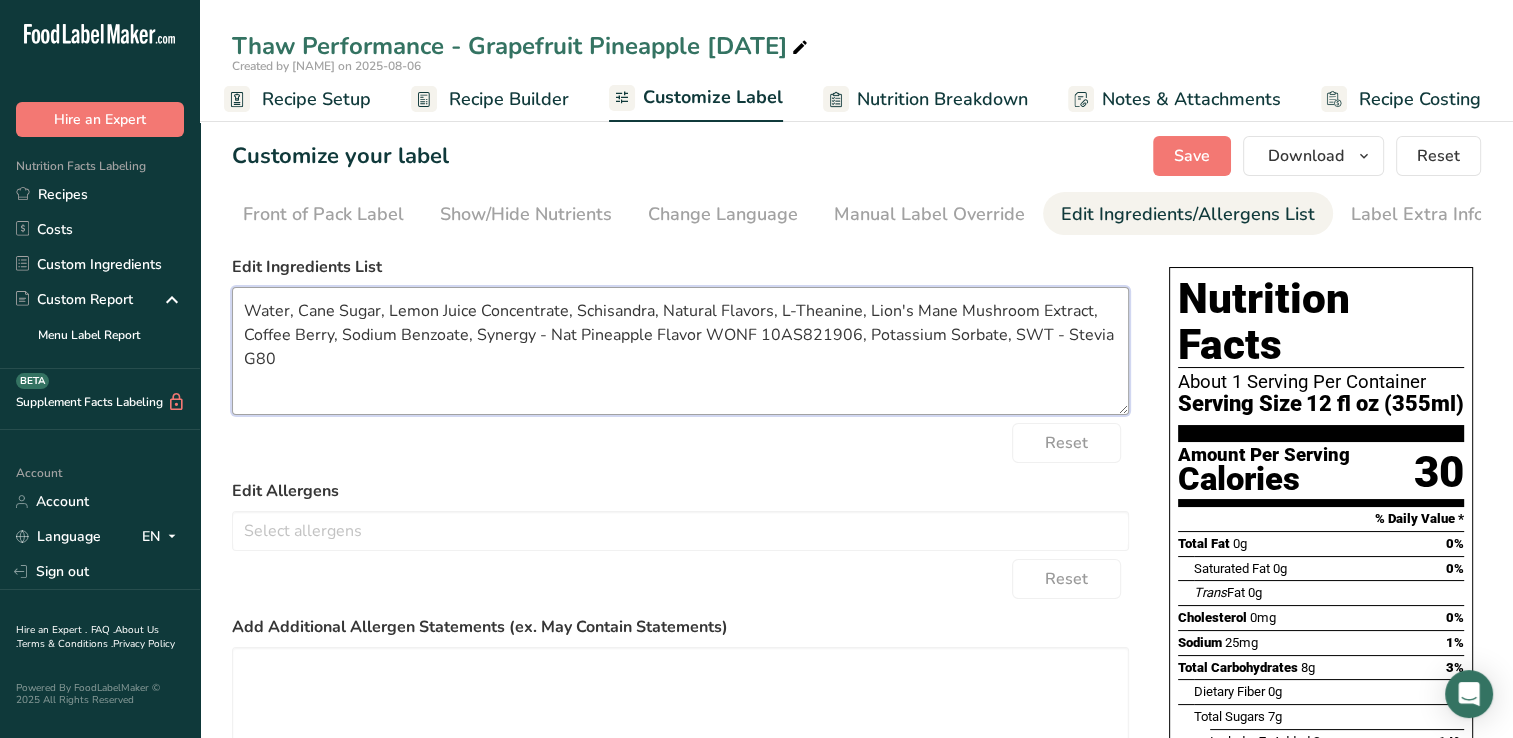 drag, startPoint x: 474, startPoint y: 342, endPoint x: 867, endPoint y: 340, distance: 393.0051 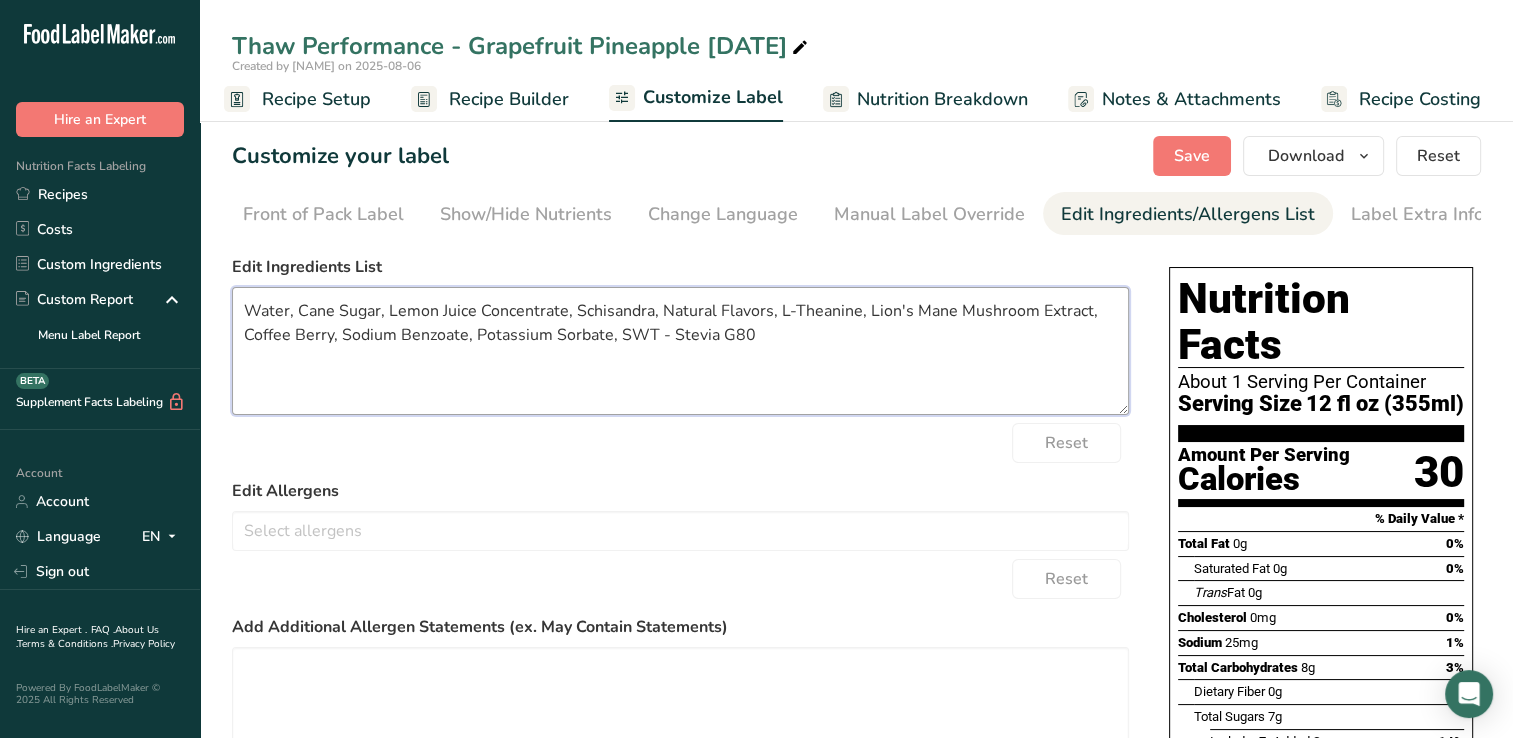 drag, startPoint x: 671, startPoint y: 346, endPoint x: 618, endPoint y: 353, distance: 53.460266 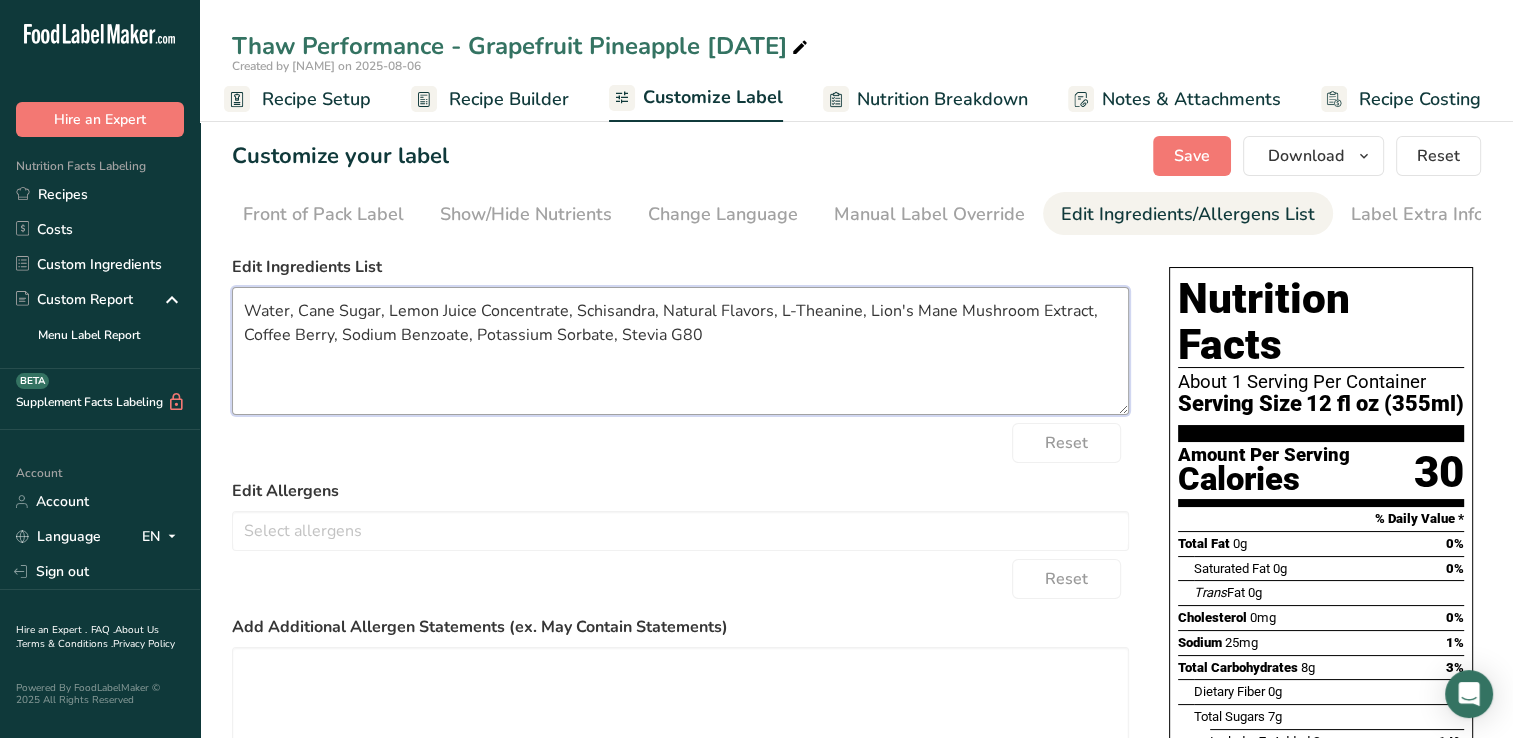 drag, startPoint x: 698, startPoint y: 338, endPoint x: 659, endPoint y: 351, distance: 41.109608 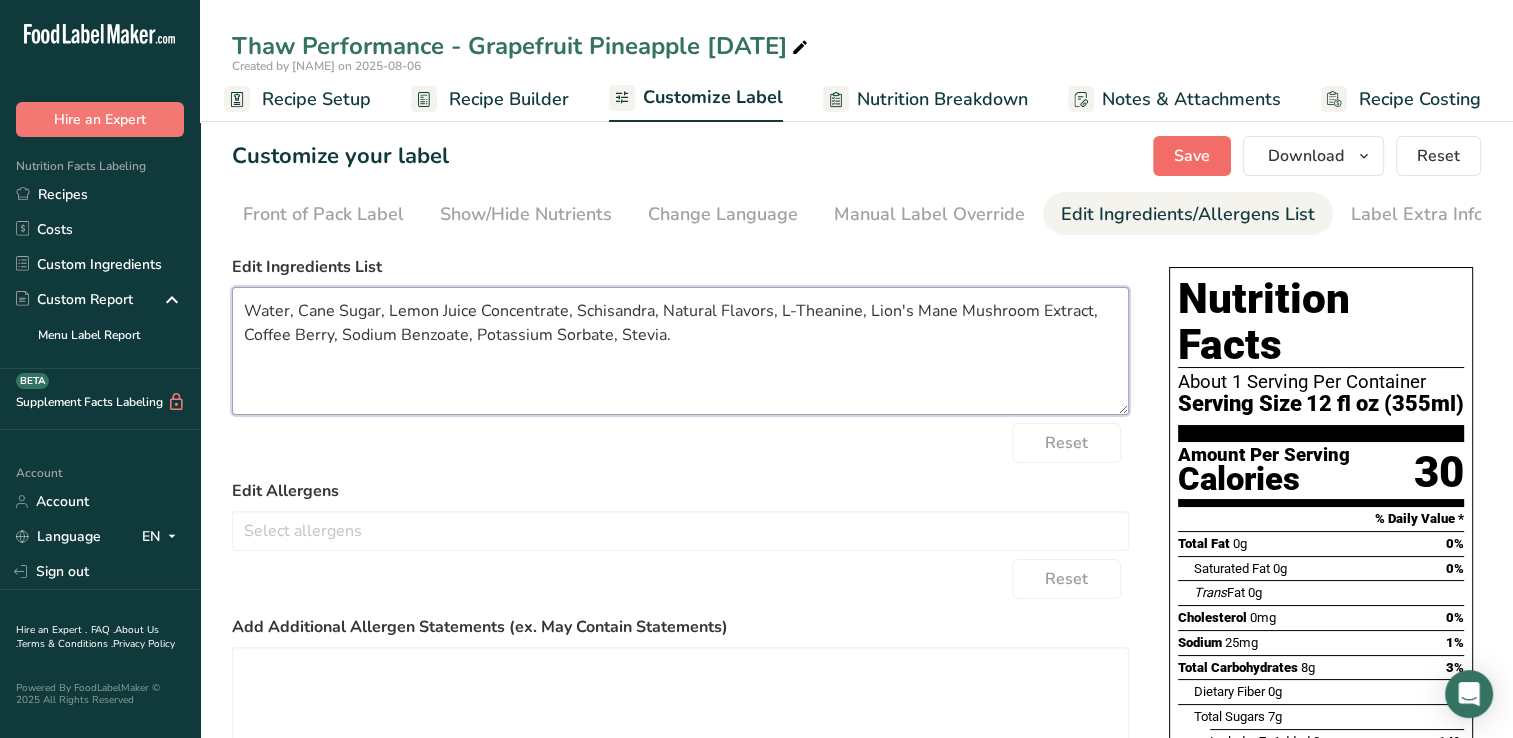 type on "Water, Cane Sugar, Lemon Juice Concentrate, Schisandra, Natural Flavors, L-Theanine, Lion's Mane Mushroom Extract, Coffee Berry, Sodium Benzoate, Potassium Sorbate, Stevia." 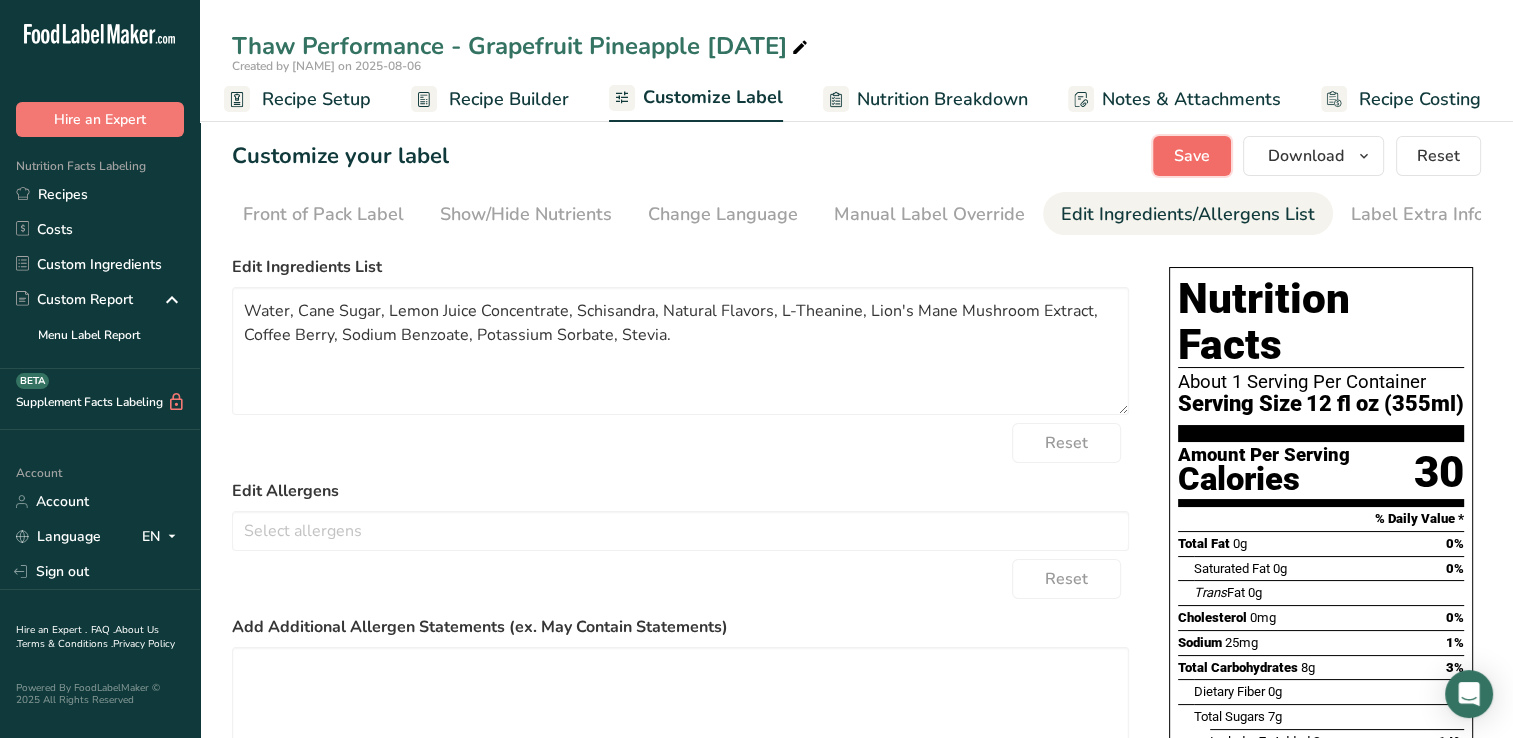 click on "Save" at bounding box center [1192, 156] 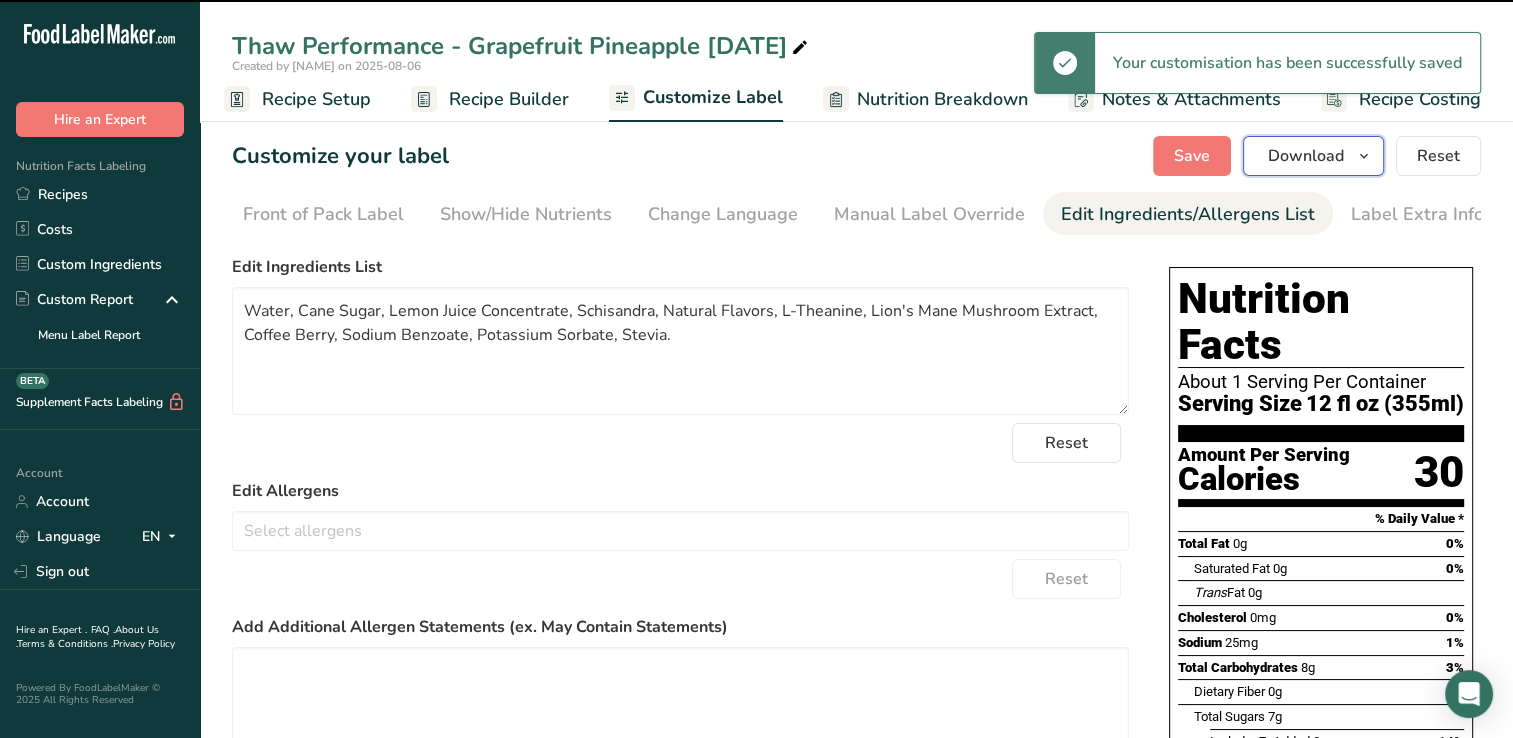 click at bounding box center (1364, 156) 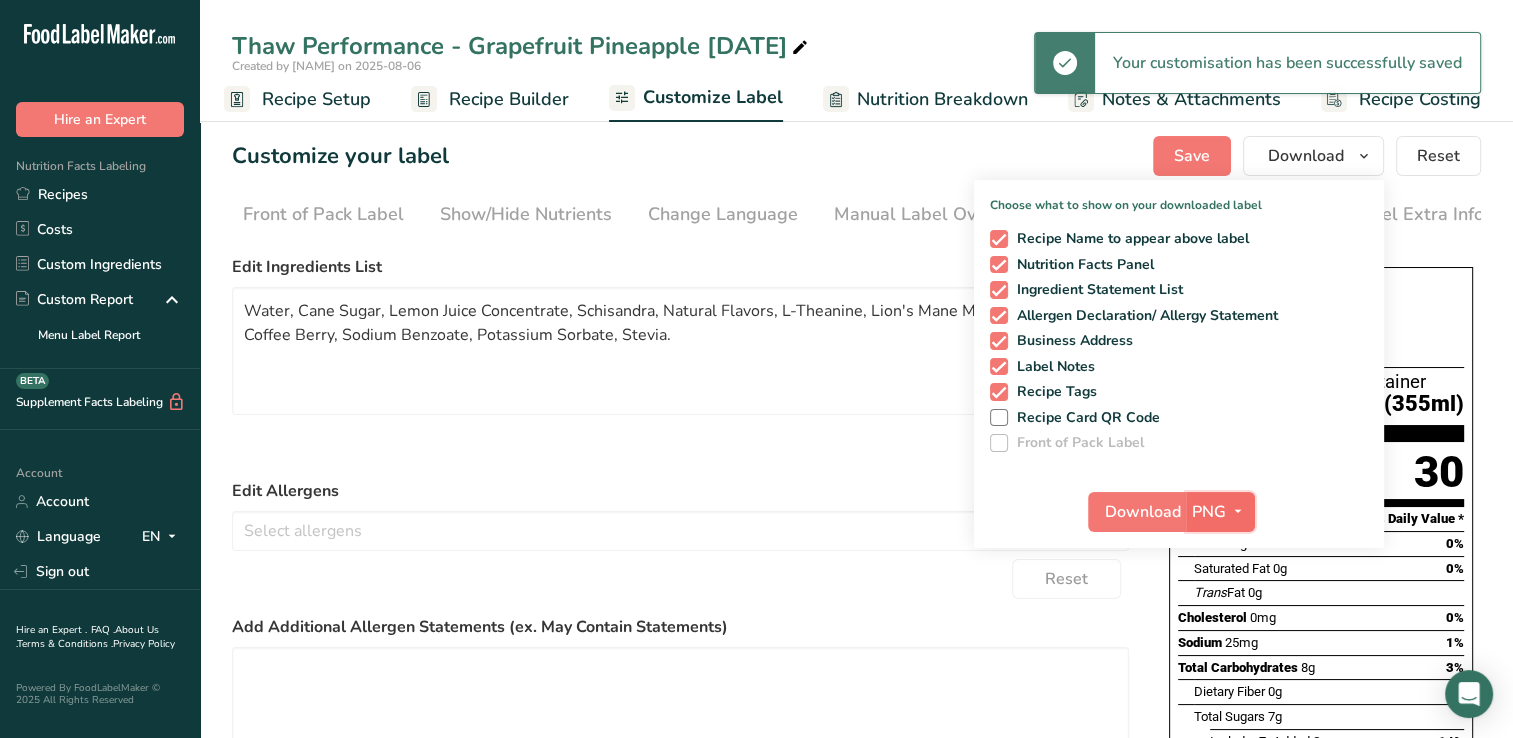 click on "PNG" at bounding box center (1209, 512) 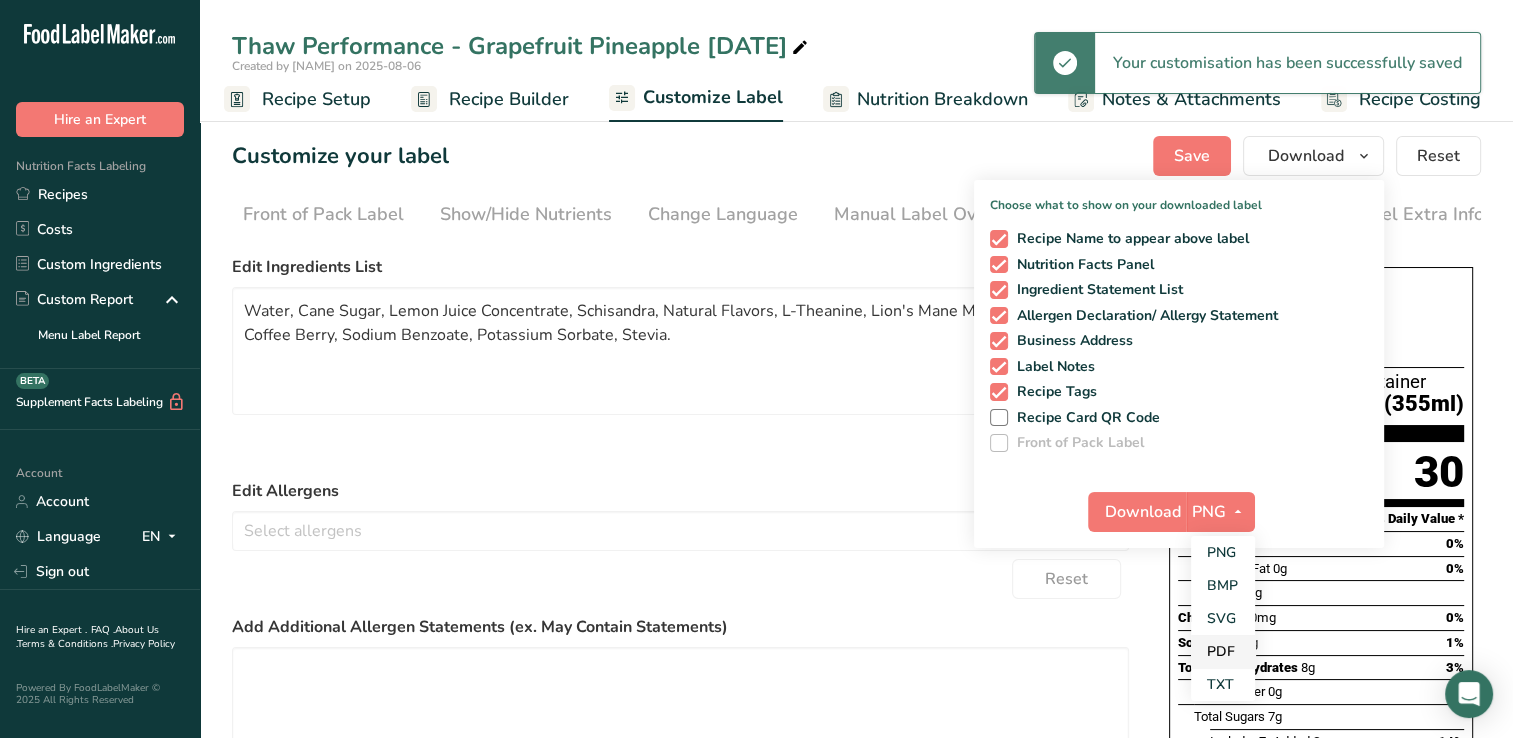 click on "PDF" at bounding box center [1223, 651] 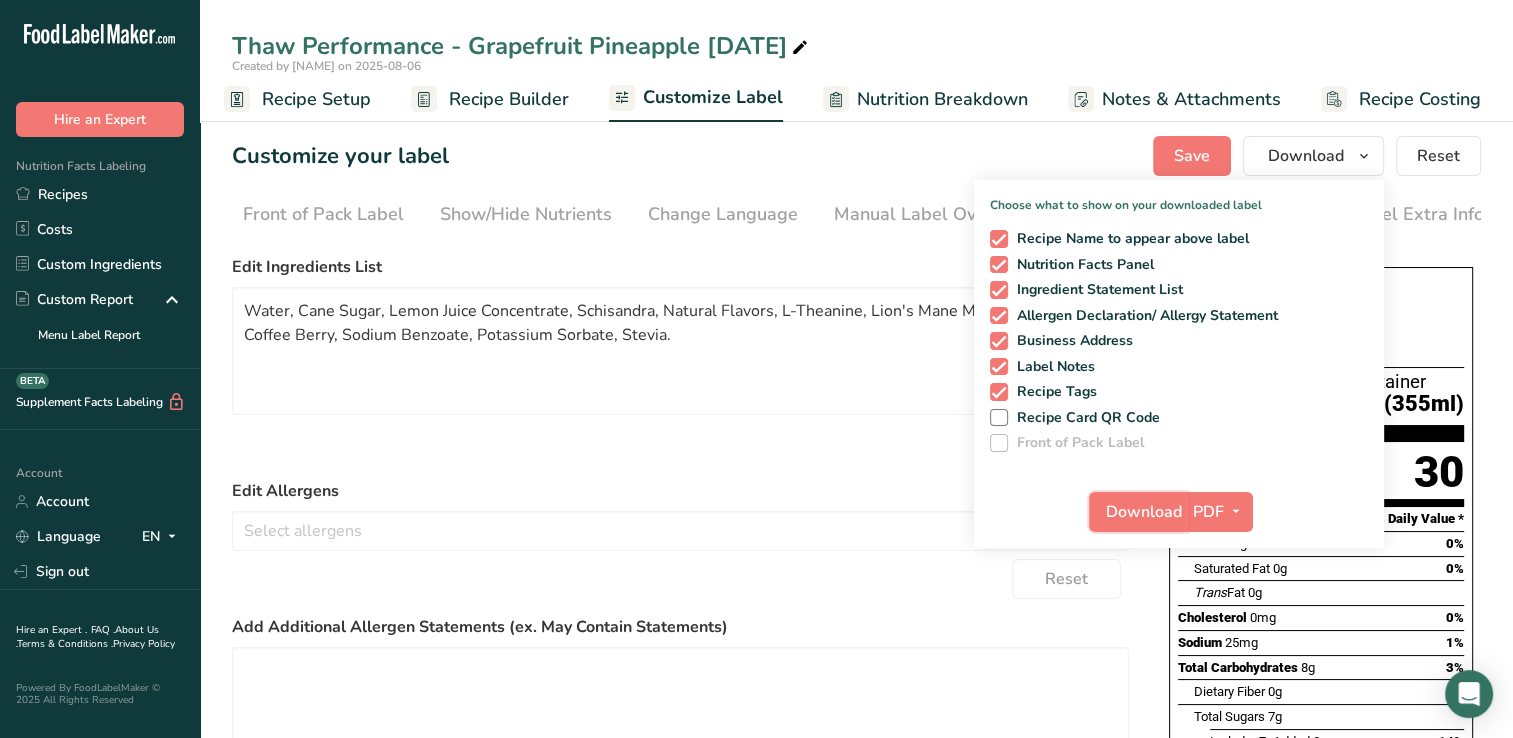 click on "Download" at bounding box center [1138, 512] 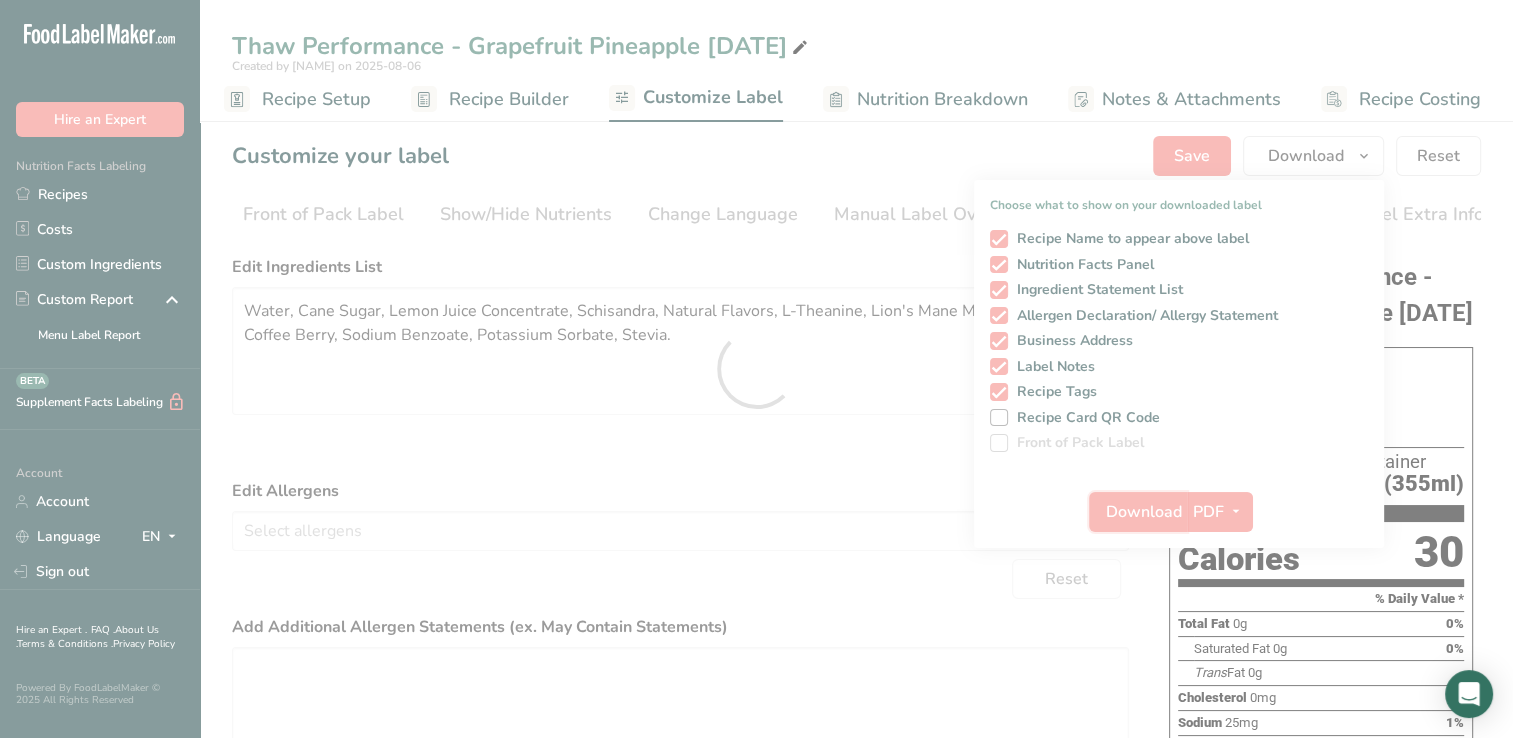 scroll, scrollTop: 0, scrollLeft: 0, axis: both 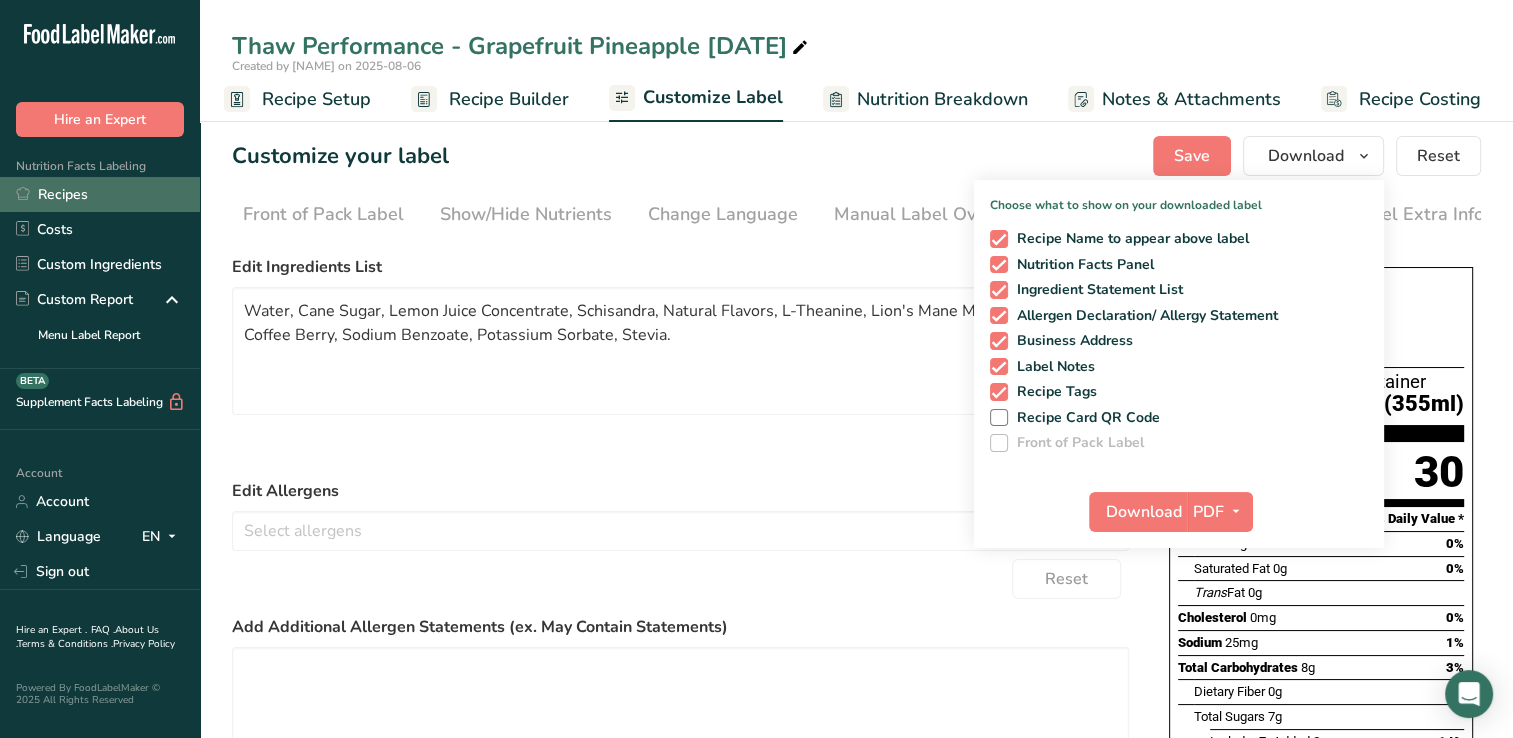 click on "Recipes" at bounding box center [100, 194] 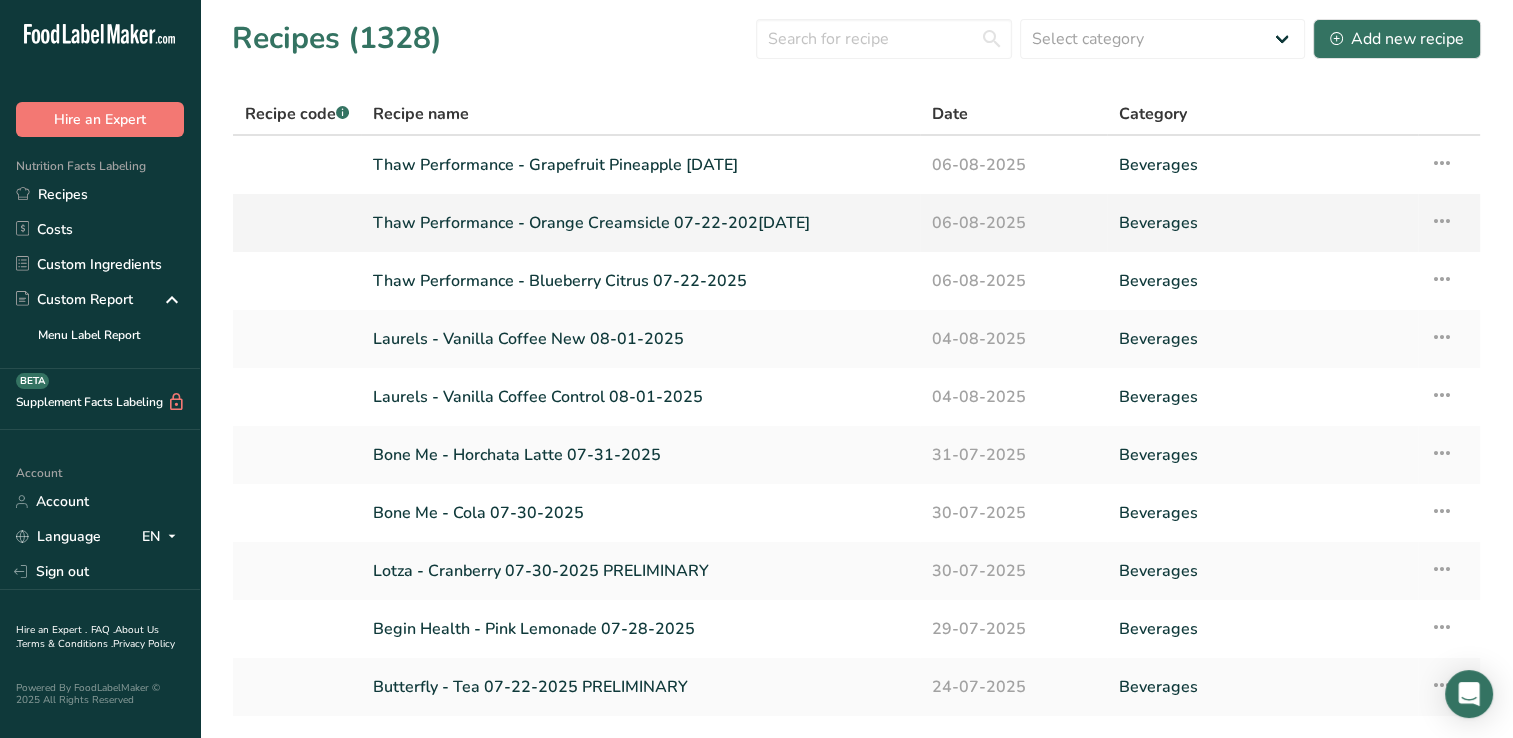 click on "Thaw Performance - Orange Creamsicle 07-22-202[DATE]" at bounding box center [640, 223] 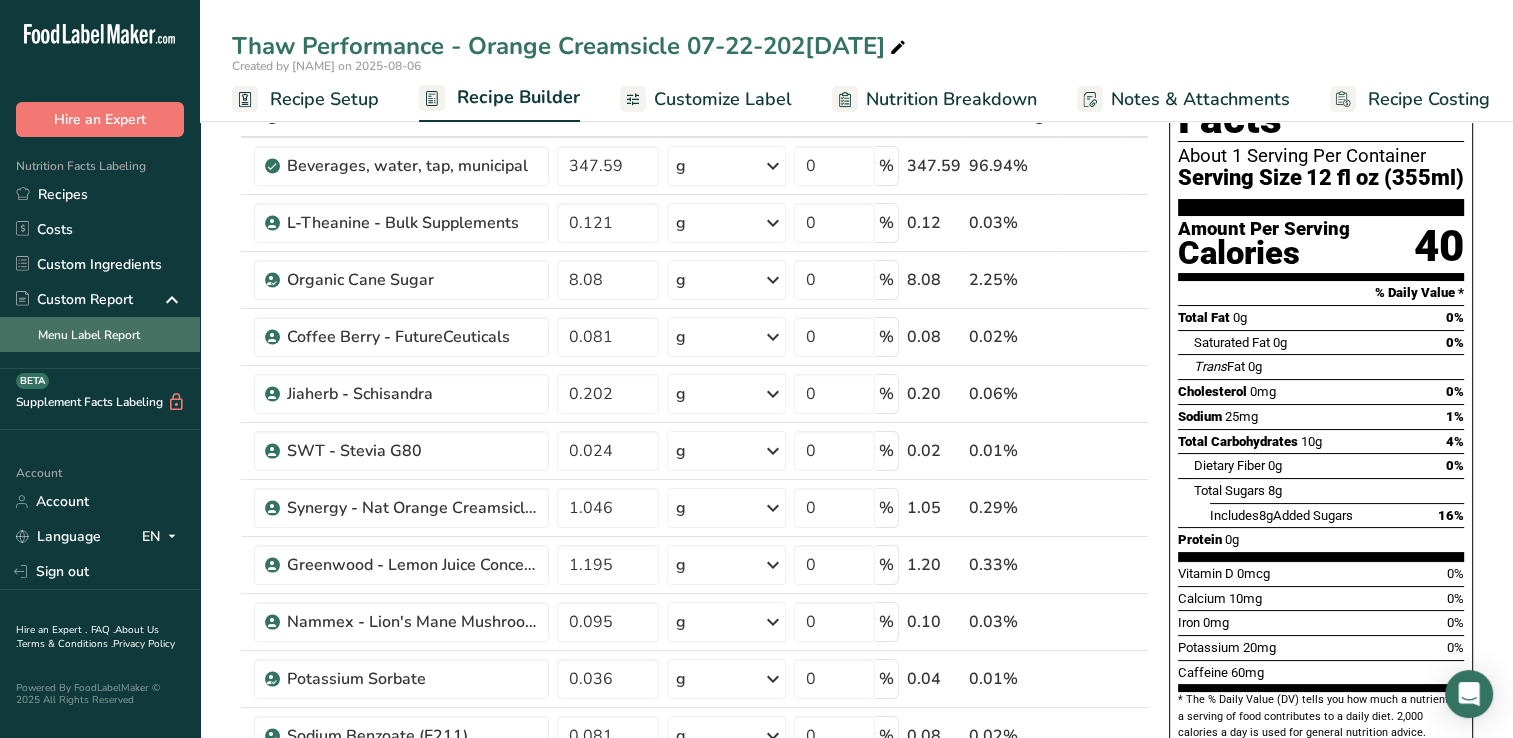 scroll, scrollTop: 0, scrollLeft: 0, axis: both 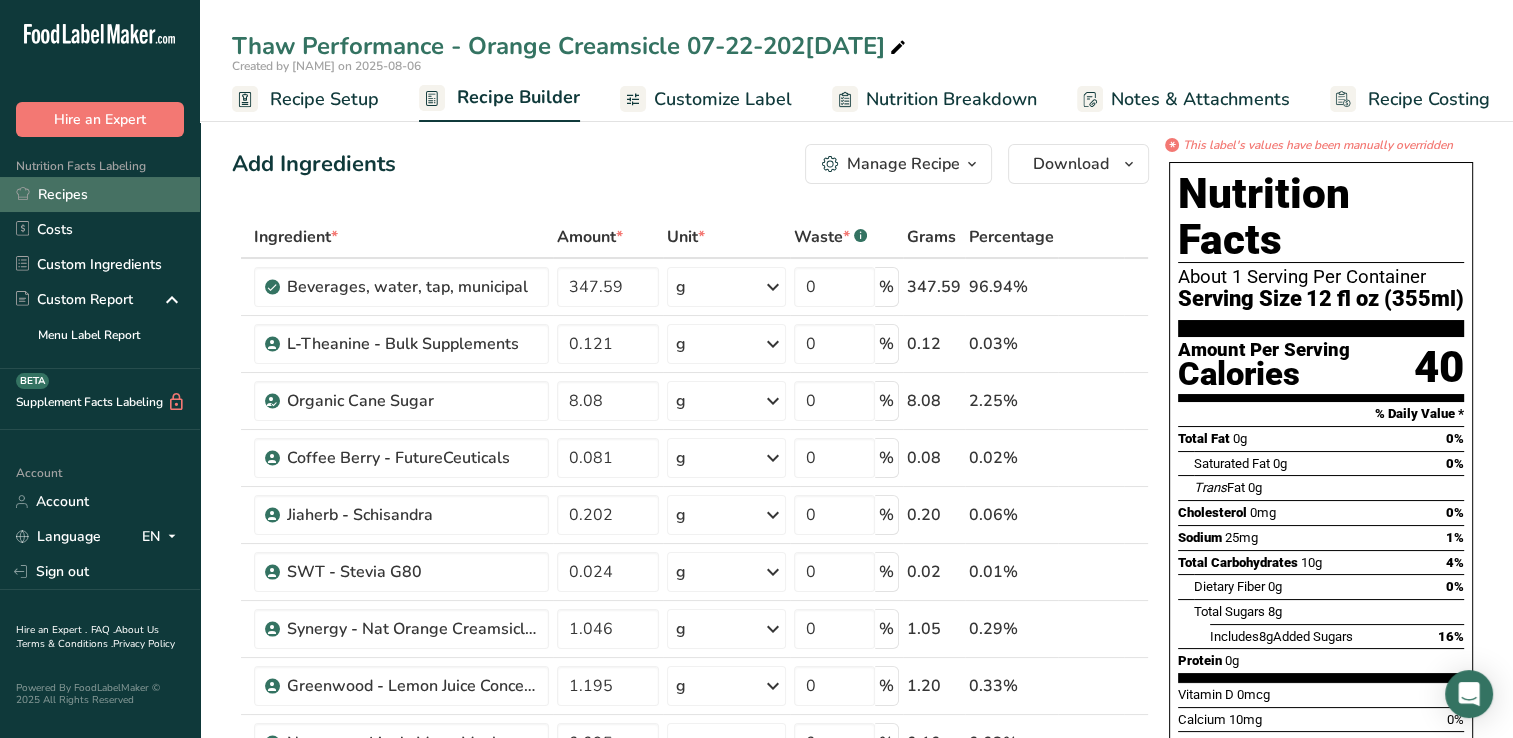 click on "Recipes" at bounding box center [100, 194] 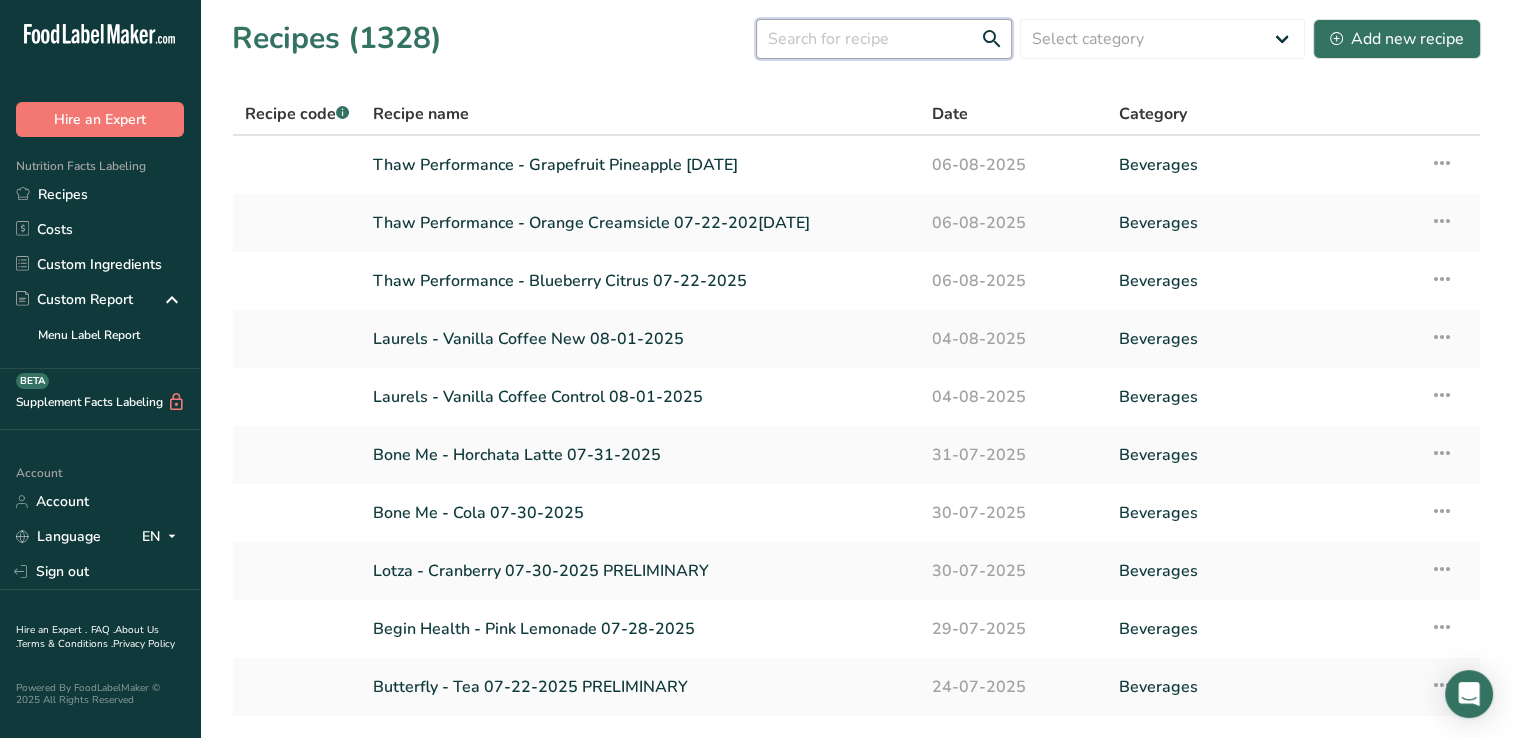 click at bounding box center (884, 39) 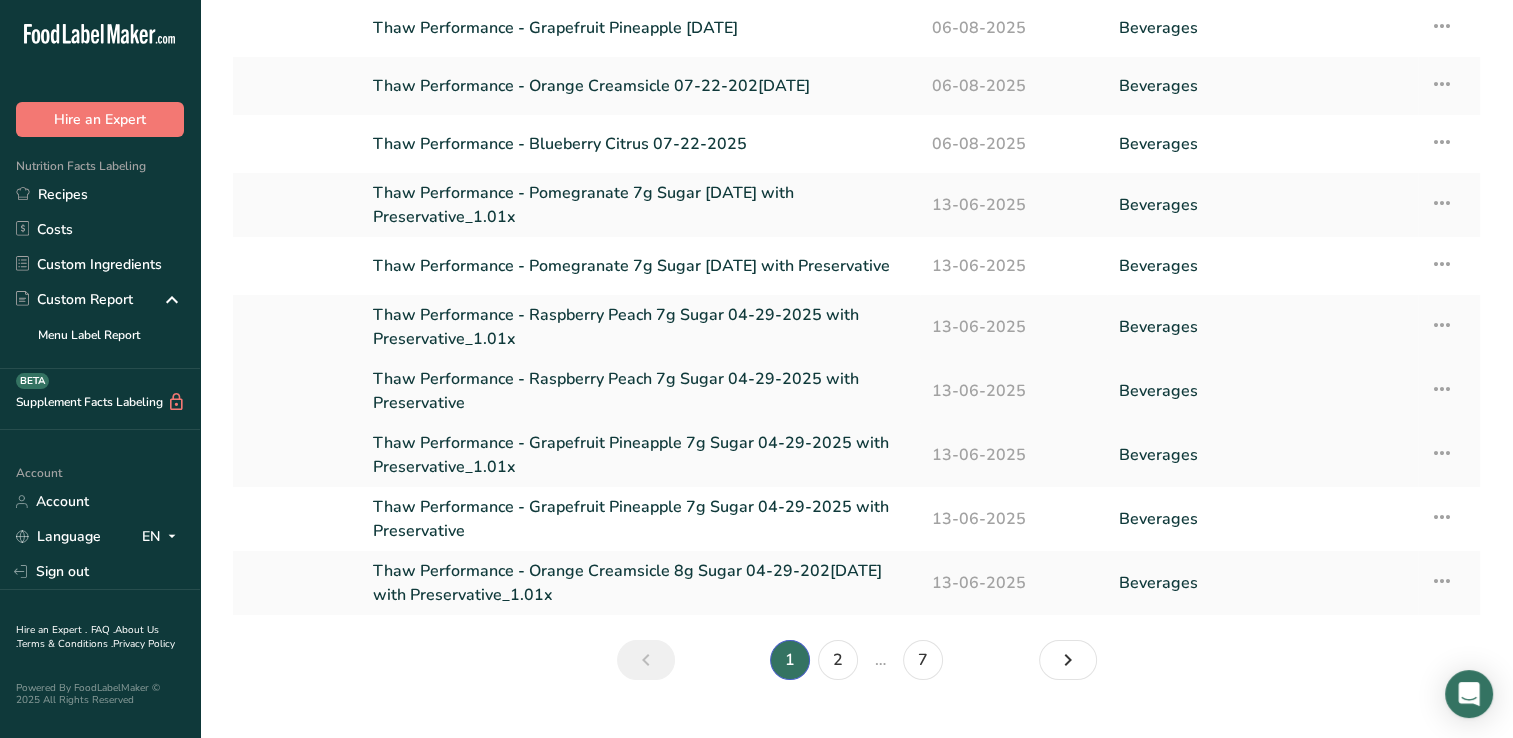 scroll, scrollTop: 180, scrollLeft: 0, axis: vertical 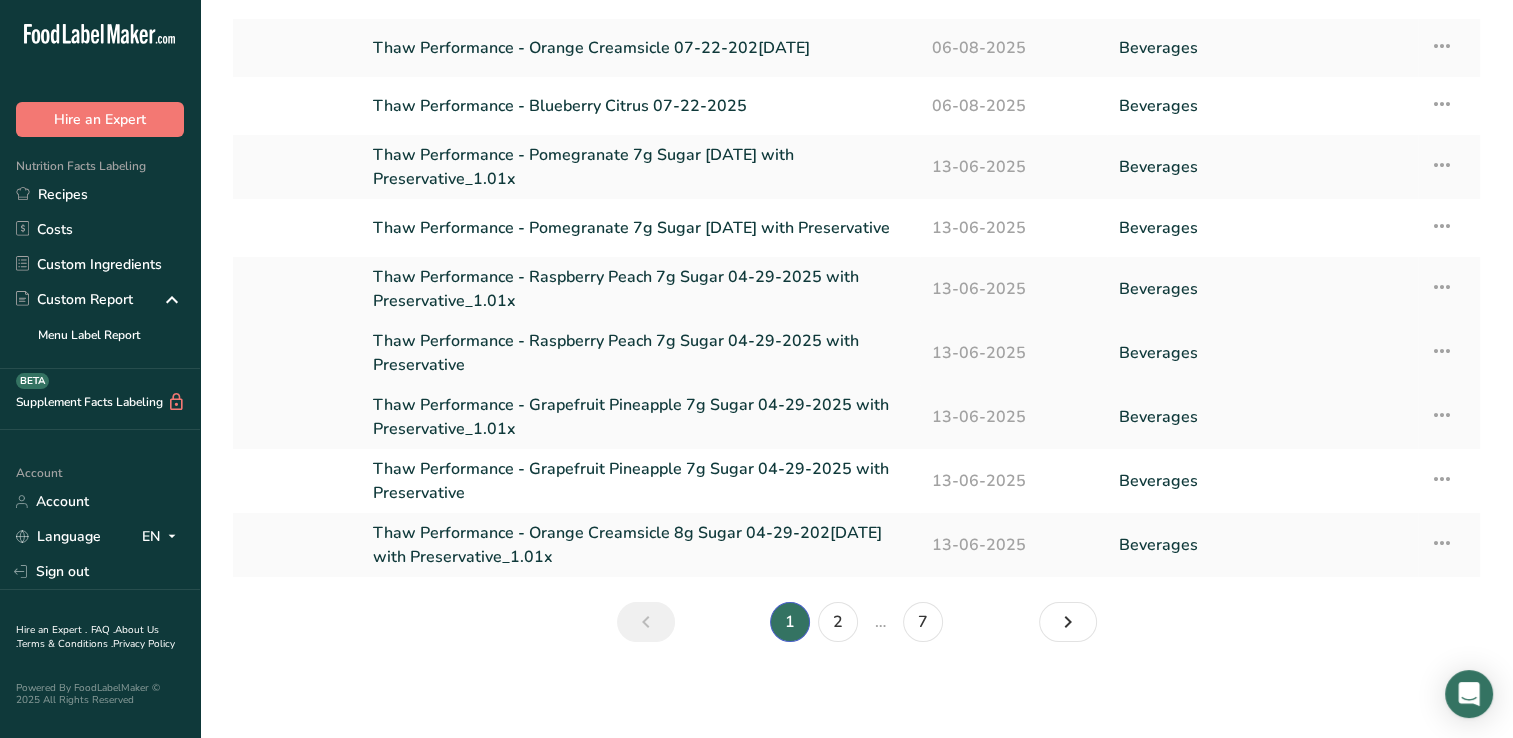type on "thaw" 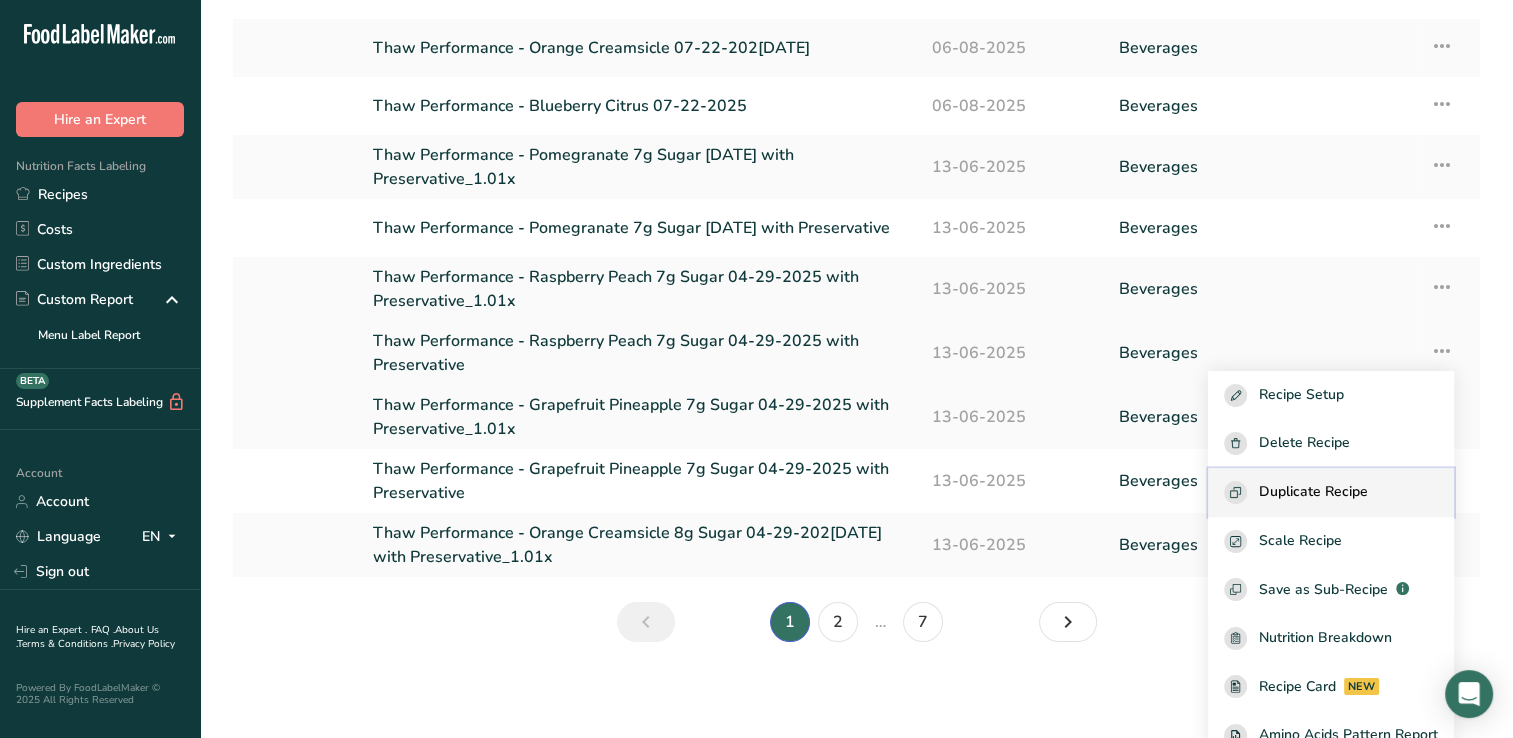 click on "Duplicate Recipe" at bounding box center [1331, 492] 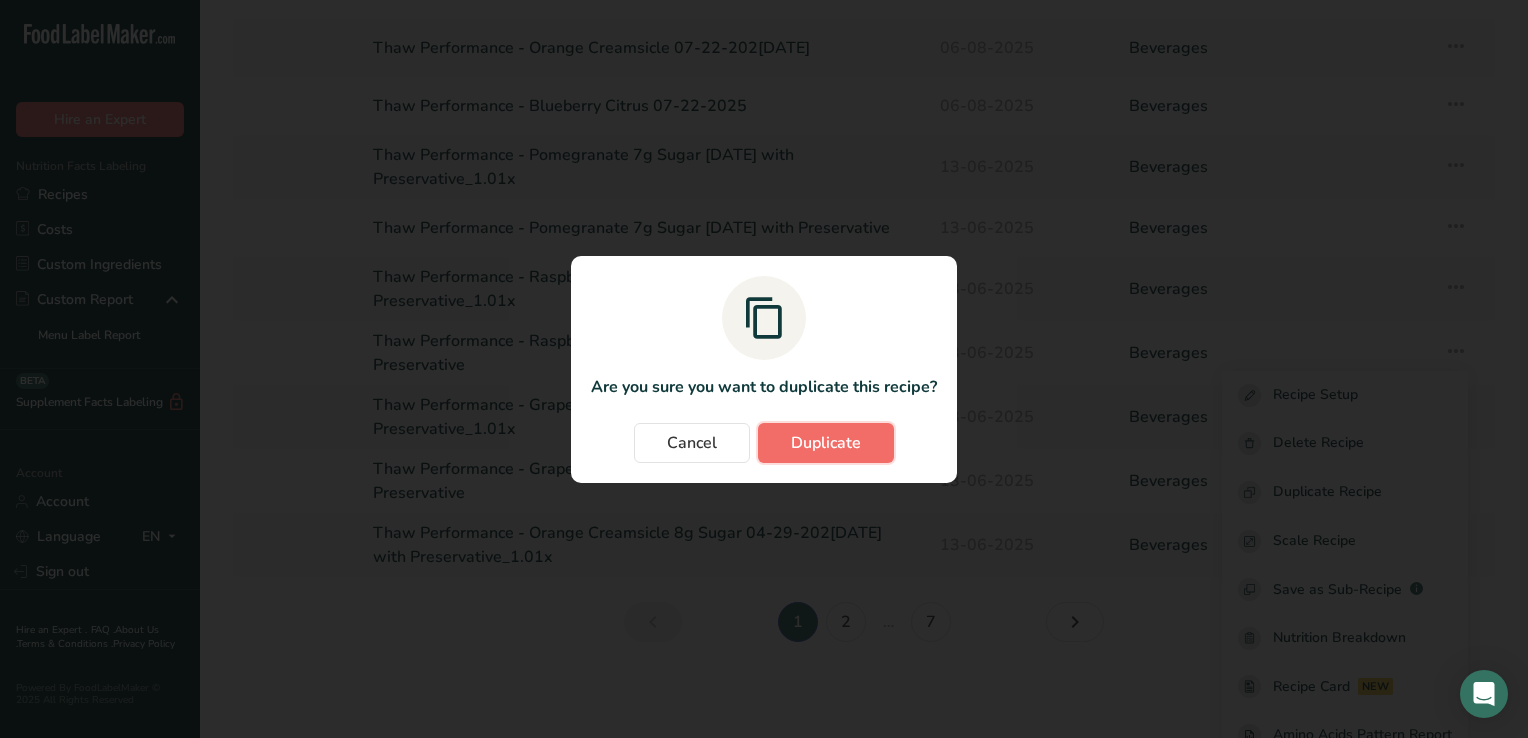 click on "Duplicate" at bounding box center (826, 443) 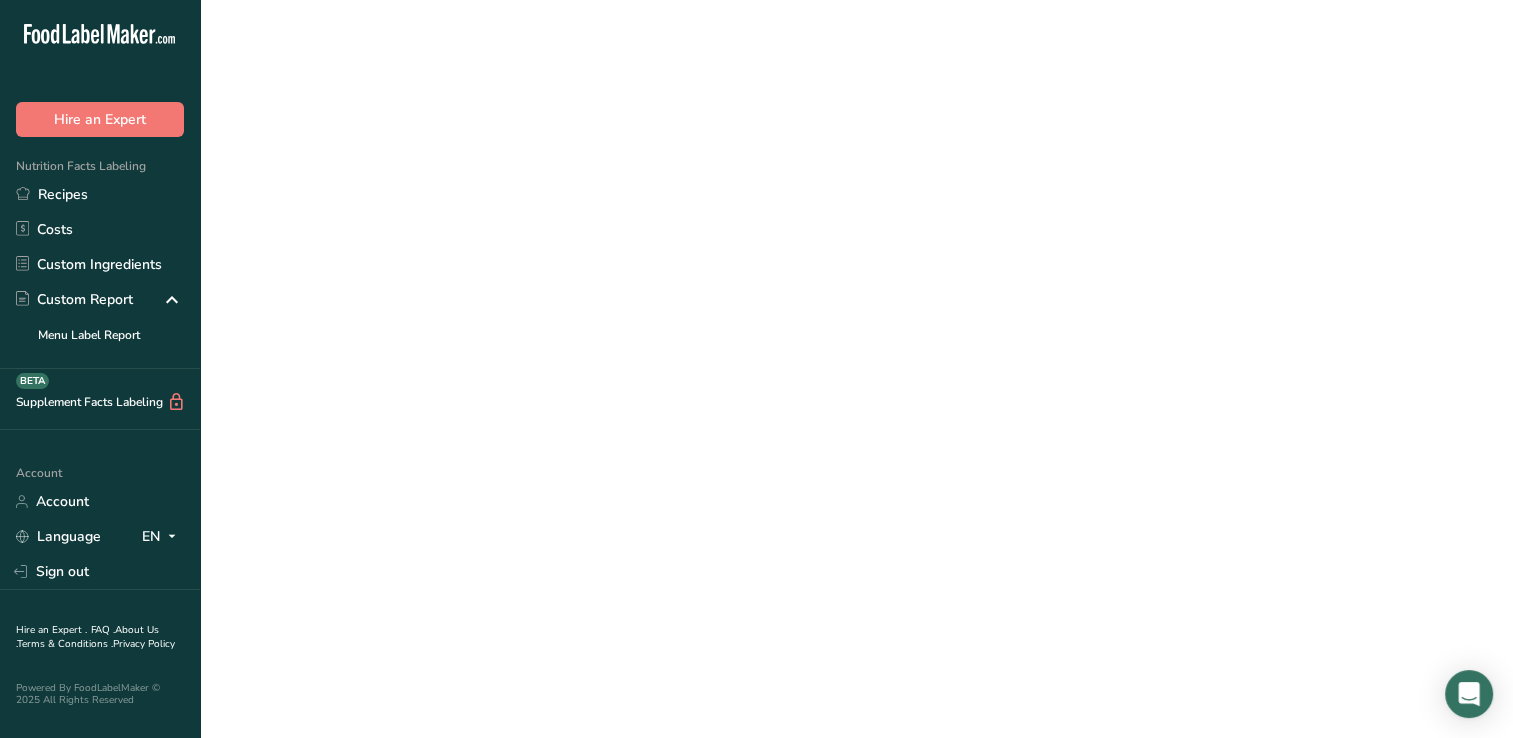 scroll, scrollTop: 0, scrollLeft: 0, axis: both 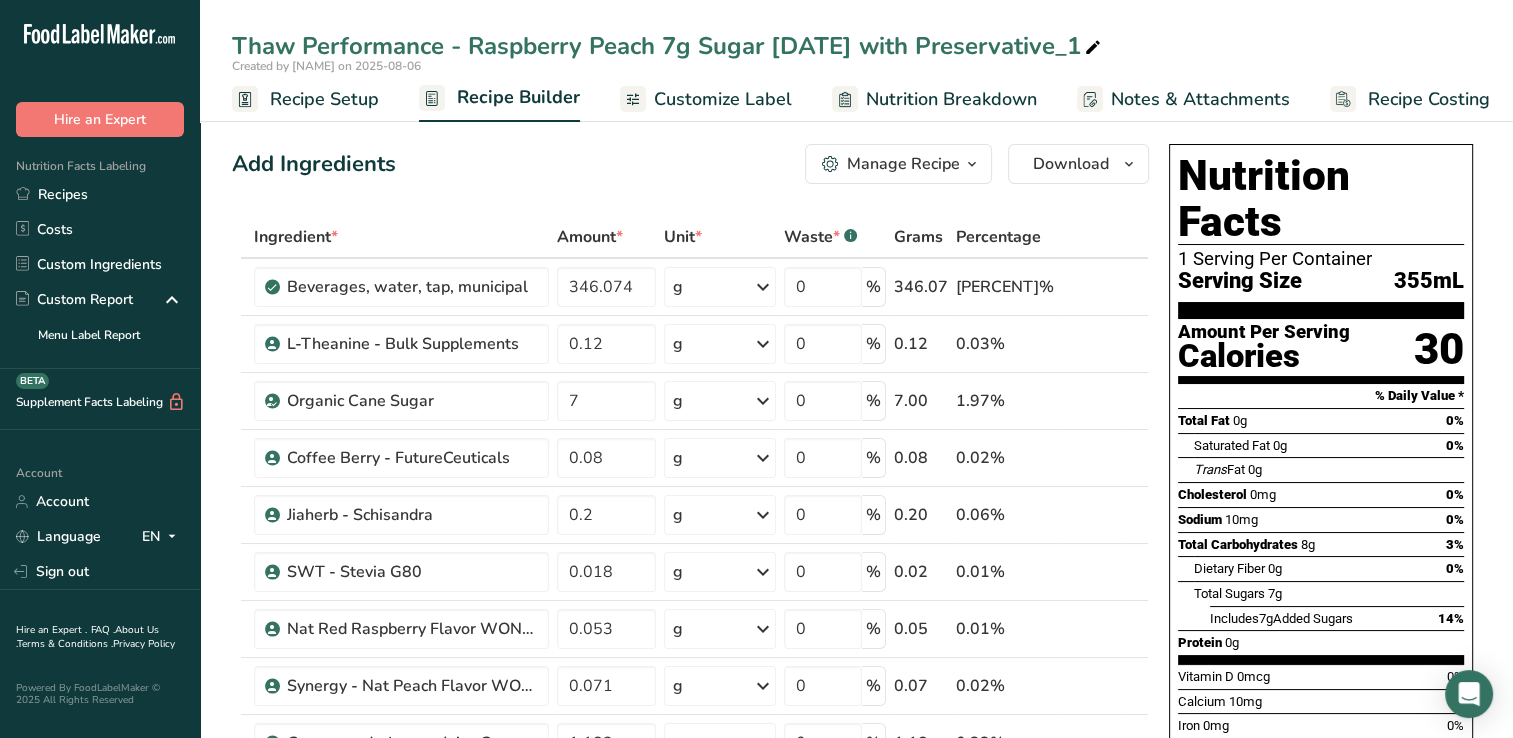 click on "Thaw Performance - Raspberry Peach 7g Sugar [DATE] with Preservative_1" at bounding box center (856, 46) 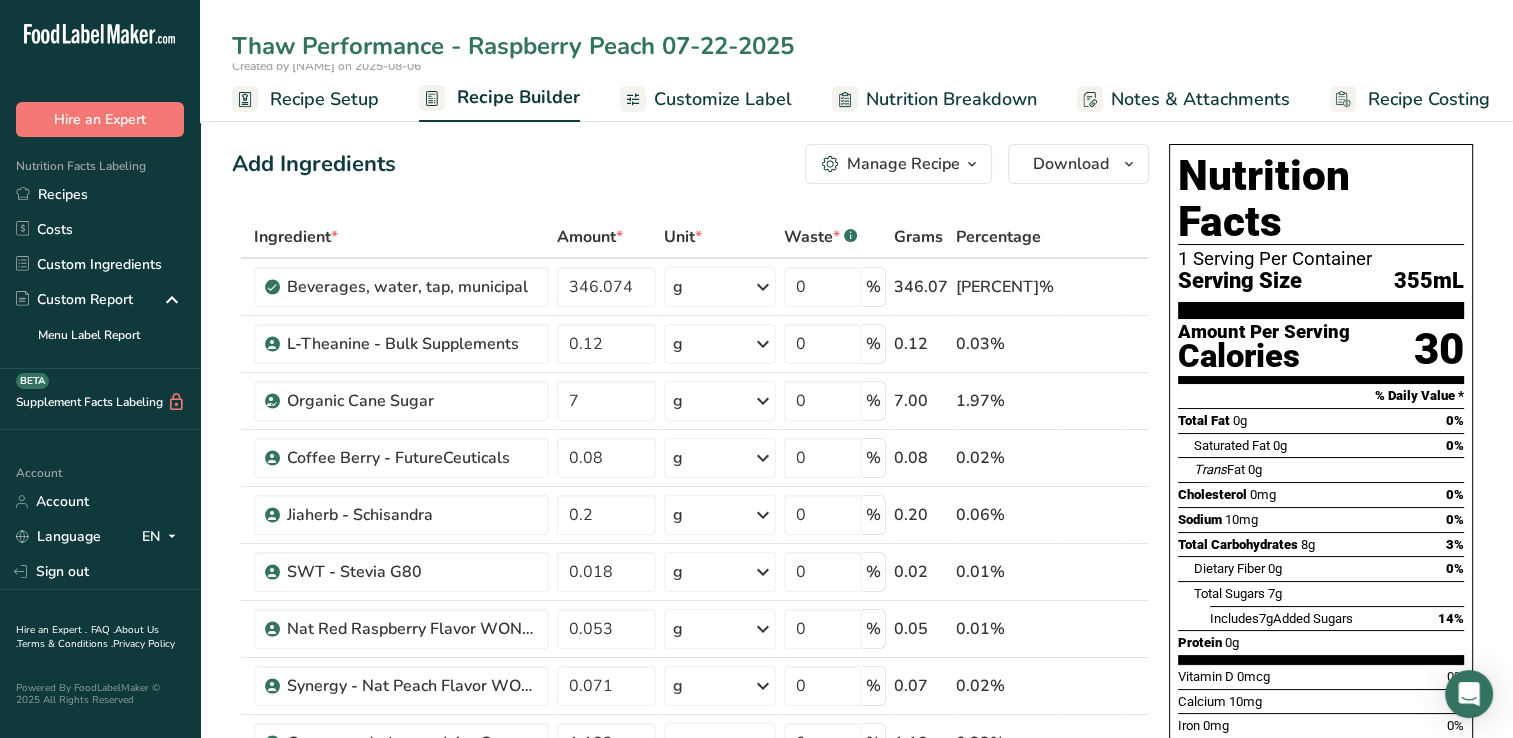 type on "Thaw Performance - Raspberry Peach 07-22-2025" 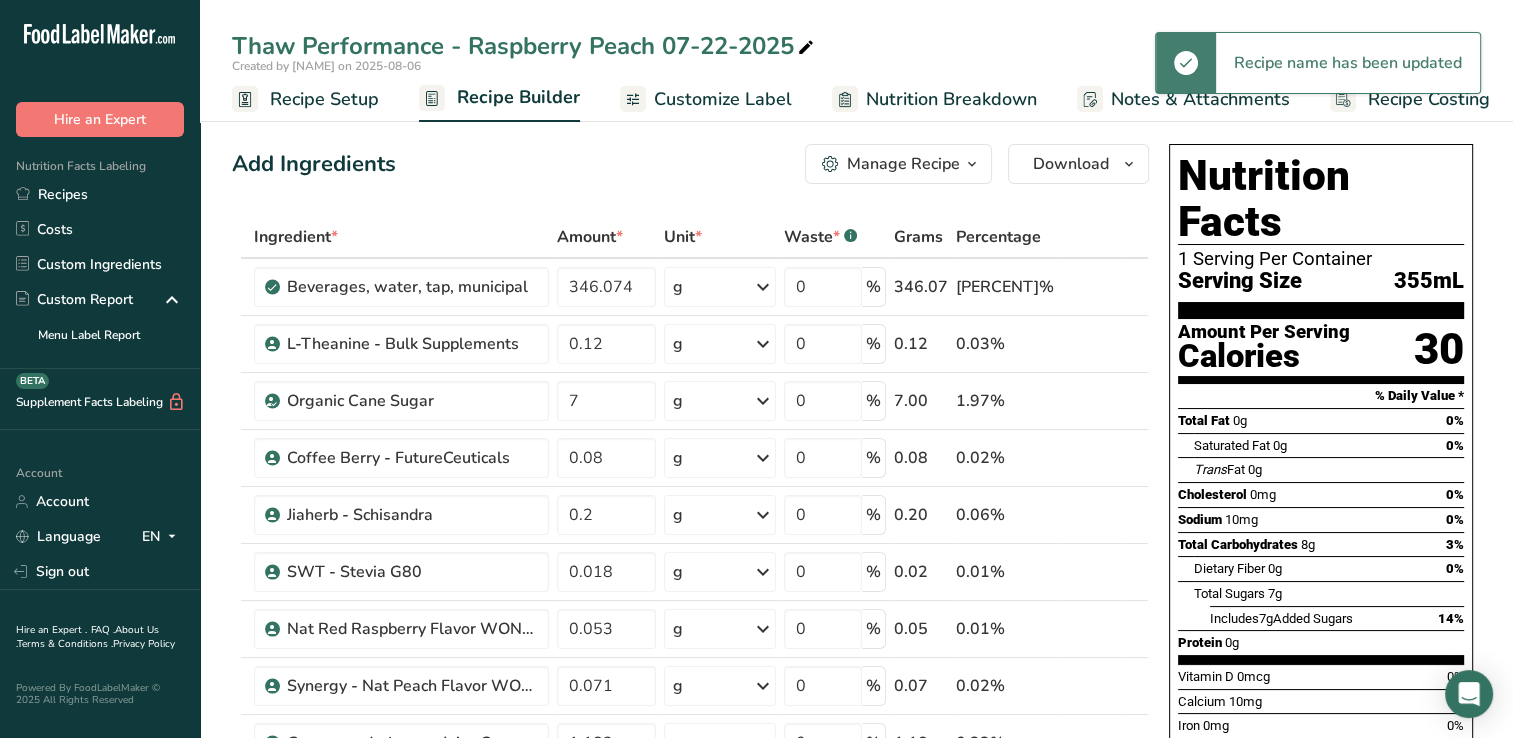 click on "Recipe Setup" at bounding box center (324, 99) 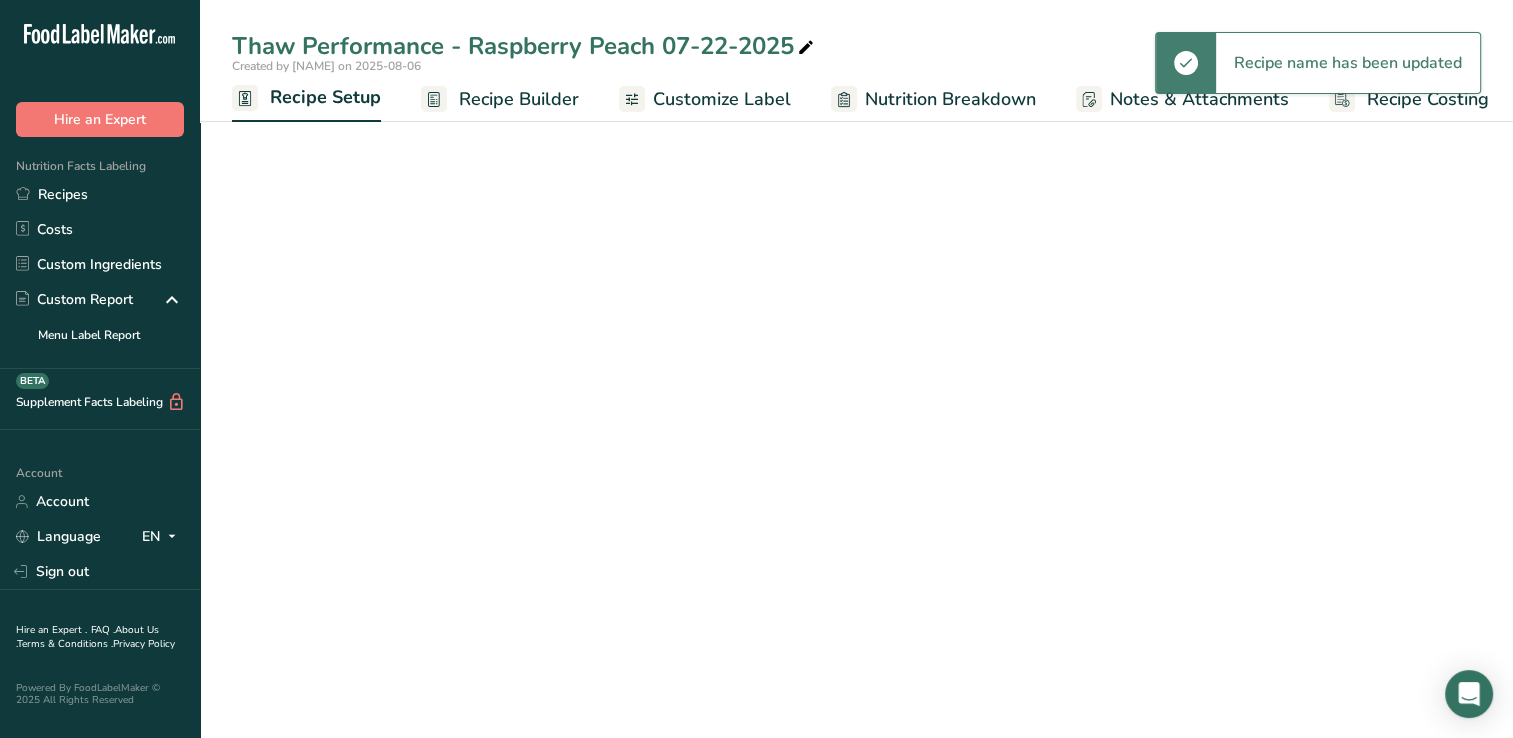 scroll, scrollTop: 0, scrollLeft: 7, axis: horizontal 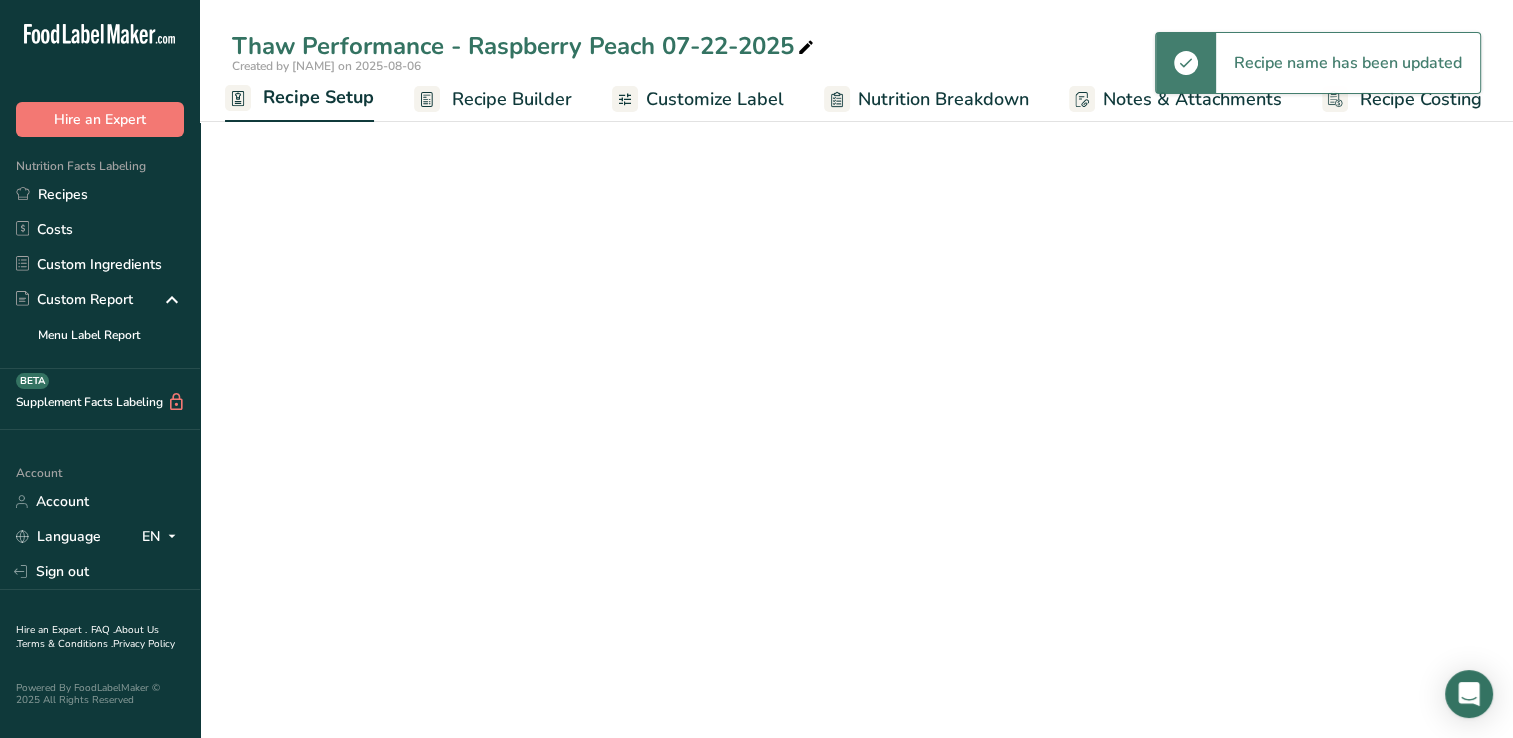select on "22" 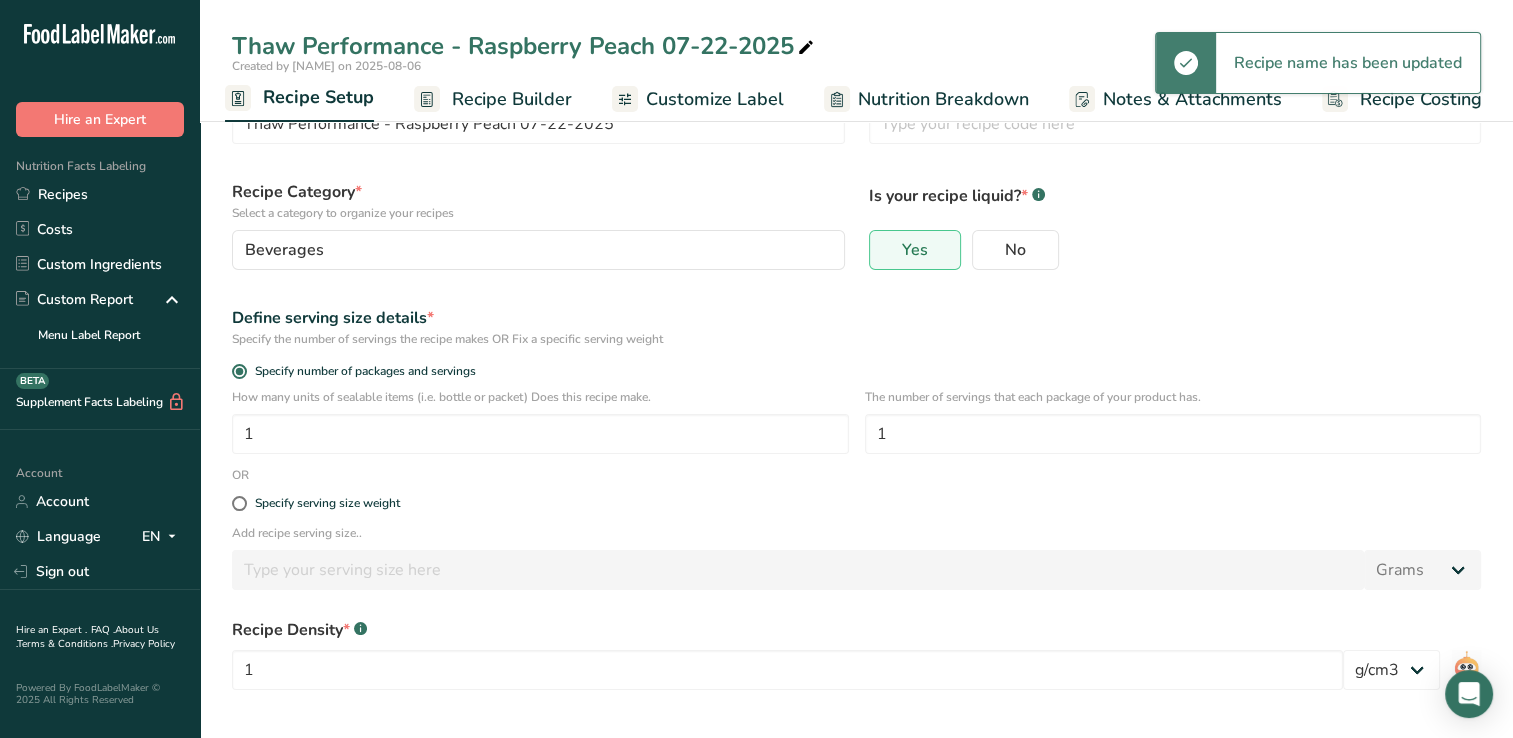 scroll, scrollTop: 100, scrollLeft: 0, axis: vertical 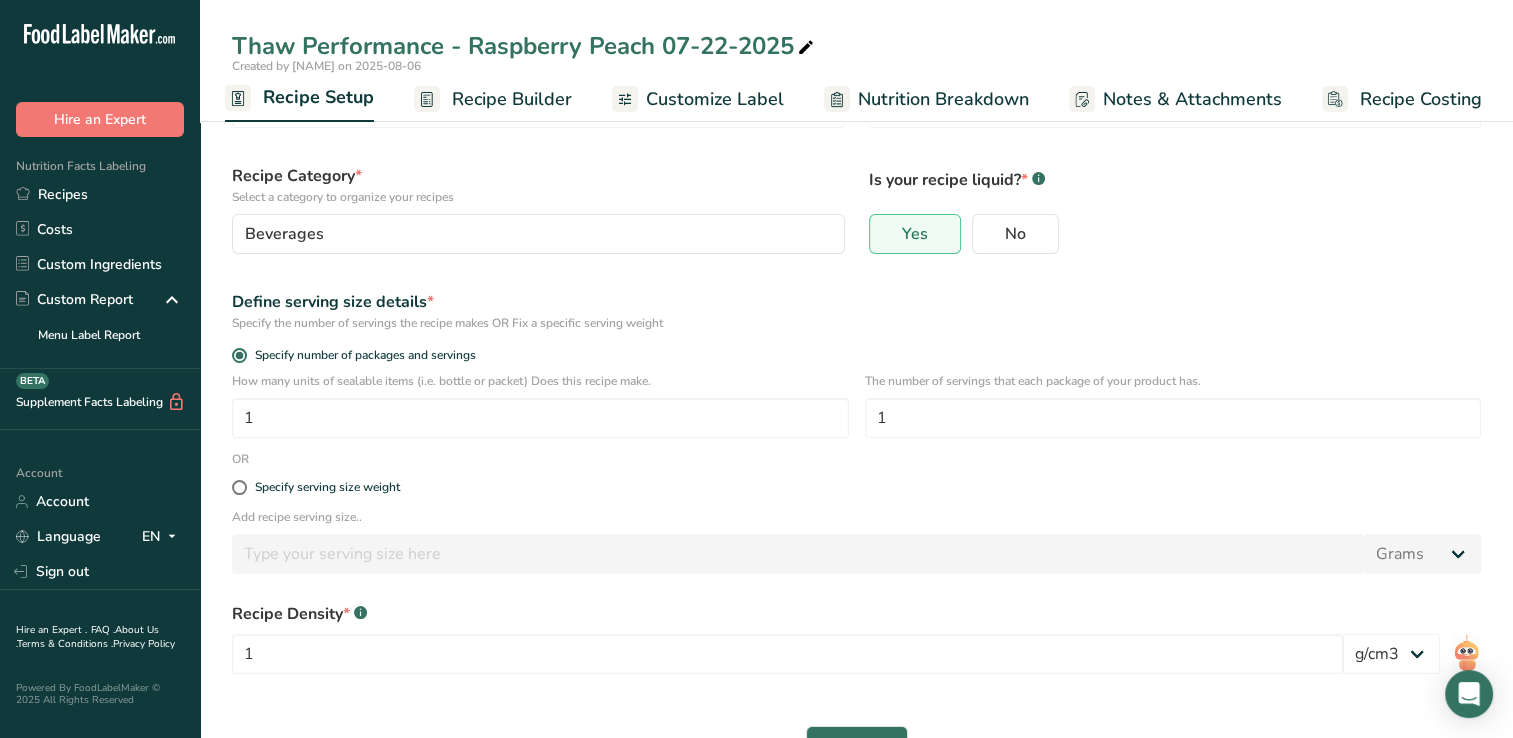 click on "Specify serving size weight" at bounding box center (856, 488) 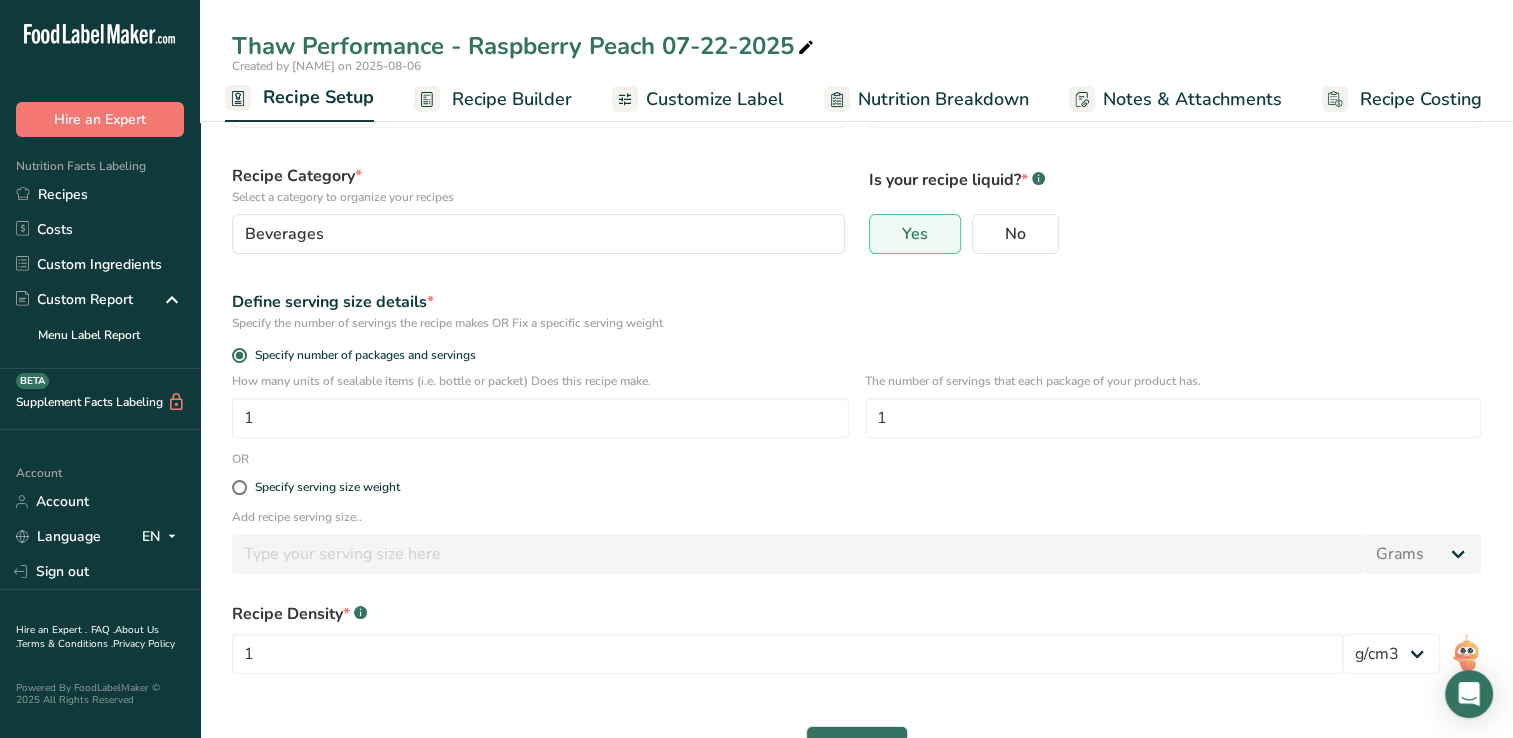 click on "Specify serving size weight" at bounding box center (856, 488) 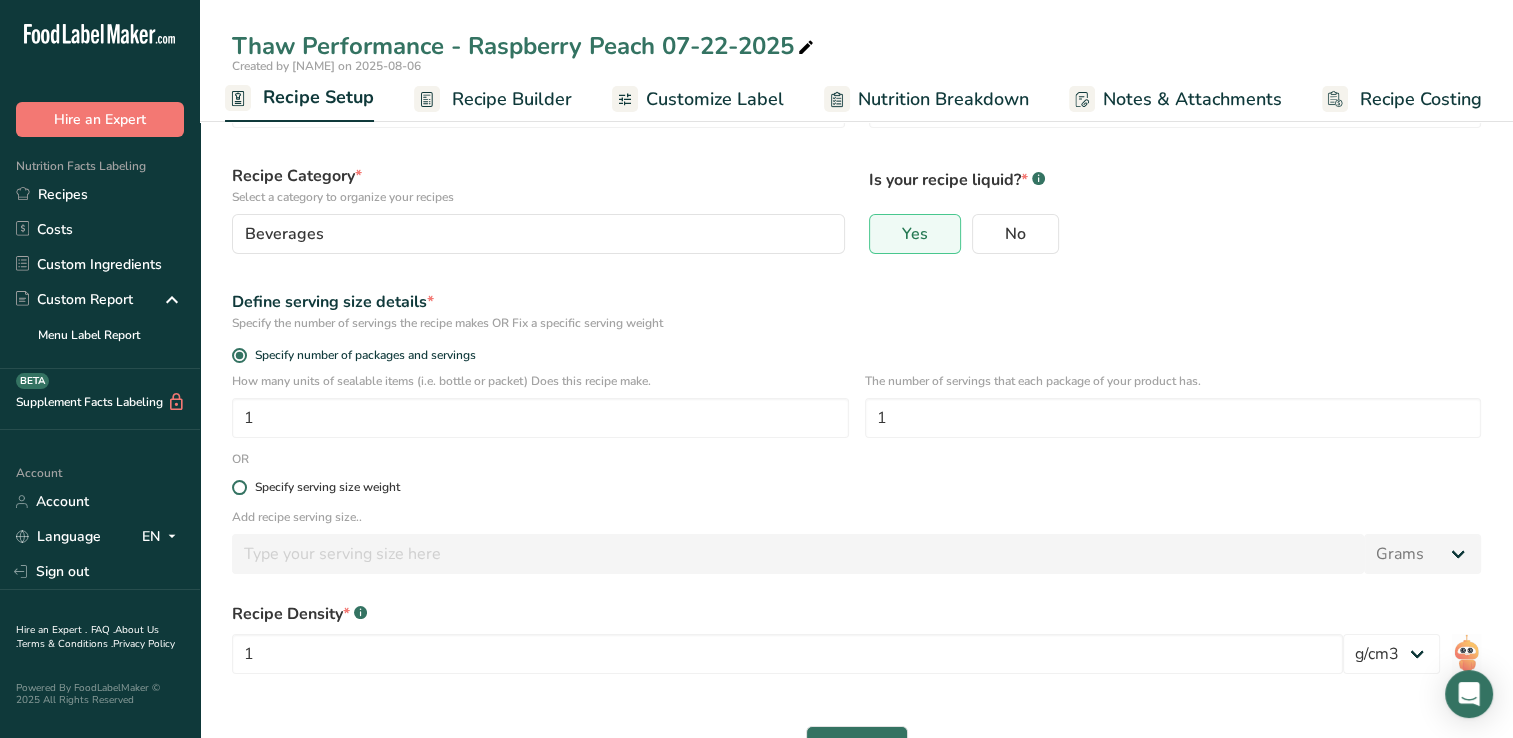 click at bounding box center (239, 487) 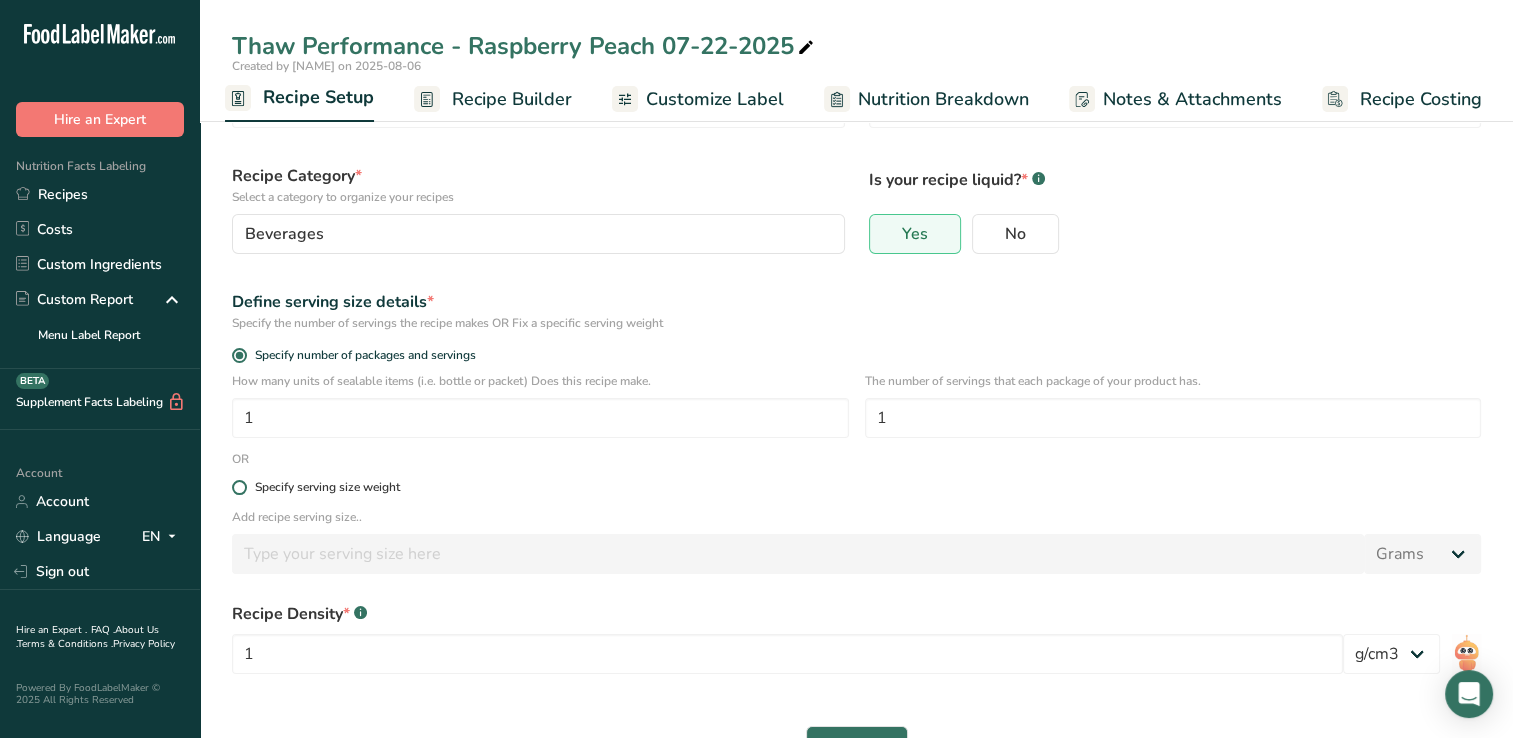 click on "Specify serving size weight" at bounding box center (238, 487) 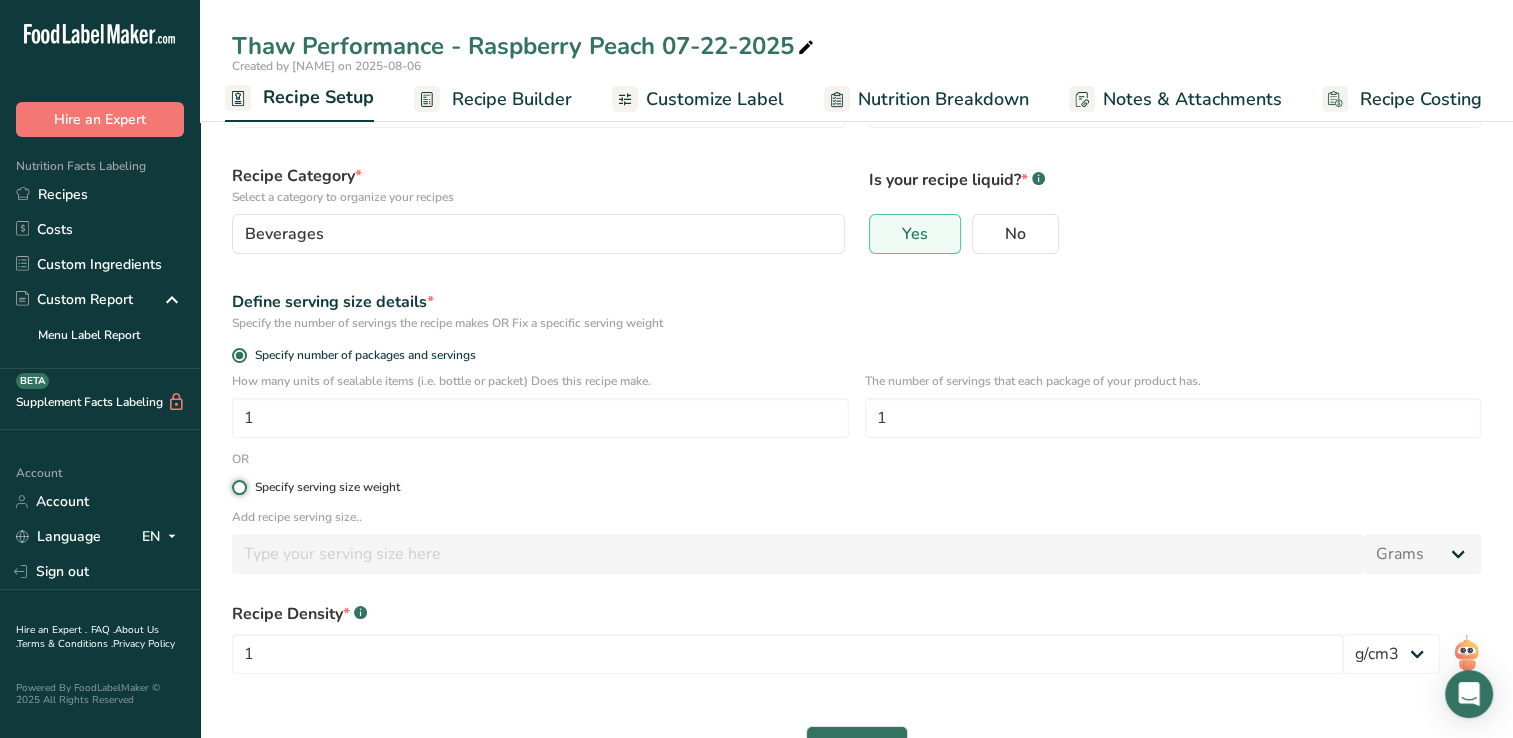 radio on "true" 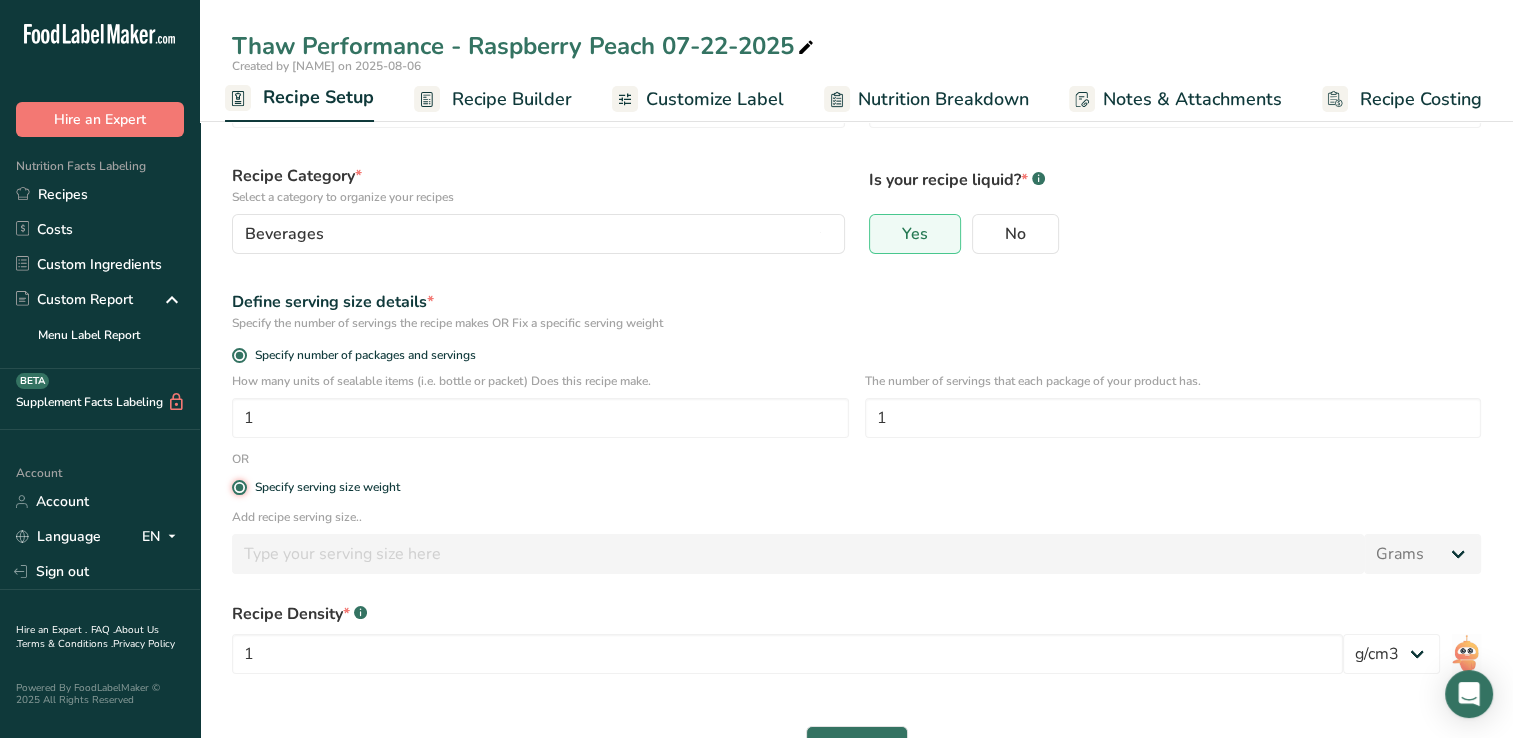 radio on "false" 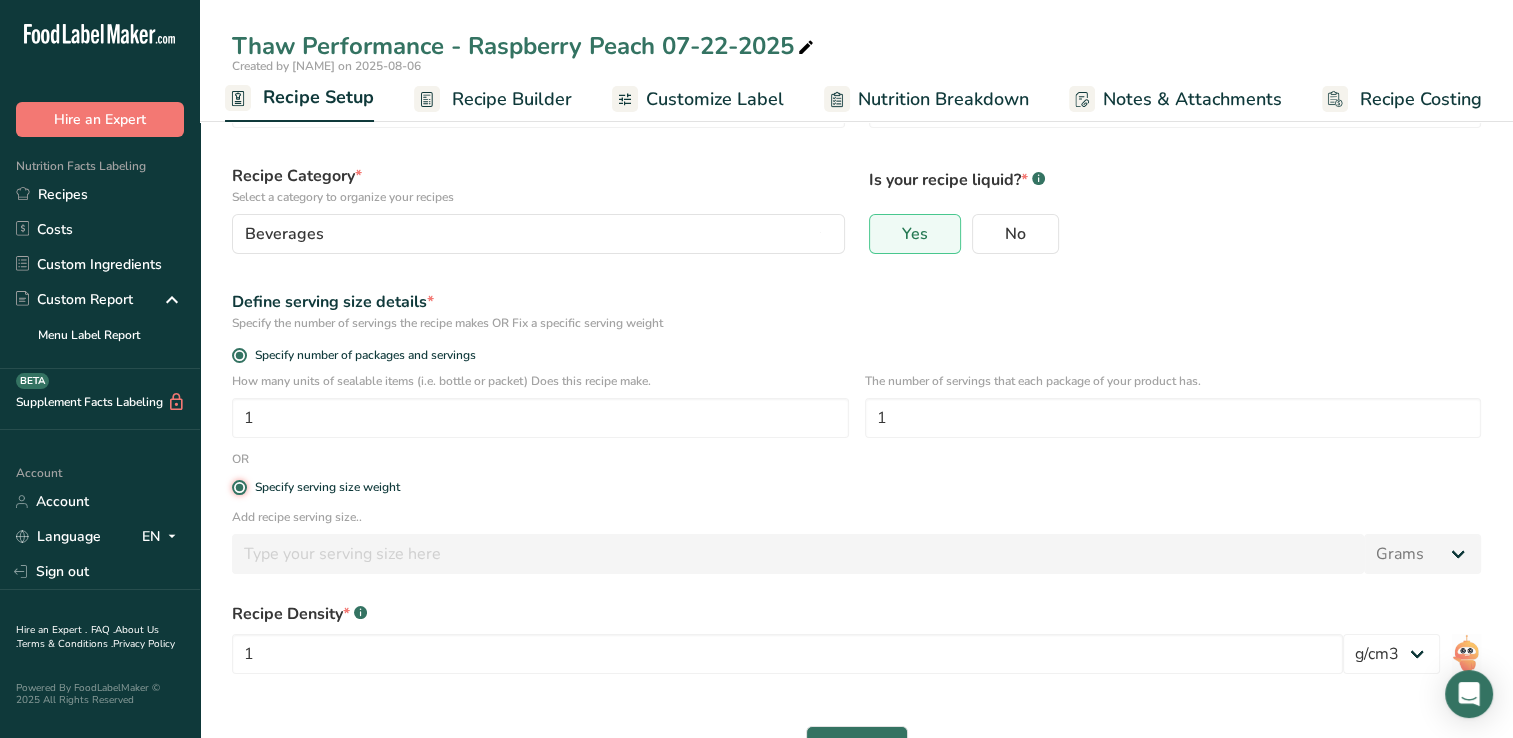 type 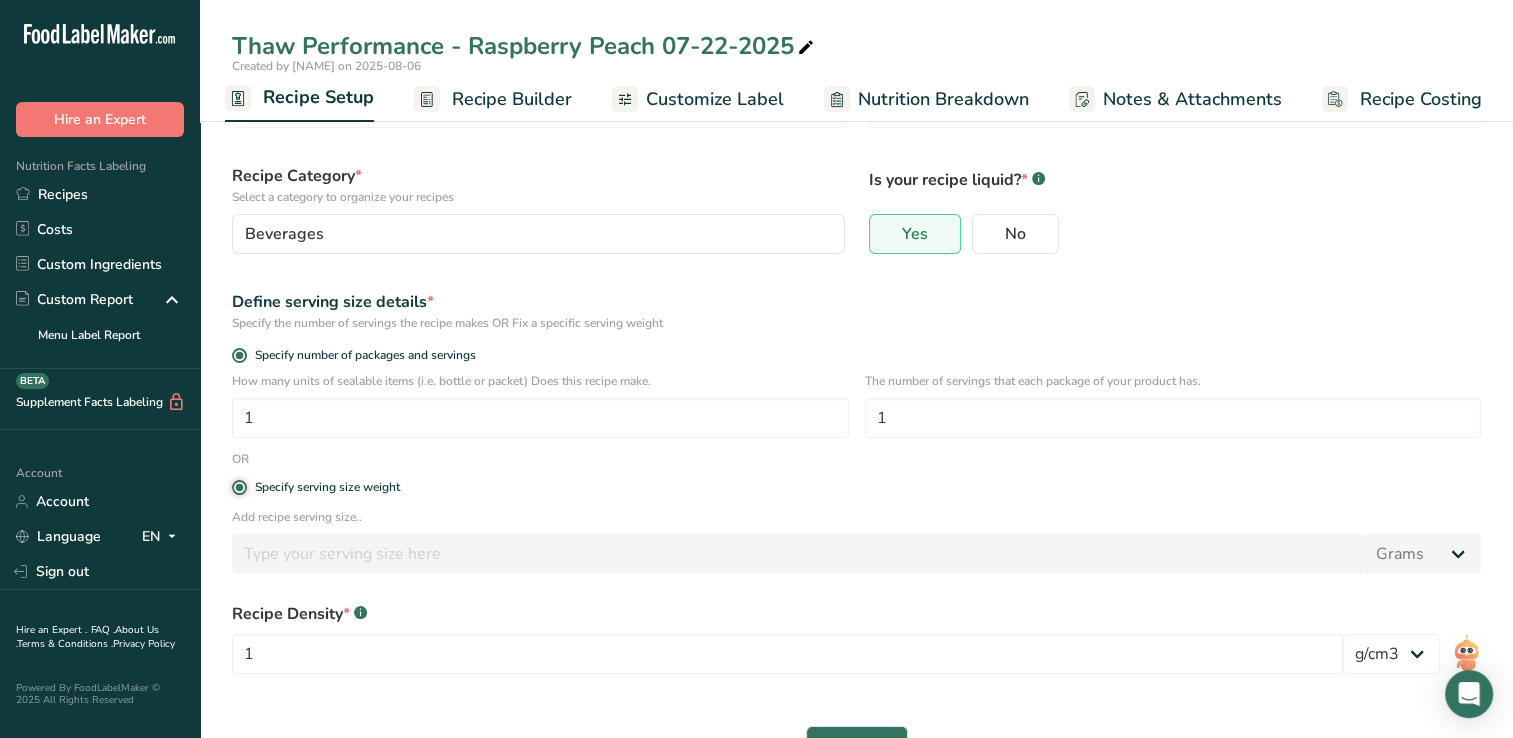 type 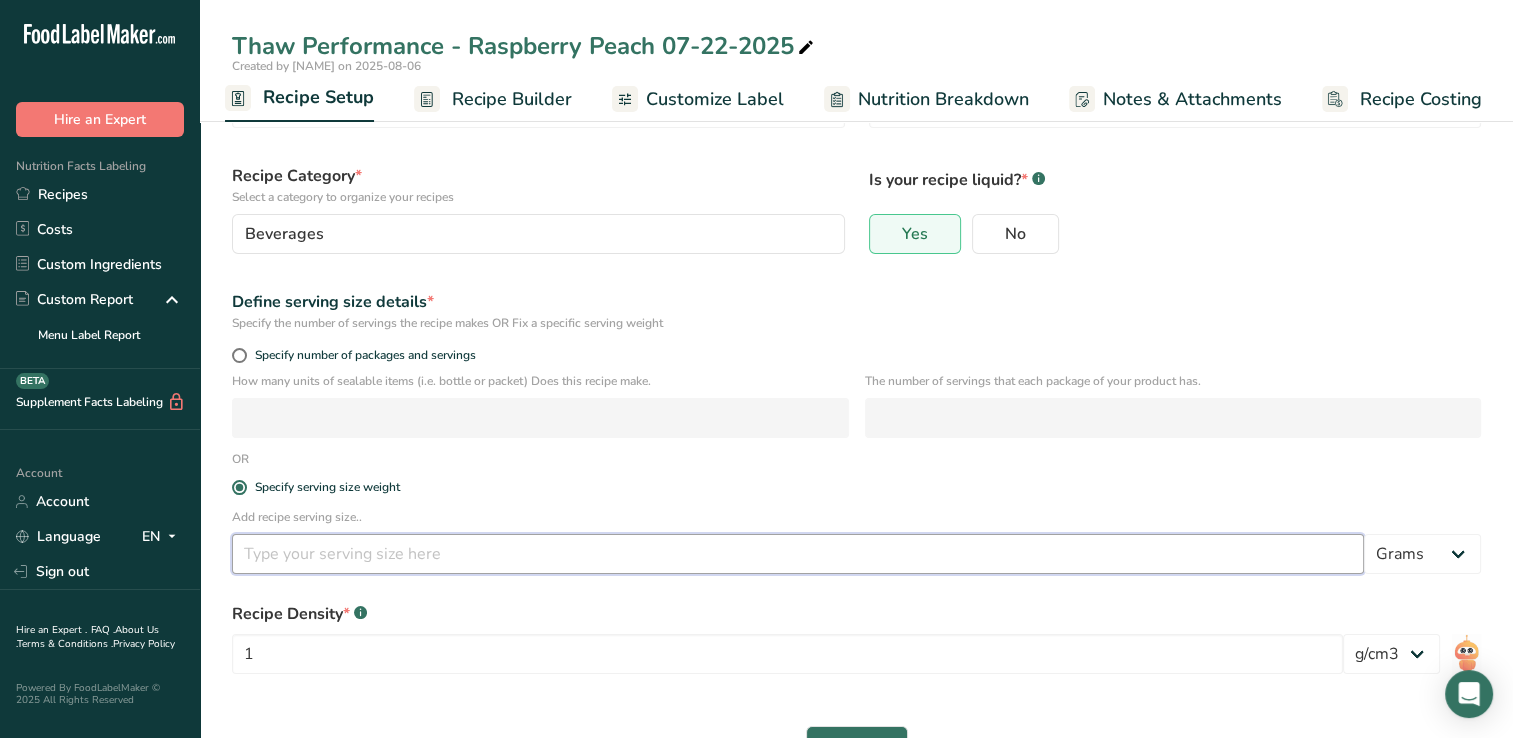 drag, startPoint x: 273, startPoint y: 559, endPoint x: 255, endPoint y: 540, distance: 26.172504 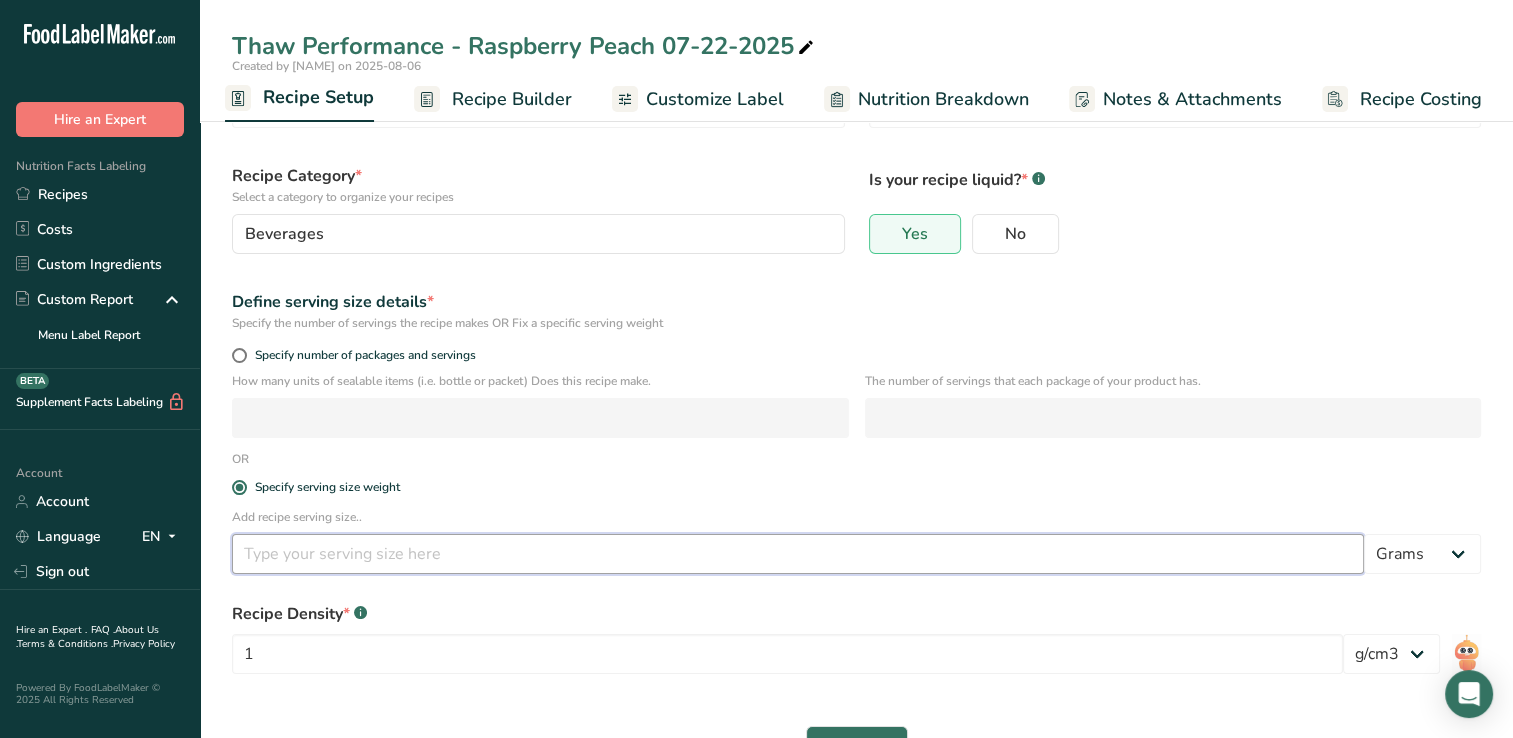 click at bounding box center (798, 554) 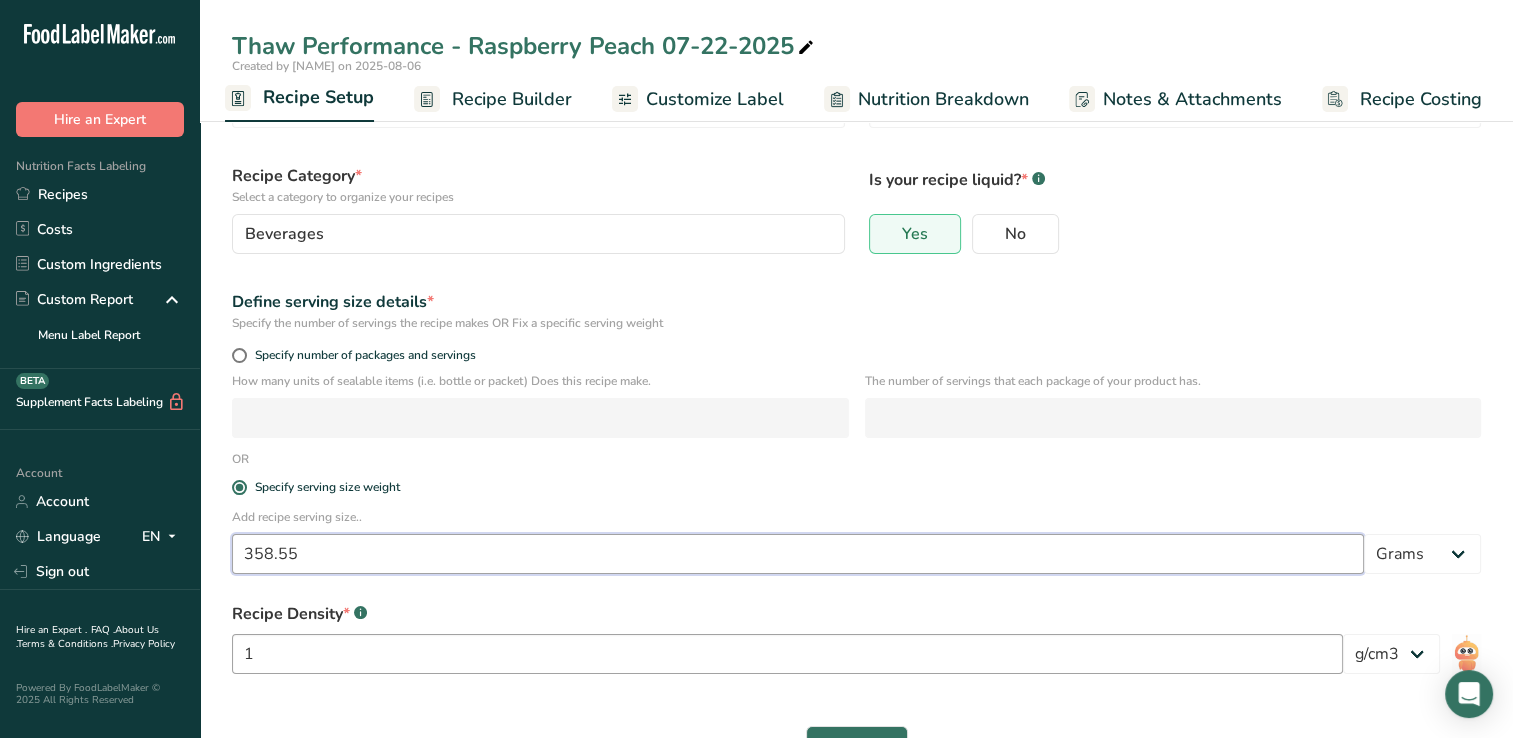type on "358.55" 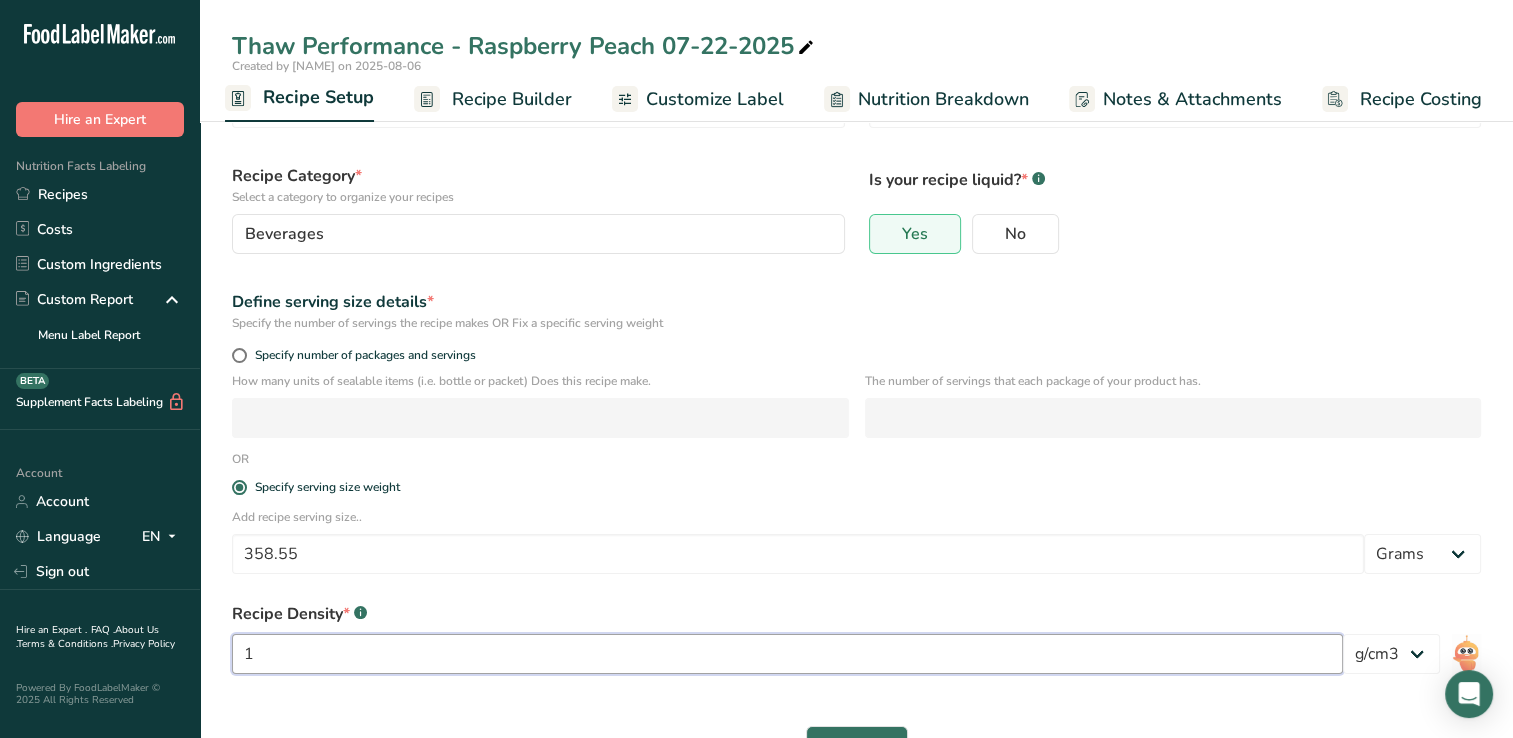 click on "1" at bounding box center (787, 654) 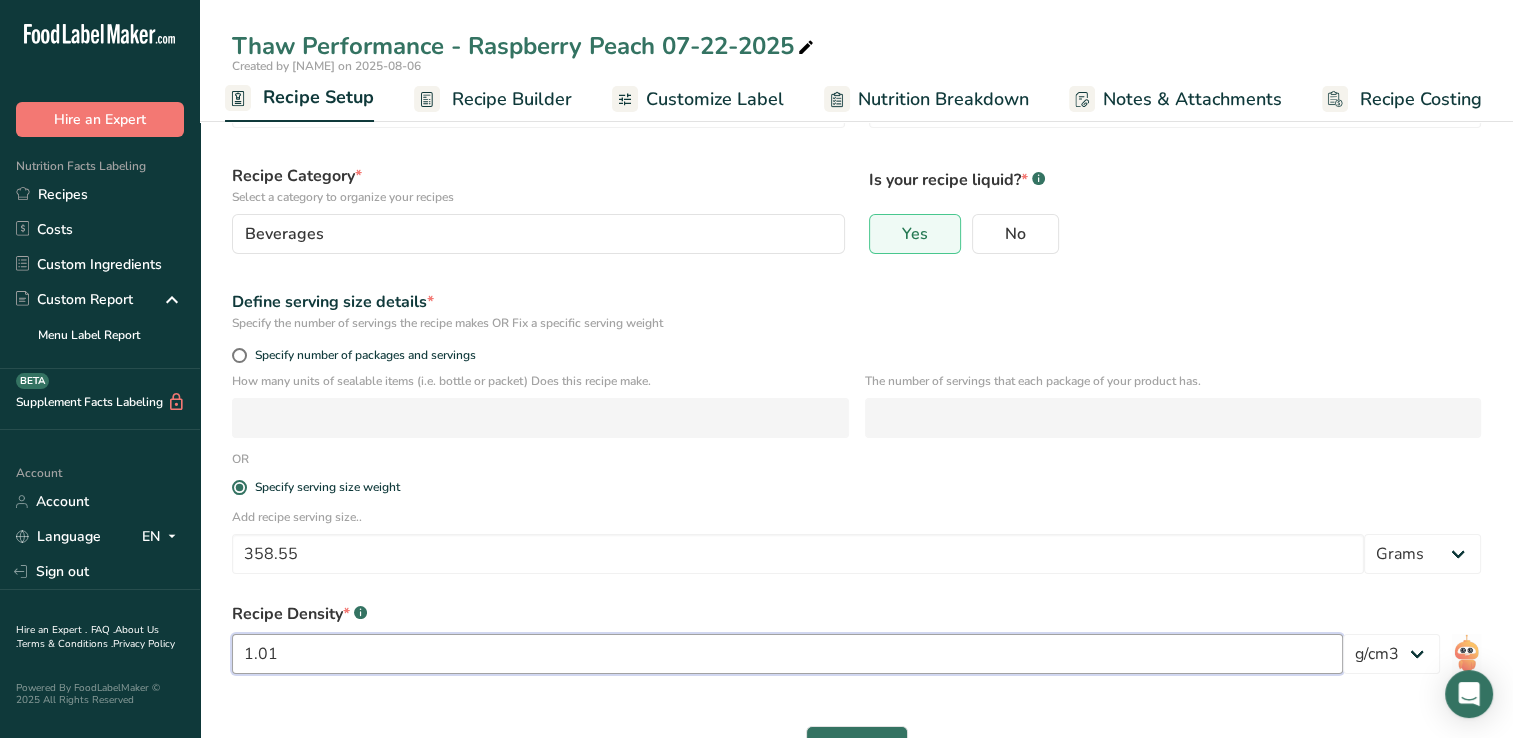 type on "1.01" 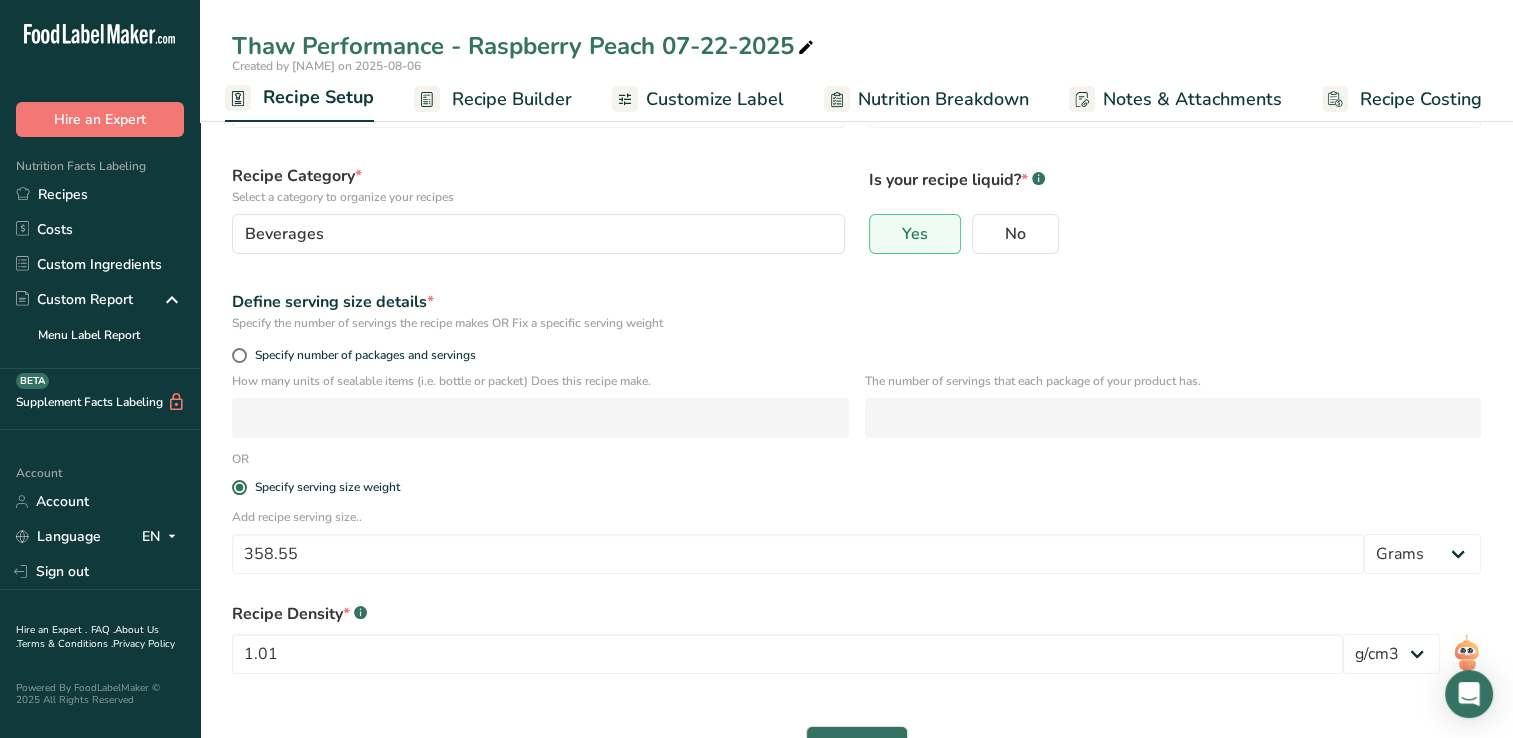 click on "Recipe Density *   .a-a{fill:#347362;}.b-a{fill:#fff;}" at bounding box center [856, 614] 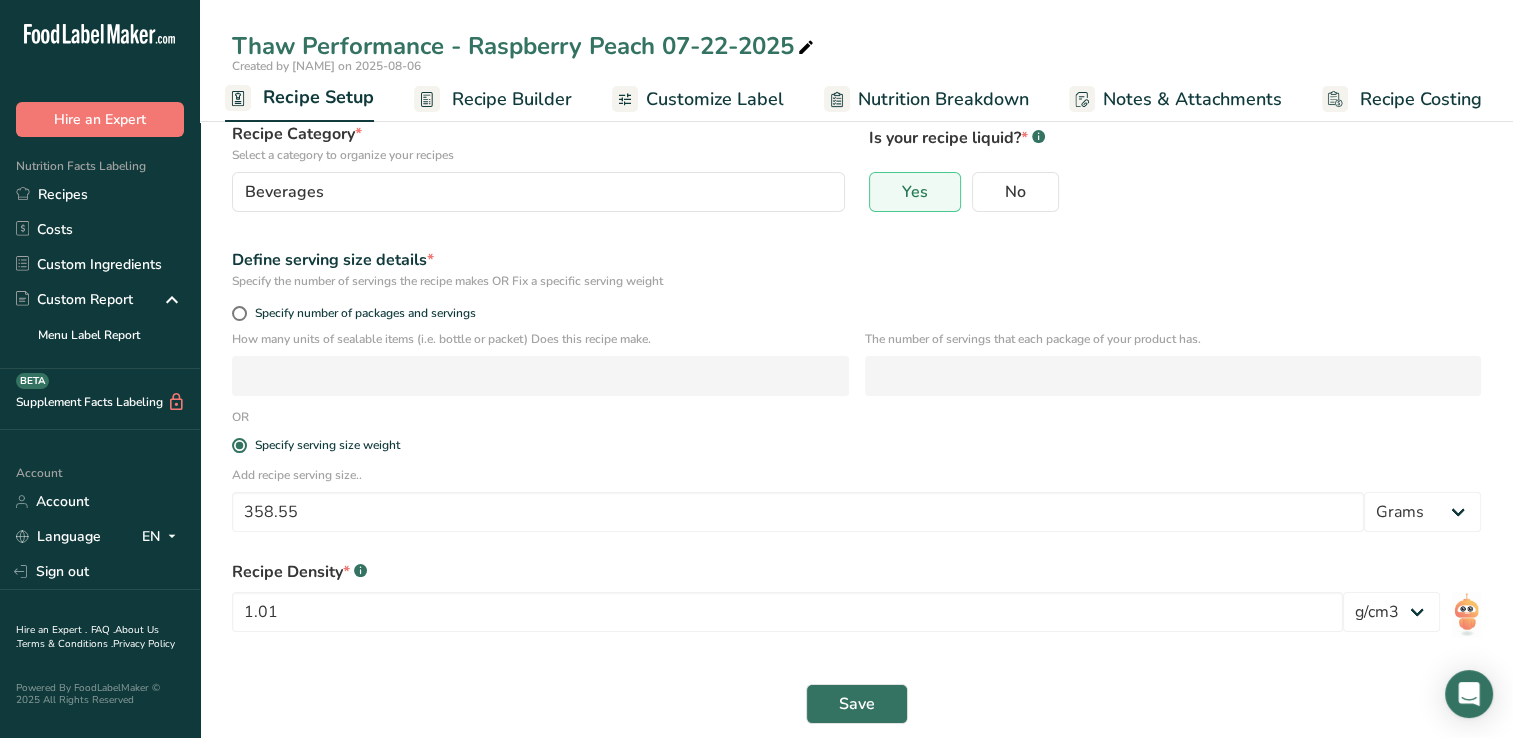 scroll, scrollTop: 160, scrollLeft: 0, axis: vertical 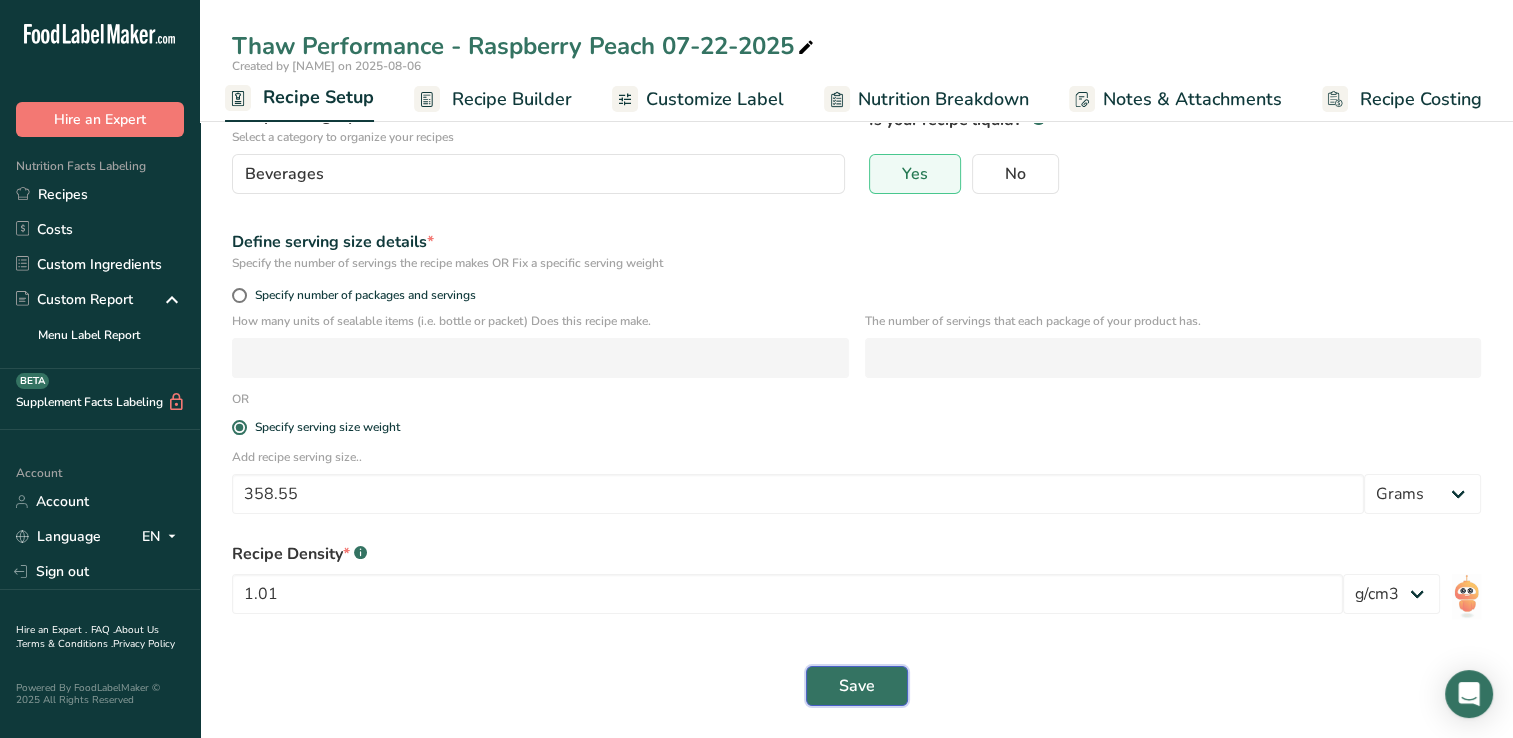 click on "Save" at bounding box center (857, 686) 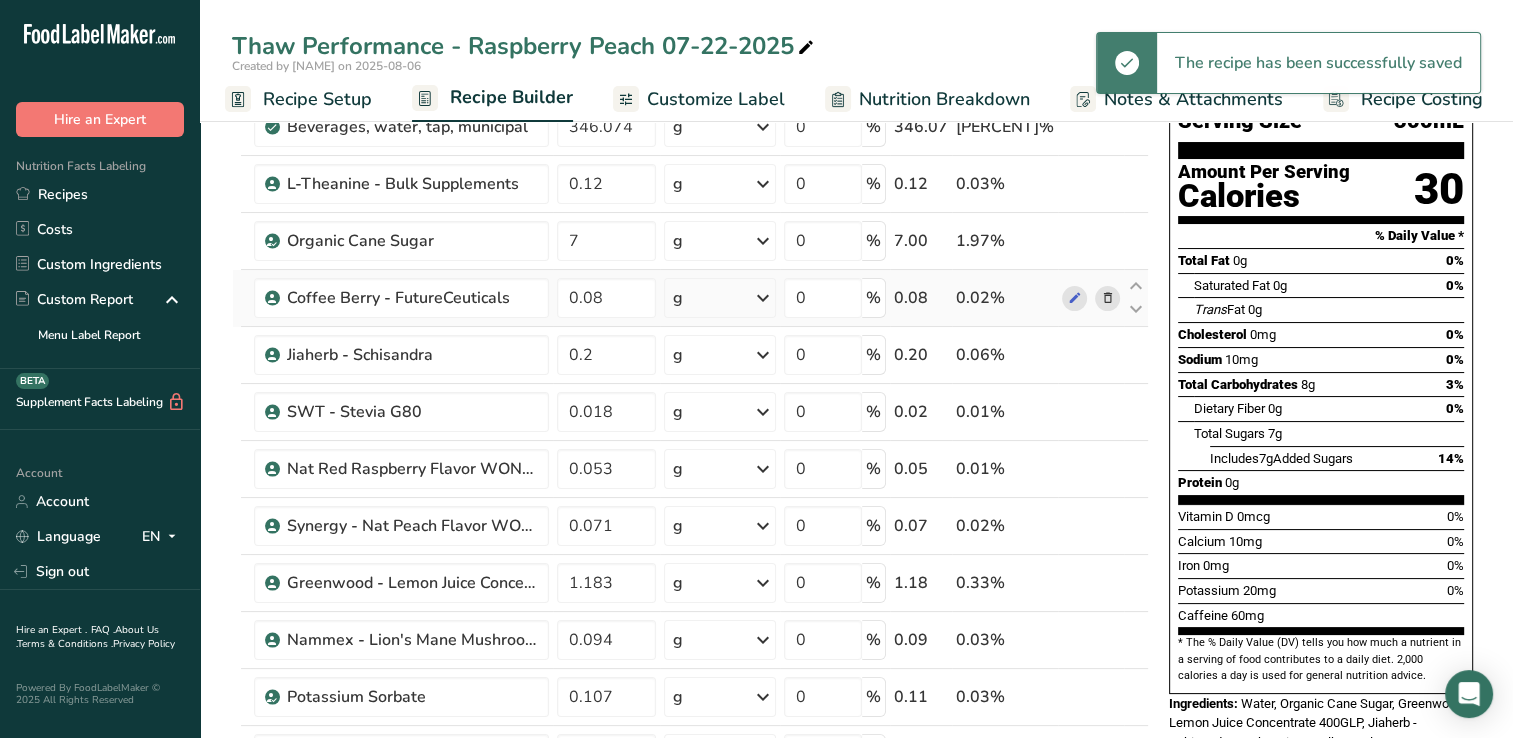 scroll, scrollTop: 0, scrollLeft: 0, axis: both 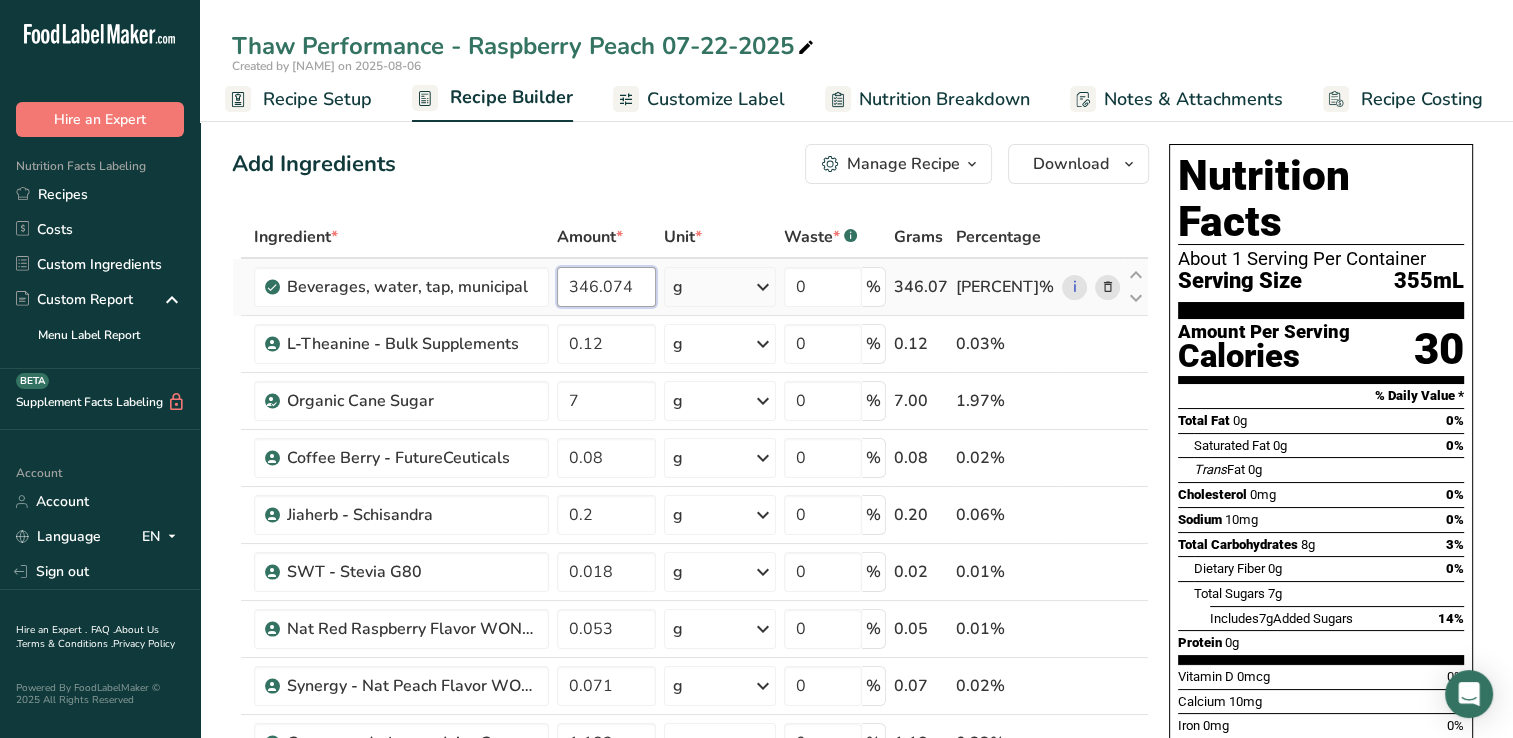 drag, startPoint x: 588, startPoint y: 296, endPoint x: 704, endPoint y: 289, distance: 116.21101 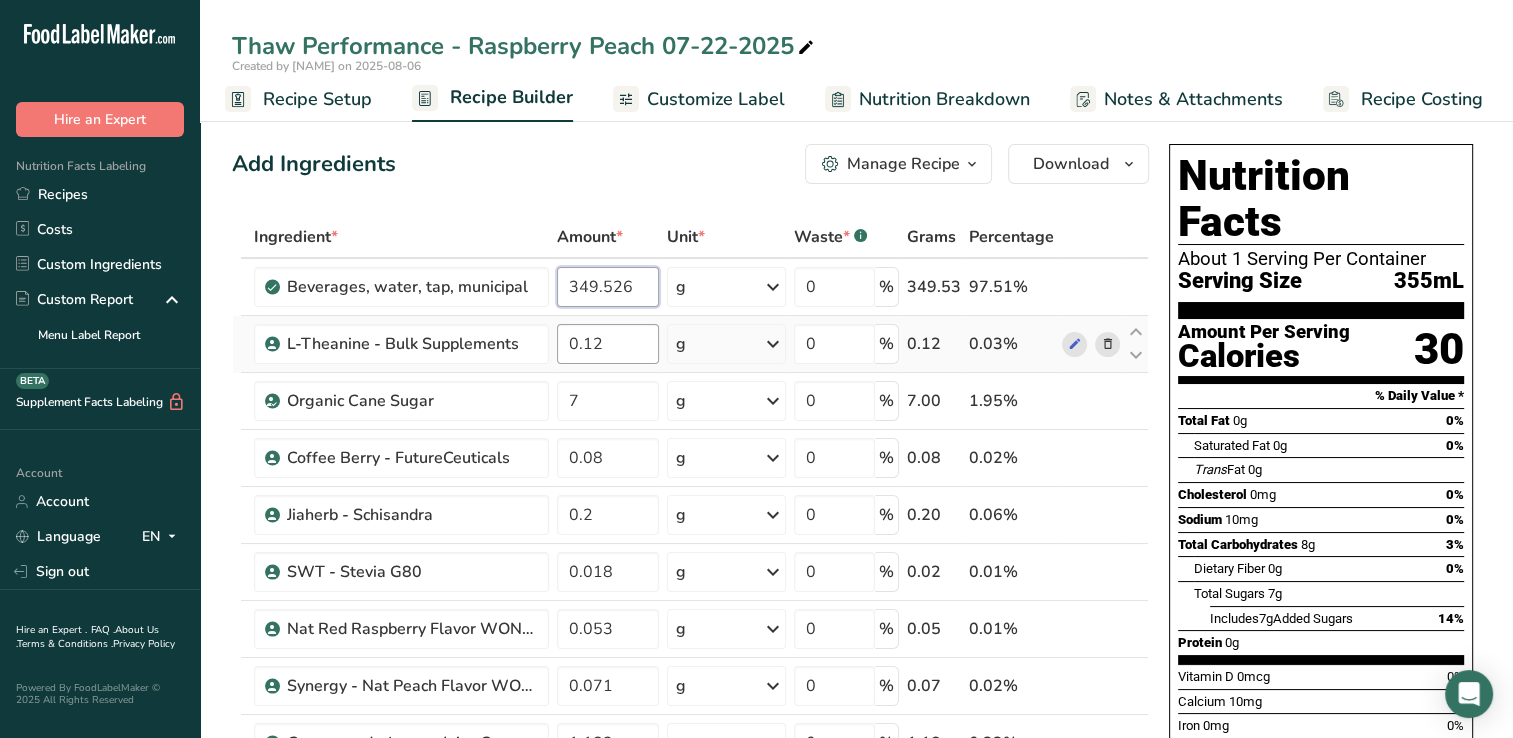 type on "349.526" 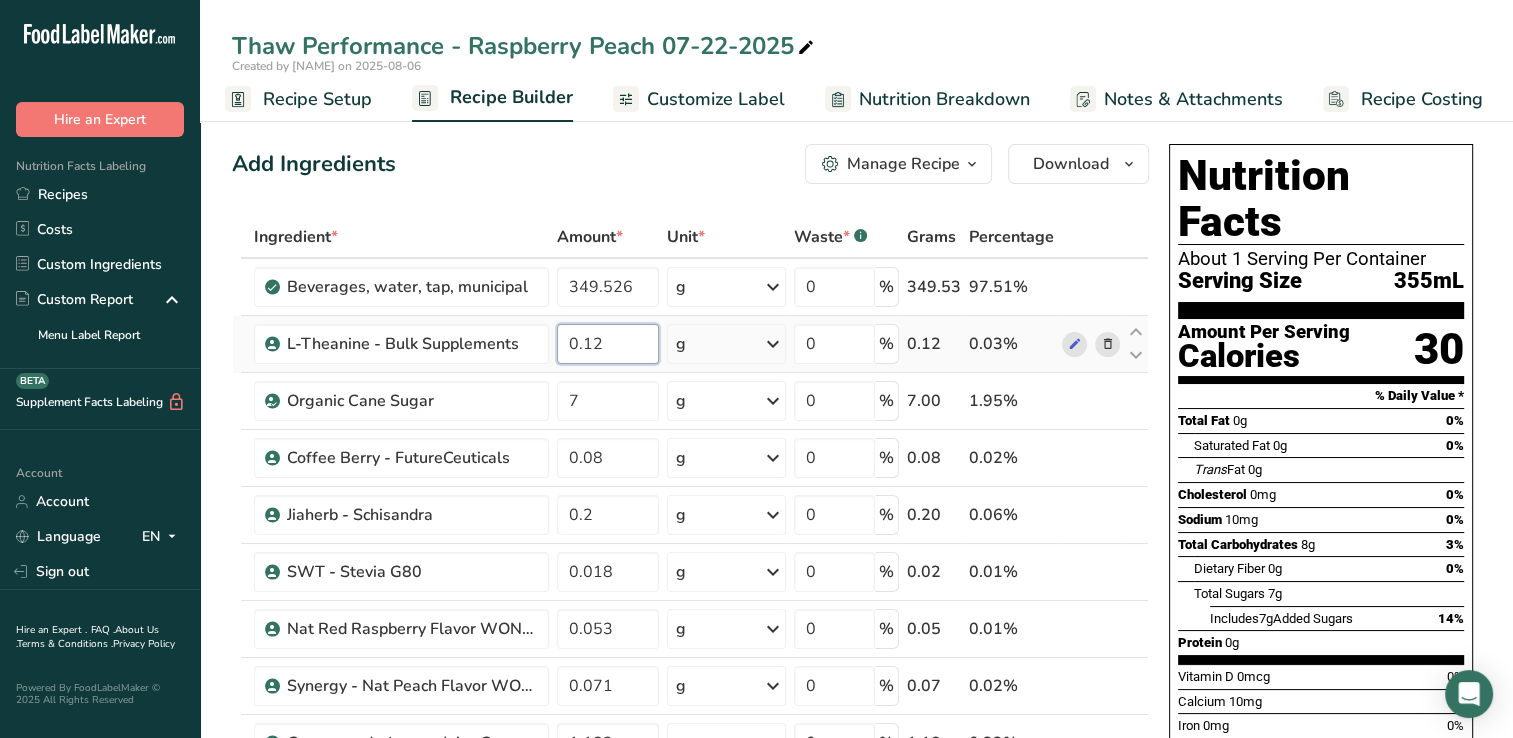 click on "Ingredient *
Amount *
Unit *
Waste *   .a-a{fill:#347362;}.b-a{fill:#fff;}          Grams
Percentage
Beverages, water, tap, municipal
349.526
g
Portions
1 fl oz
1 bottle 8 fl oz
1 liter
See more
Weight Units
g
kg
mg
See more
Volume Units
l
Volume units require a density conversion. If you know your ingredient's density enter it below. Otherwise, click on "RIA" our AI Regulatory bot - she will be able to help you
lb/ft3
g/cm3
Confirm
mL
lb/ft3
g/cm3
fl oz" at bounding box center (690, 642) 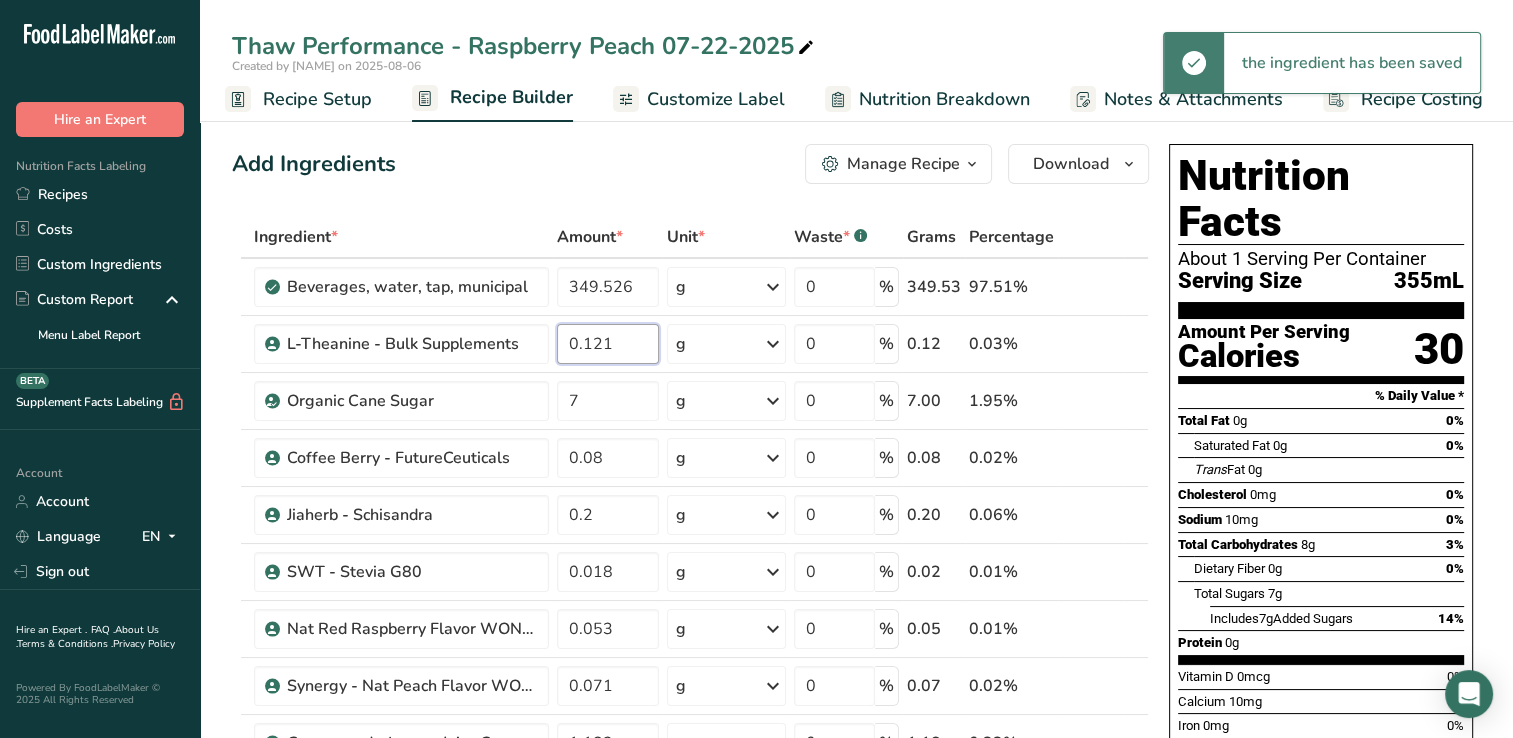 type on "0.121" 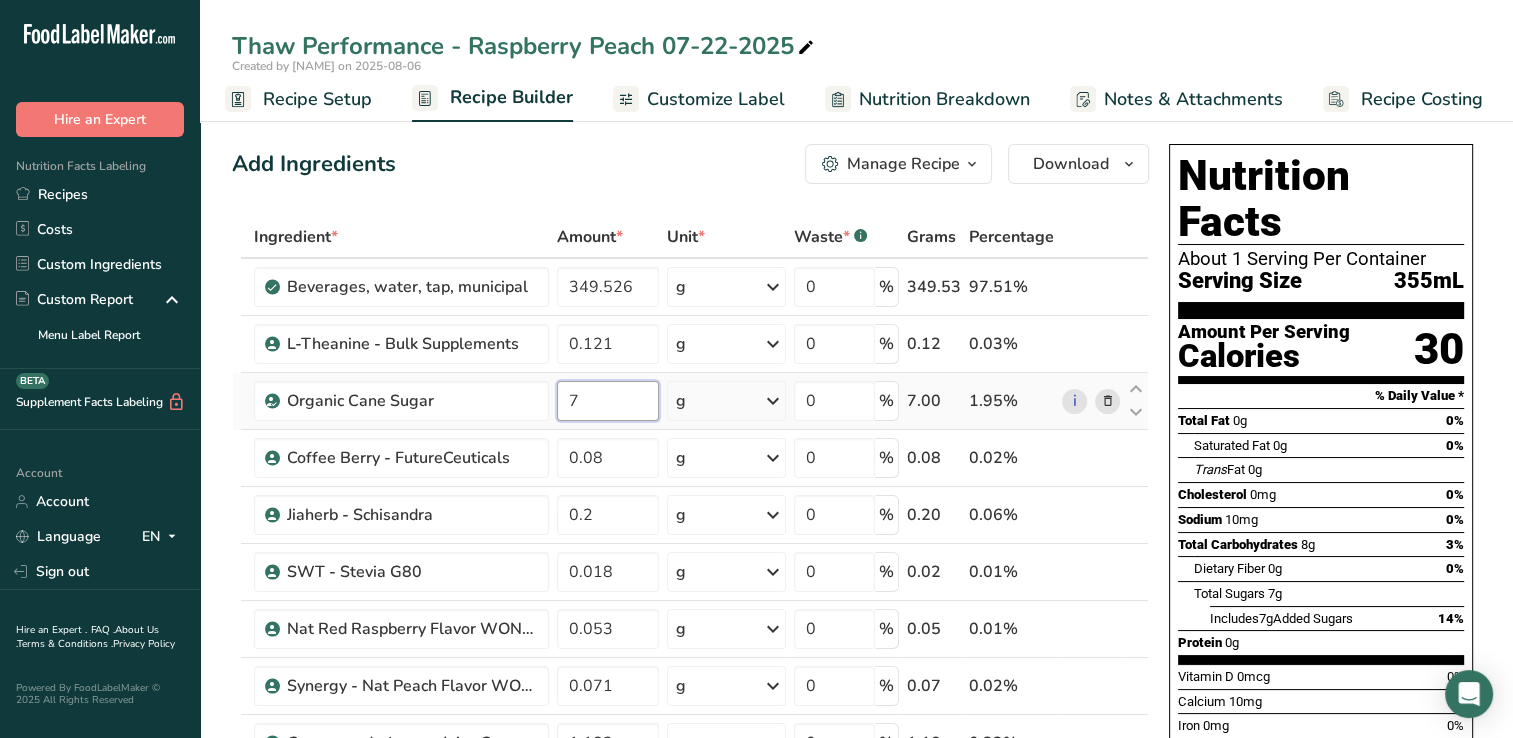 click on "Ingredient *
Amount *
Unit *
Waste *   .a-a{fill:#347362;}.b-a{fill:#fff;}          Grams
Percentage
Beverages, water, tap, municipal
349.526
g
Portions
1 fl oz
1 bottle 8 fl oz
1 liter
See more
Weight Units
g
kg
mg
See more
Volume Units
l
Volume units require a density conversion. If you know your ingredient's density enter it below. Otherwise, click on "RIA" our AI Regulatory bot - she will be able to help you
lb/ft3
g/cm3
Confirm
mL
lb/ft3
g/cm3
fl oz" at bounding box center (690, 642) 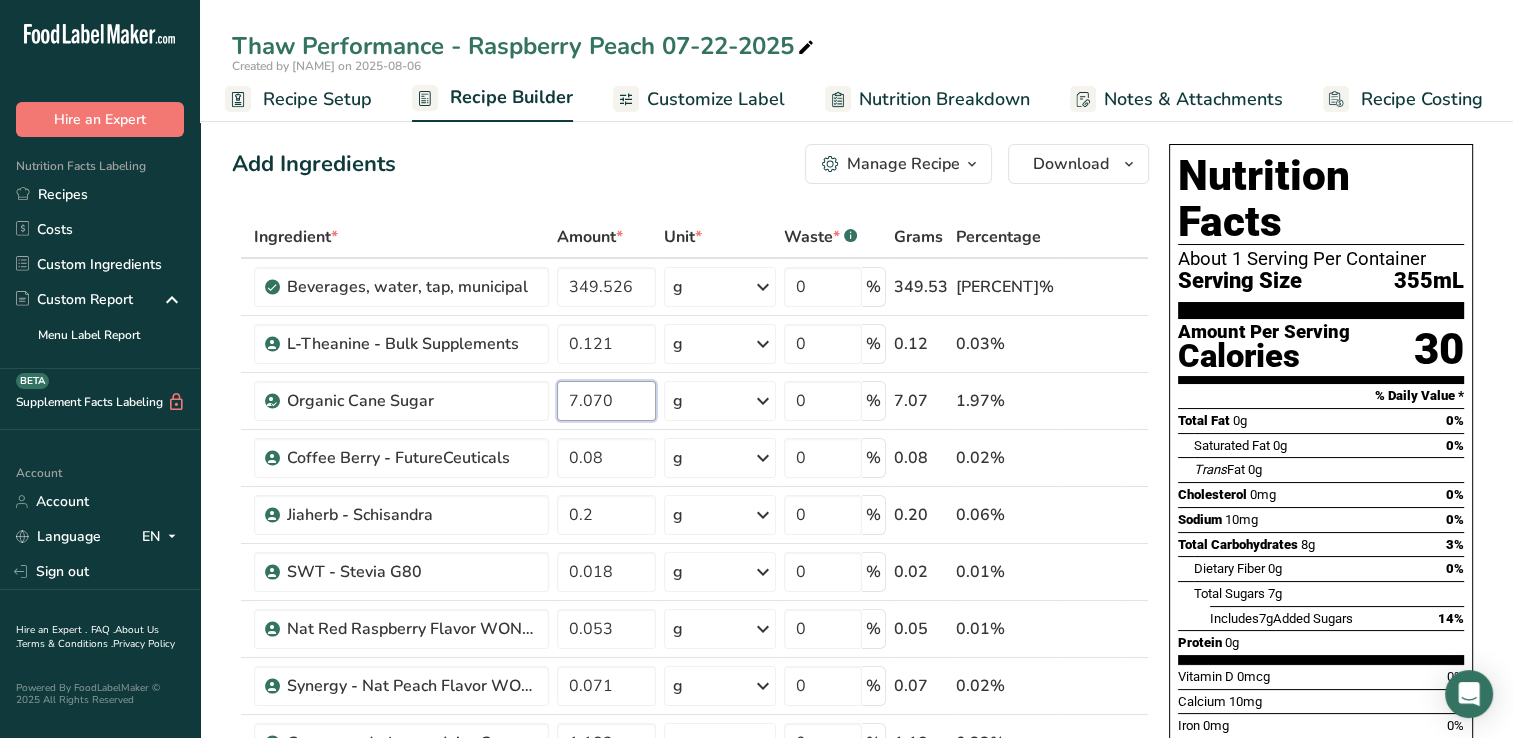 type on "7.070" 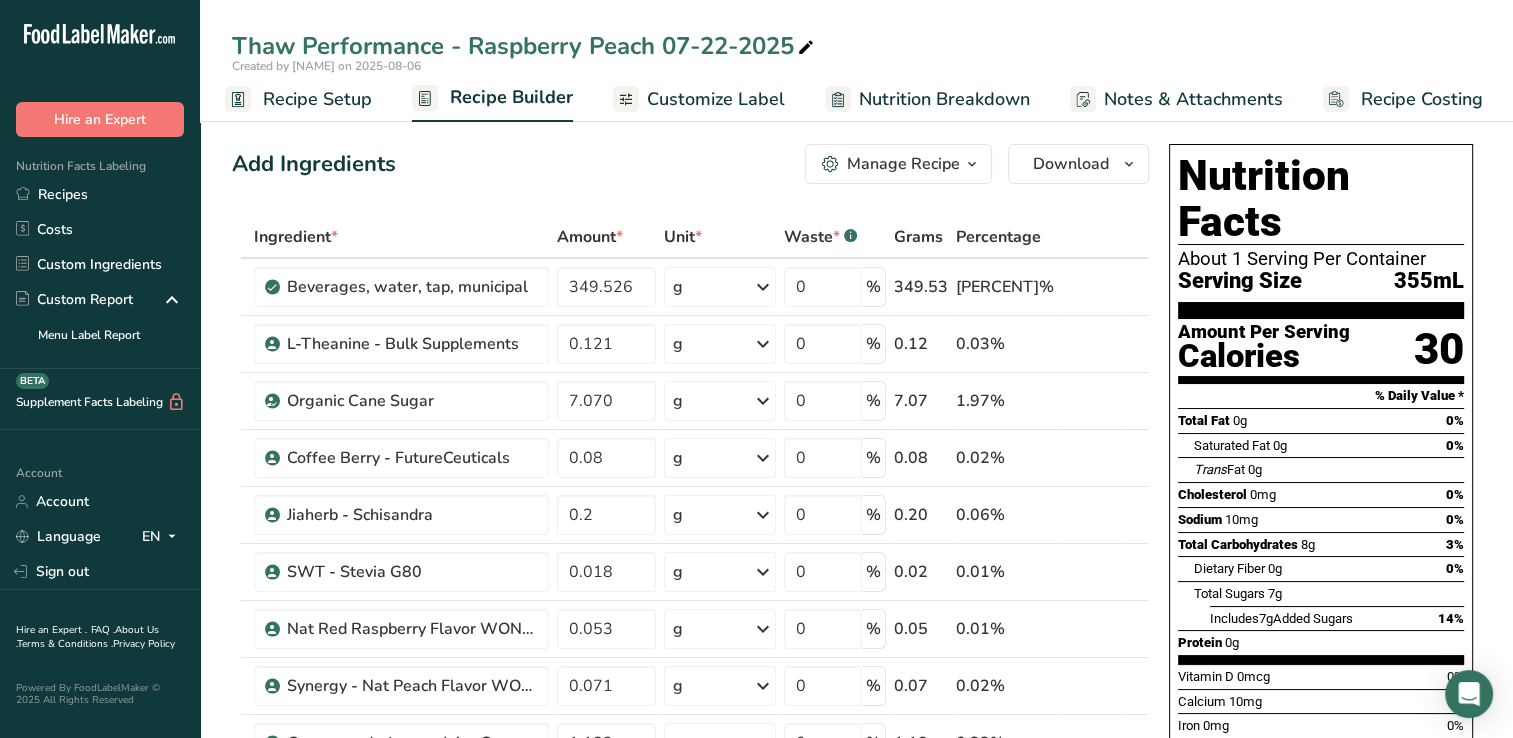 click on "Add Ingredients
Manage Recipe         Delete Recipe           Duplicate Recipe             Scale Recipe             Save as Sub-Recipe   .a-a{fill:#347362;}.b-a{fill:#fff;}                               Nutrition Breakdown                 Recipe Card
NEW
Amino Acids Pattern Report           Activity History
Download
Choose your preferred label style
Standard FDA label
Standard FDA label
The most common format for nutrition facts labels in compliance with the FDA's typeface, style and requirements
Tabular FDA label
A label format compliant with the FDA regulations presented in a tabular (horizontal) display.
Linear FDA label
A simple linear display for small sized packages.
Simplified FDA label" at bounding box center [690, 164] 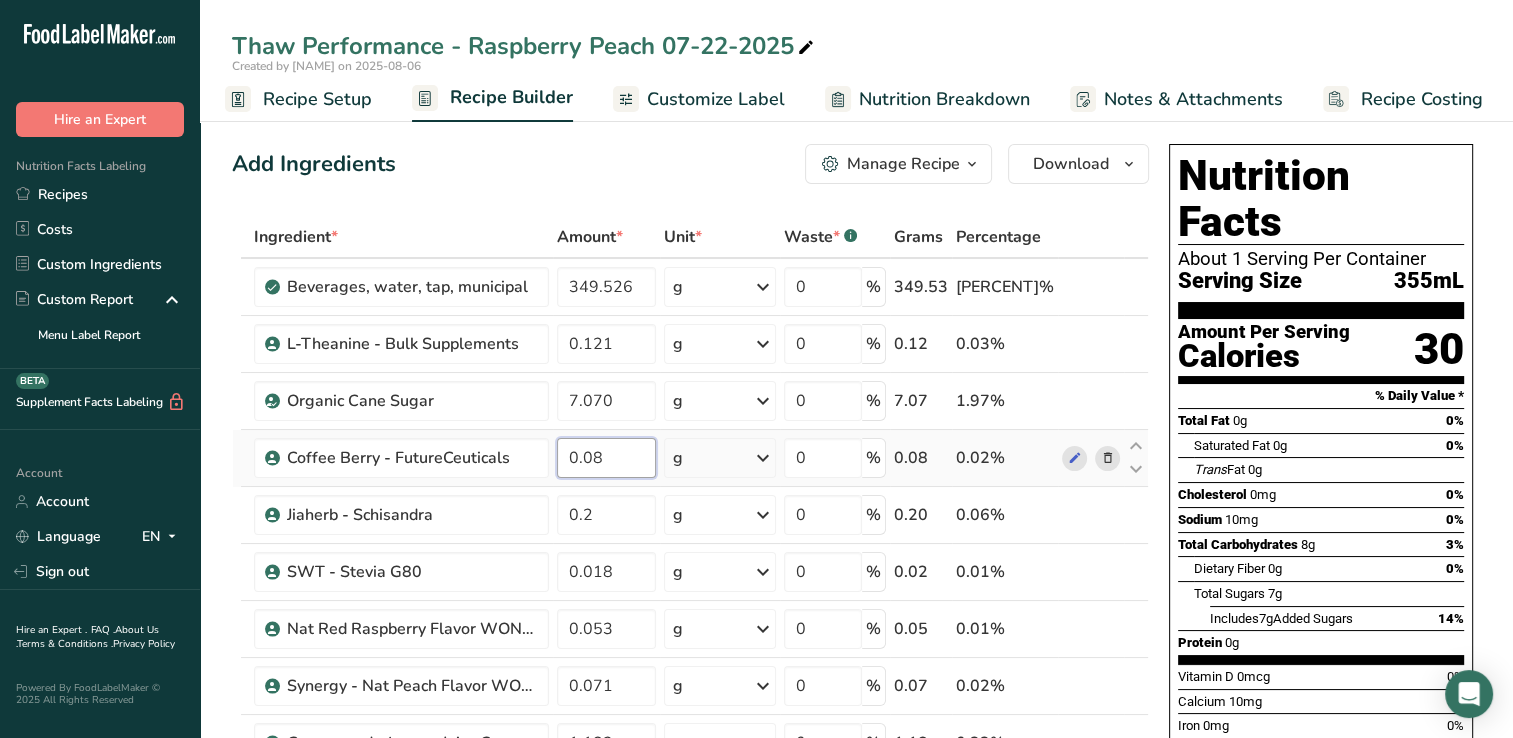 click on "0.08" at bounding box center (606, 458) 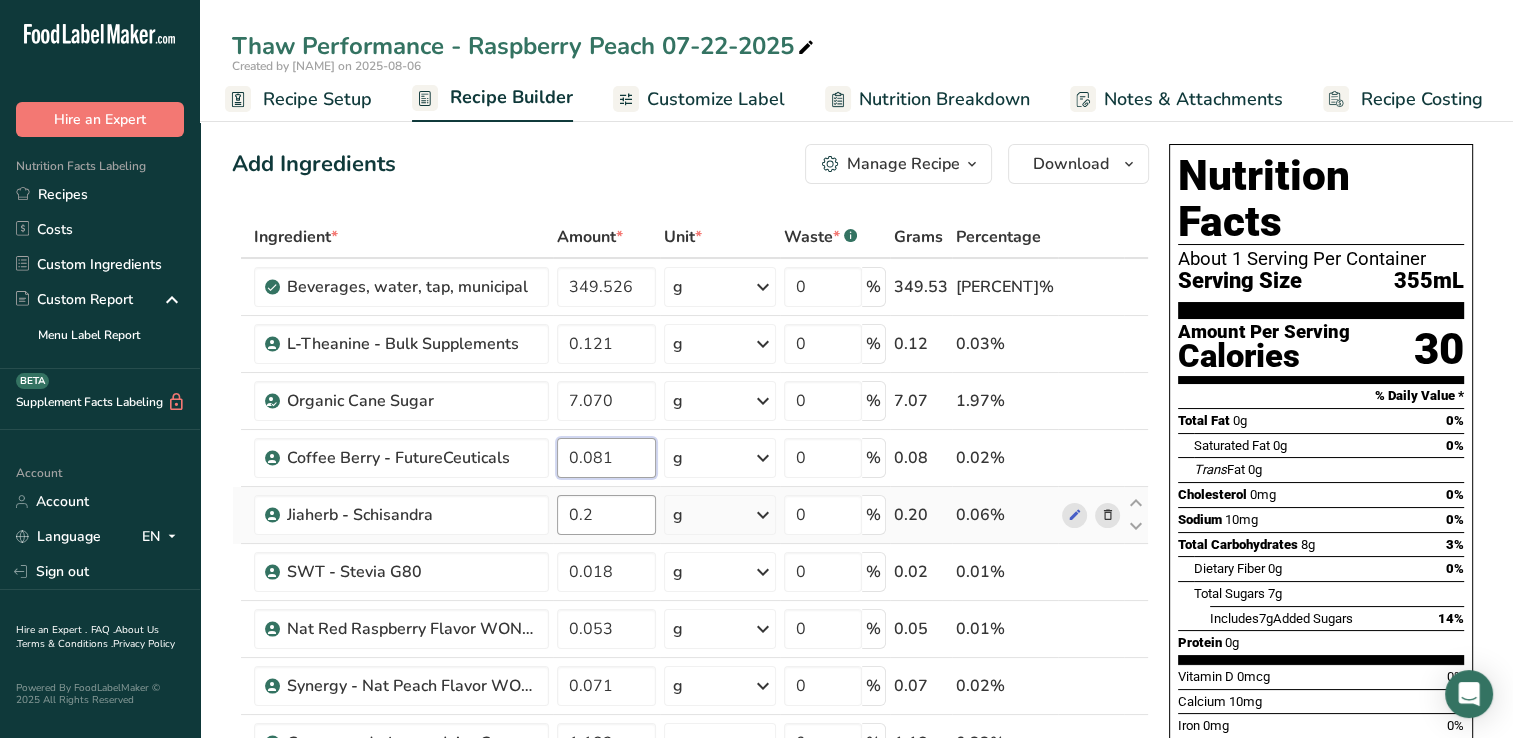 type on "0.081" 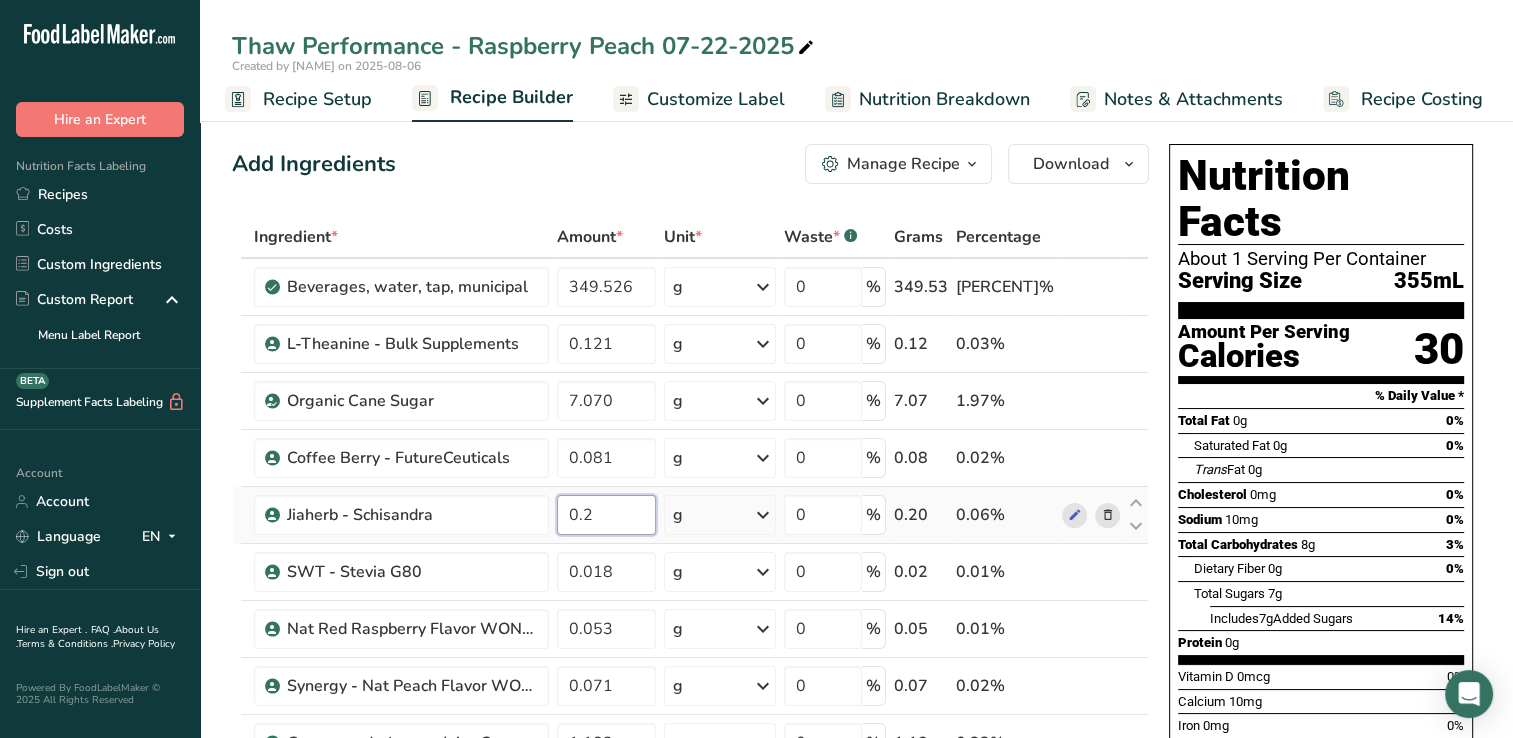 click on "Ingredient *
Amount *
Unit *
Waste *   .a-a{fill:#347362;}.b-a{fill:#fff;}          Grams
Percentage
Beverages, water, tap, municipal
349.526
g
Portions
1 fl oz
1 bottle 8 fl oz
1 liter
See more
Weight Units
g
kg
mg
See more
Volume Units
l
Volume units require a density conversion. If you know your ingredient's density enter it below. Otherwise, click on "RIA" our AI Regulatory bot - she will be able to help you
lb/ft3
g/cm3
Confirm
mL
lb/ft3
g/cm3
fl oz" at bounding box center (690, 642) 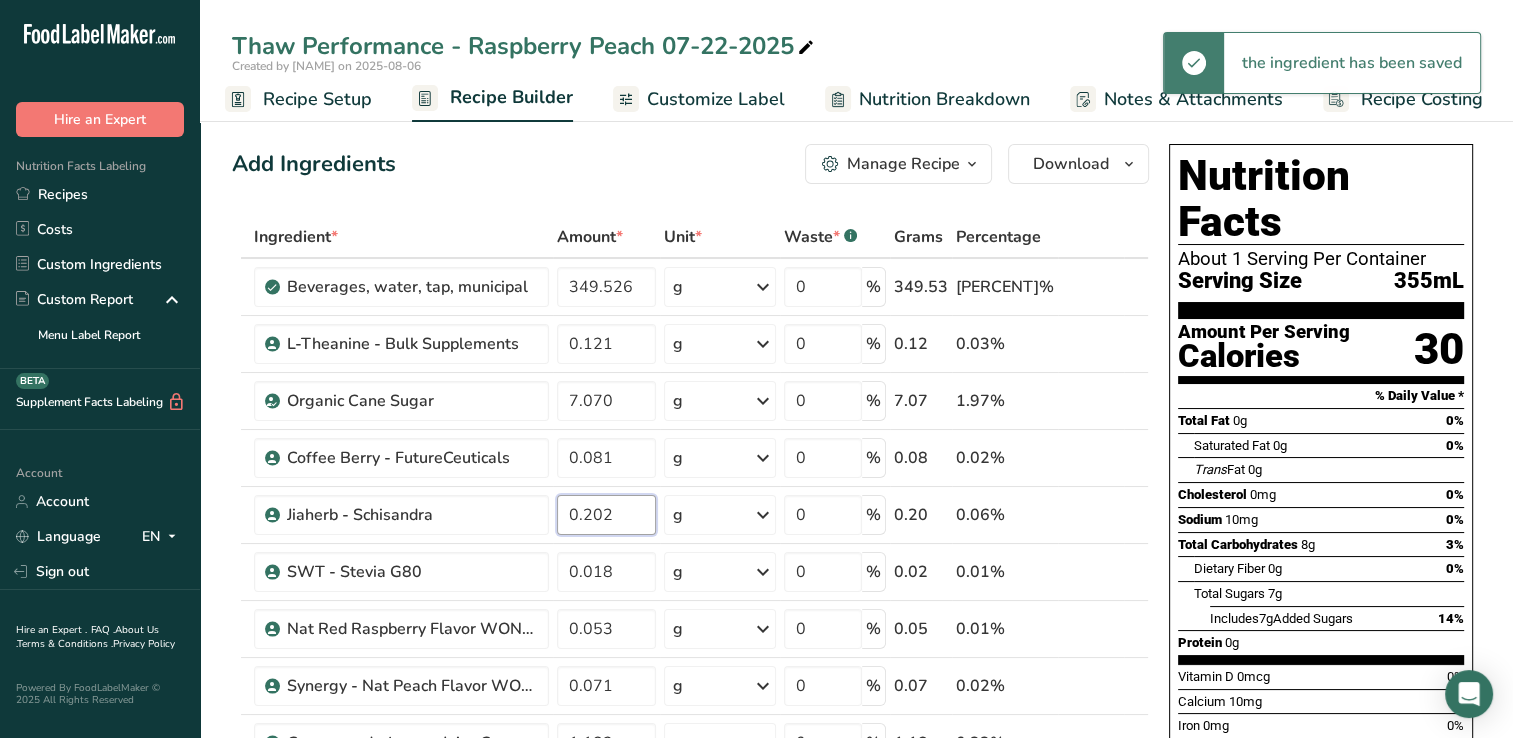 type on "0.202" 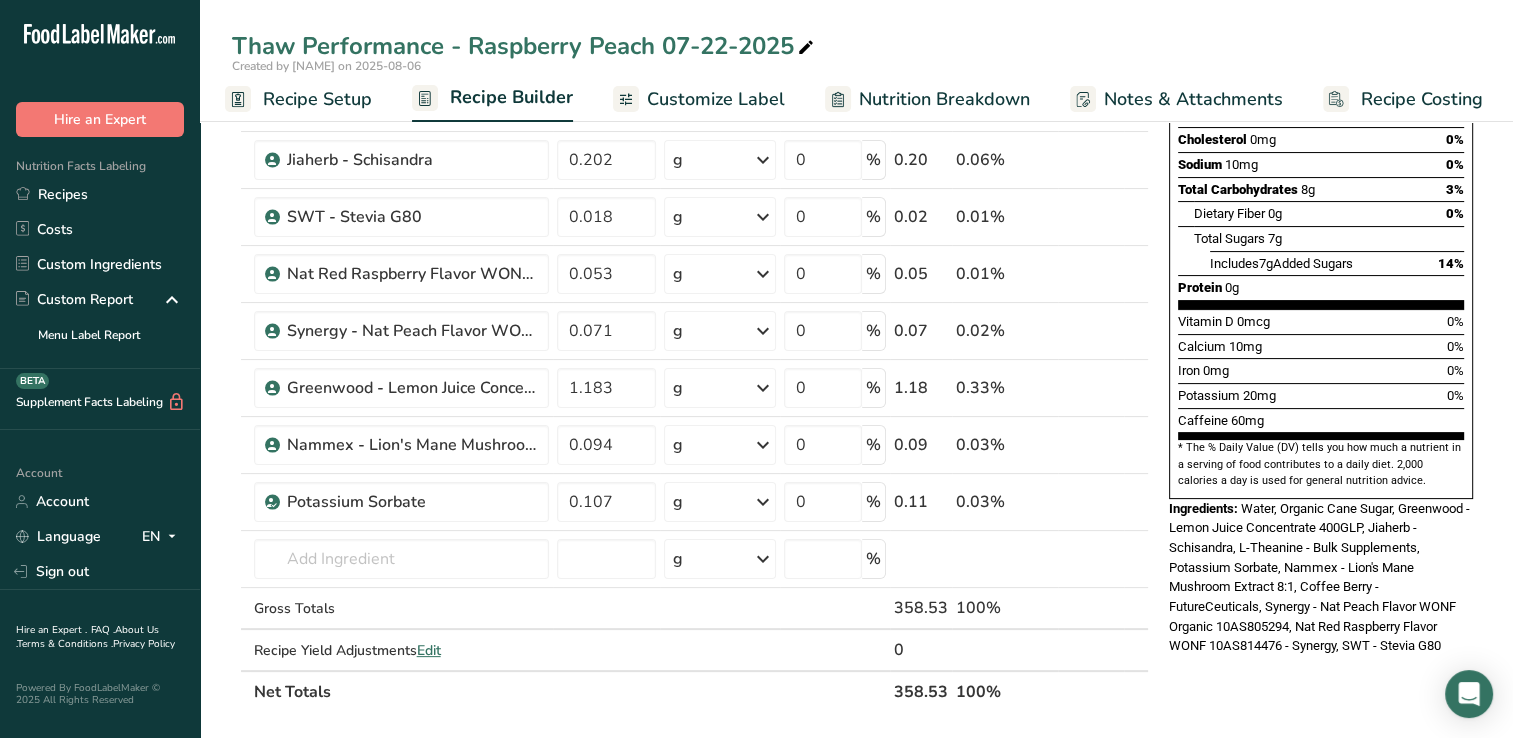 scroll, scrollTop: 400, scrollLeft: 0, axis: vertical 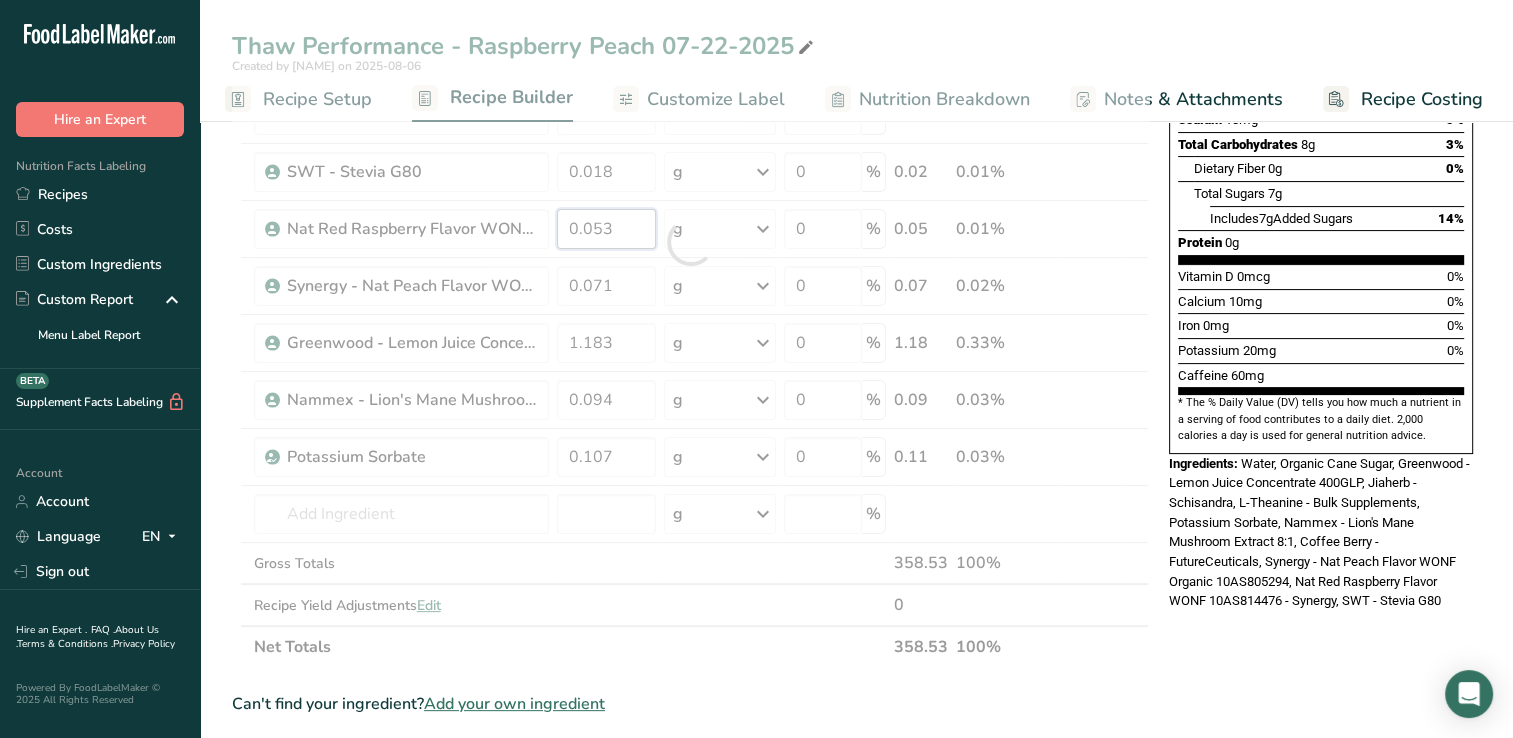 drag, startPoint x: 605, startPoint y: 220, endPoint x: 626, endPoint y: 220, distance: 21 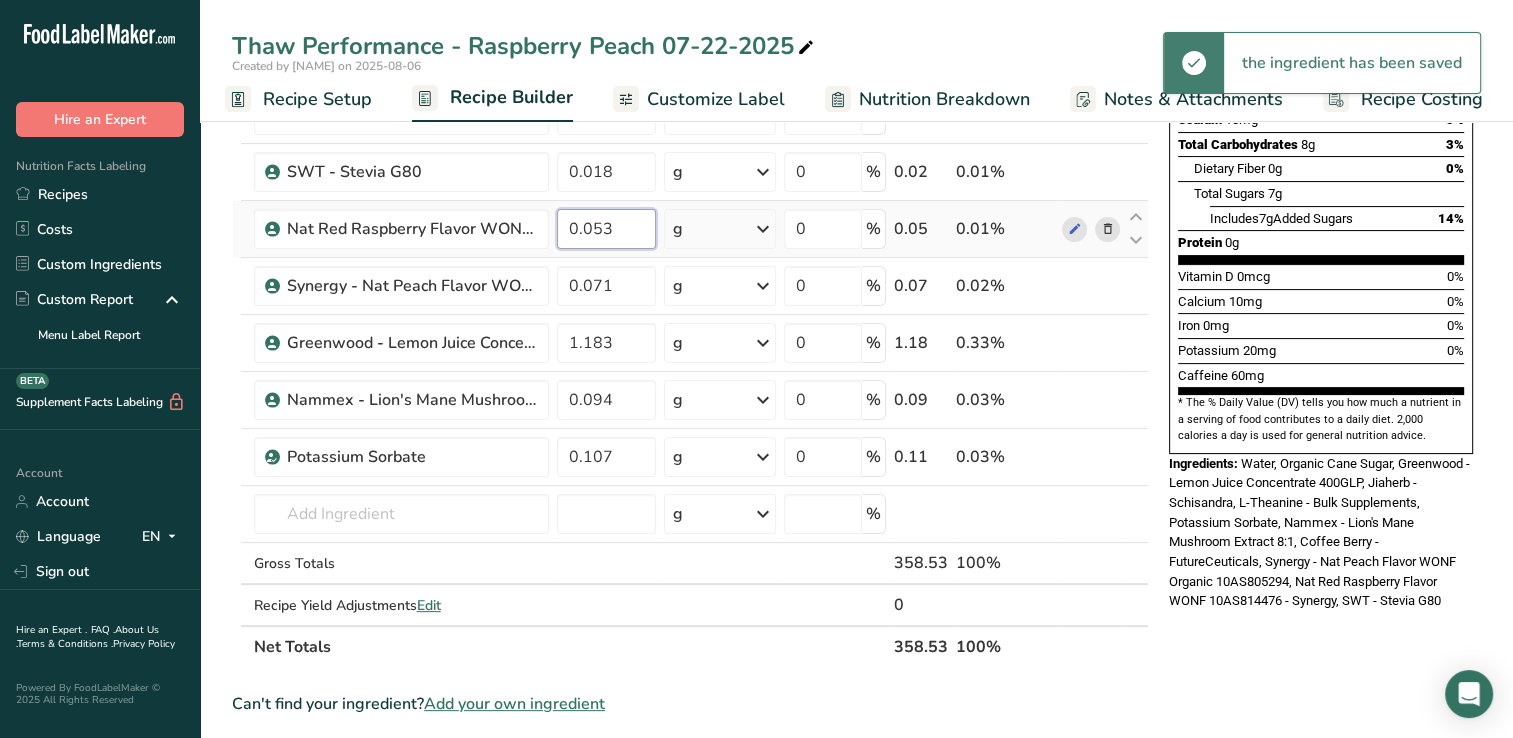 drag, startPoint x: 598, startPoint y: 228, endPoint x: 642, endPoint y: 228, distance: 44 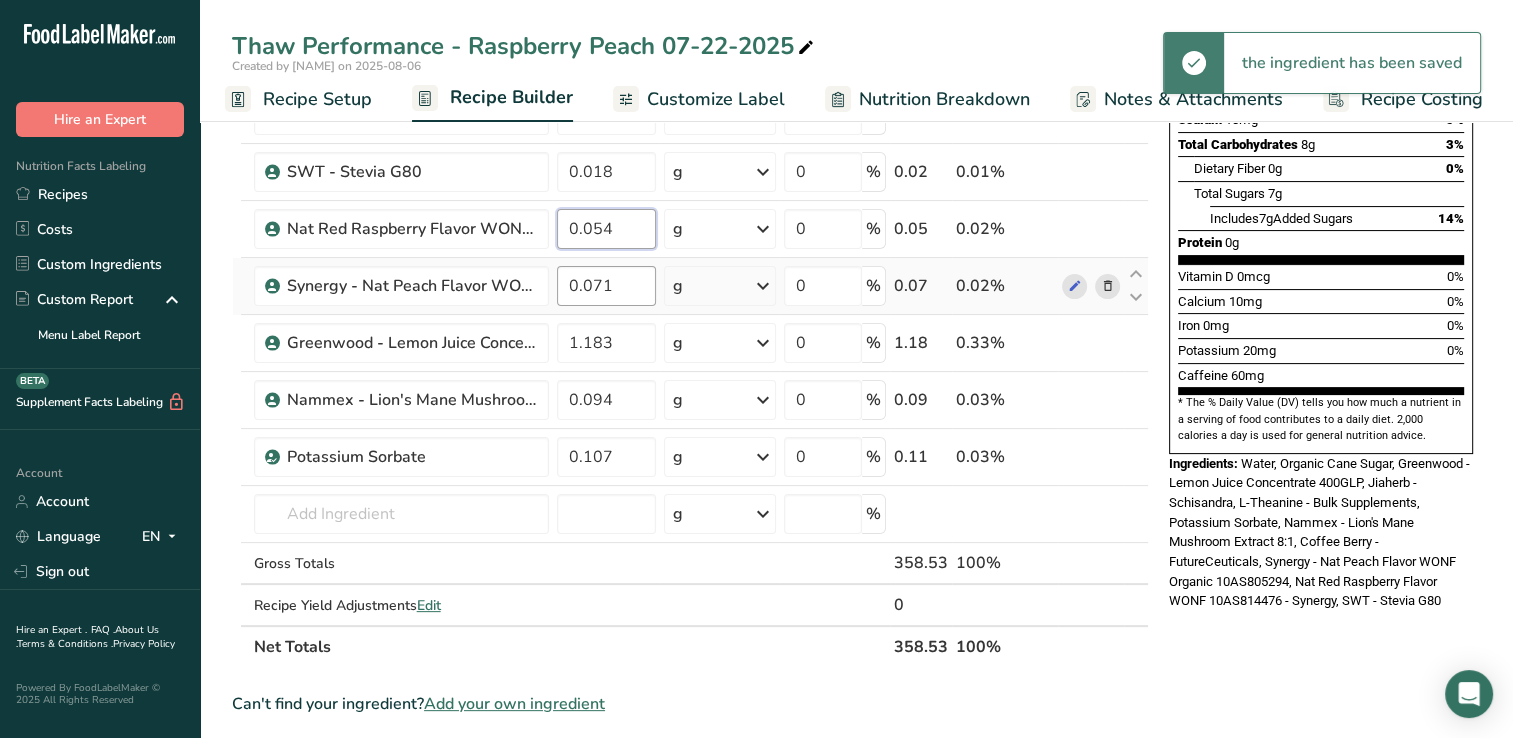 type on "0.054" 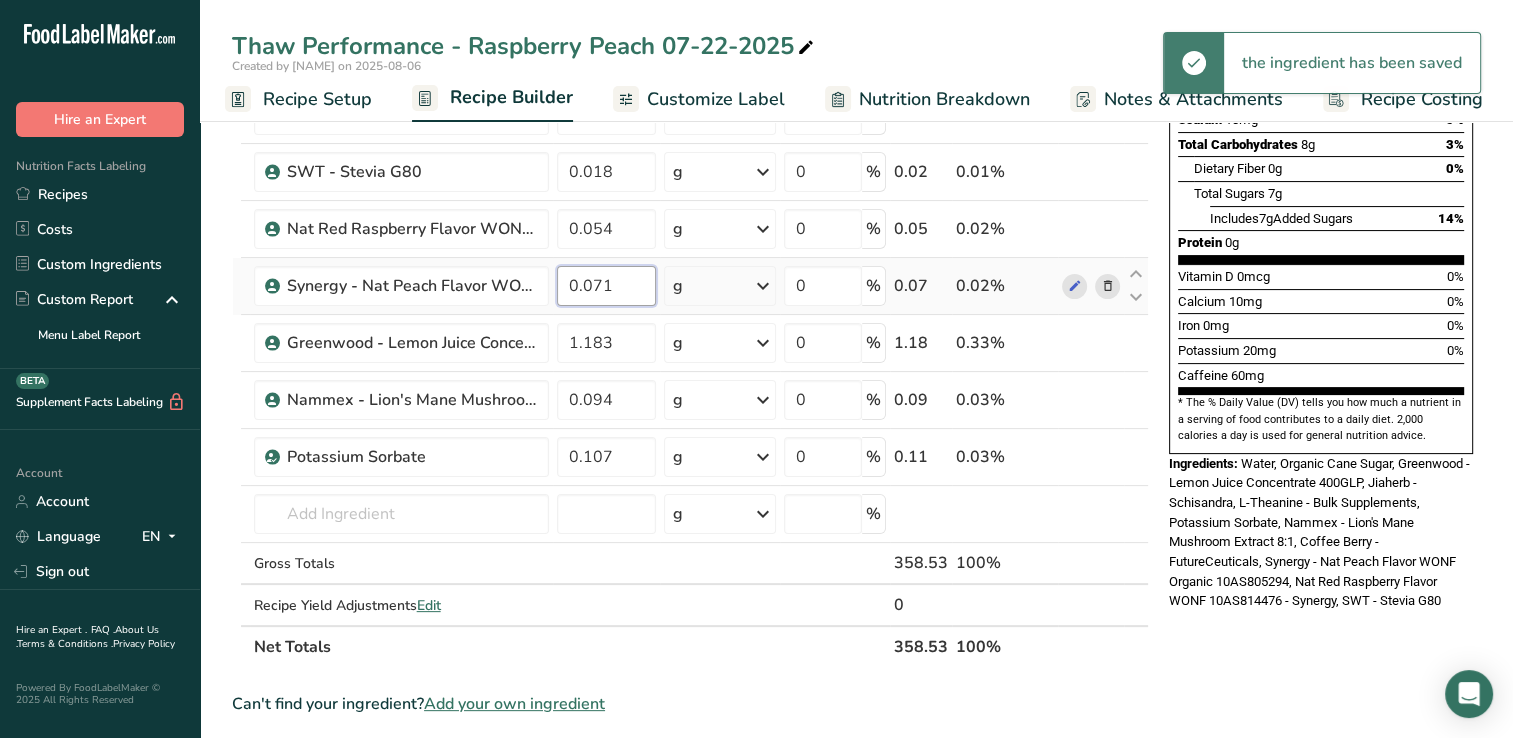 click on "Ingredient *
Amount *
Unit *
Waste *   .a-a{fill:#347362;}.b-a{fill:#fff;}          Grams
Percentage
Beverages, water, tap, municipal
349.526
g
Portions
1 fl oz
1 bottle 8 fl oz
1 liter
See more
Weight Units
g
kg
mg
See more
Volume Units
l
Volume units require a density conversion. If you know your ingredient's density enter it below. Otherwise, click on "RIA" our AI Regulatory bot - she will be able to help you
lb/ft3
g/cm3
Confirm
mL
lb/ft3
g/cm3
fl oz" at bounding box center [690, 242] 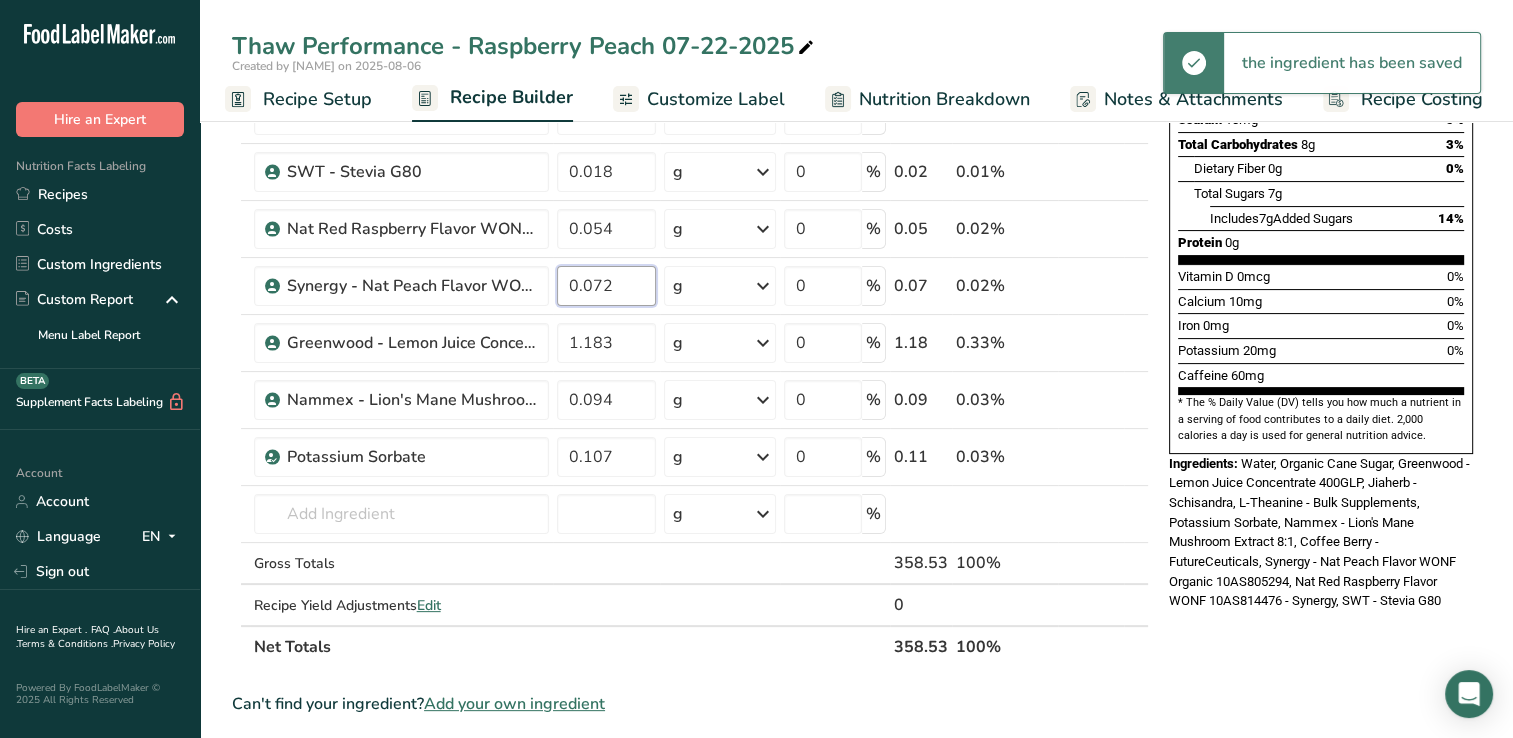 type on "0.072" 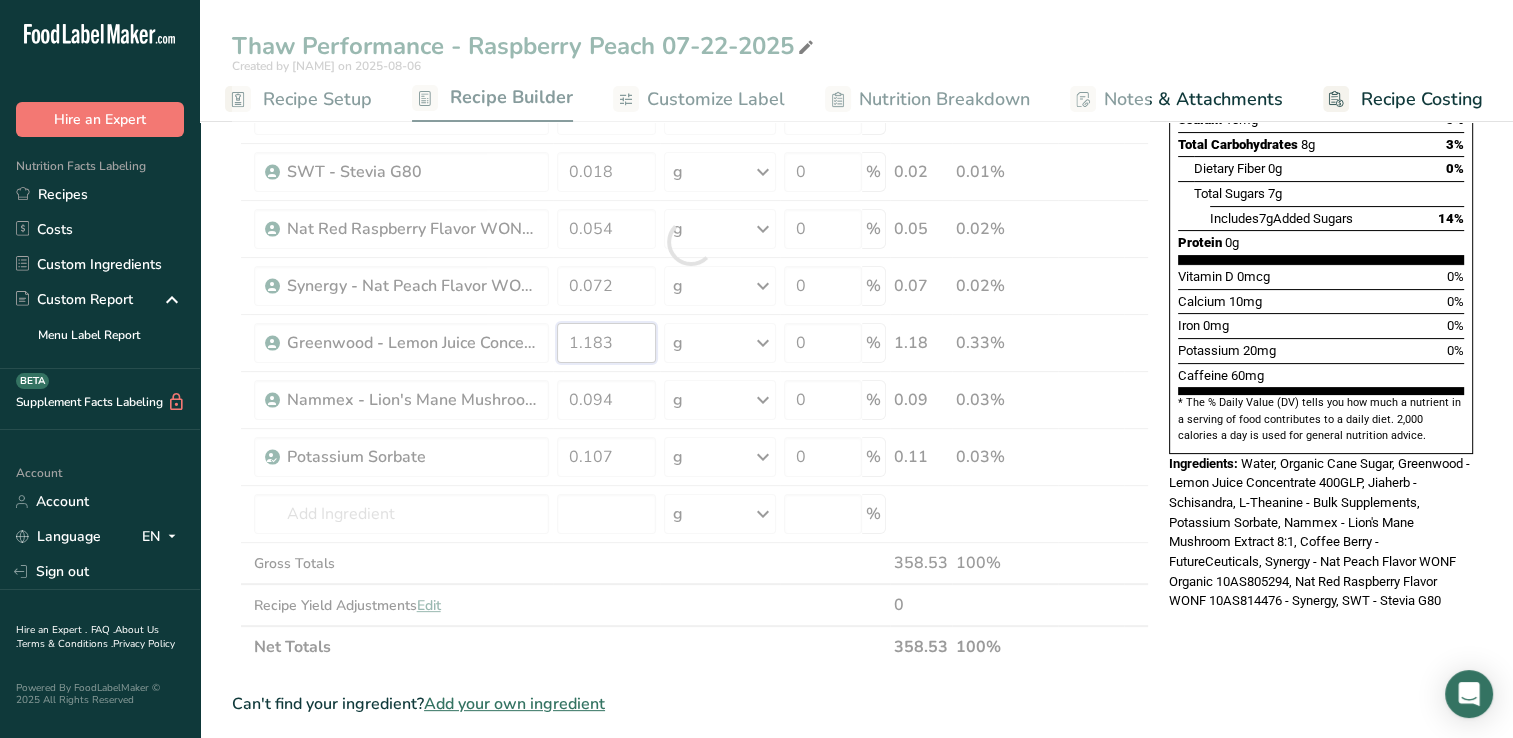 drag, startPoint x: 594, startPoint y: 340, endPoint x: 760, endPoint y: 359, distance: 167.08382 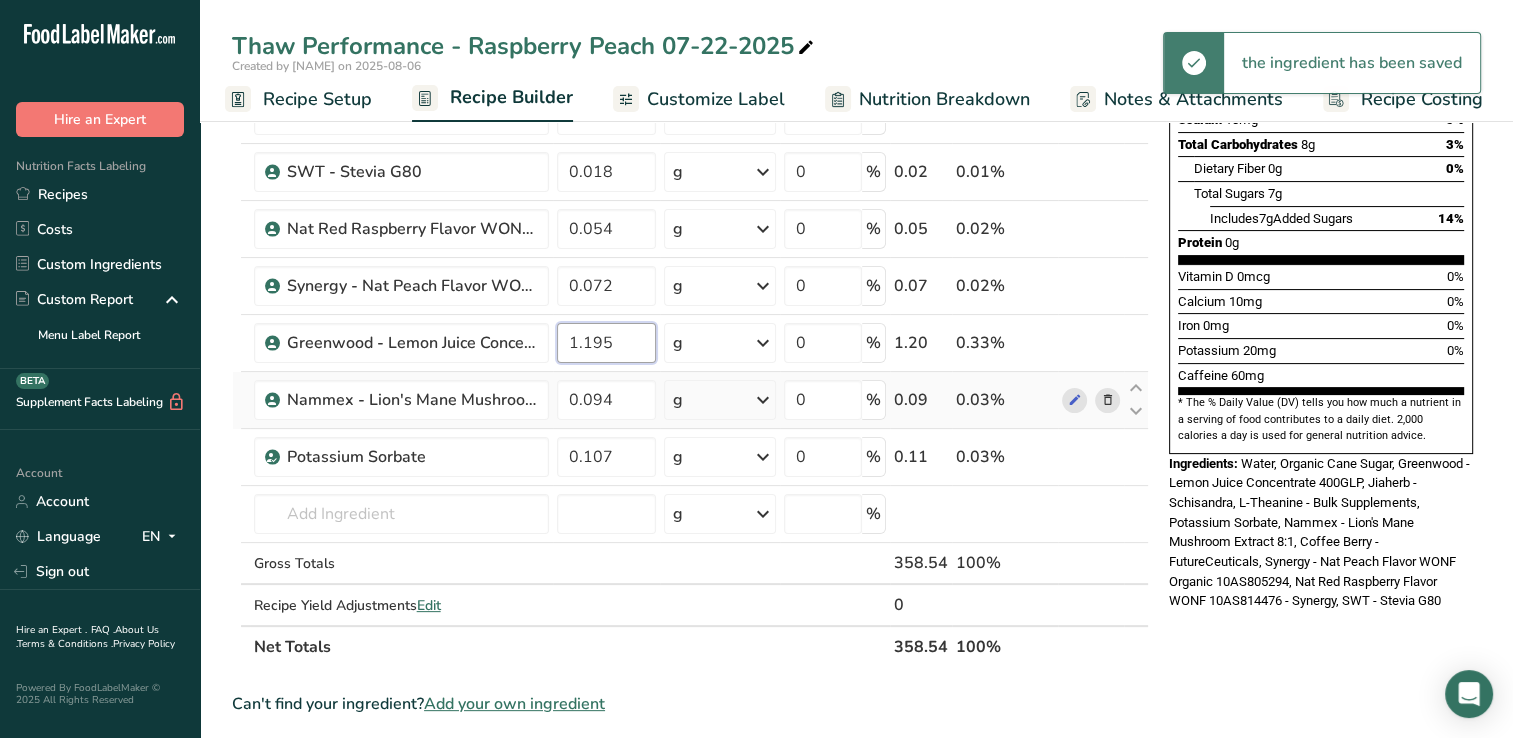 type on "1.195" 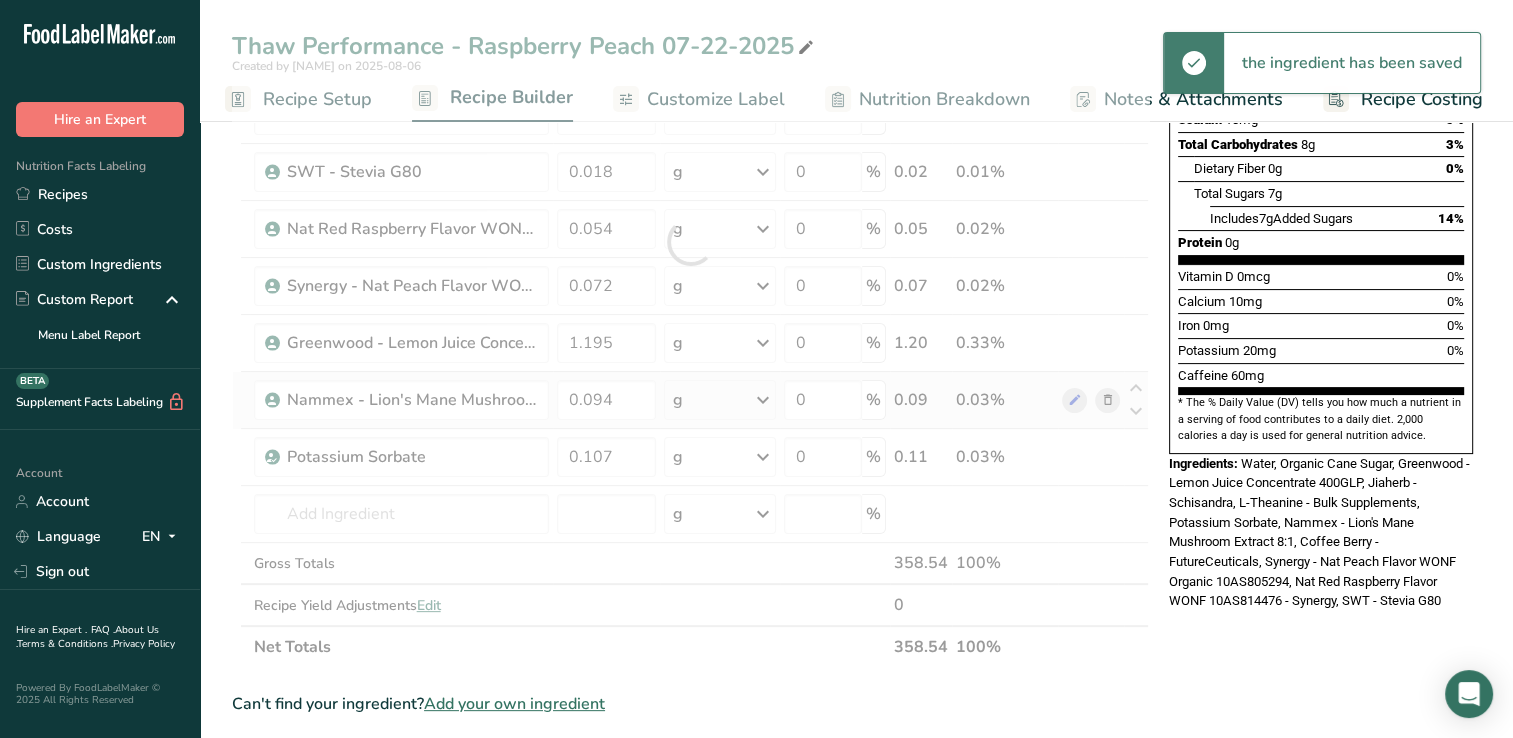 click on "Ingredient *
Amount *
Unit *
Waste *   .a-a{fill:#347362;}.b-a{fill:#fff;}          Grams
Percentage
Beverages, water, tap, municipal
349.526
g
Portions
1 fl oz
1 bottle 8 fl oz
1 liter
See more
Weight Units
g
kg
mg
See more
Volume Units
l
Volume units require a density conversion. If you know your ingredient's density enter it below. Otherwise, click on "RIA" our AI Regulatory bot - she will be able to help you
lb/ft3
g/cm3
Confirm
mL
lb/ft3
g/cm3
fl oz" at bounding box center [690, 242] 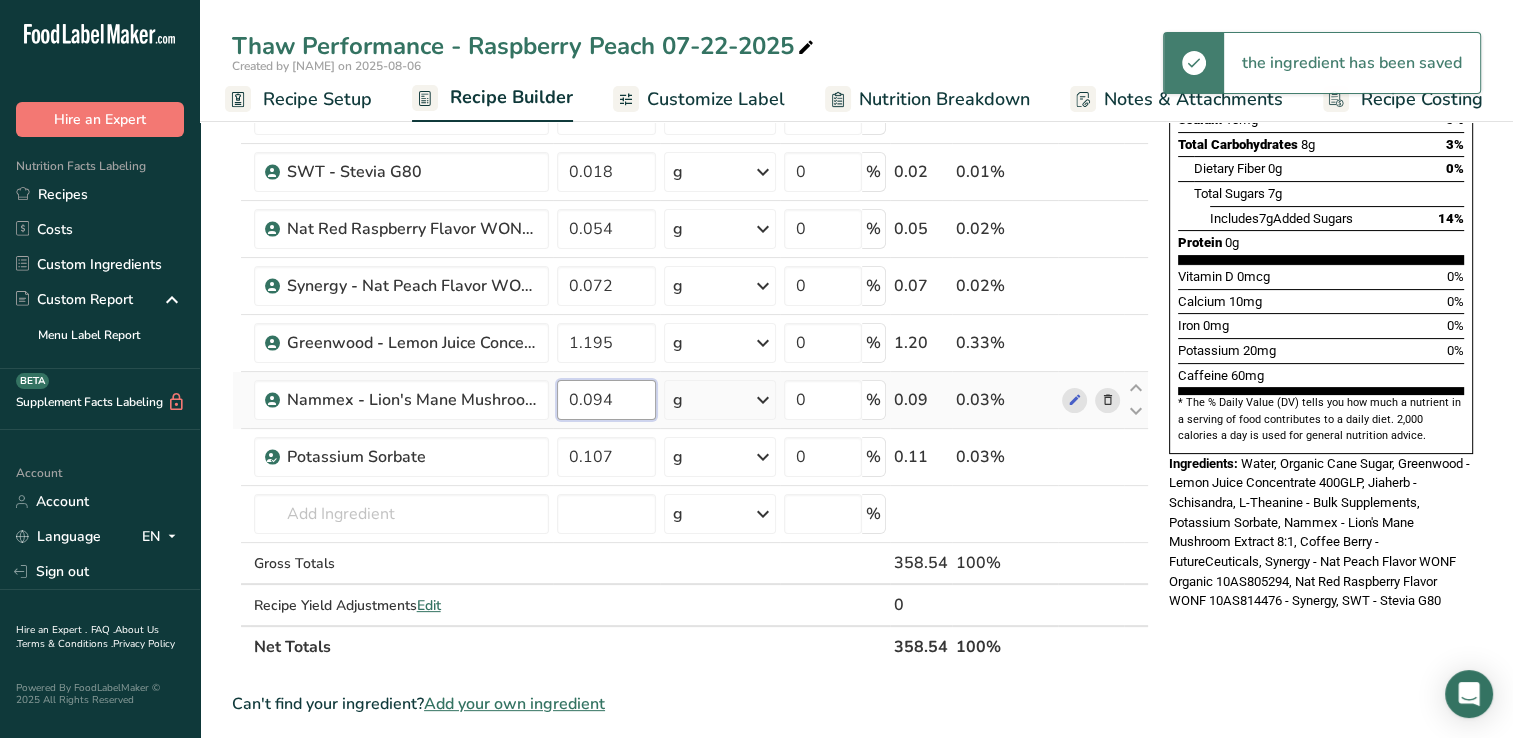 drag, startPoint x: 601, startPoint y: 406, endPoint x: 648, endPoint y: 402, distance: 47.169907 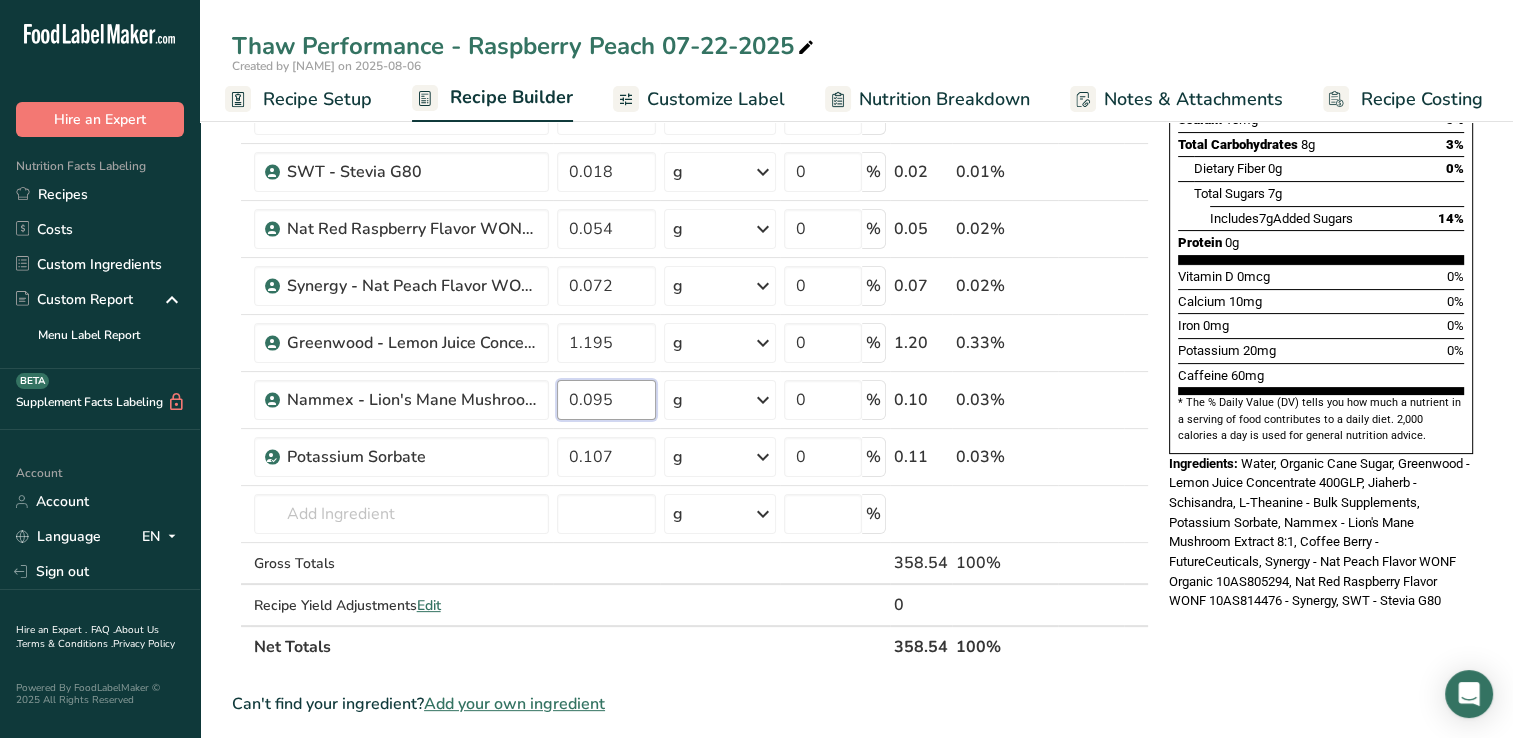 type on "0.095" 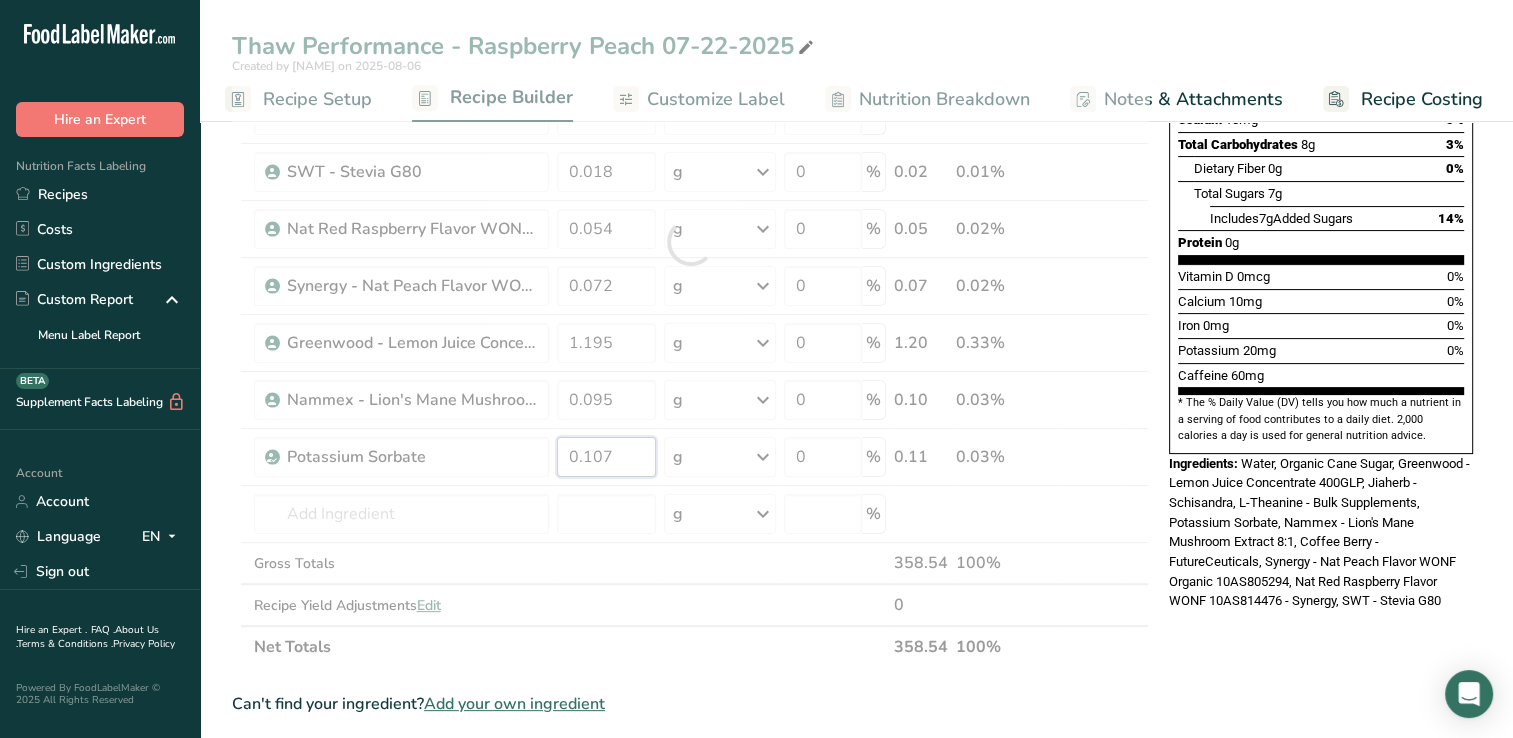 drag, startPoint x: 583, startPoint y: 447, endPoint x: 679, endPoint y: 464, distance: 97.49359 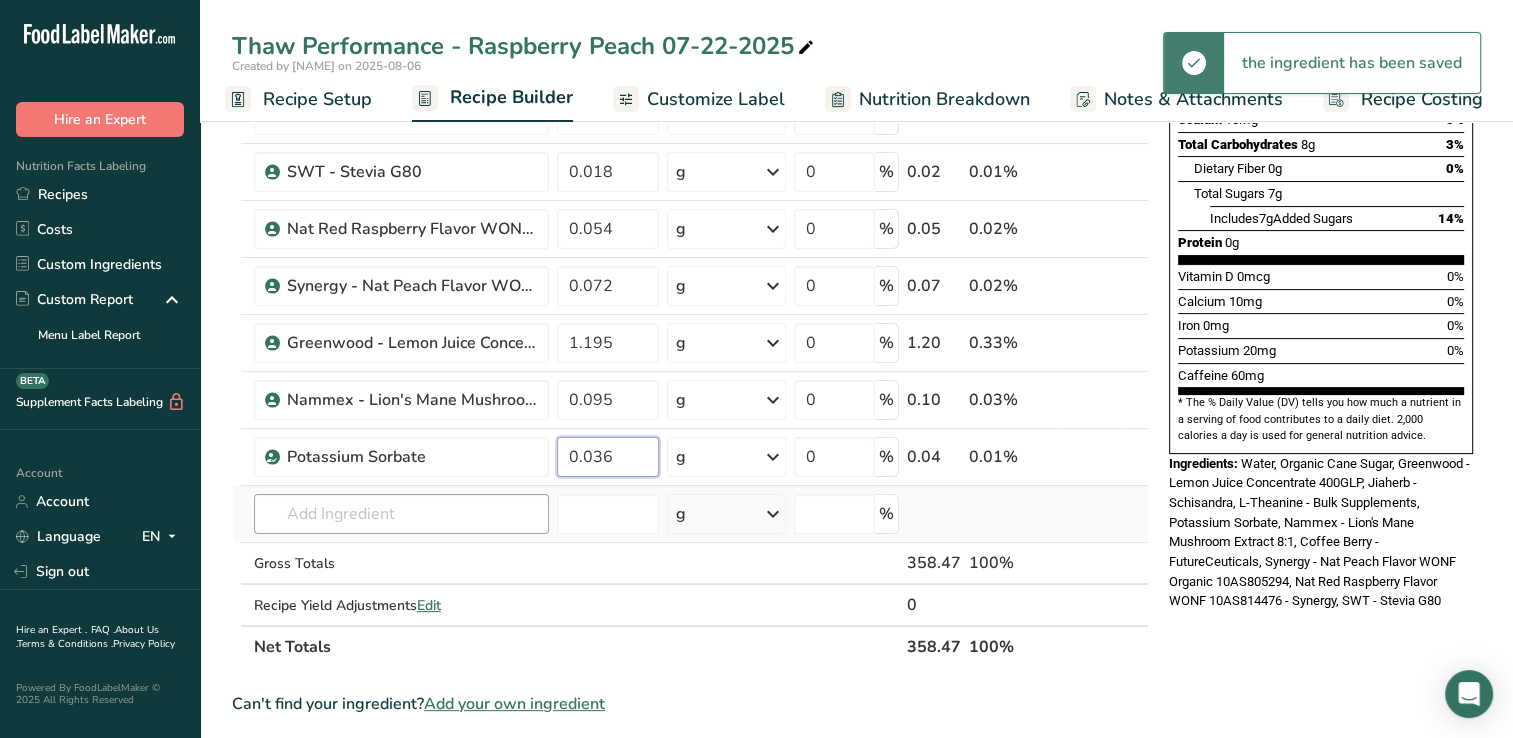 type on "0.036" 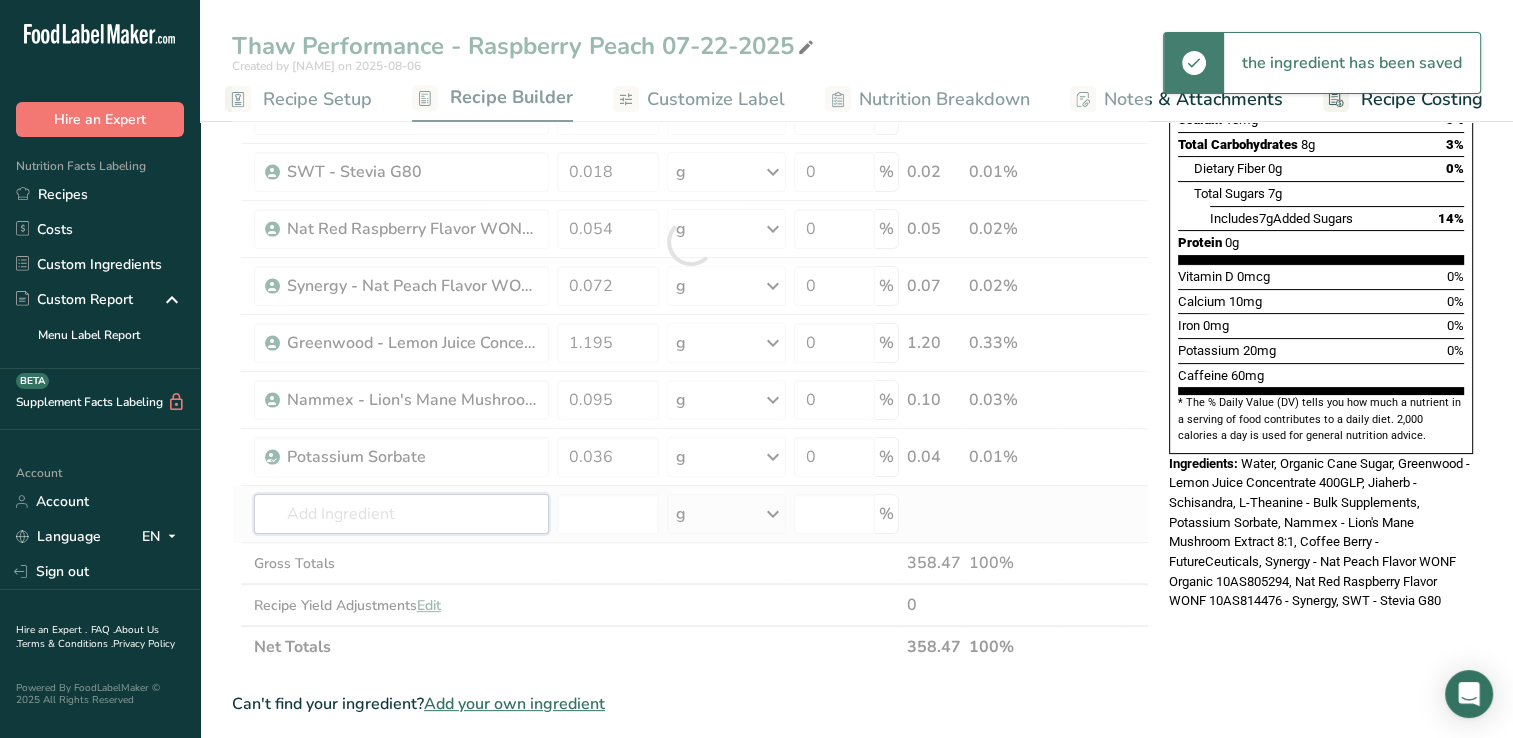 click on "Ingredient *
Amount *
Unit *
Waste *   .a-a{fill:#347362;}.b-a{fill:#fff;}          Grams
Percentage
Beverages, water, tap, municipal
349.526
g
Portions
1 fl oz
1 bottle 8 fl oz
1 liter
See more
Weight Units
g
kg
mg
See more
Volume Units
l
Volume units require a density conversion. If you know your ingredient's density enter it below. Otherwise, click on "RIA" our AI Regulatory bot - she will be able to help you
lb/ft3
g/cm3
Confirm
mL
lb/ft3
g/cm3
fl oz" at bounding box center (690, 242) 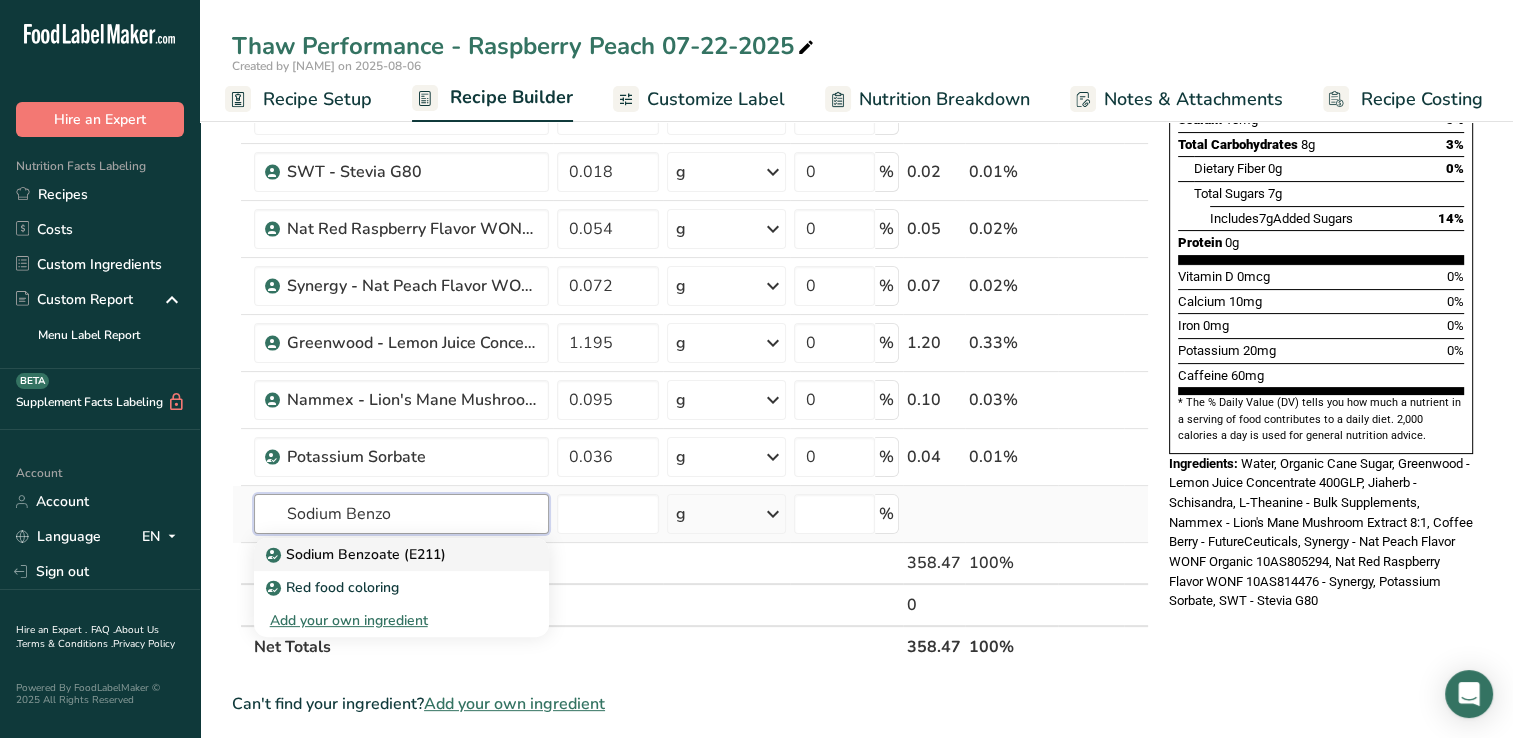 type on "Sodium Benzo" 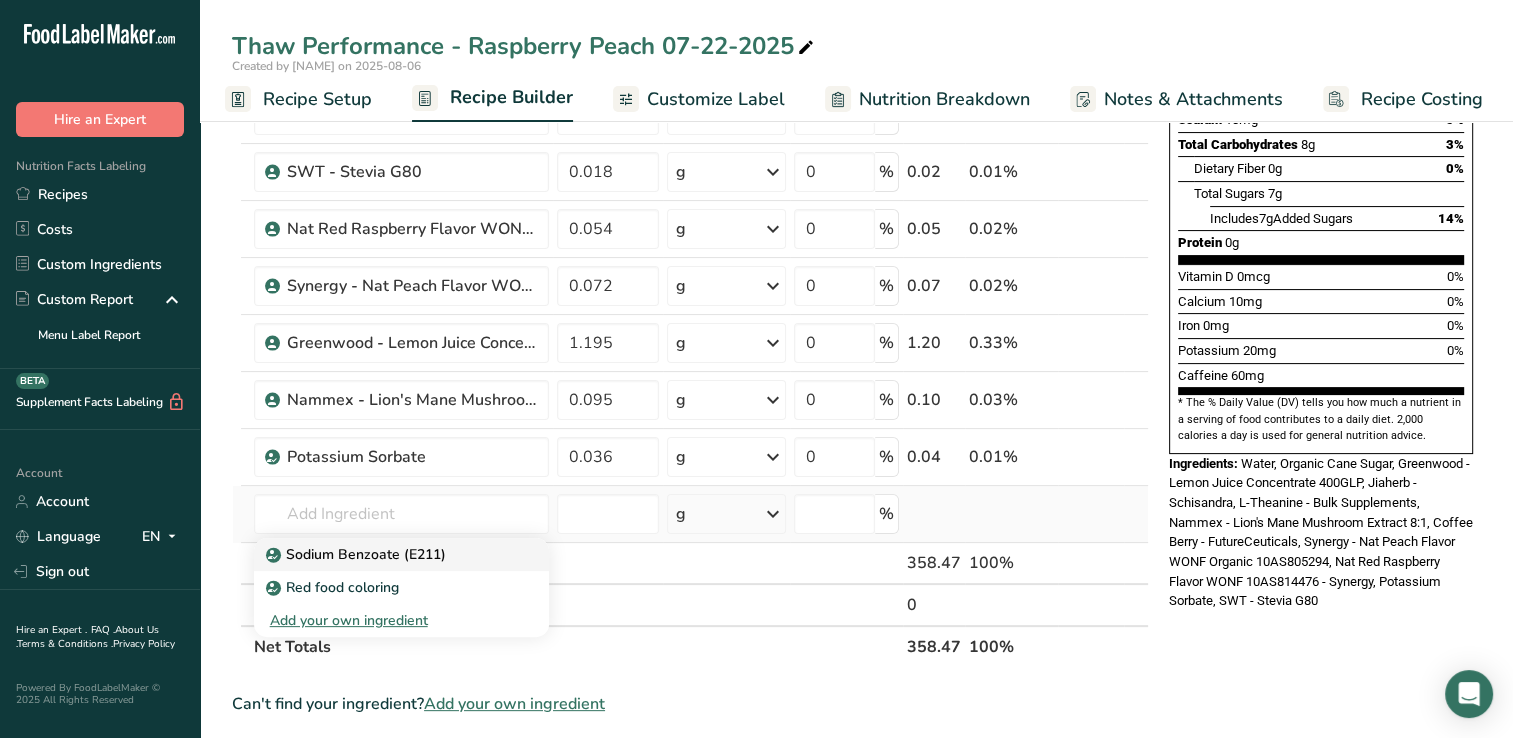 click on "Sodium Benzoate (E211)" at bounding box center [385, 554] 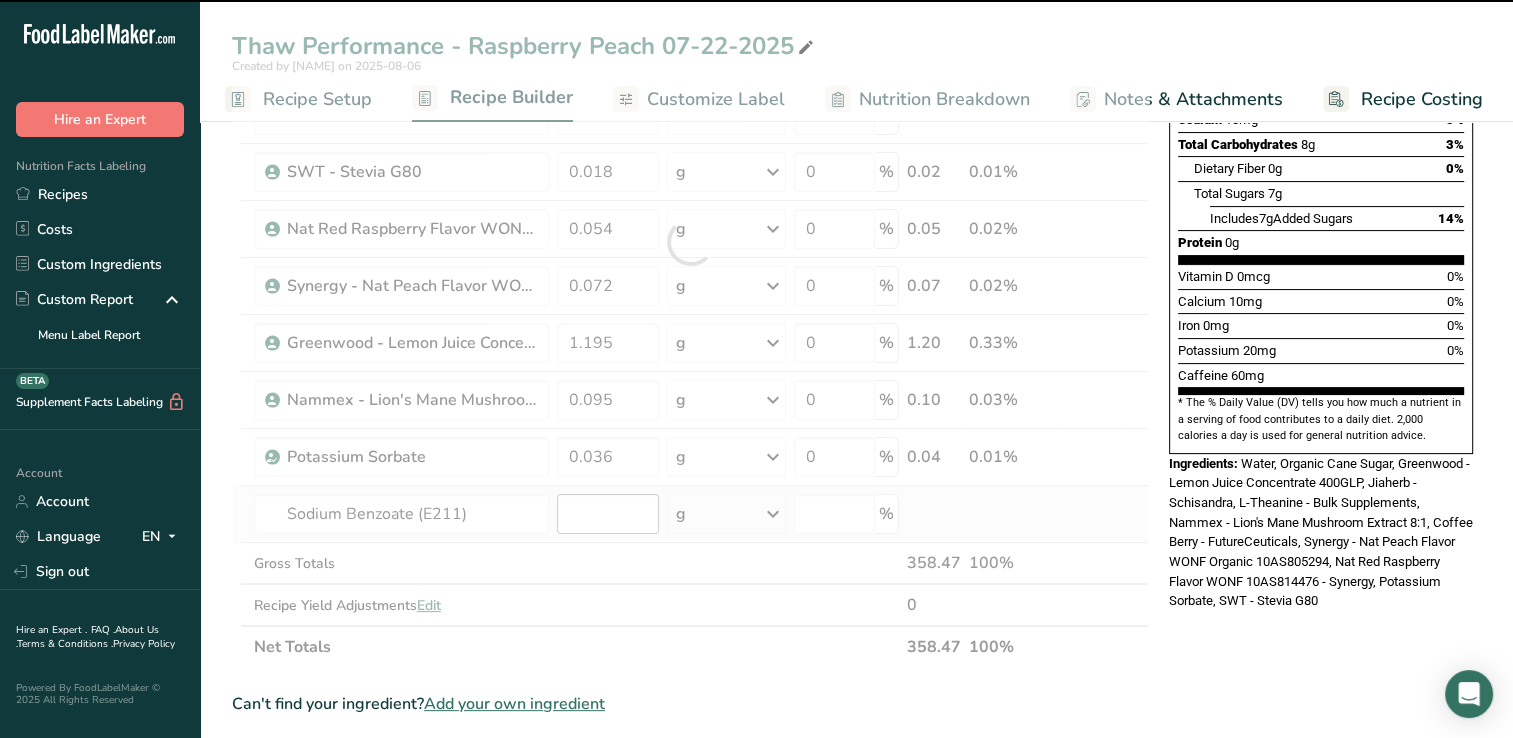 type on "0" 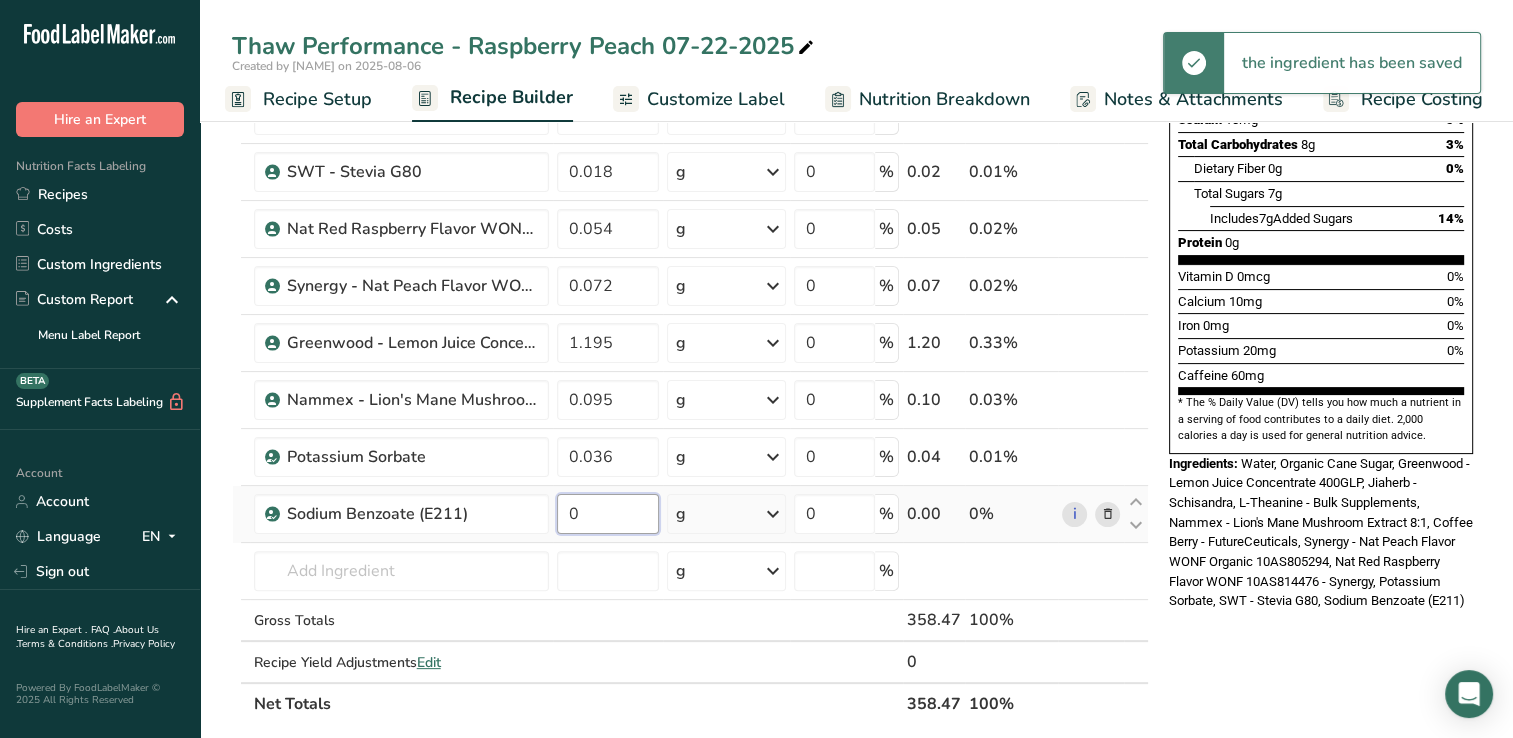 drag, startPoint x: 607, startPoint y: 514, endPoint x: 596, endPoint y: 508, distance: 12.529964 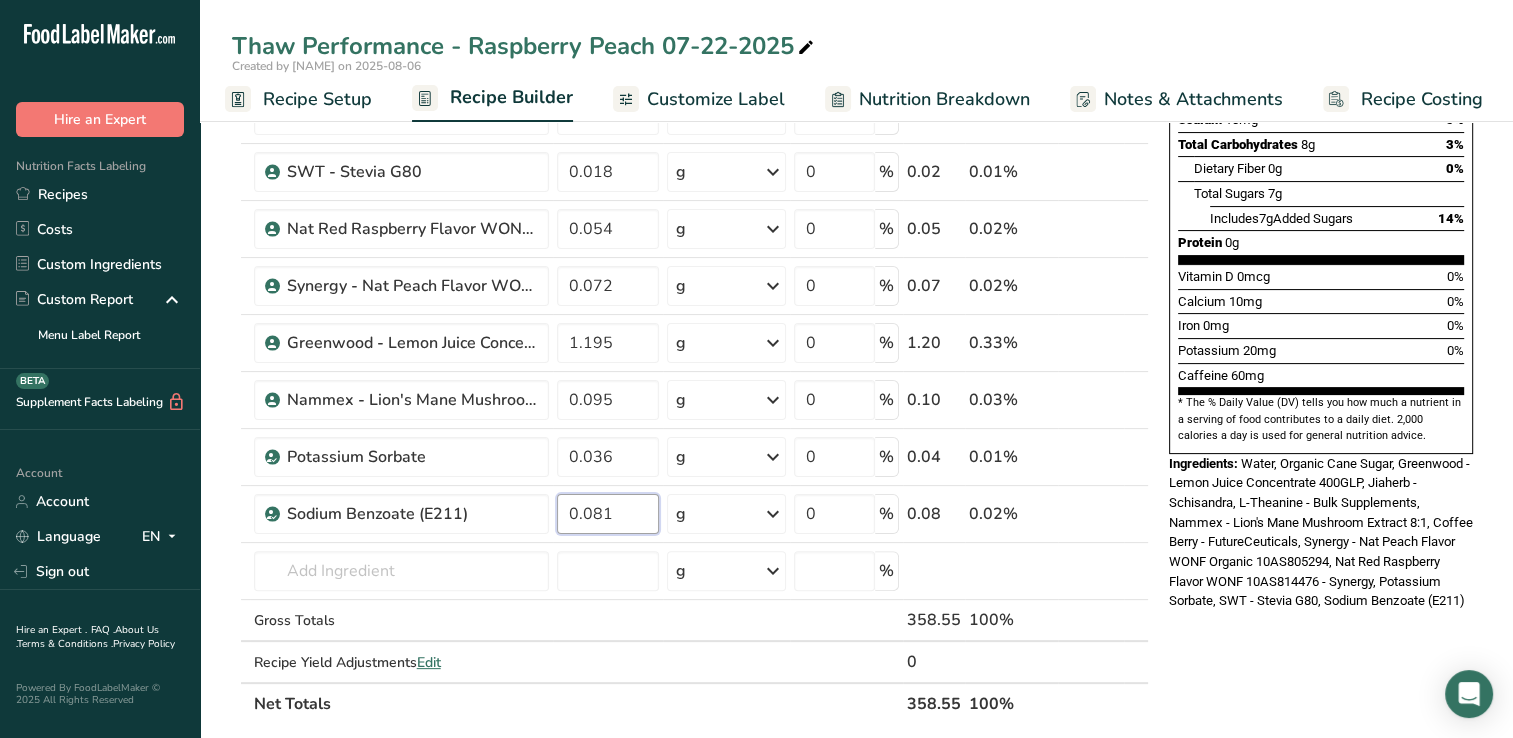 type on "0.081" 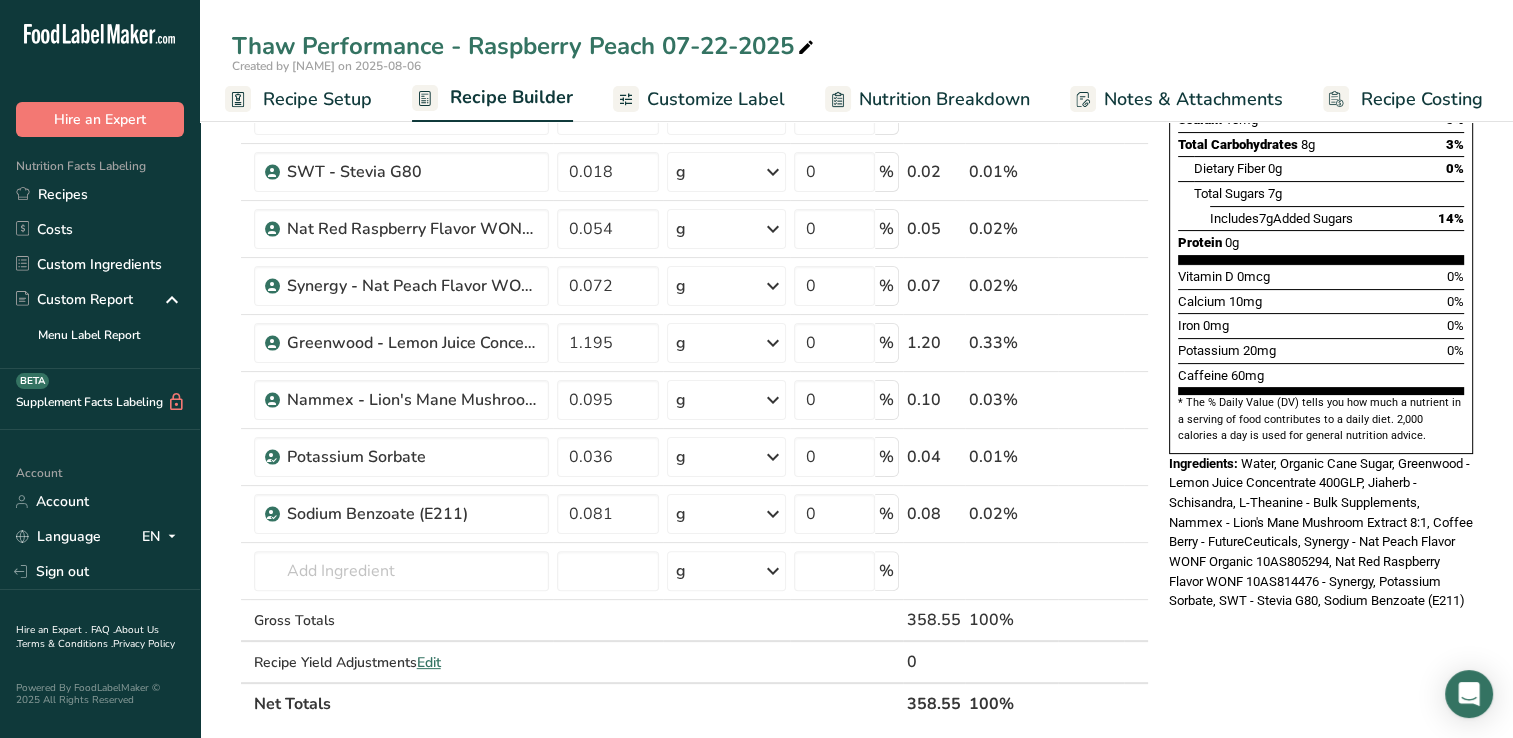 click on "Nutrition Facts
About 1 Serving Per Container
Serving Size
[NUMBER]mL
Amount Per Serving
Calories
[NUMBER]
% Daily Value *
Total Fat
0g
0%
Saturated Fat
0g
0%
Trans  Fat
0g
Cholesterol
0mg
0%
Sodium
[NUMBER]mg
0%
Total Carbohydrates
[NUMBER]g
3%
Dietary Fiber
0g
0%" at bounding box center [1321, 575] 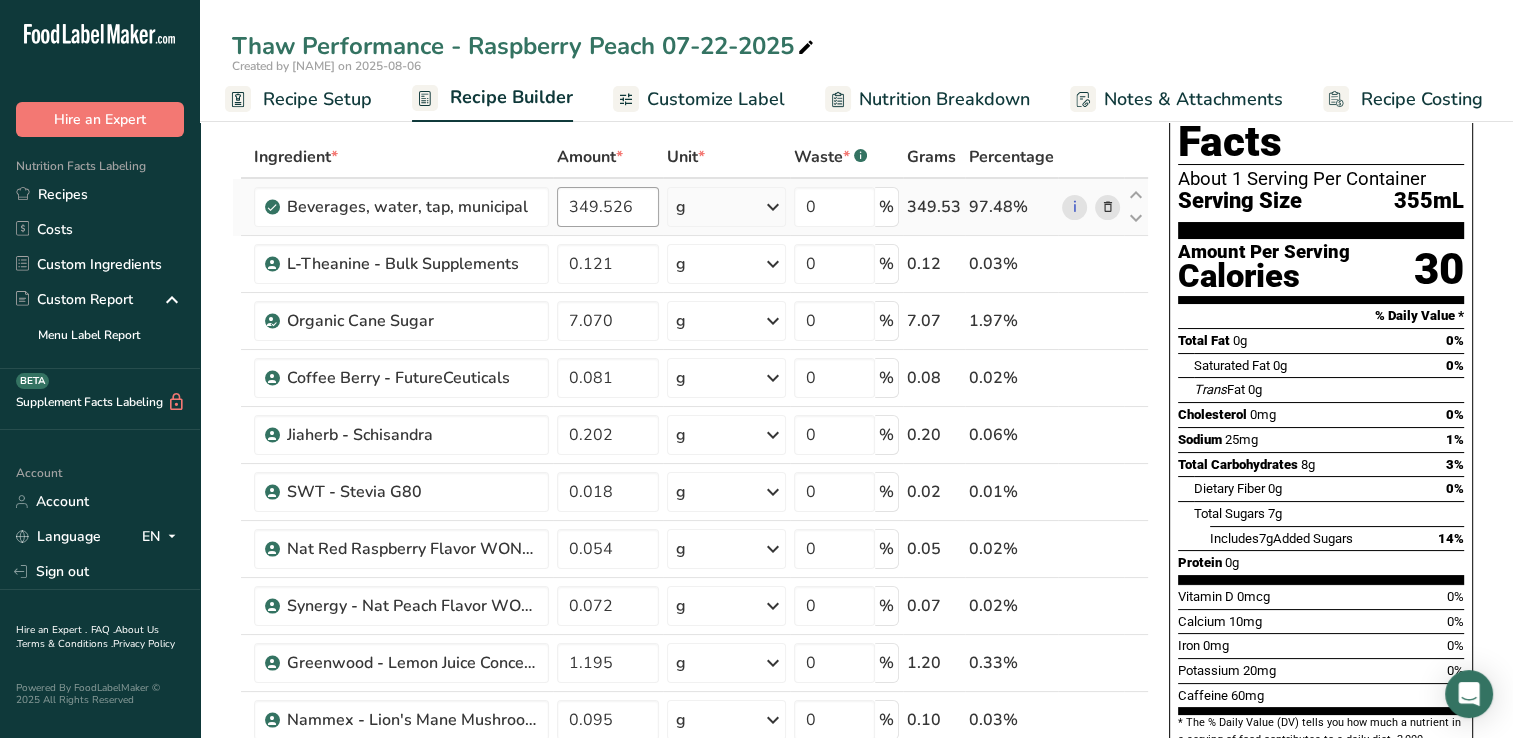 scroll, scrollTop: 0, scrollLeft: 0, axis: both 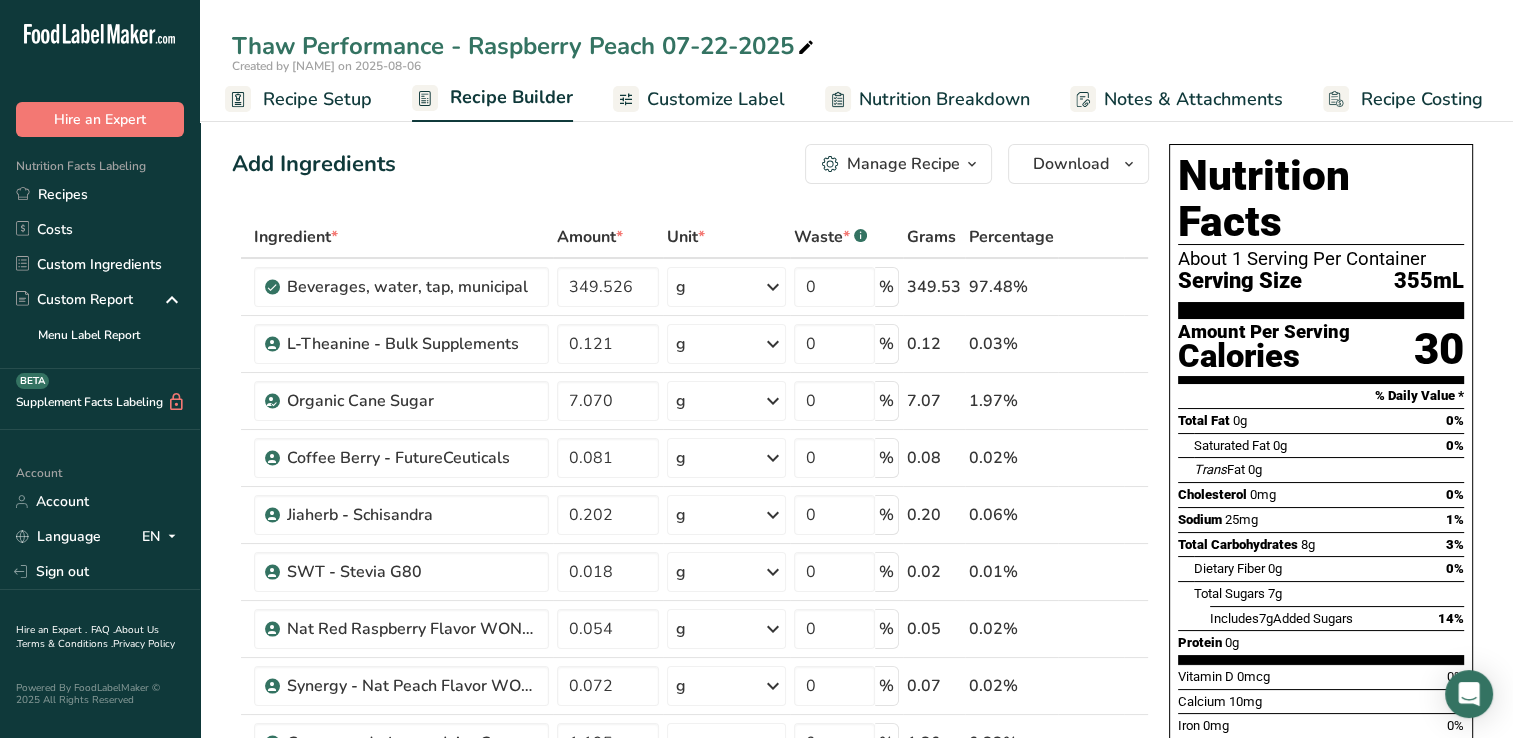 click on "Customize Label" at bounding box center (716, 99) 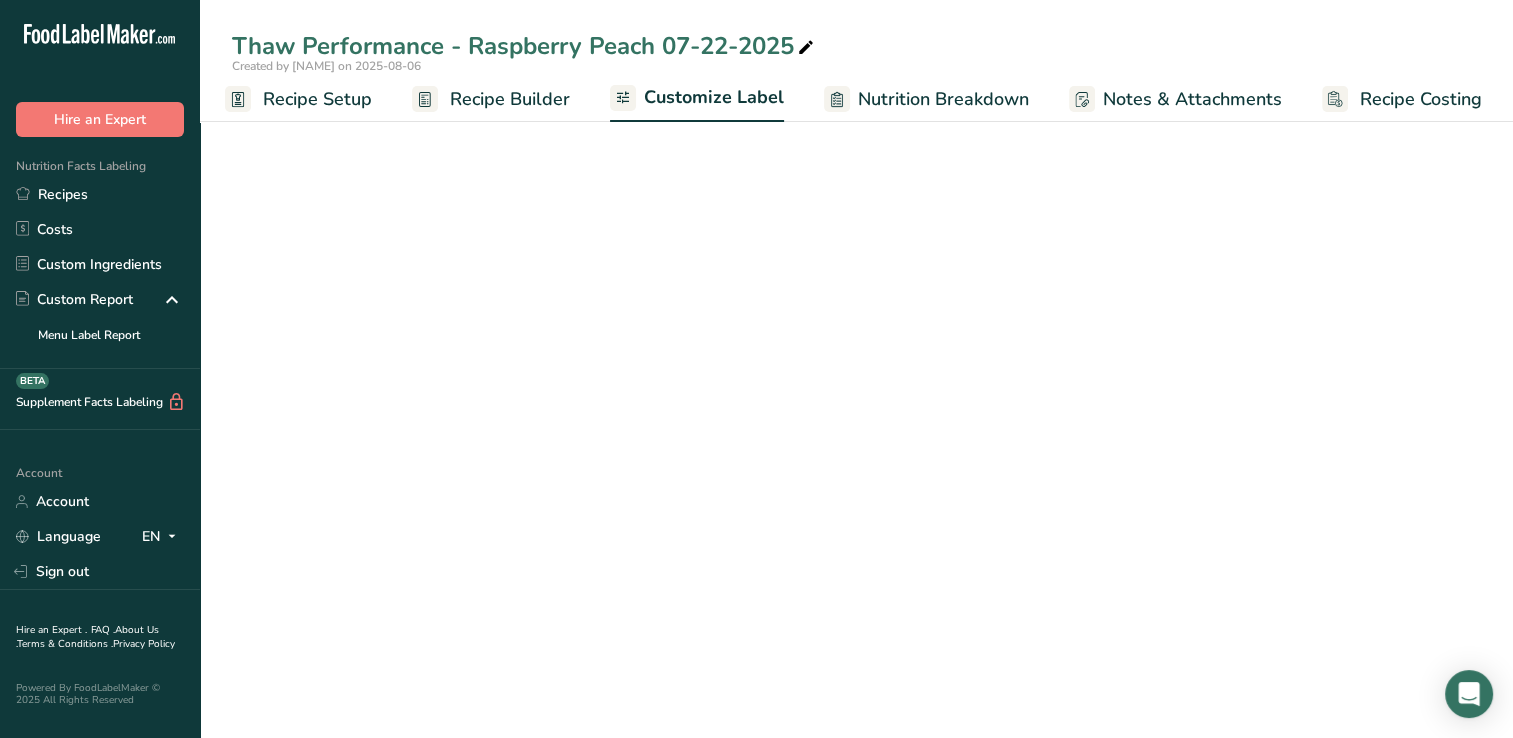 scroll, scrollTop: 0, scrollLeft: 8, axis: horizontal 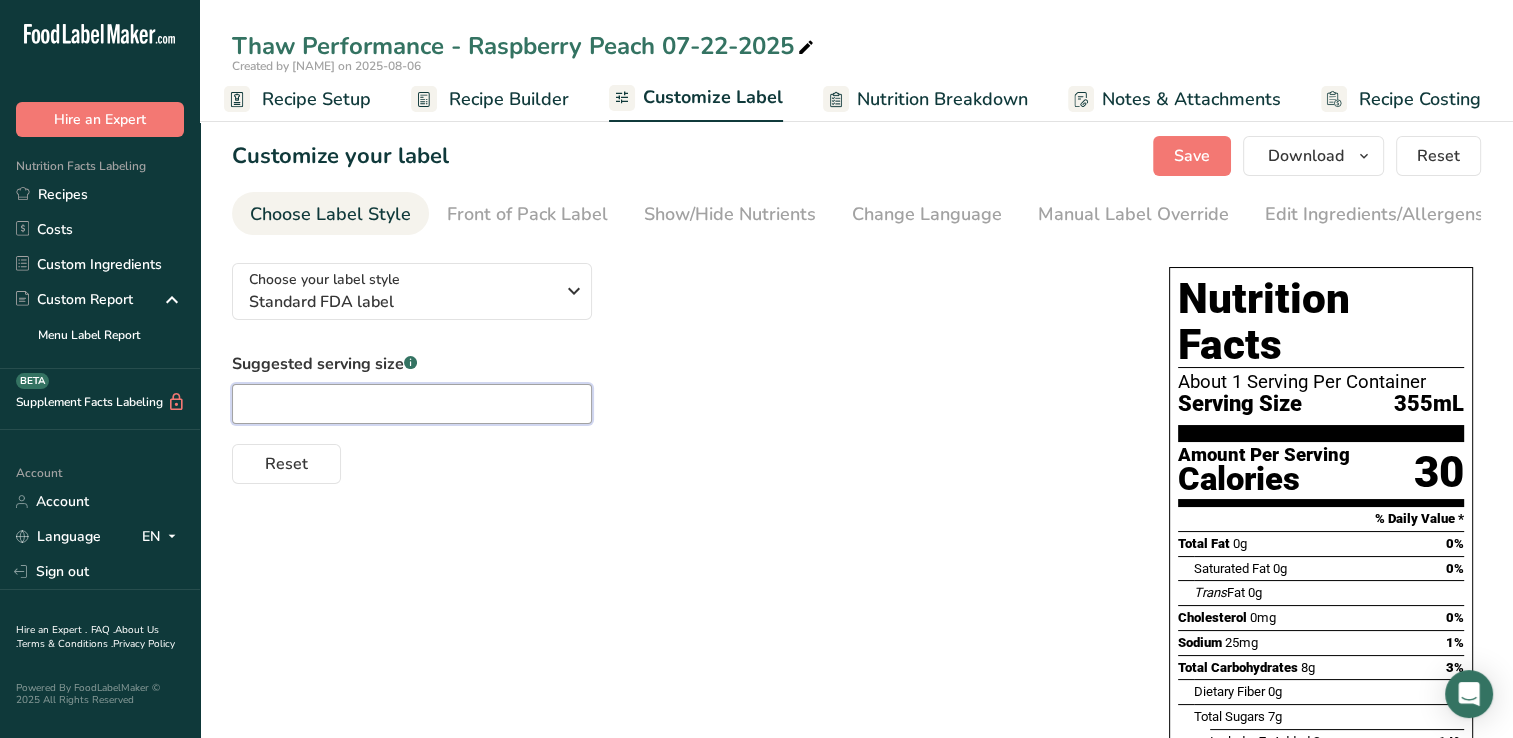 click at bounding box center [412, 404] 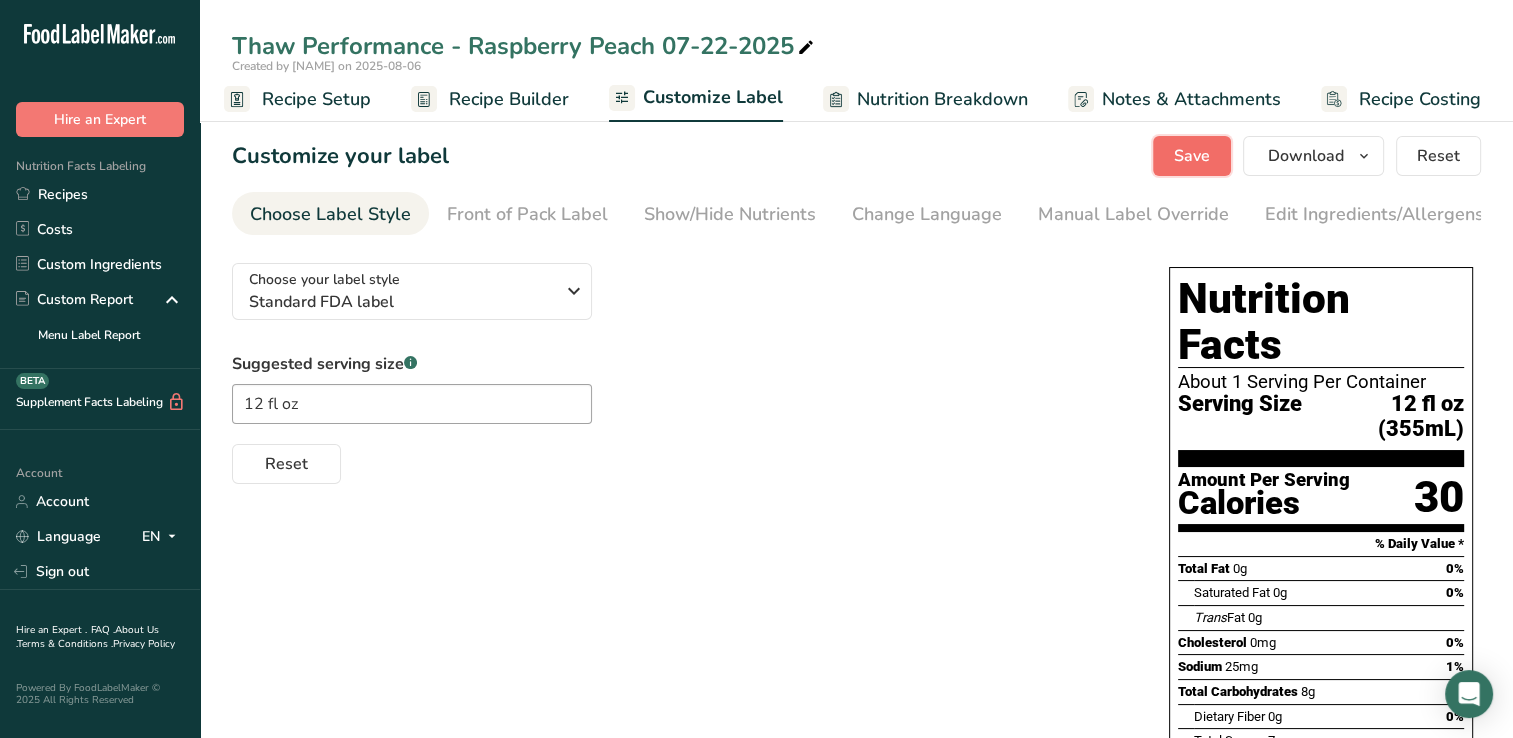 click on "Save" at bounding box center [1192, 156] 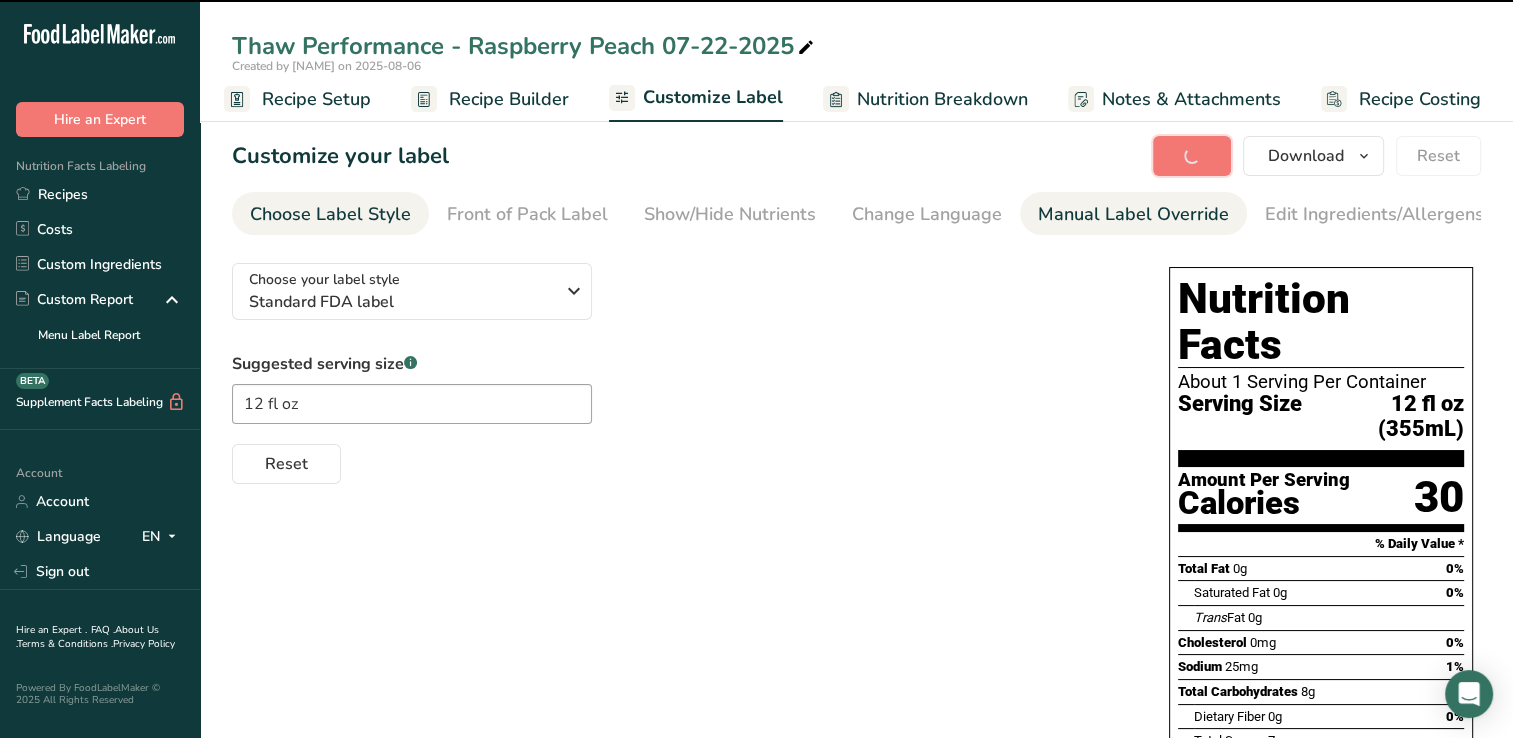 type on "12 fl oz" 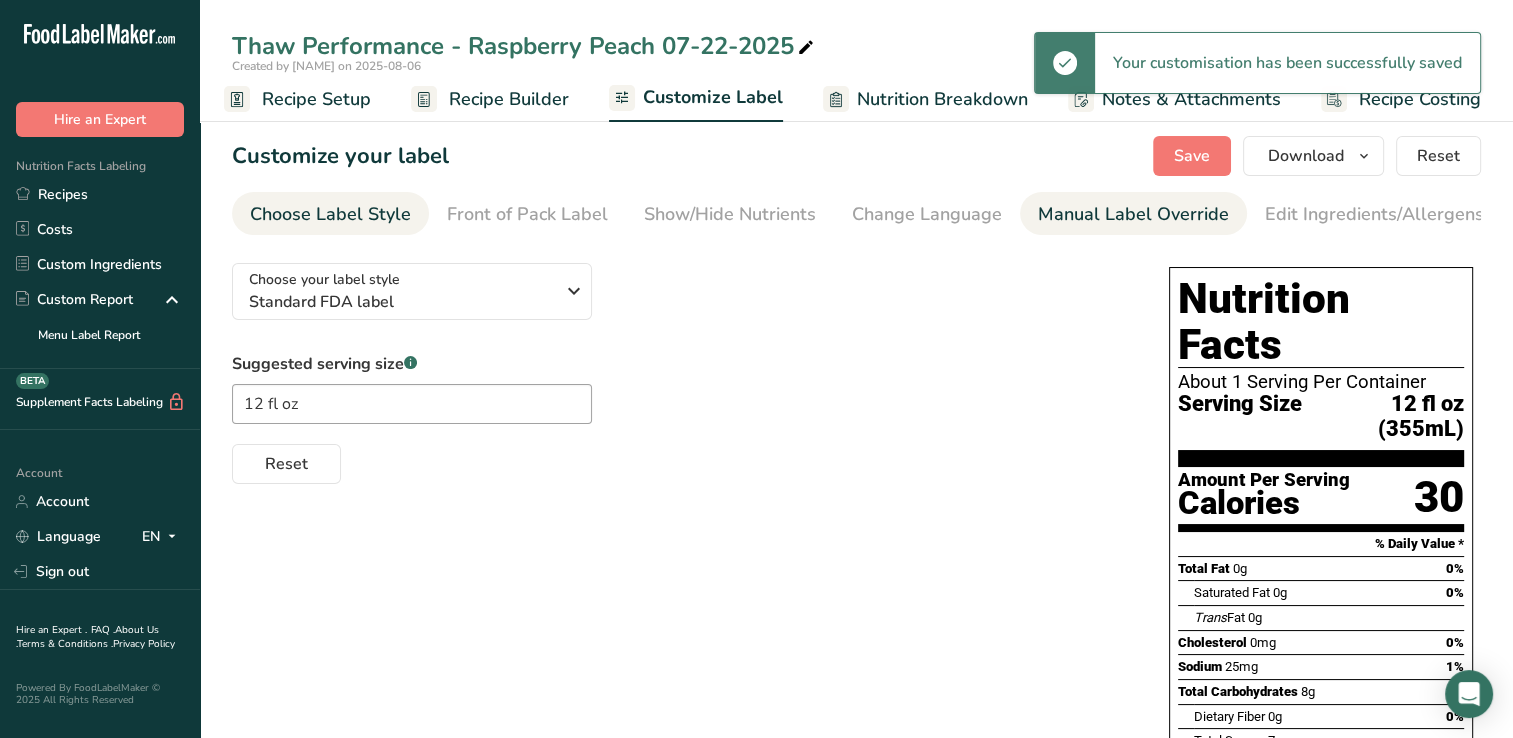 drag, startPoint x: 1088, startPoint y: 217, endPoint x: 1088, endPoint y: 205, distance: 12 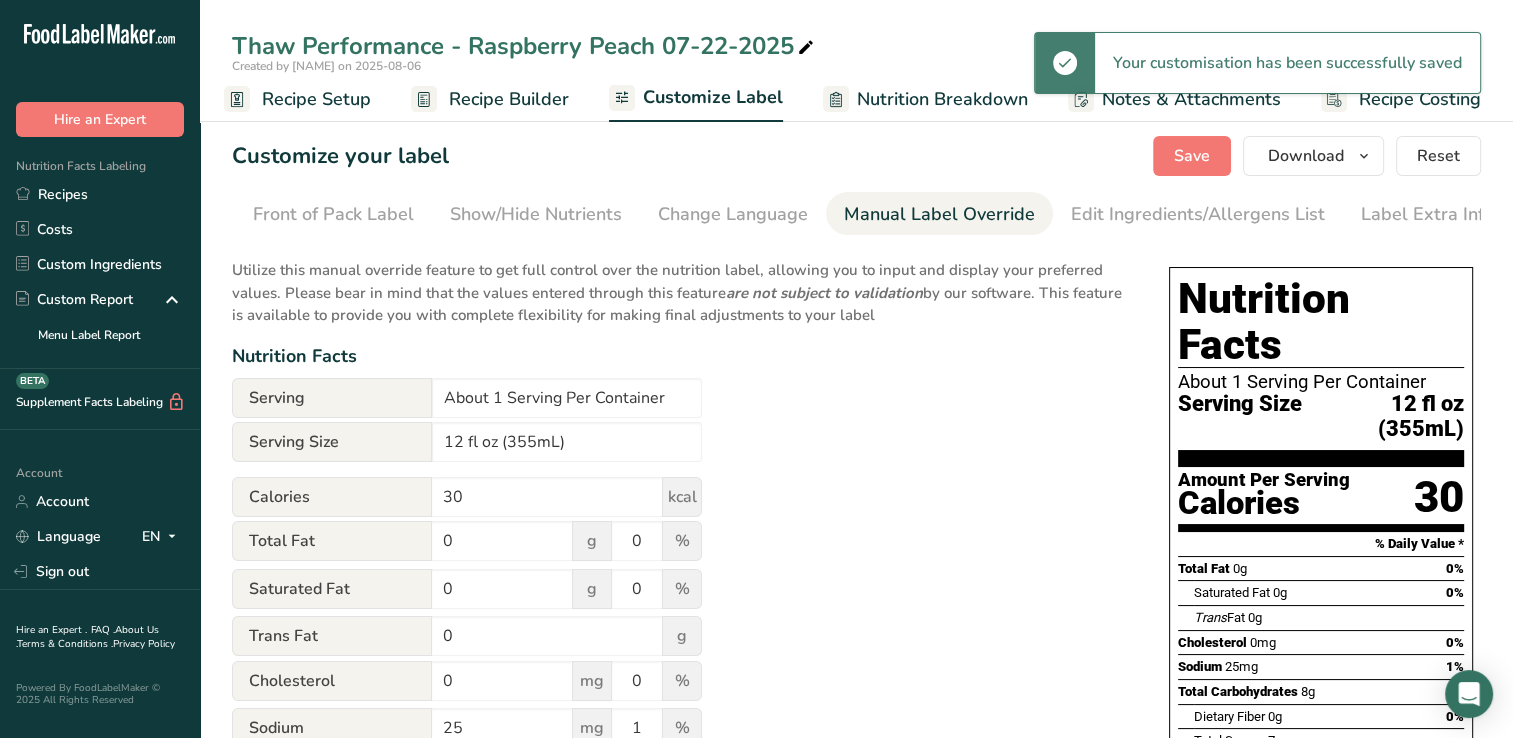 scroll, scrollTop: 0, scrollLeft: 204, axis: horizontal 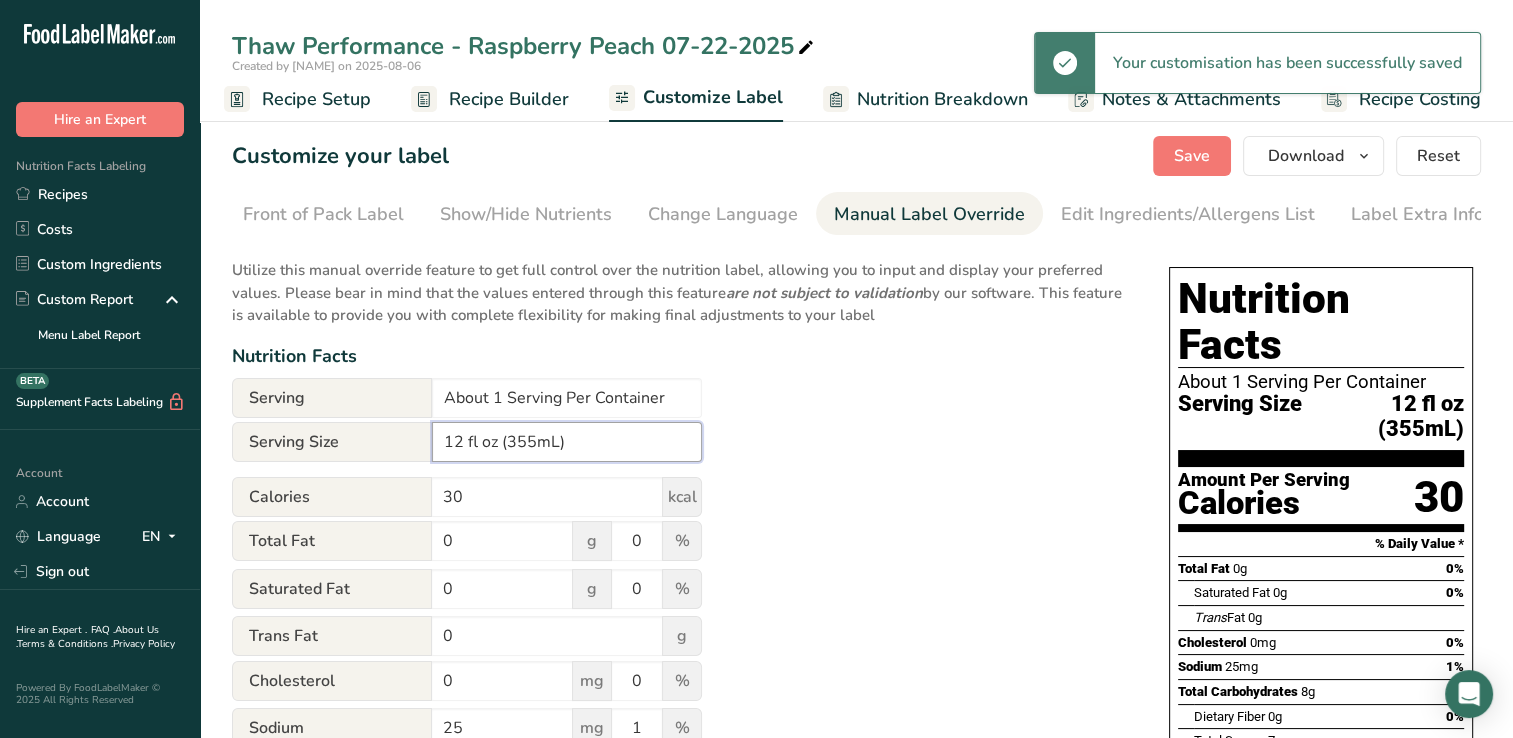 click on "12 fl oz (355mL)" at bounding box center [567, 442] 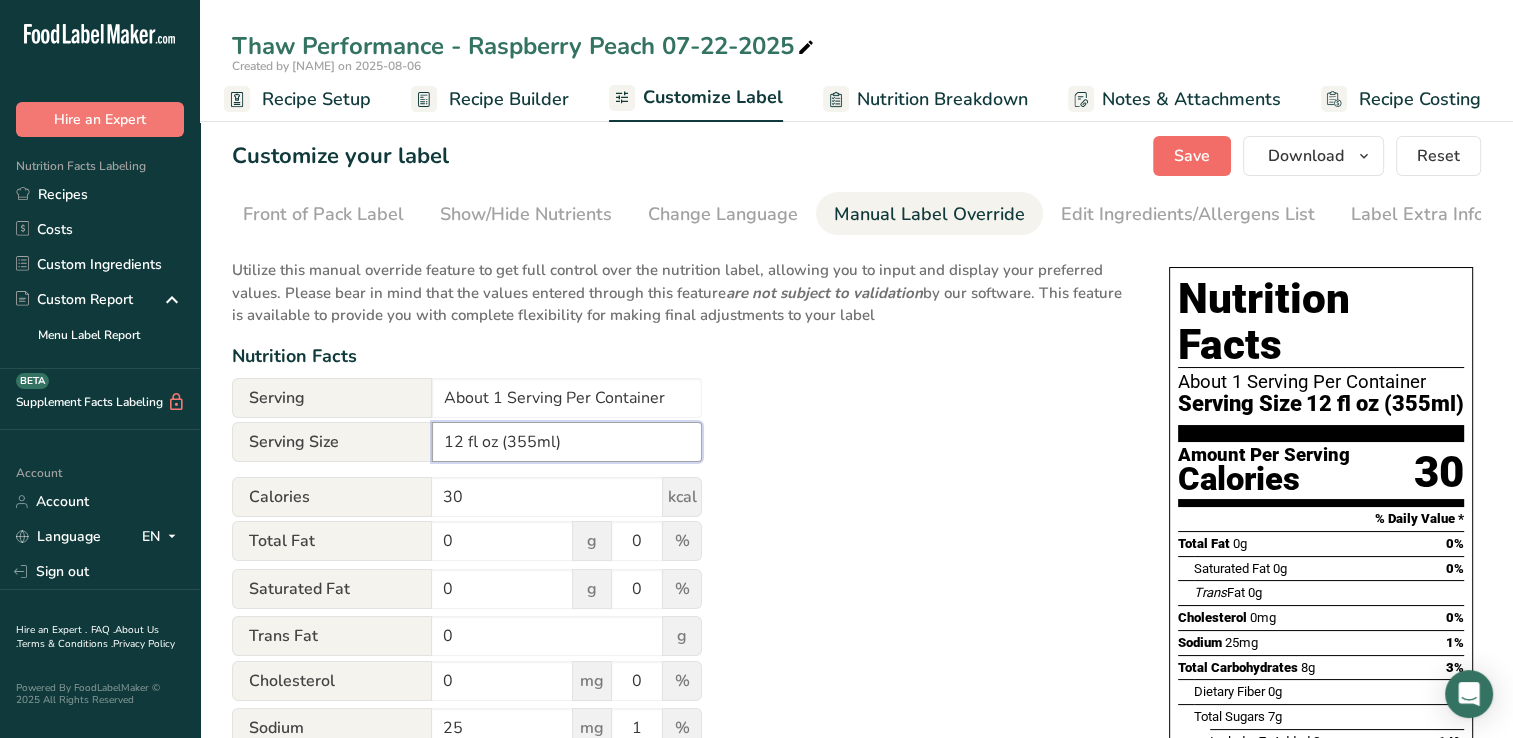 type on "12 fl oz (355ml)" 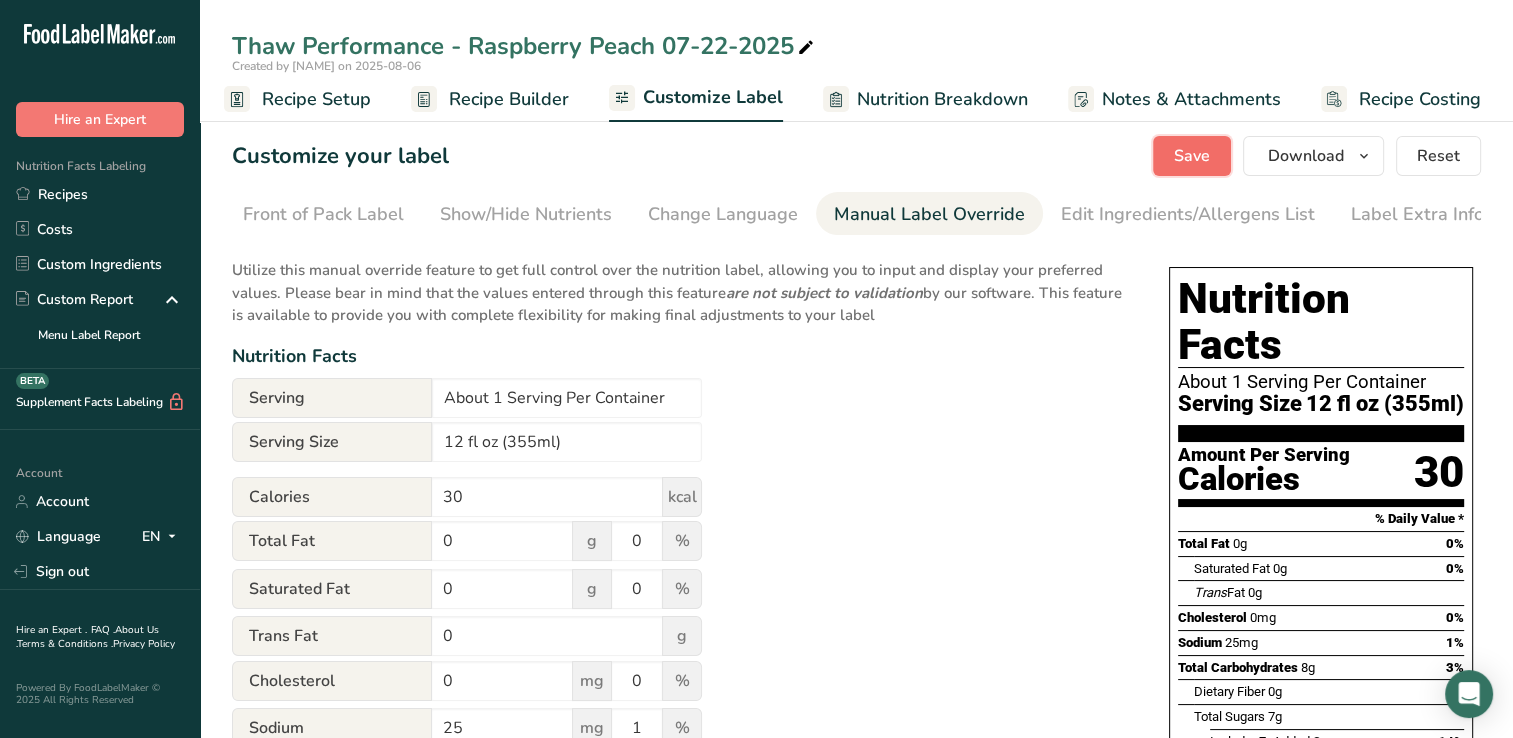 click on "Save" at bounding box center (1192, 156) 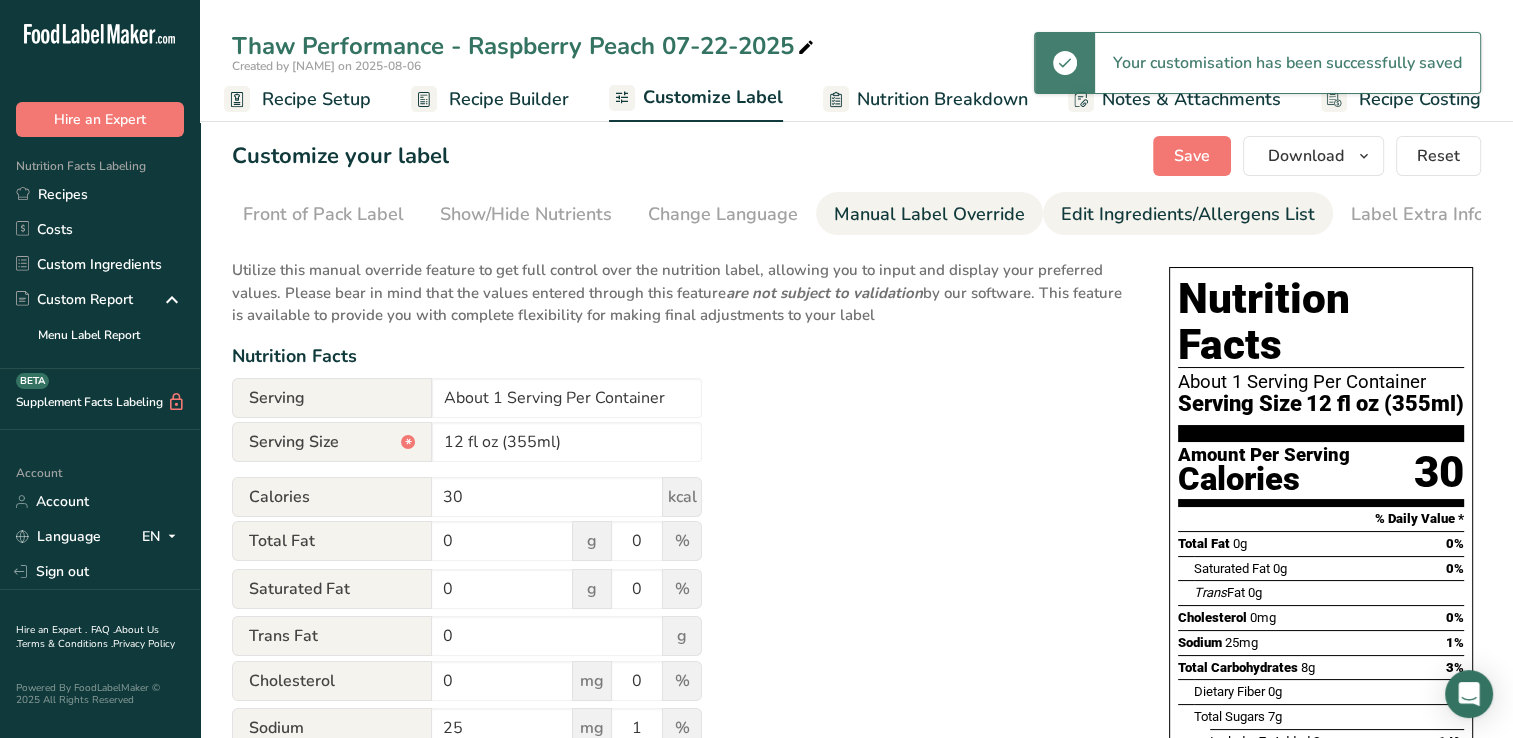 click on "Edit Ingredients/Allergens List" at bounding box center [1188, 214] 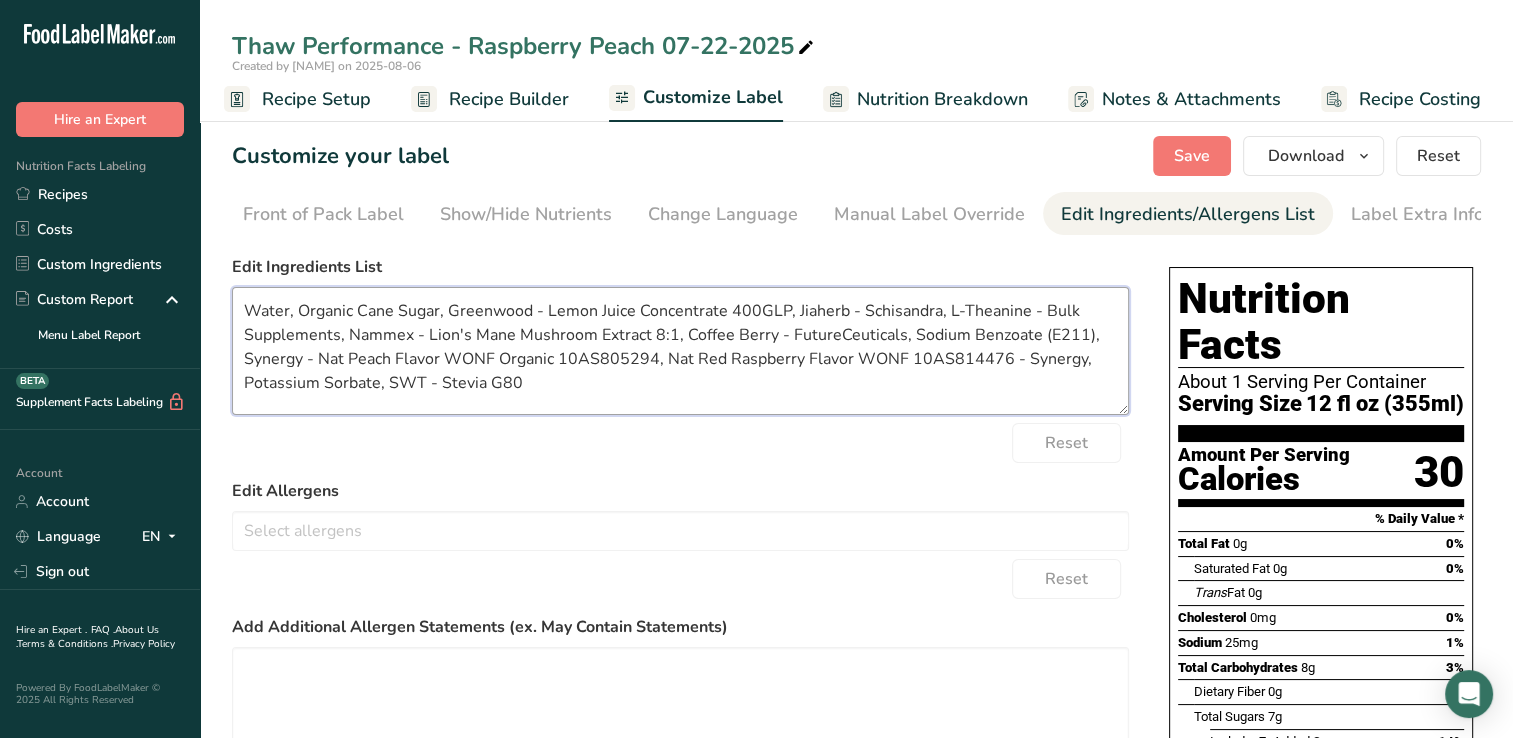 drag, startPoint x: 358, startPoint y: 312, endPoint x: 298, endPoint y: 323, distance: 61 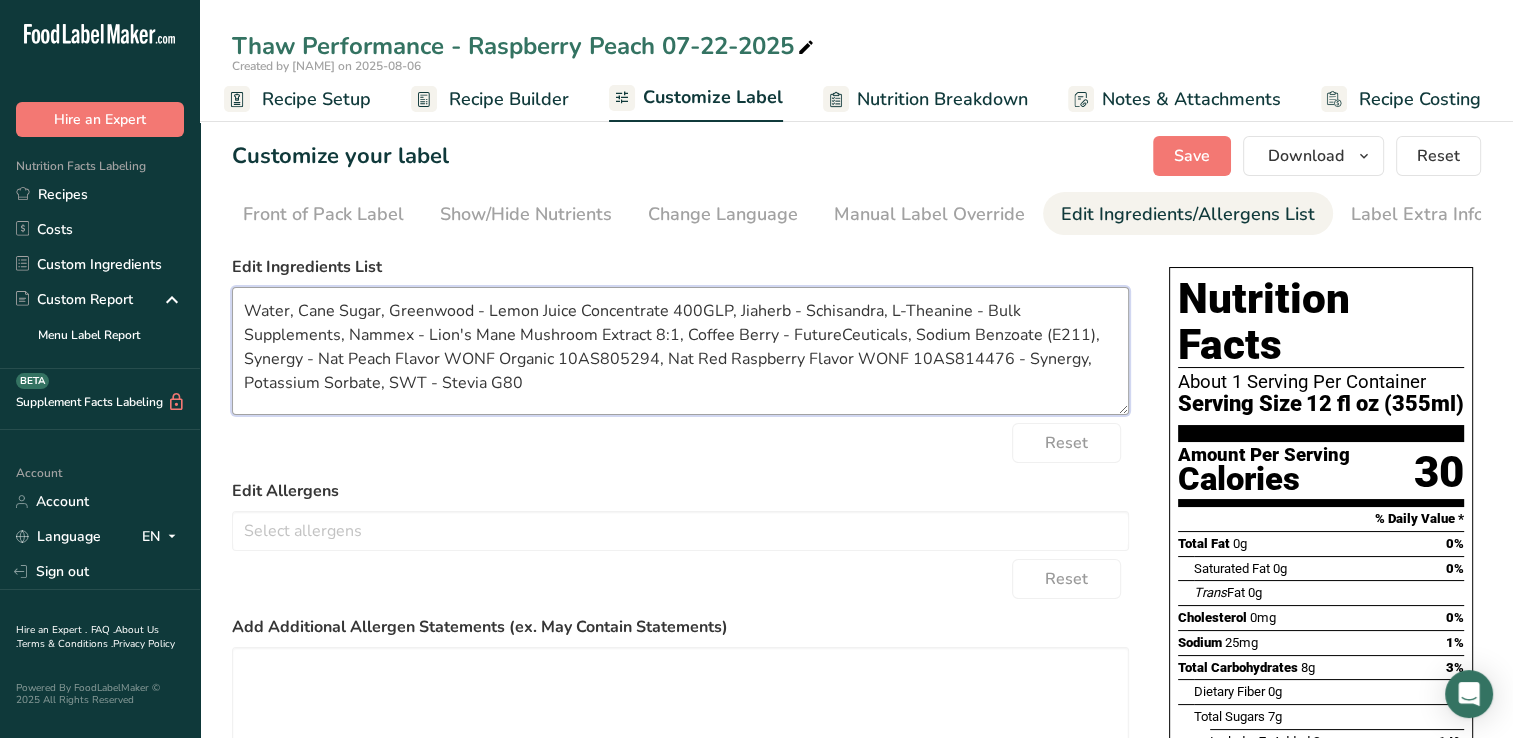 drag, startPoint x: 485, startPoint y: 319, endPoint x: 387, endPoint y: 314, distance: 98.12747 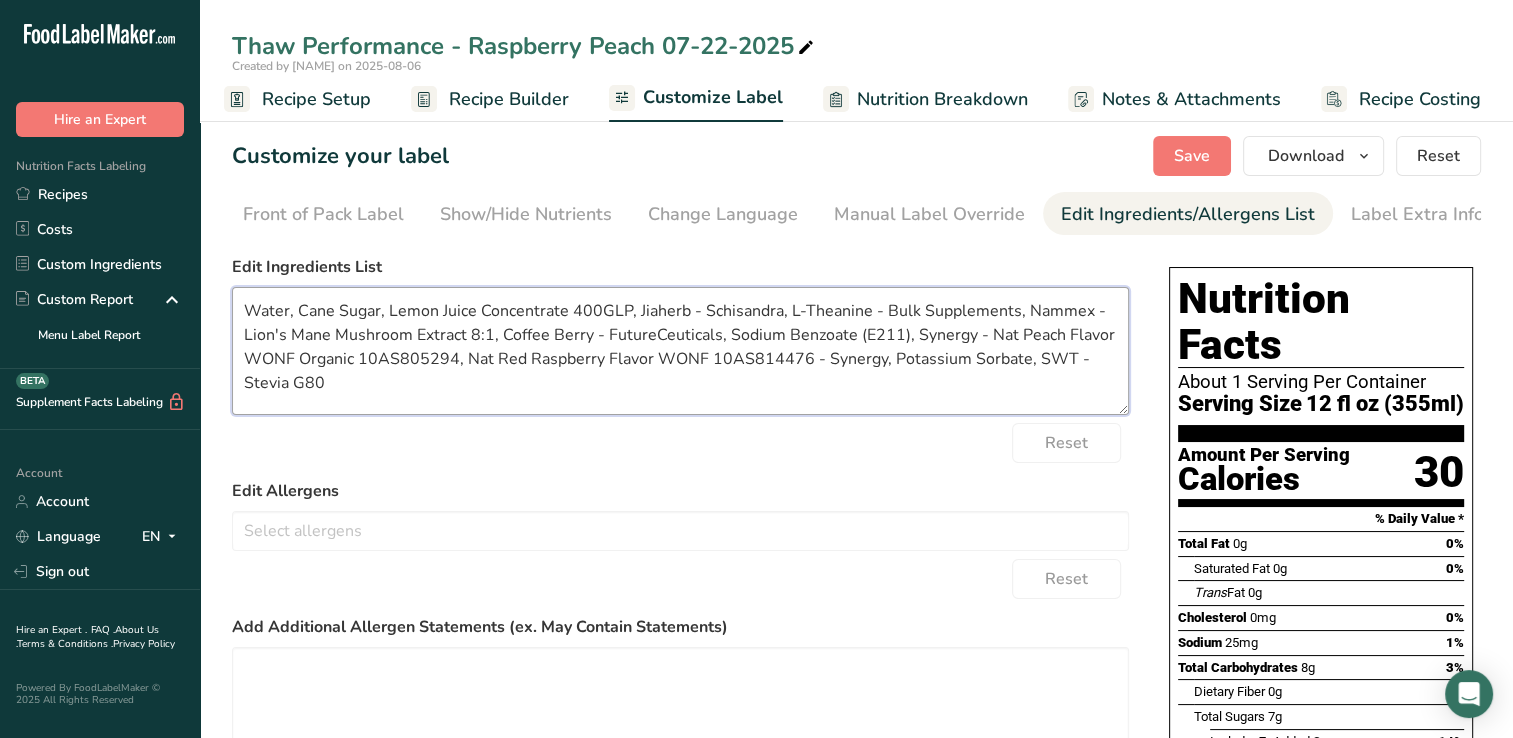 drag, startPoint x: 627, startPoint y: 309, endPoint x: 563, endPoint y: 314, distance: 64.195015 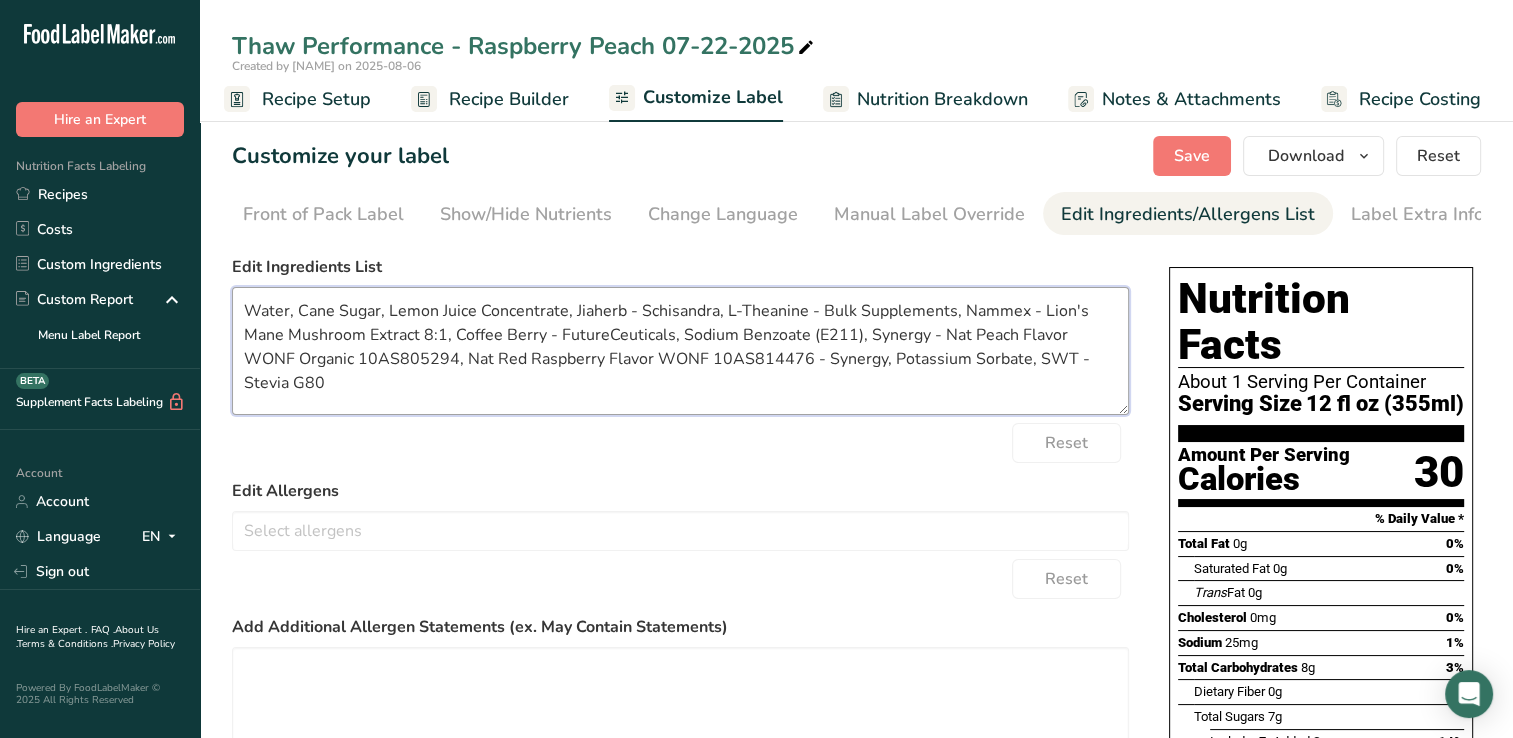 drag, startPoint x: 636, startPoint y: 310, endPoint x: 572, endPoint y: 311, distance: 64.00781 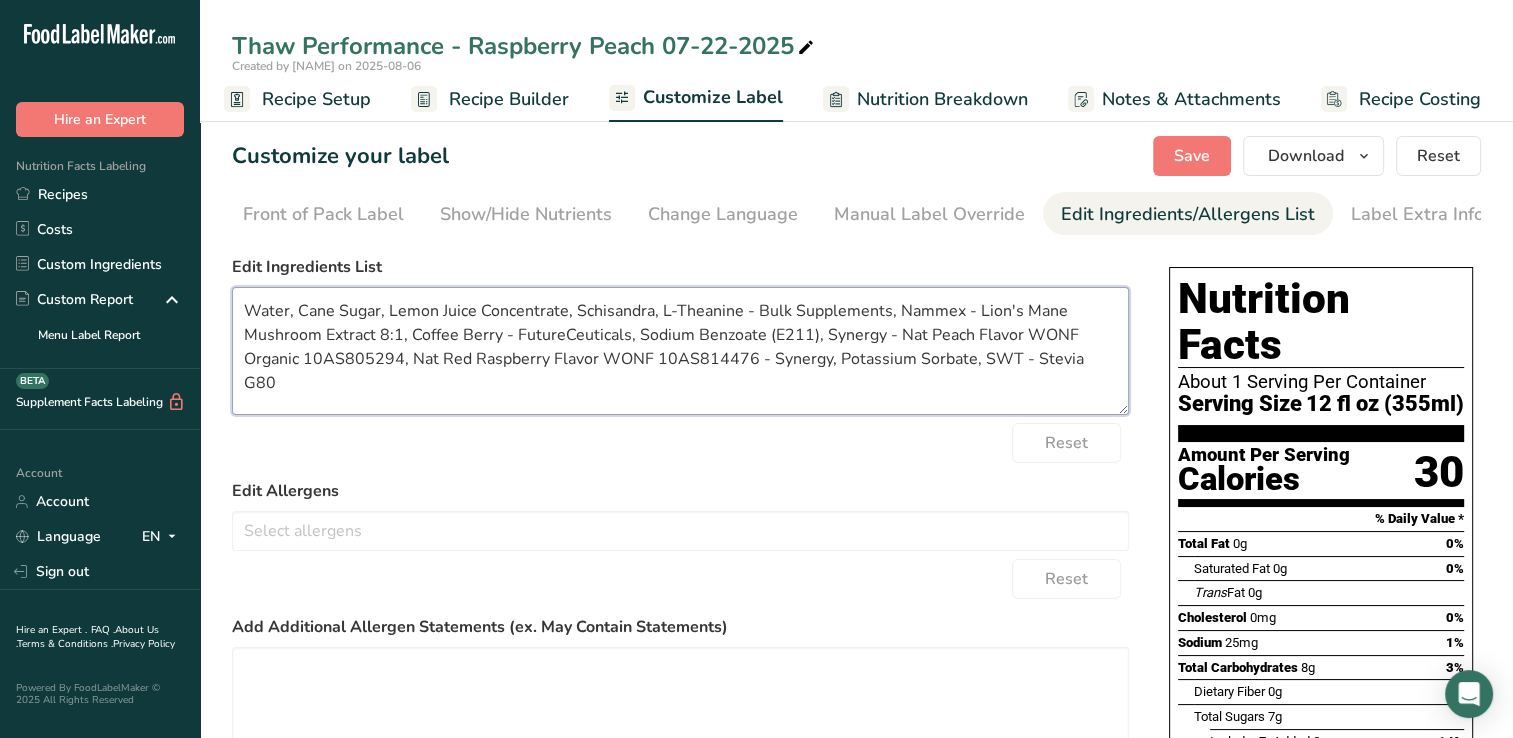 drag, startPoint x: 885, startPoint y: 317, endPoint x: 742, endPoint y: 314, distance: 143.03146 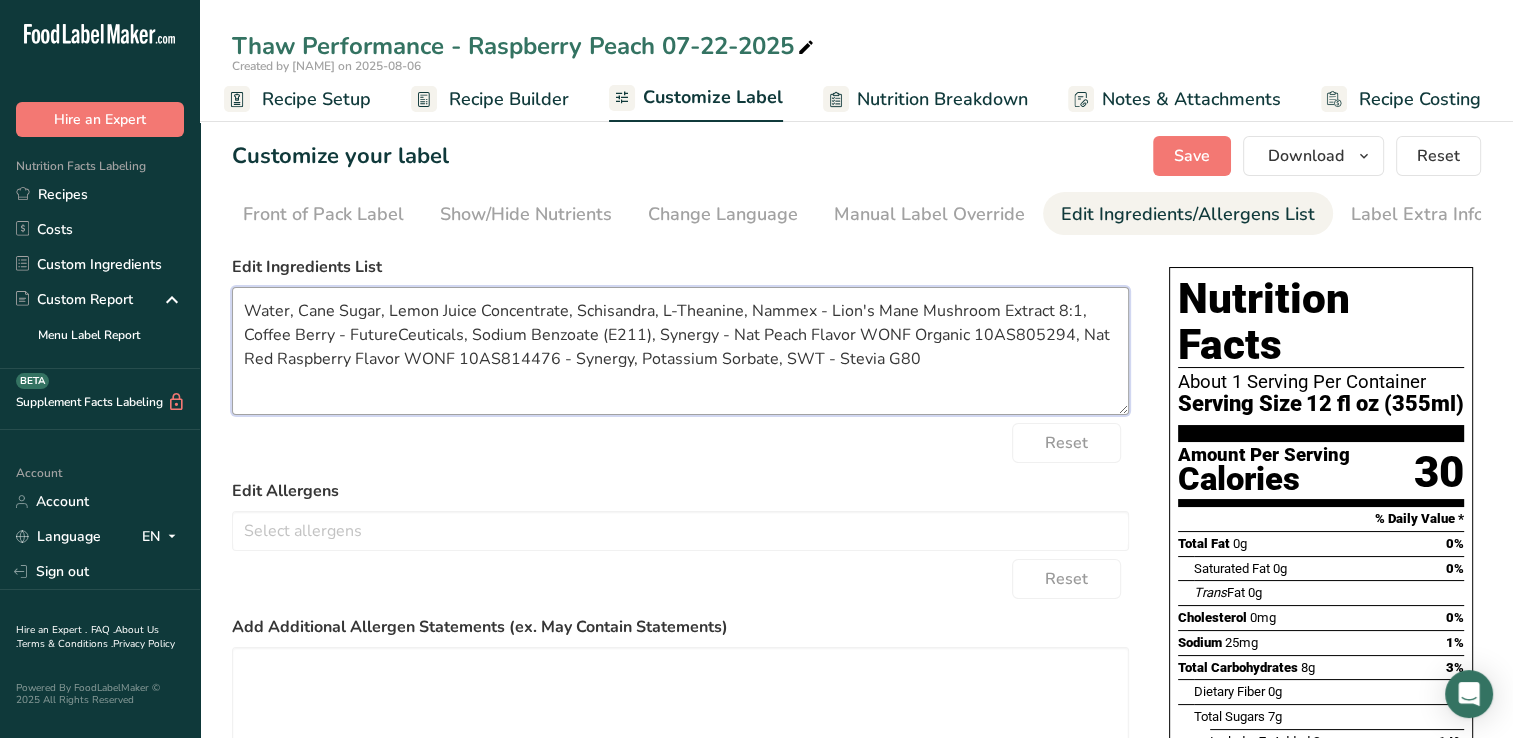 drag, startPoint x: 830, startPoint y: 315, endPoint x: 750, endPoint y: 312, distance: 80.05623 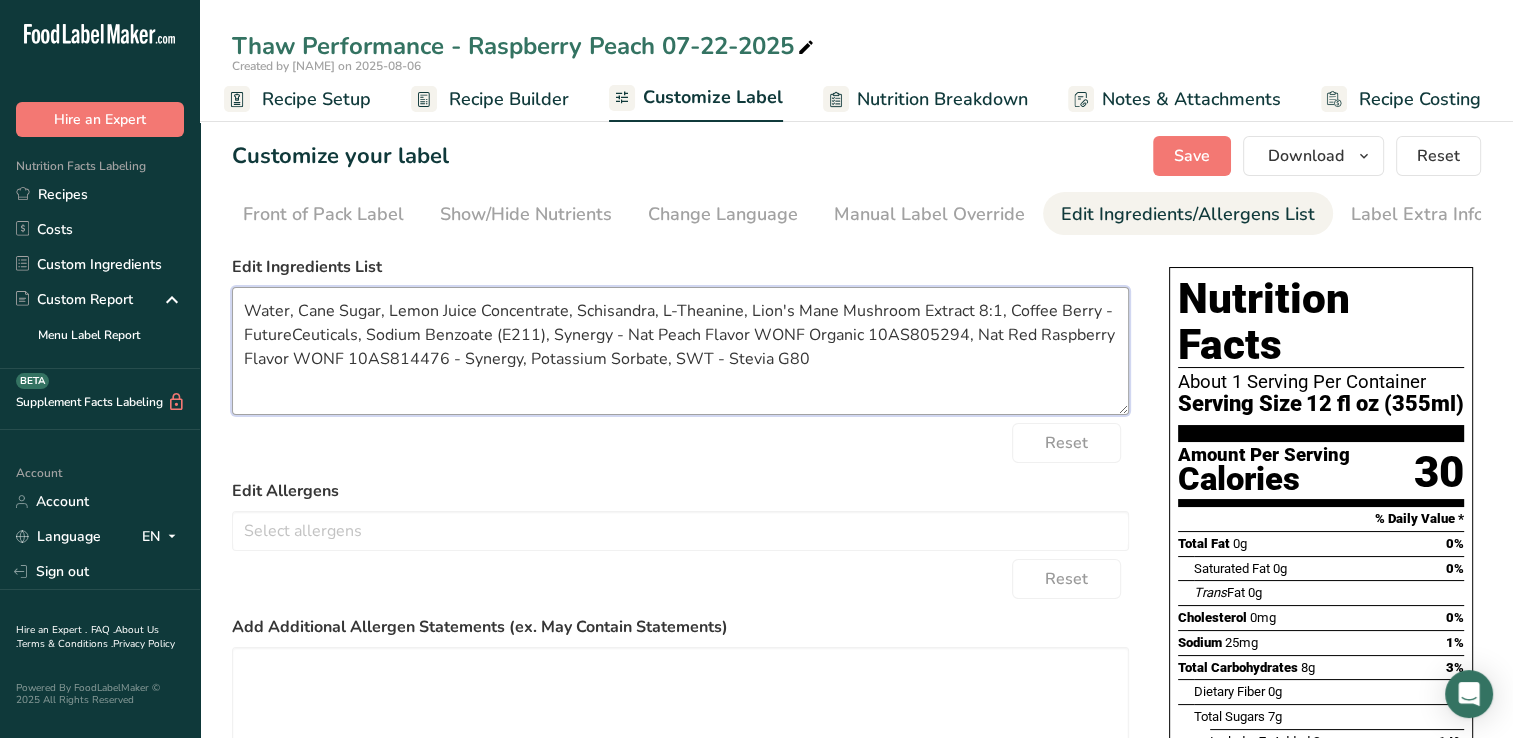 drag, startPoint x: 990, startPoint y: 309, endPoint x: 967, endPoint y: 318, distance: 24.698177 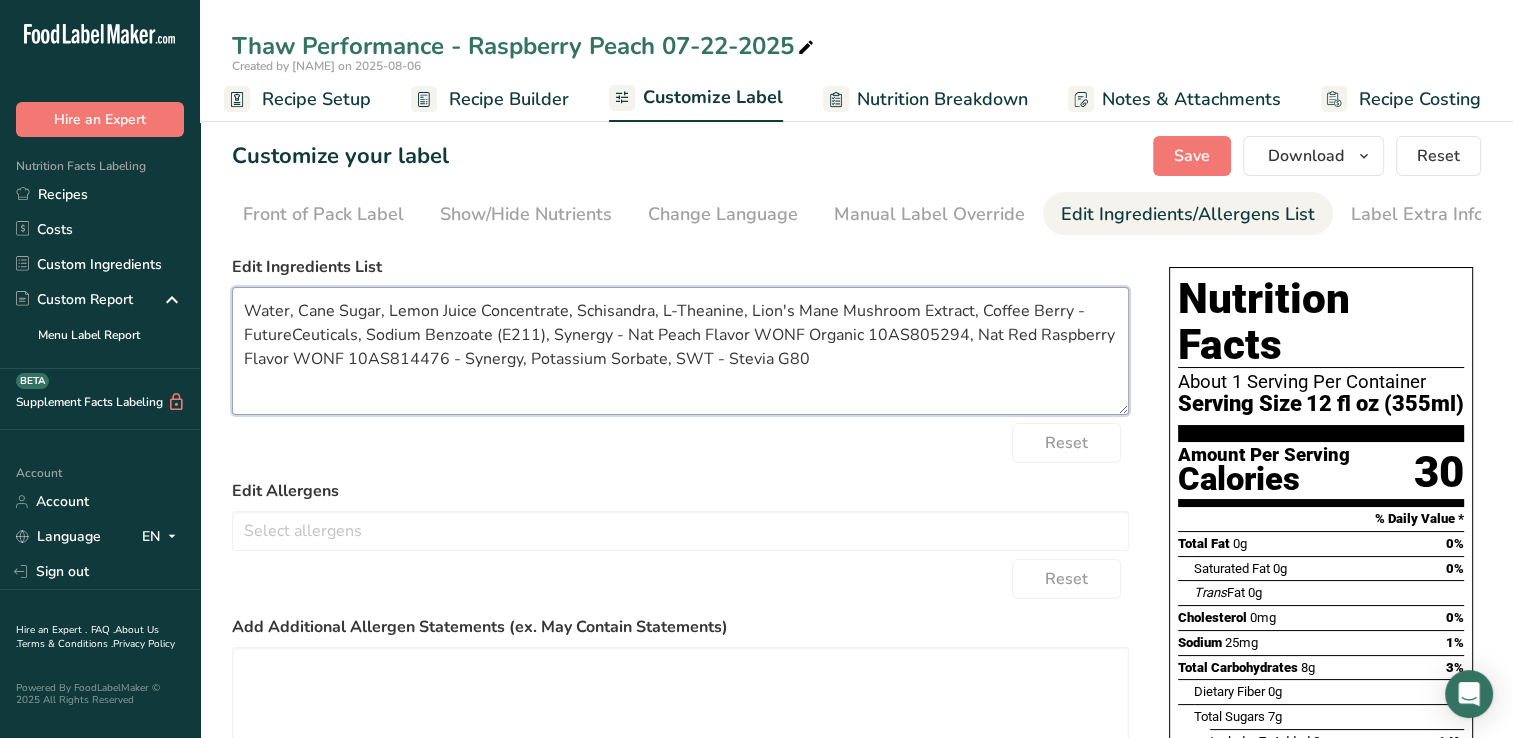 drag, startPoint x: 1061, startPoint y: 317, endPoint x: 1077, endPoint y: 319, distance: 16.124516 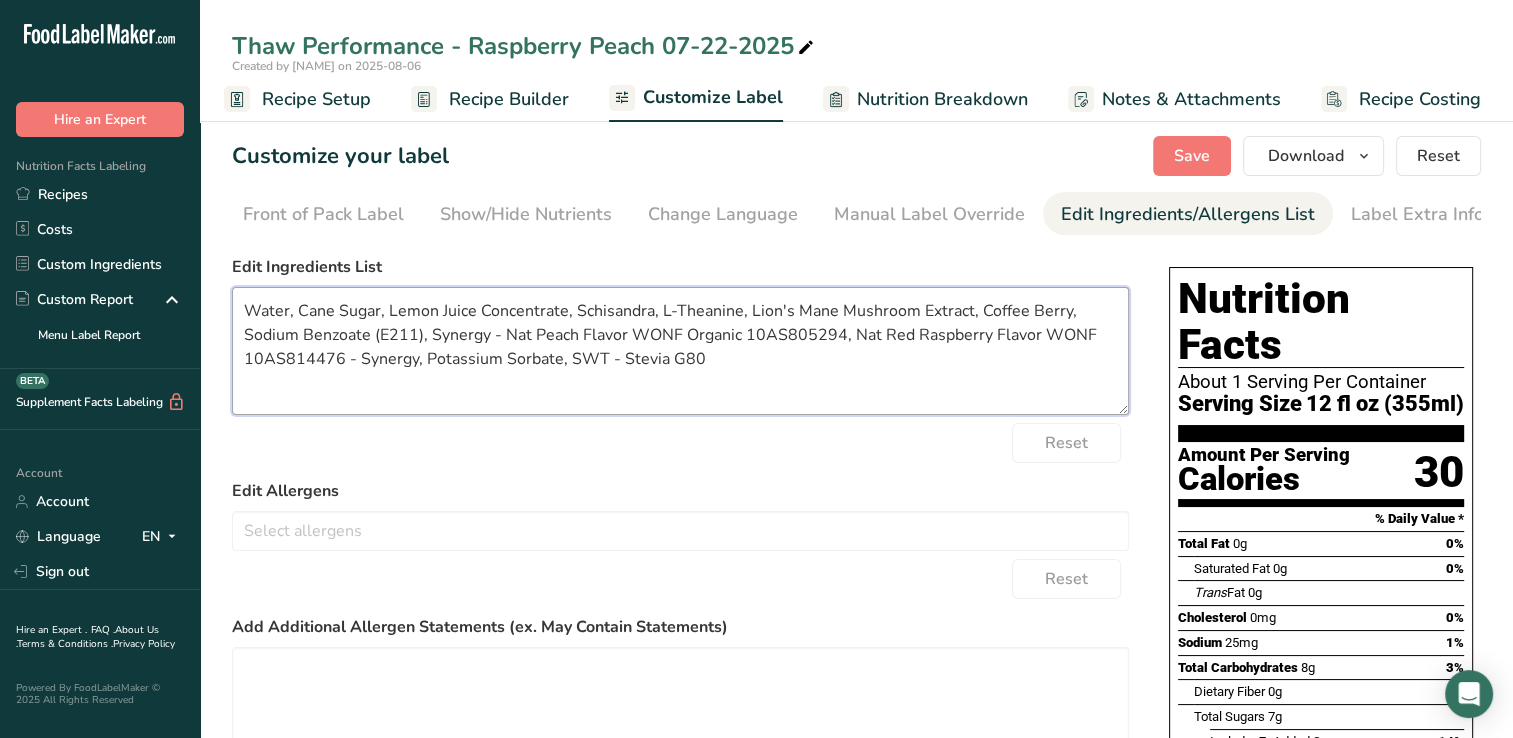drag, startPoint x: 418, startPoint y: 341, endPoint x: 369, endPoint y: 339, distance: 49.0408 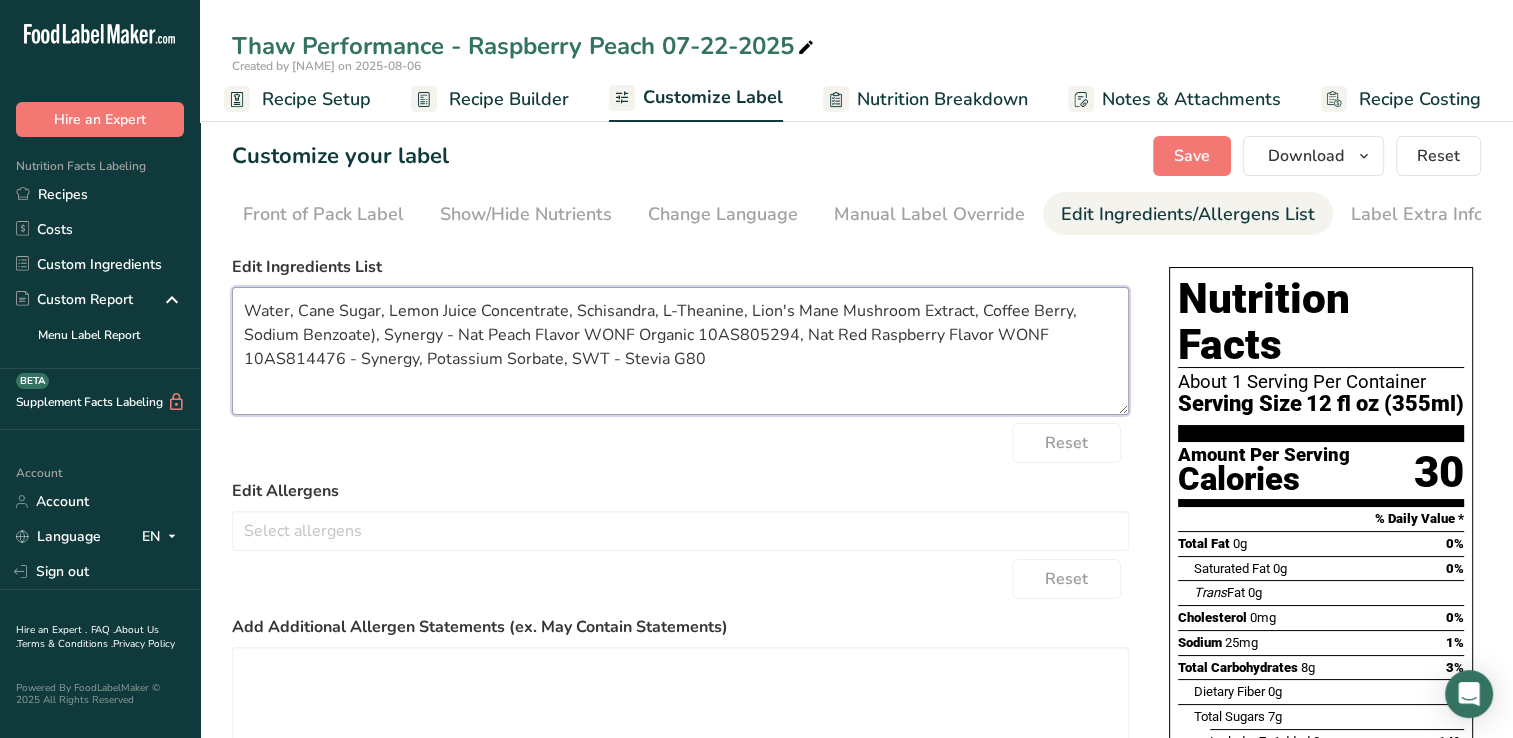 click on "Water, Cane Sugar, Lemon Juice Concentrate, Schisandra, L-Theanine, Lion's Mane Mushroom Extract, Coffee Berry, Sodium Benzoate), Synergy - Nat Peach Flavor WONF Organic 10AS805294, Nat Red Raspberry Flavor WONF 10AS814476 - Synergy, Potassium Sorbate, SWT - Stevia G80" at bounding box center [680, 351] 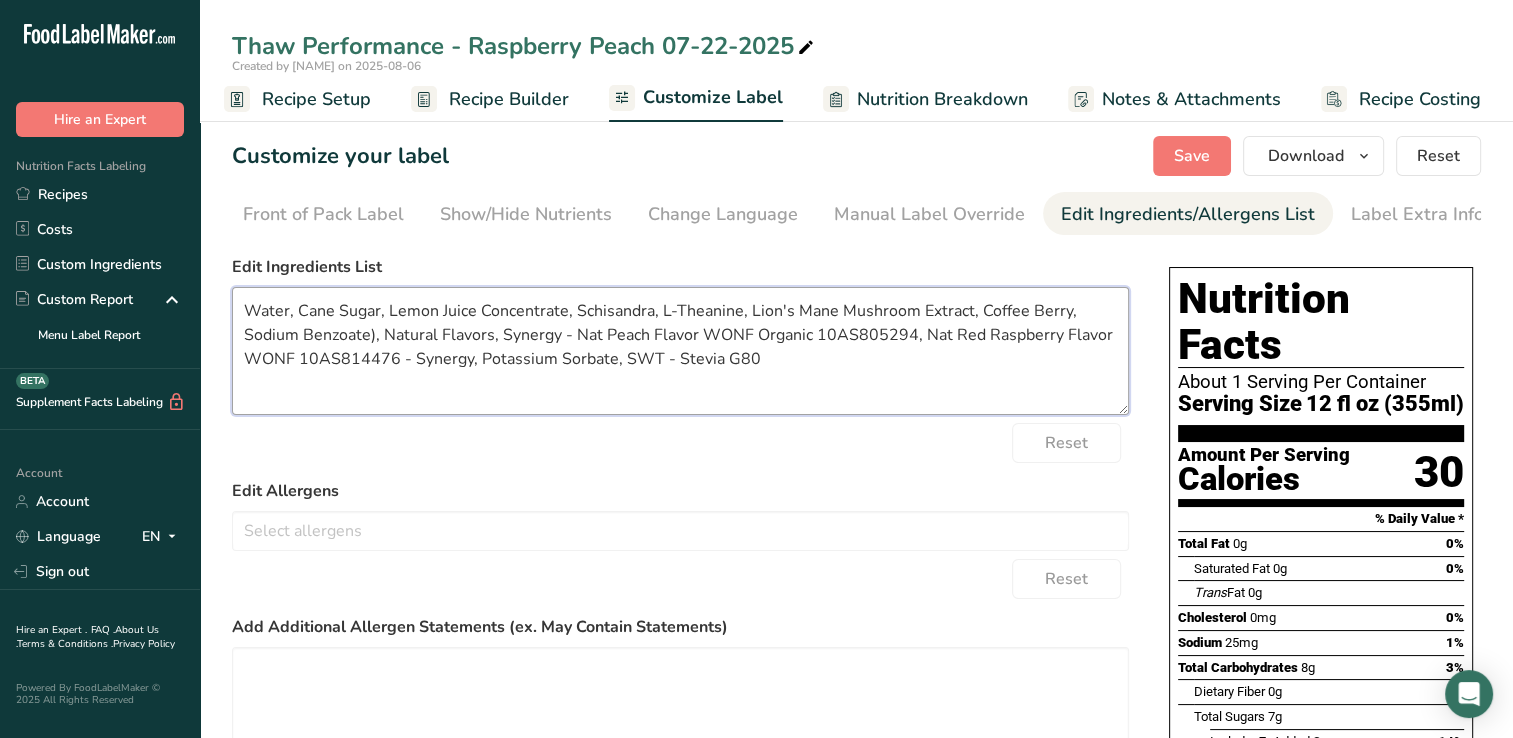 click on "Water, Cane Sugar, Lemon Juice Concentrate, Schisandra, L-Theanine, Lion's Mane Mushroom Extract, Coffee Berry, Sodium Benzoate), Natural Flavors, Synergy - Nat Peach Flavor WONF Organic 10AS805294, Nat Red Raspberry Flavor WONF 10AS814476 - Synergy, Potassium Sorbate, SWT - Stevia G80" at bounding box center (680, 351) 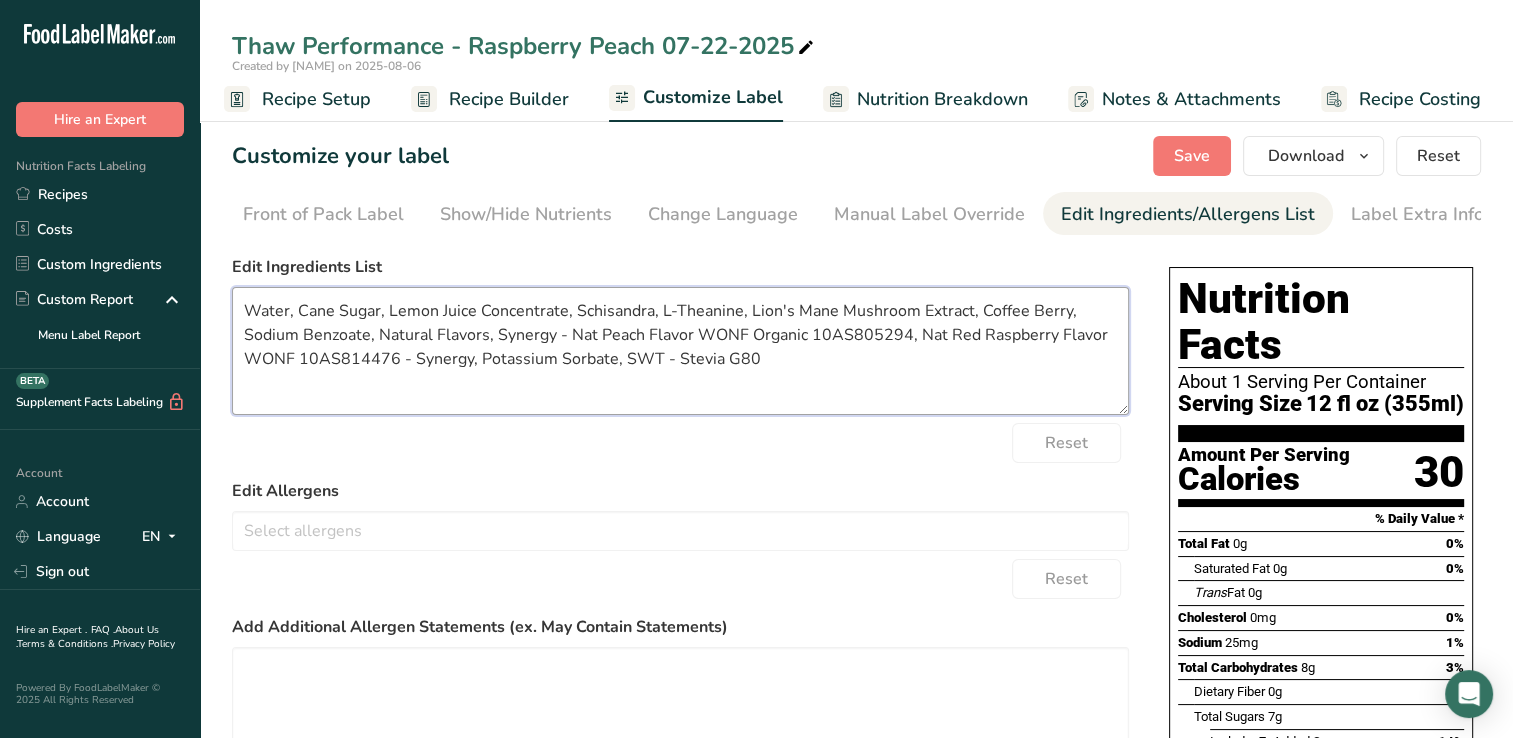 drag, startPoint x: 658, startPoint y: 306, endPoint x: 678, endPoint y: 319, distance: 23.853722 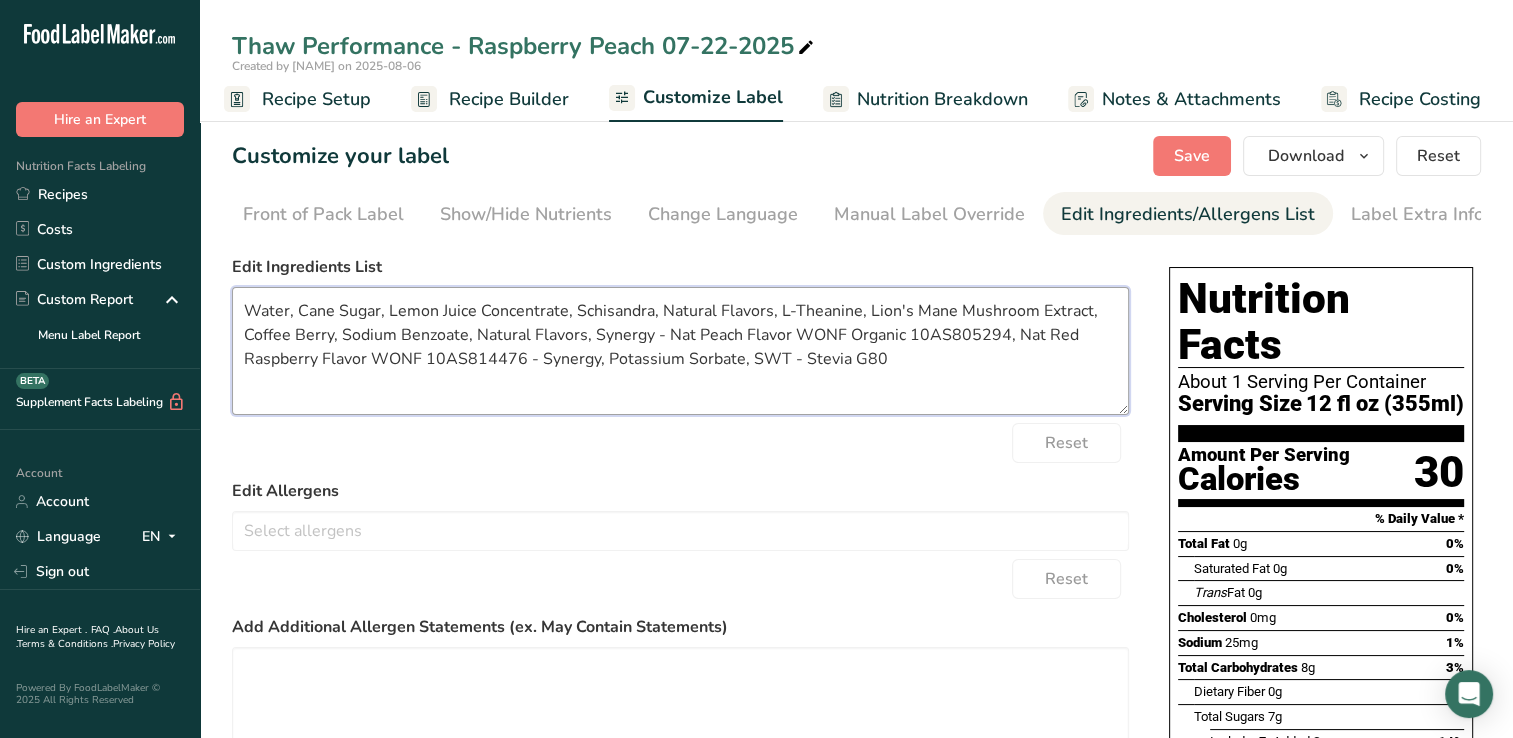 drag, startPoint x: 474, startPoint y: 344, endPoint x: 612, endPoint y: 374, distance: 141.22322 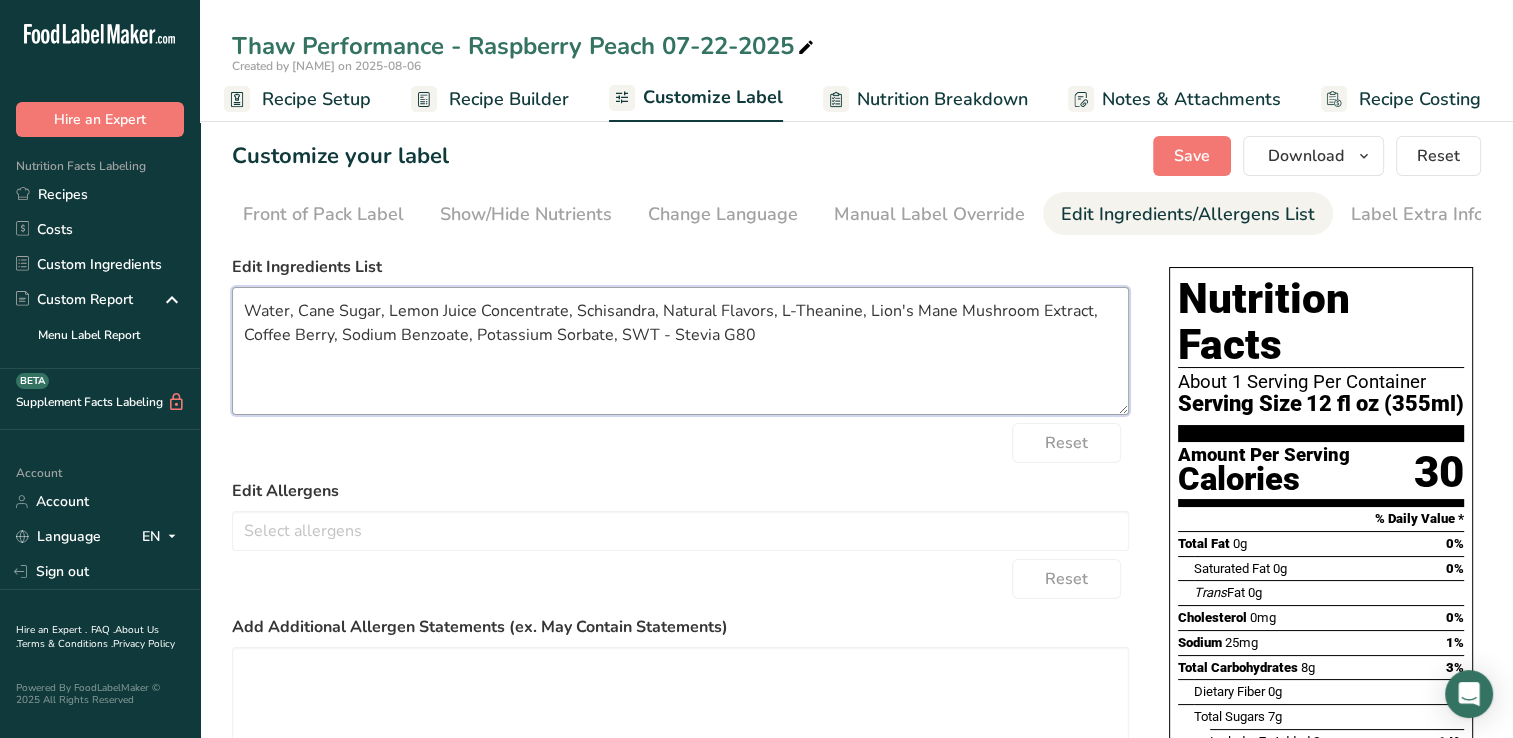 drag, startPoint x: 672, startPoint y: 338, endPoint x: 619, endPoint y: 350, distance: 54.34151 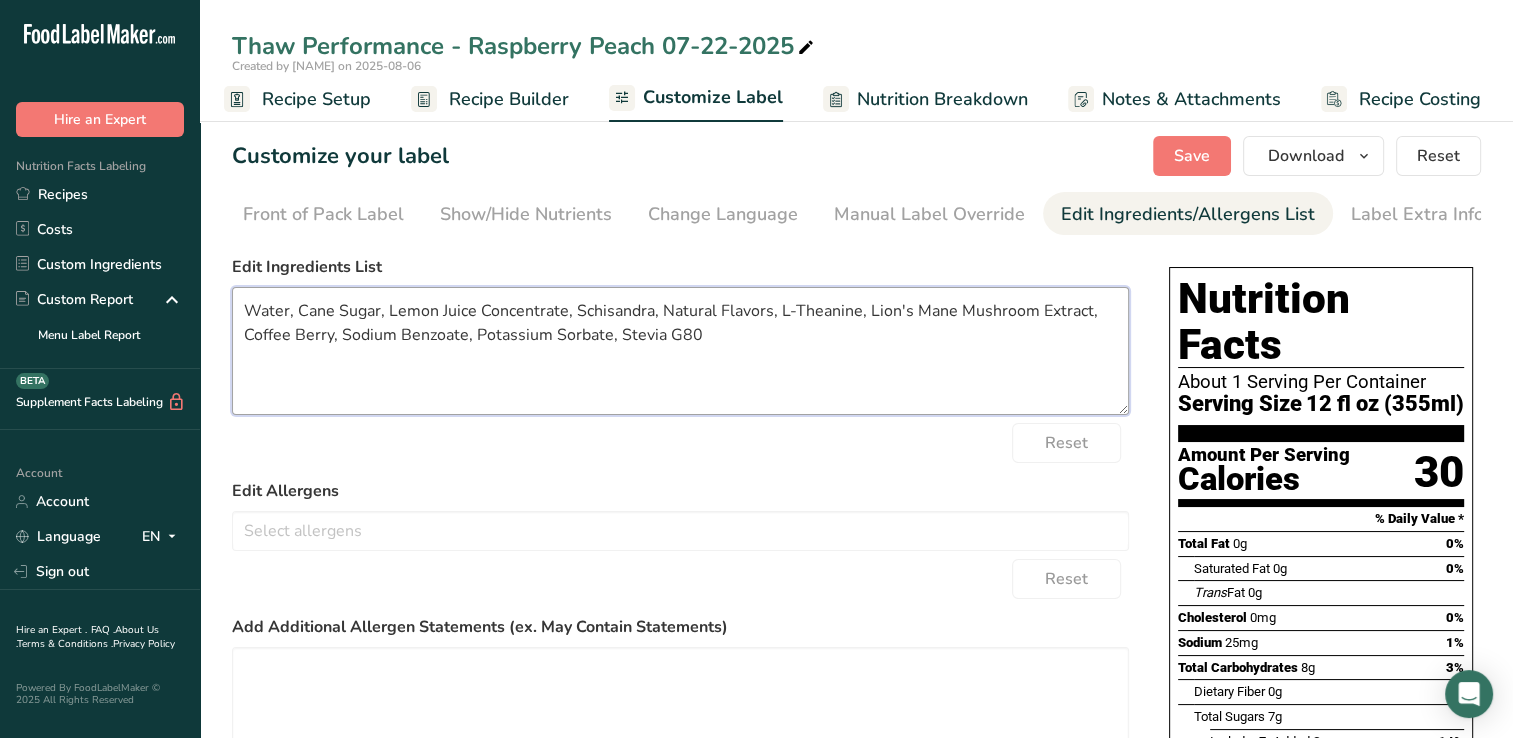 drag, startPoint x: 726, startPoint y: 343, endPoint x: 656, endPoint y: 361, distance: 72.277245 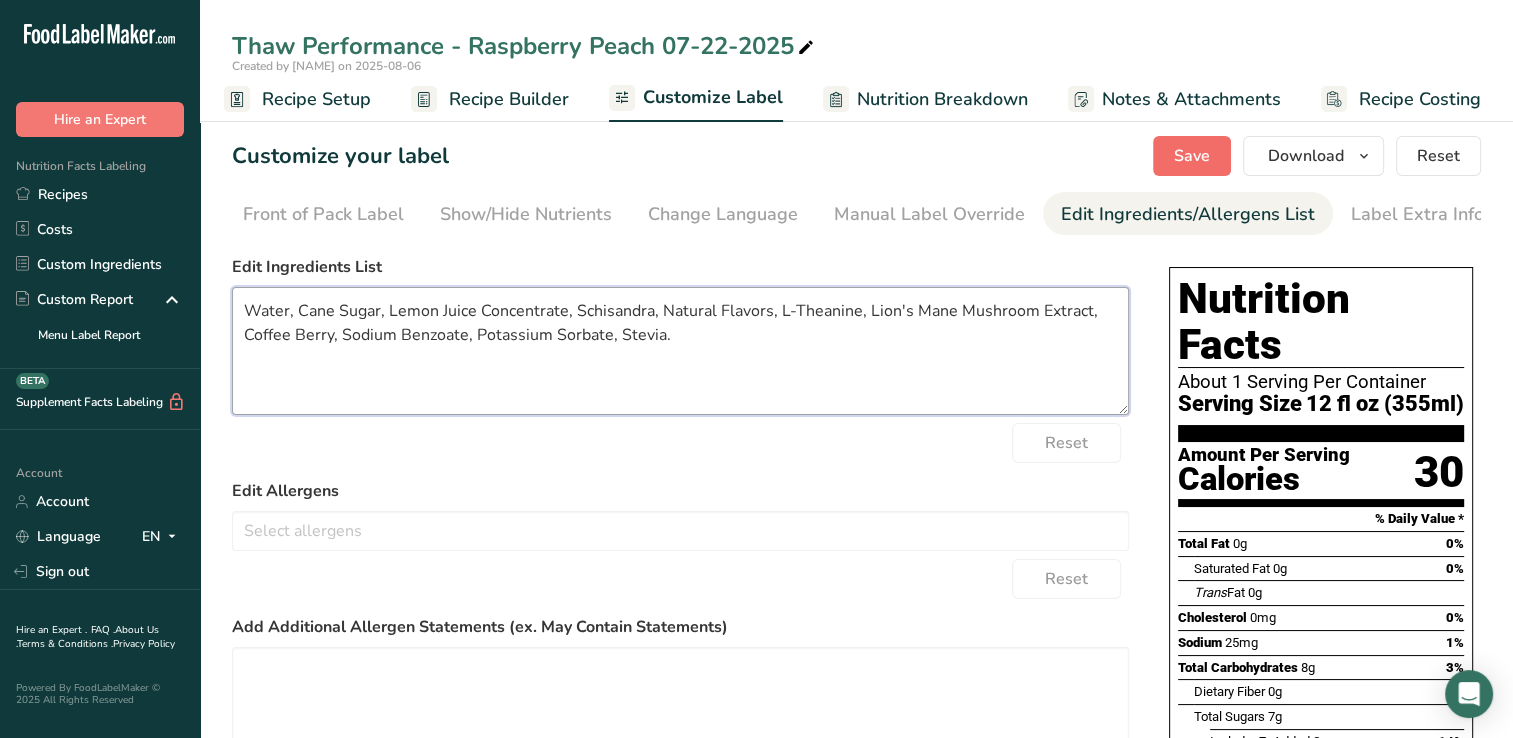 type on "Water, Cane Sugar, Lemon Juice Concentrate, Schisandra, Natural Flavors, L-Theanine, Lion's Mane Mushroom Extract, Coffee Berry, Sodium Benzoate, Potassium Sorbate, Stevia." 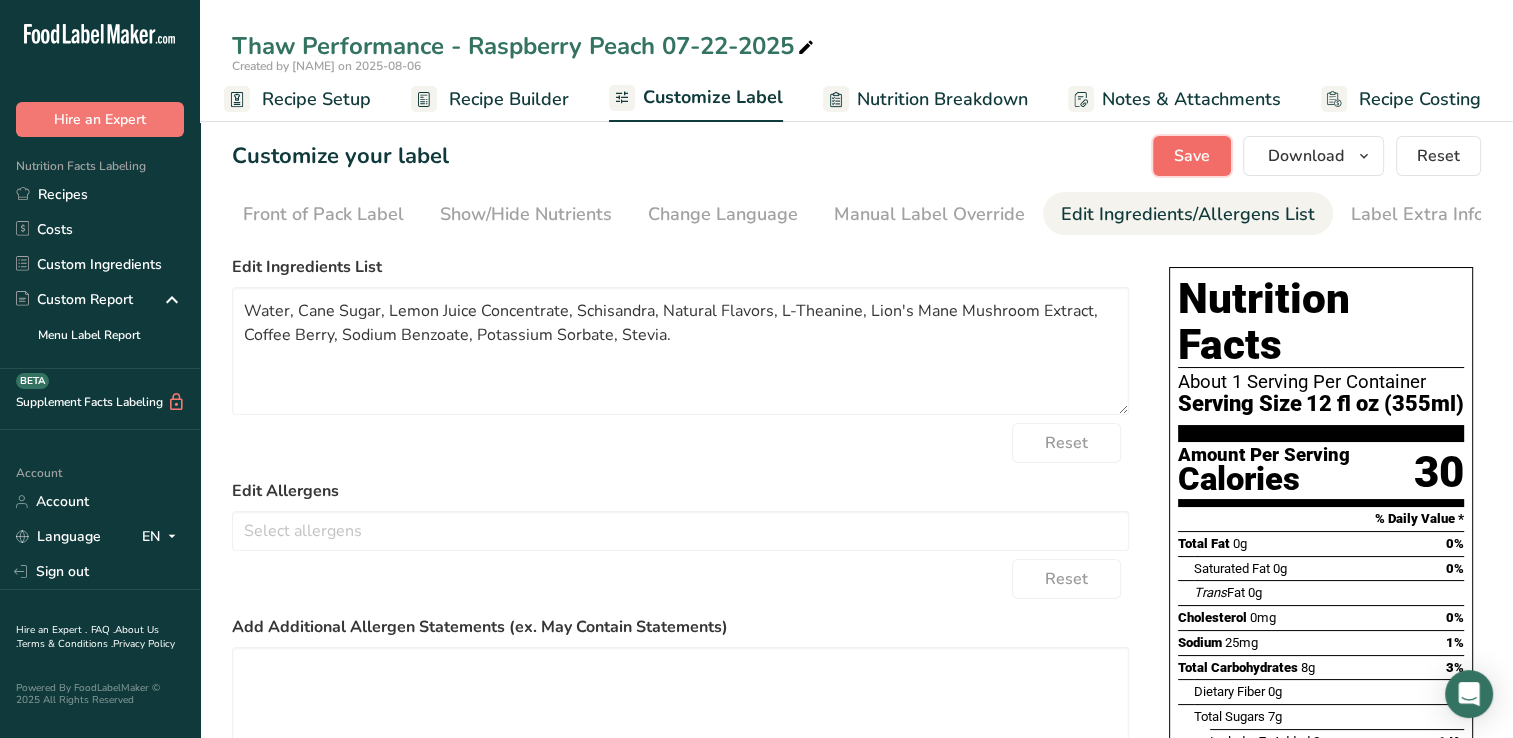 click on "Save" at bounding box center (1192, 156) 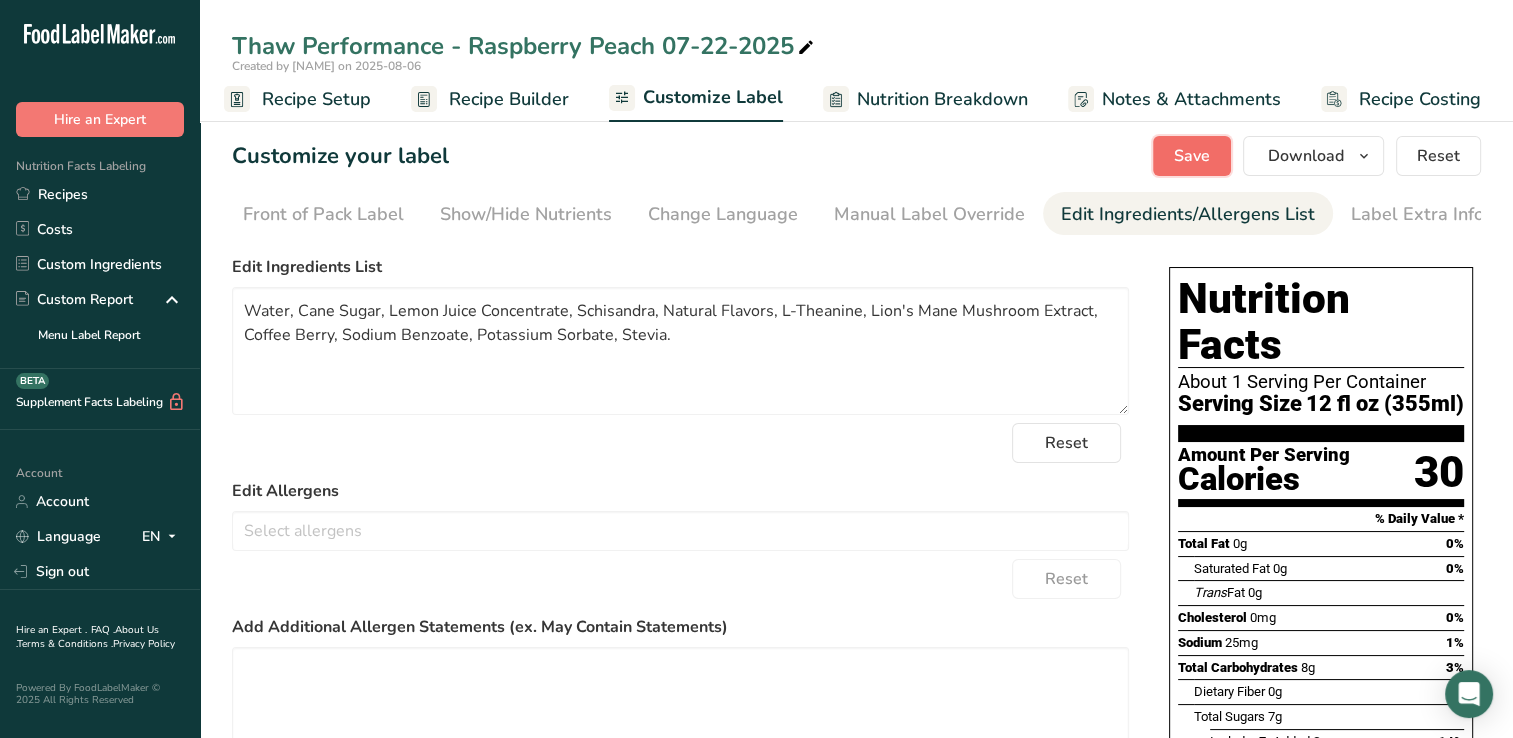 click on "Save" at bounding box center (1192, 156) 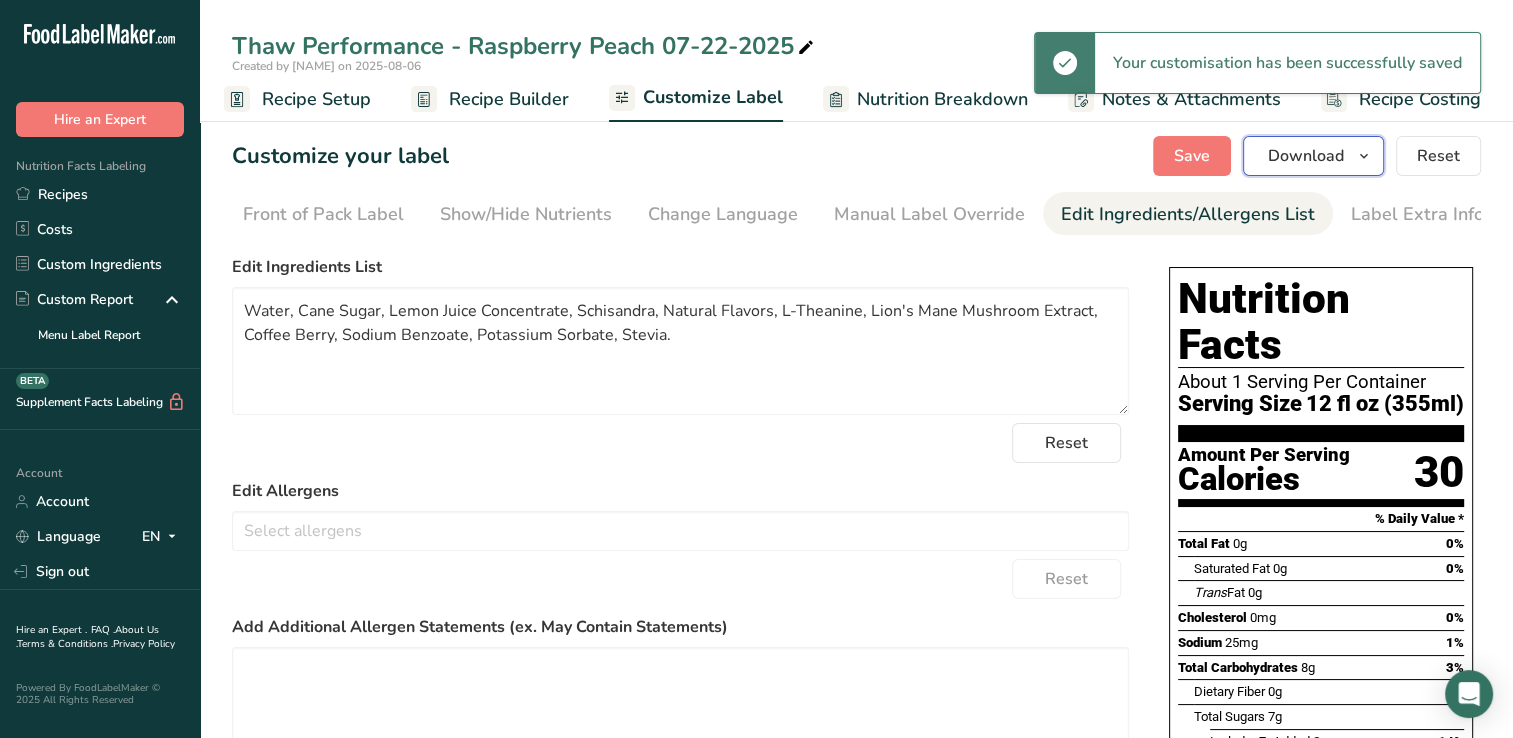 click at bounding box center [1364, 156] 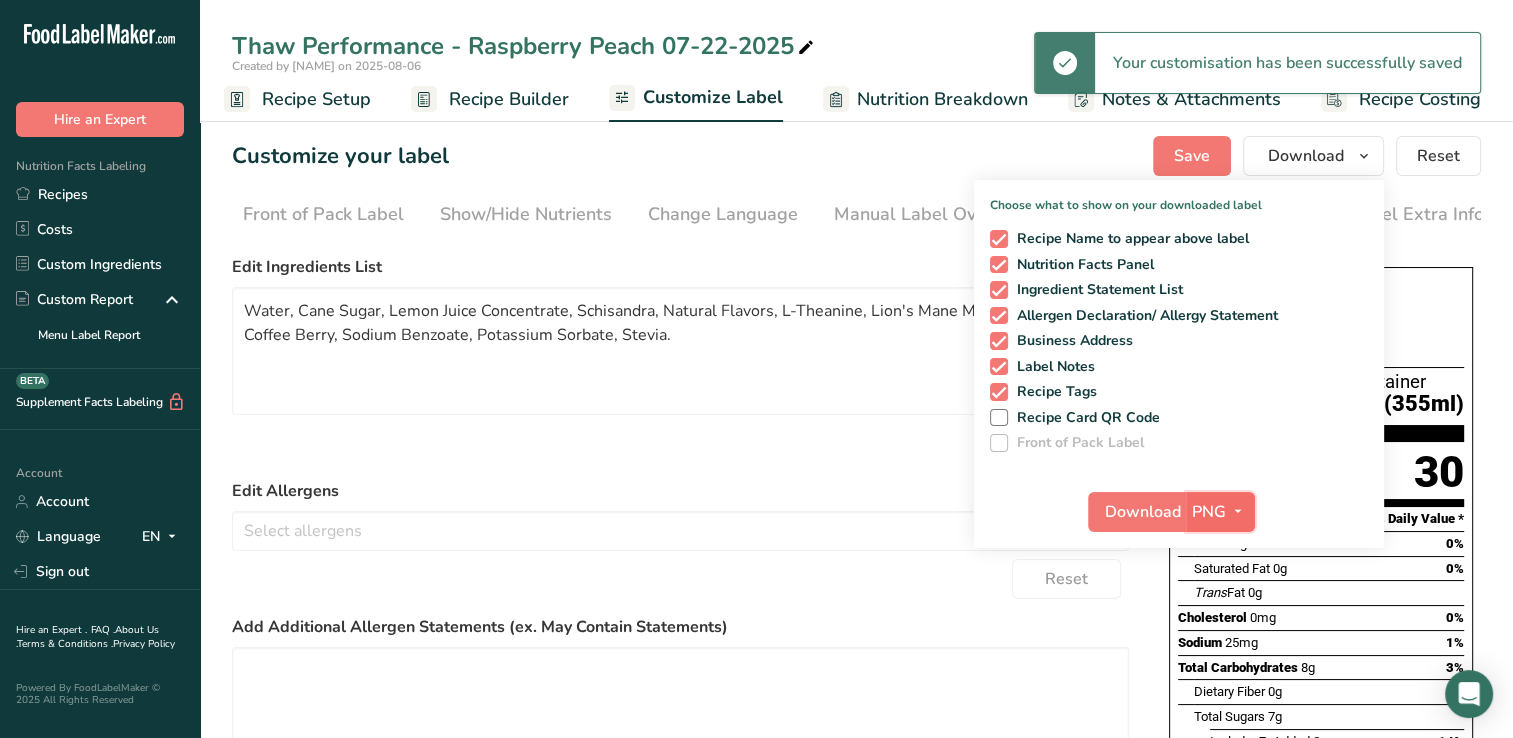 drag, startPoint x: 1199, startPoint y: 510, endPoint x: 1205, endPoint y: 520, distance: 11.661903 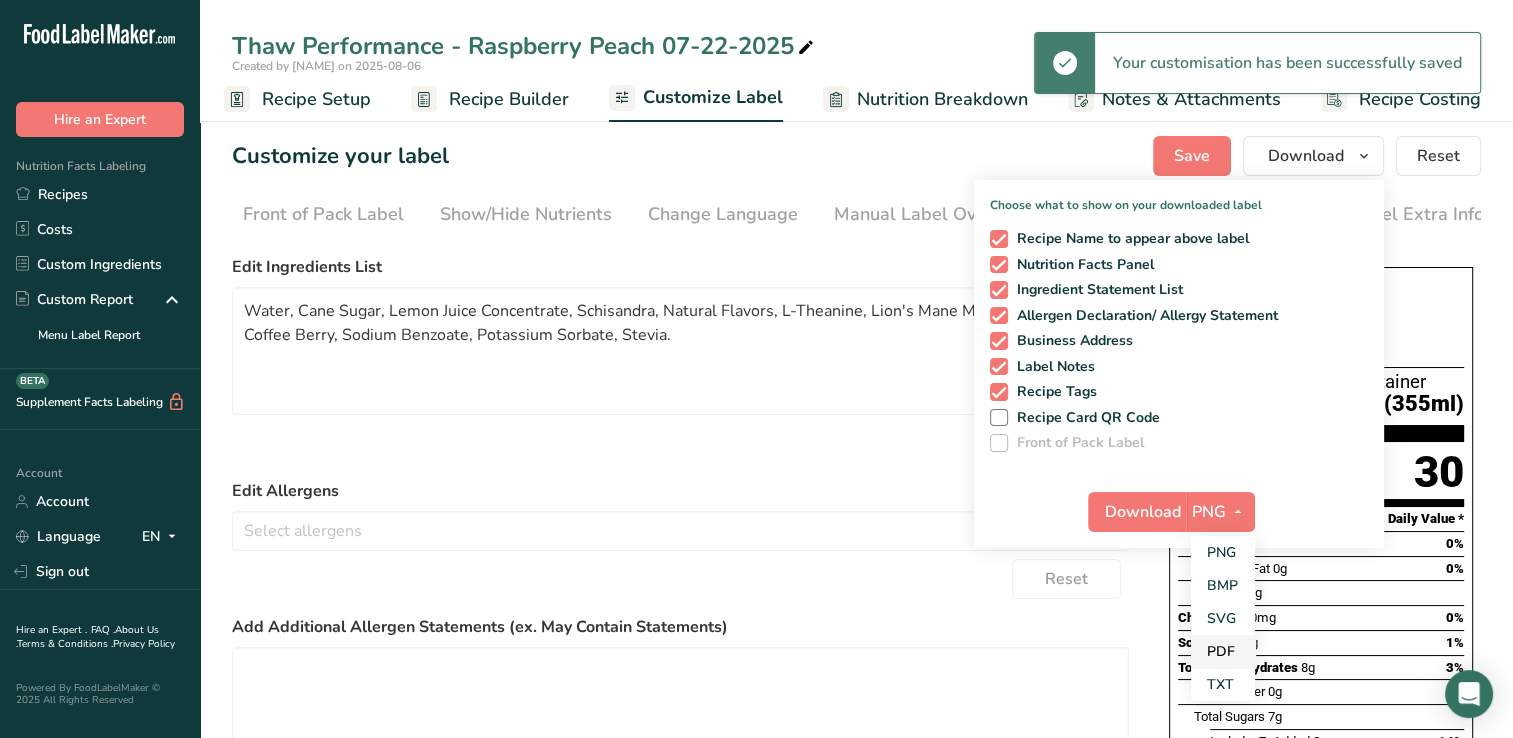 click on "PDF" at bounding box center (1223, 651) 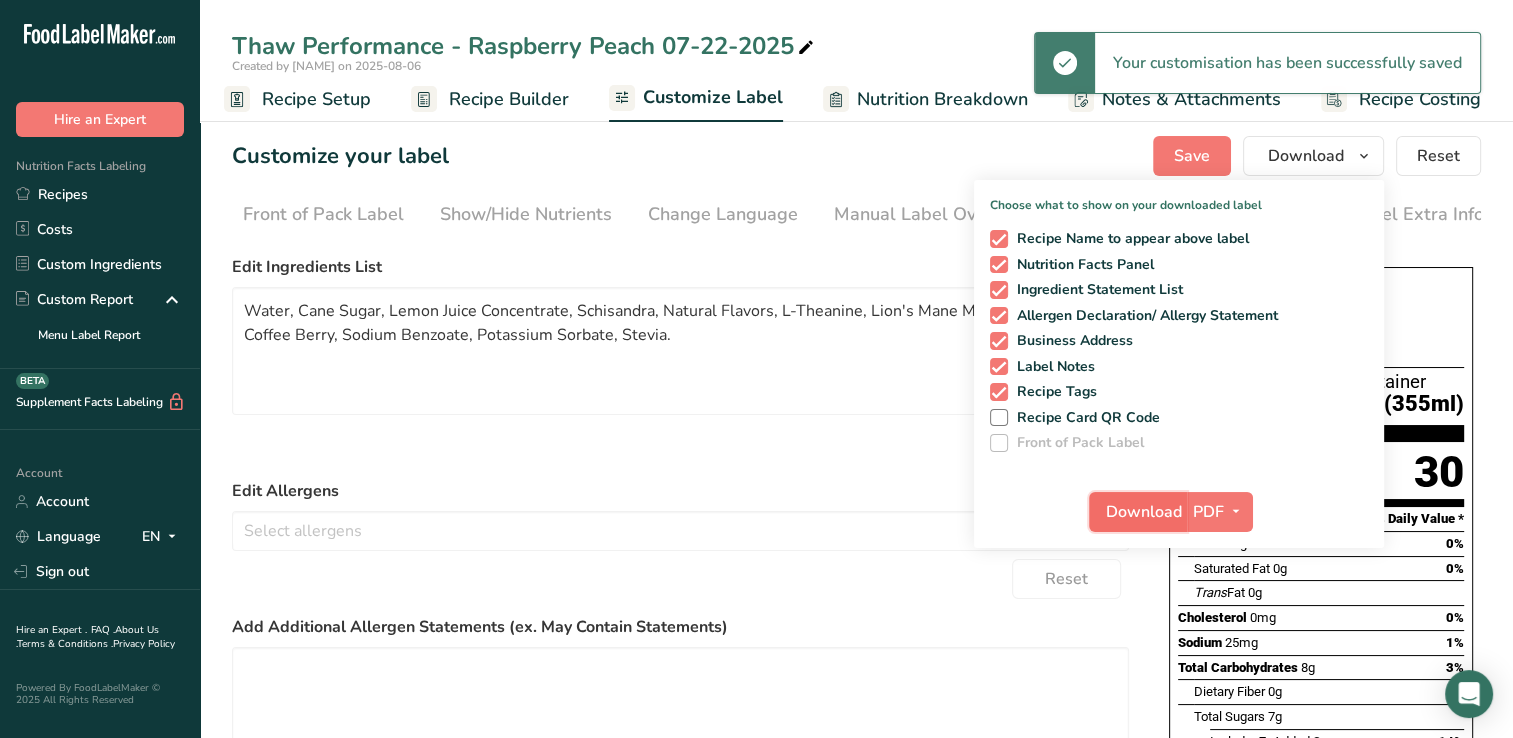 click on "Download" at bounding box center [1144, 512] 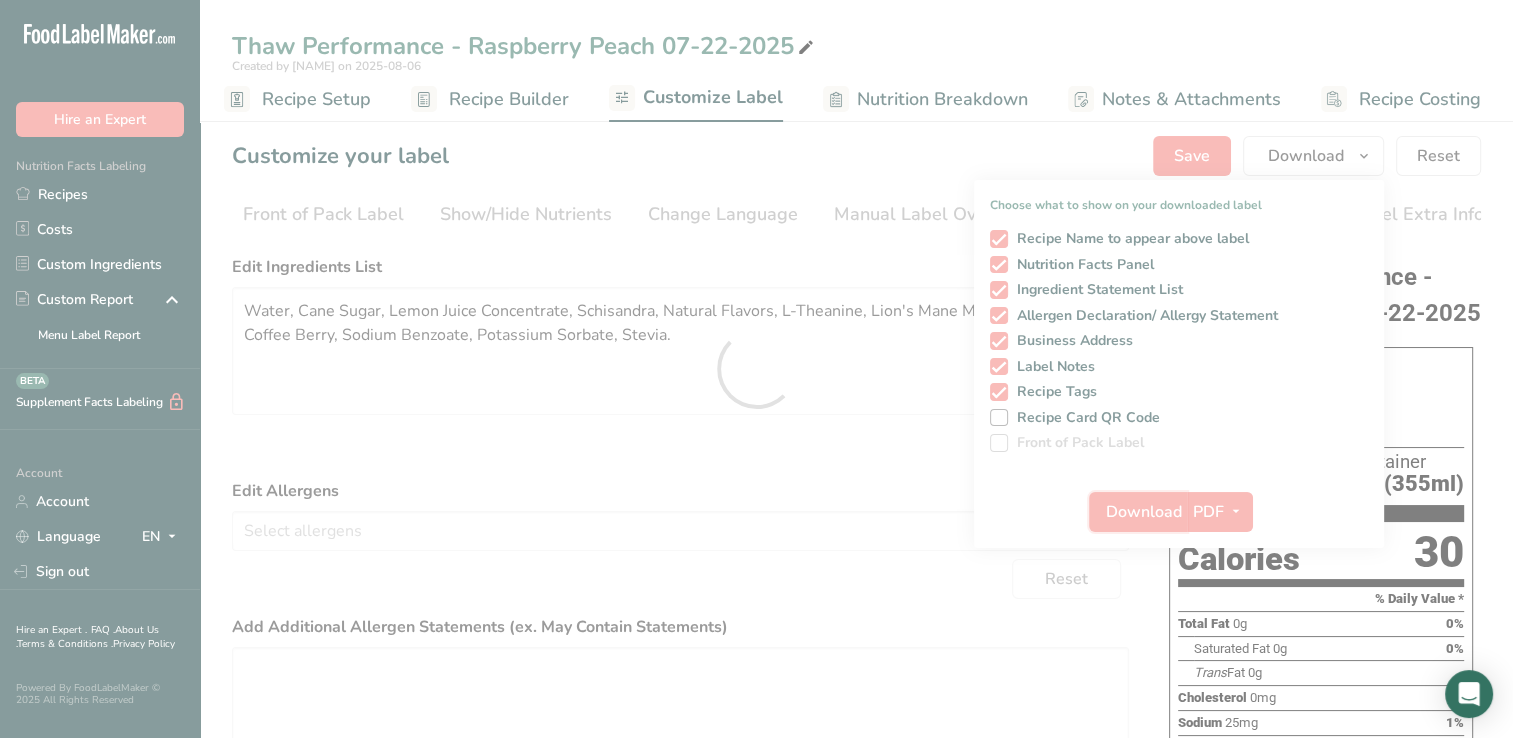 scroll, scrollTop: 0, scrollLeft: 0, axis: both 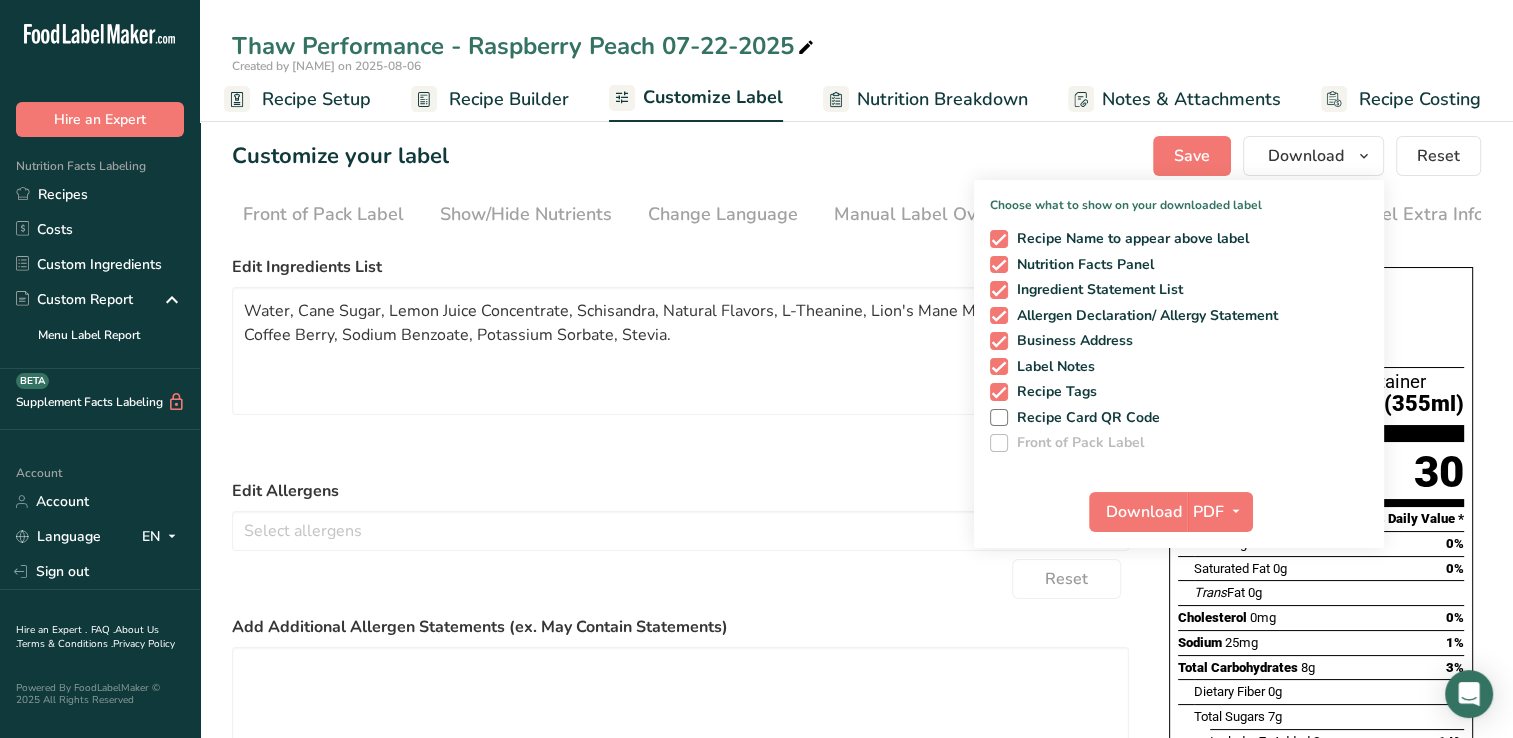 drag, startPoint x: 72, startPoint y: 204, endPoint x: 221, endPoint y: 234, distance: 151.99013 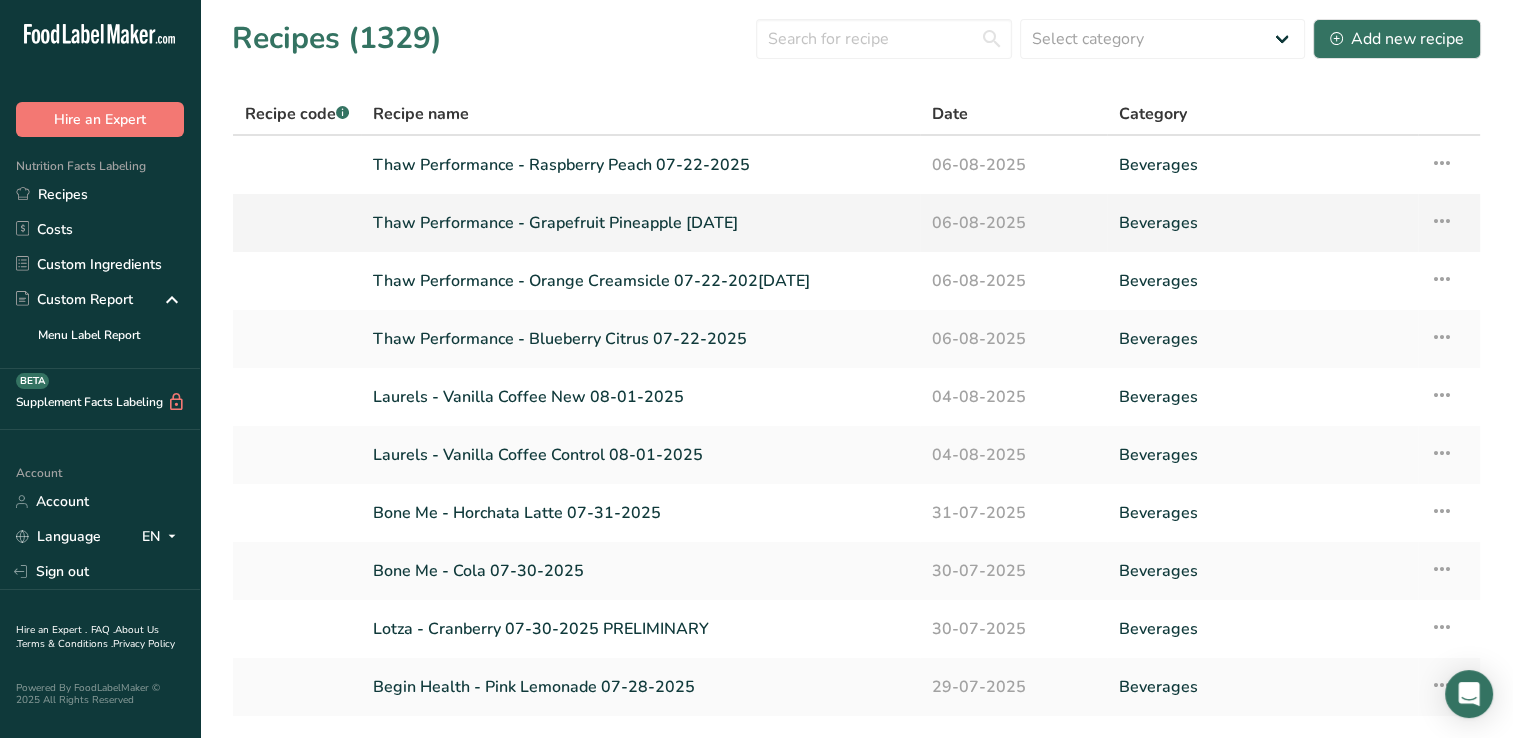 click on "Thaw Performance - Grapefruit Pineapple [DATE]" at bounding box center (640, 223) 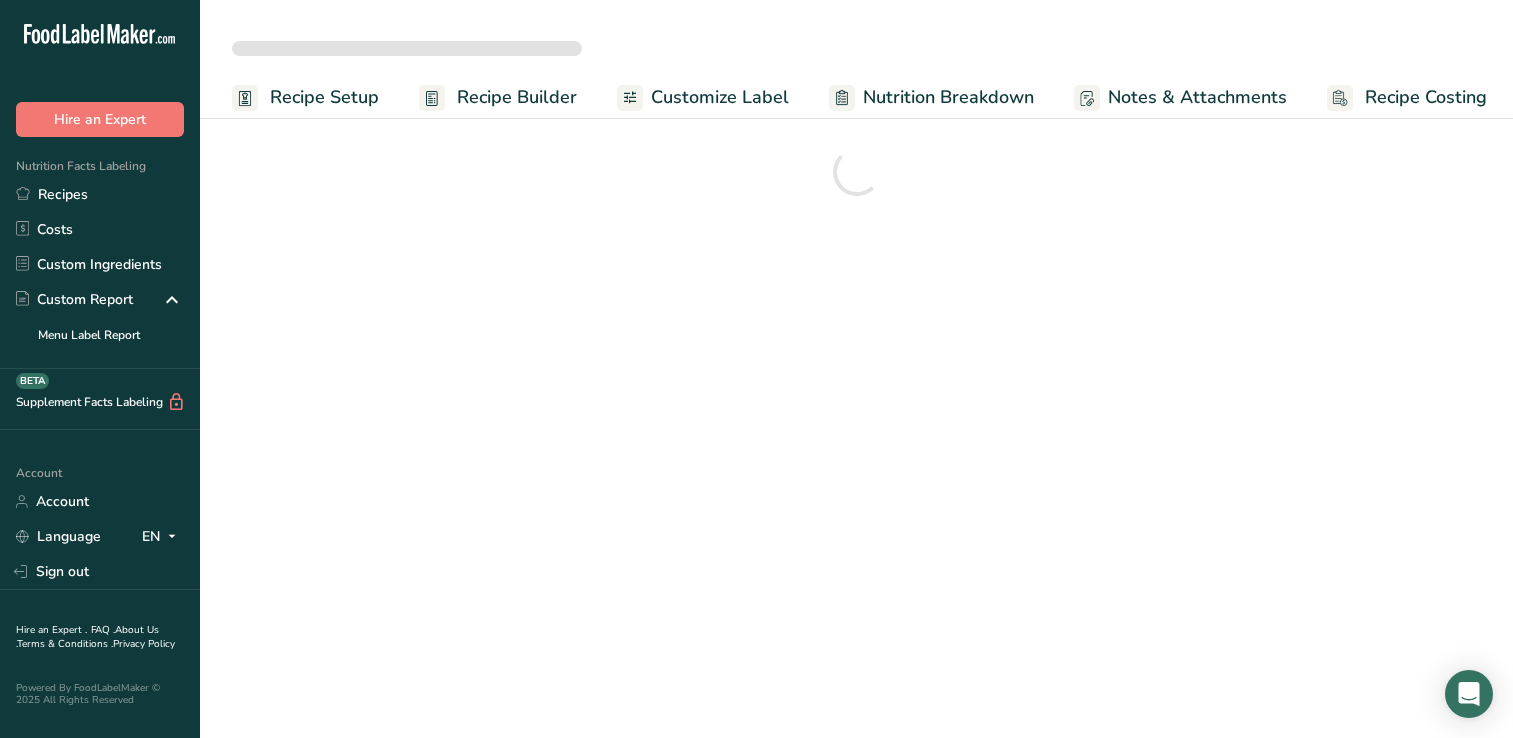 scroll, scrollTop: 0, scrollLeft: 0, axis: both 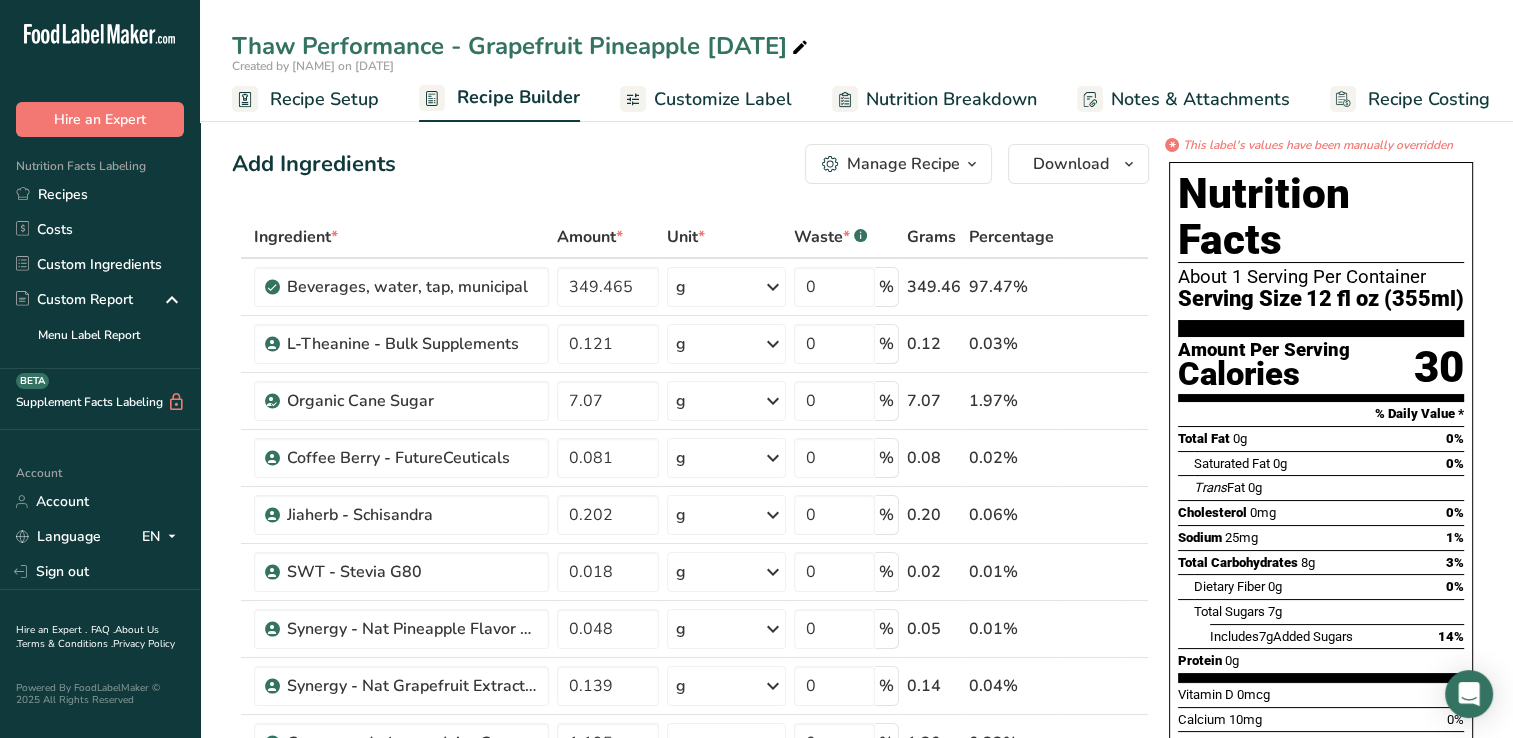 click on "Customize Label" at bounding box center [706, 99] 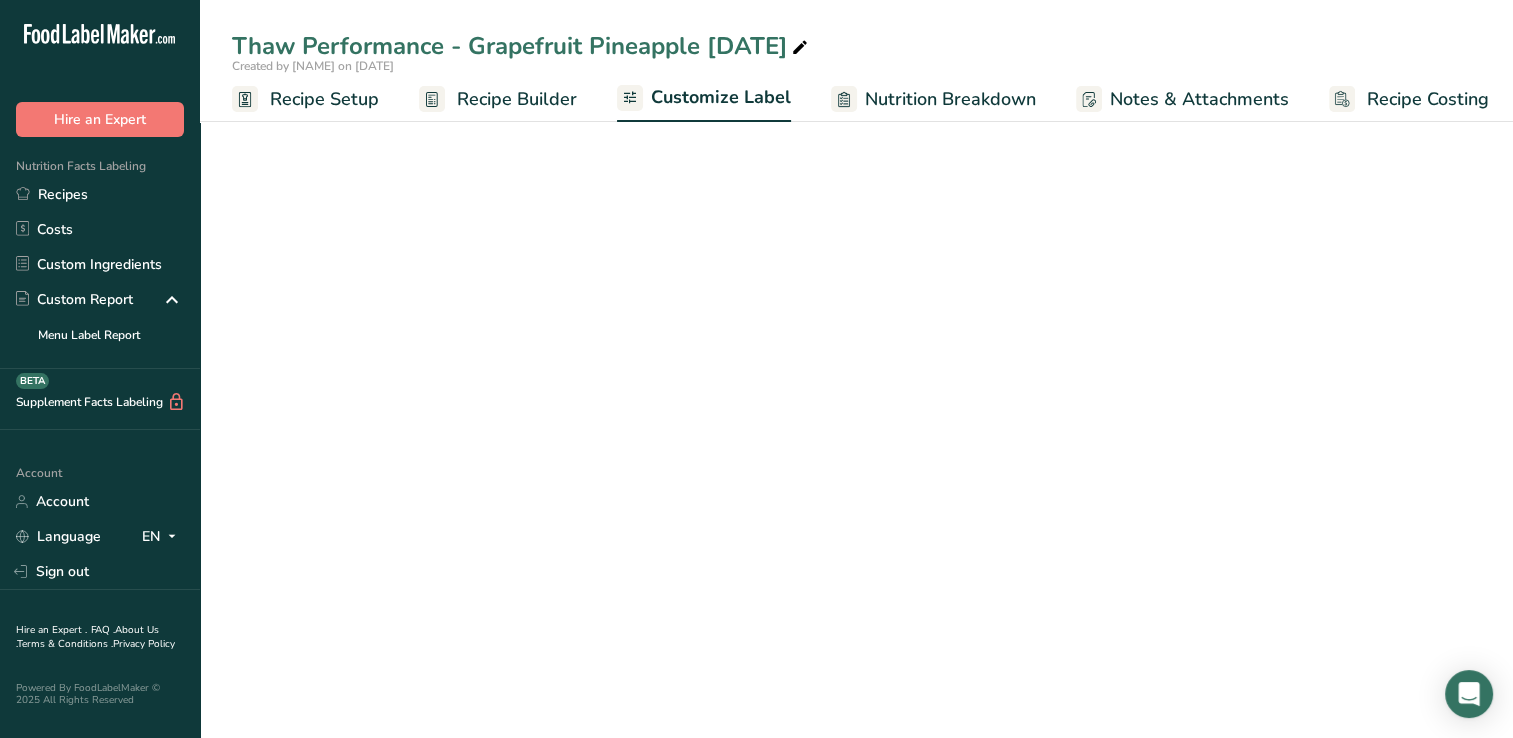 scroll, scrollTop: 0, scrollLeft: 8, axis: horizontal 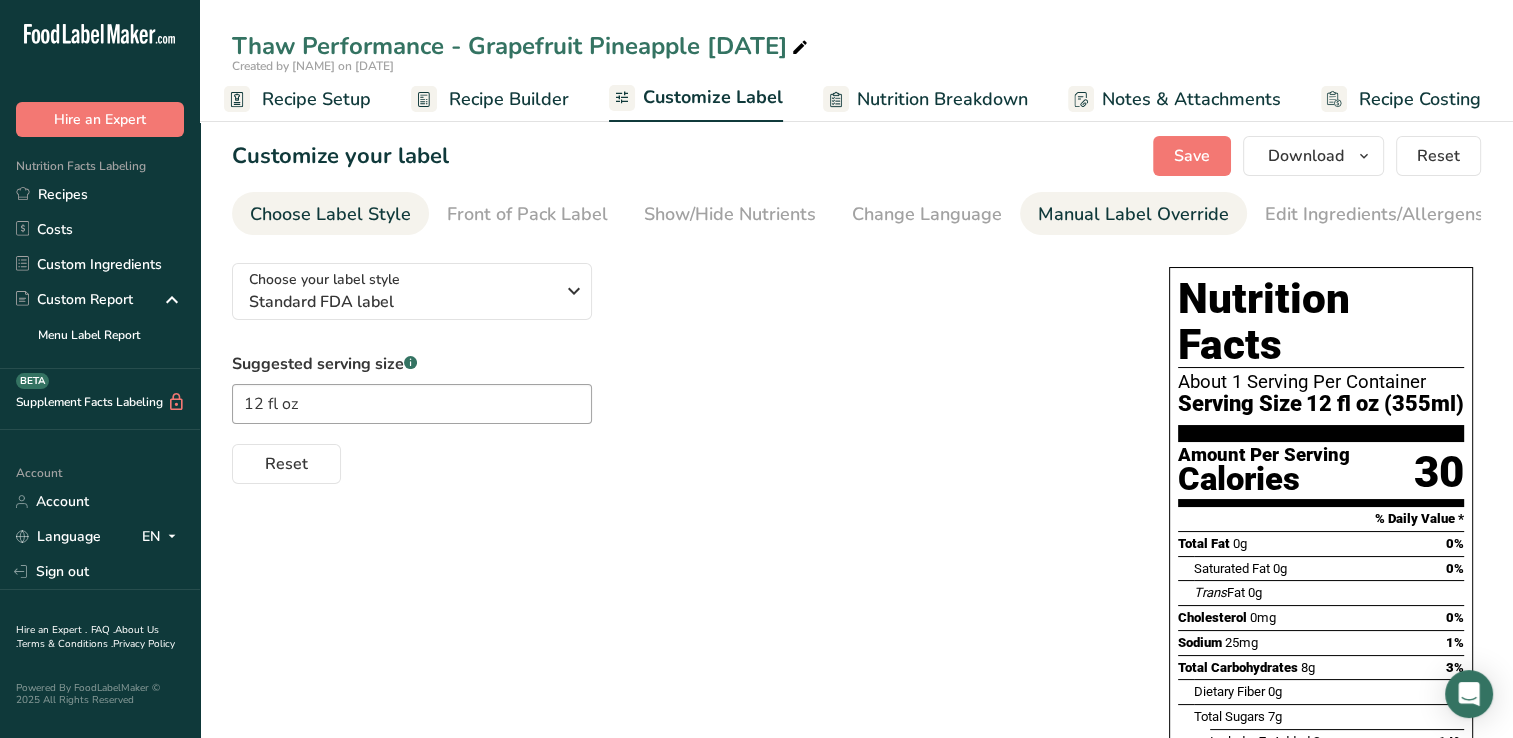 click on "Manual Label Override" at bounding box center [1133, 214] 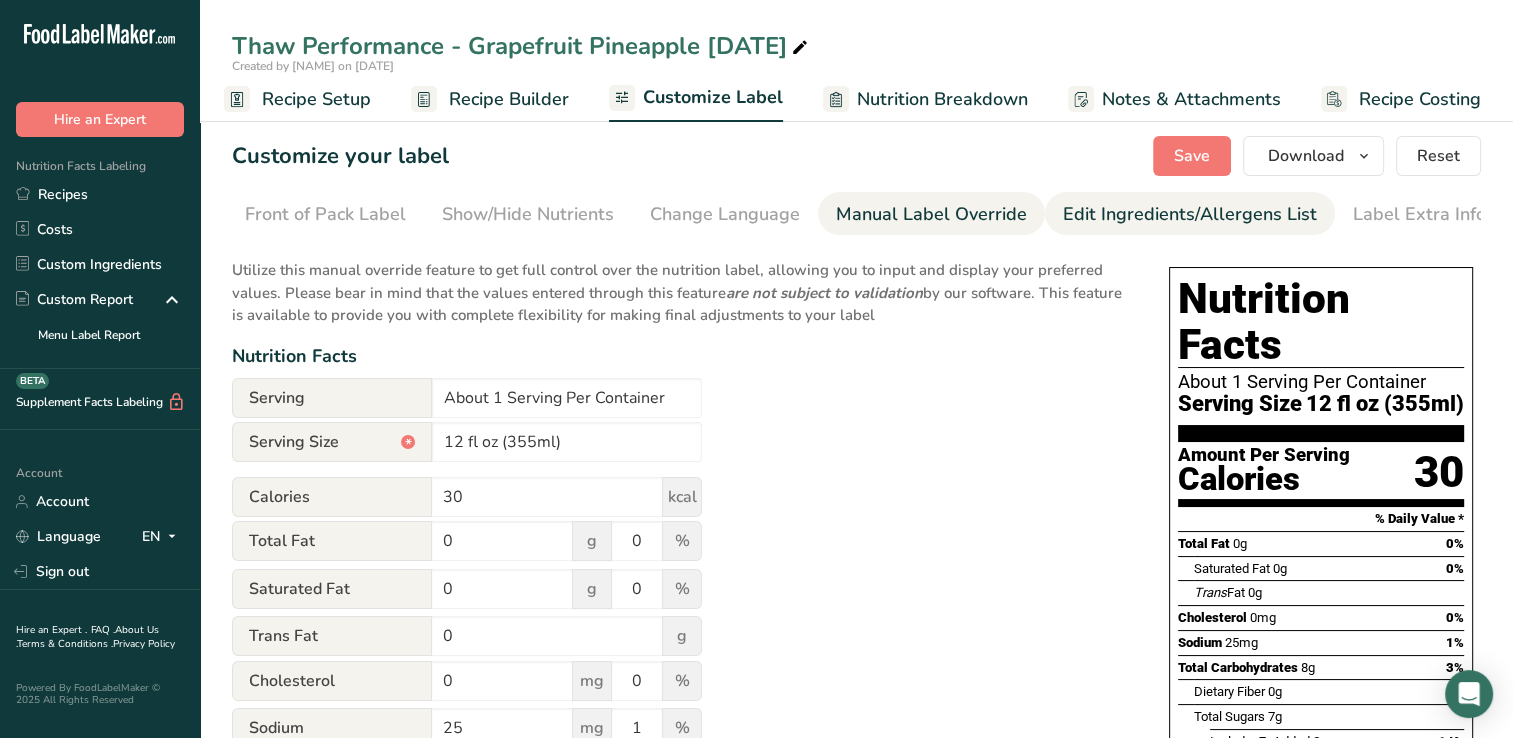 scroll, scrollTop: 0, scrollLeft: 204, axis: horizontal 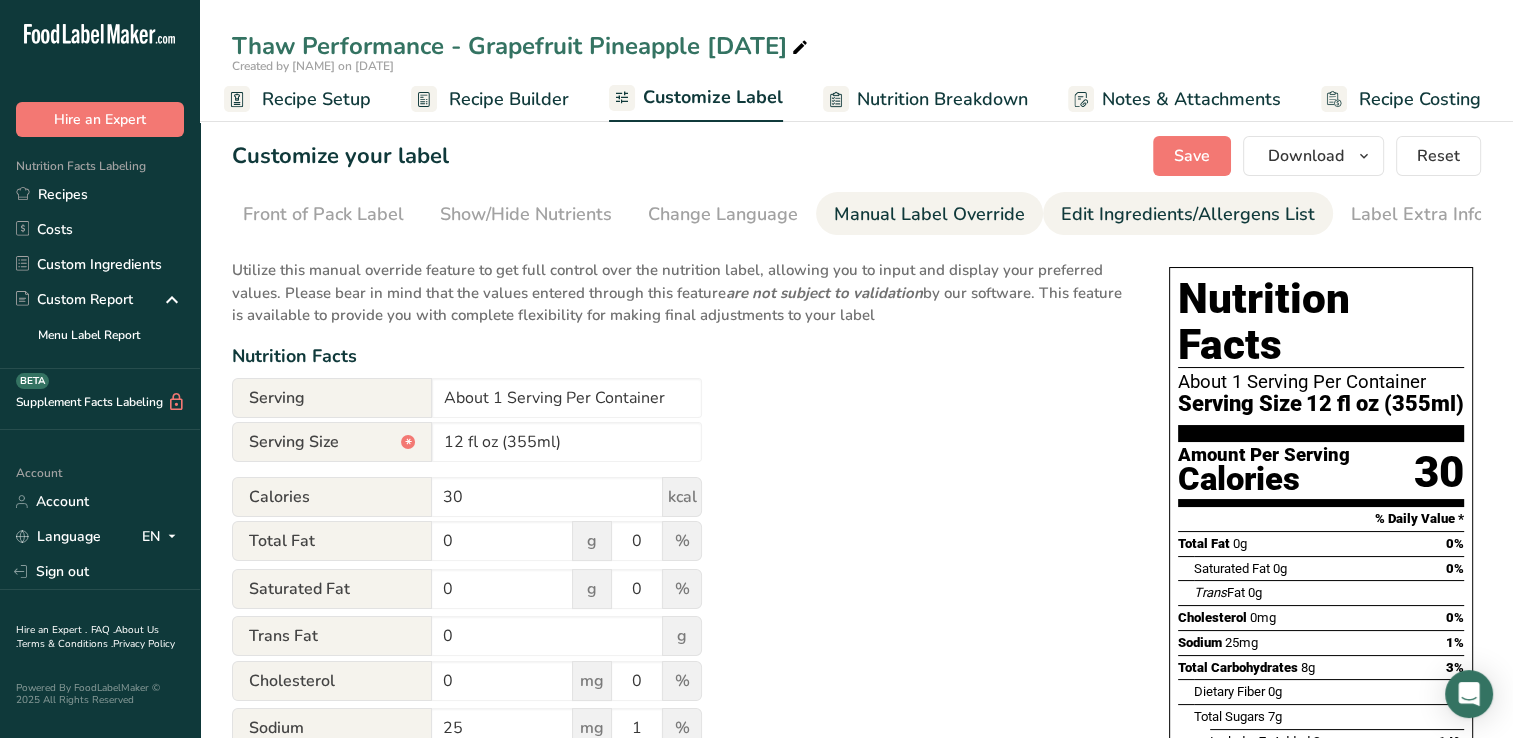 click on "Edit Ingredients/Allergens List" at bounding box center (1188, 214) 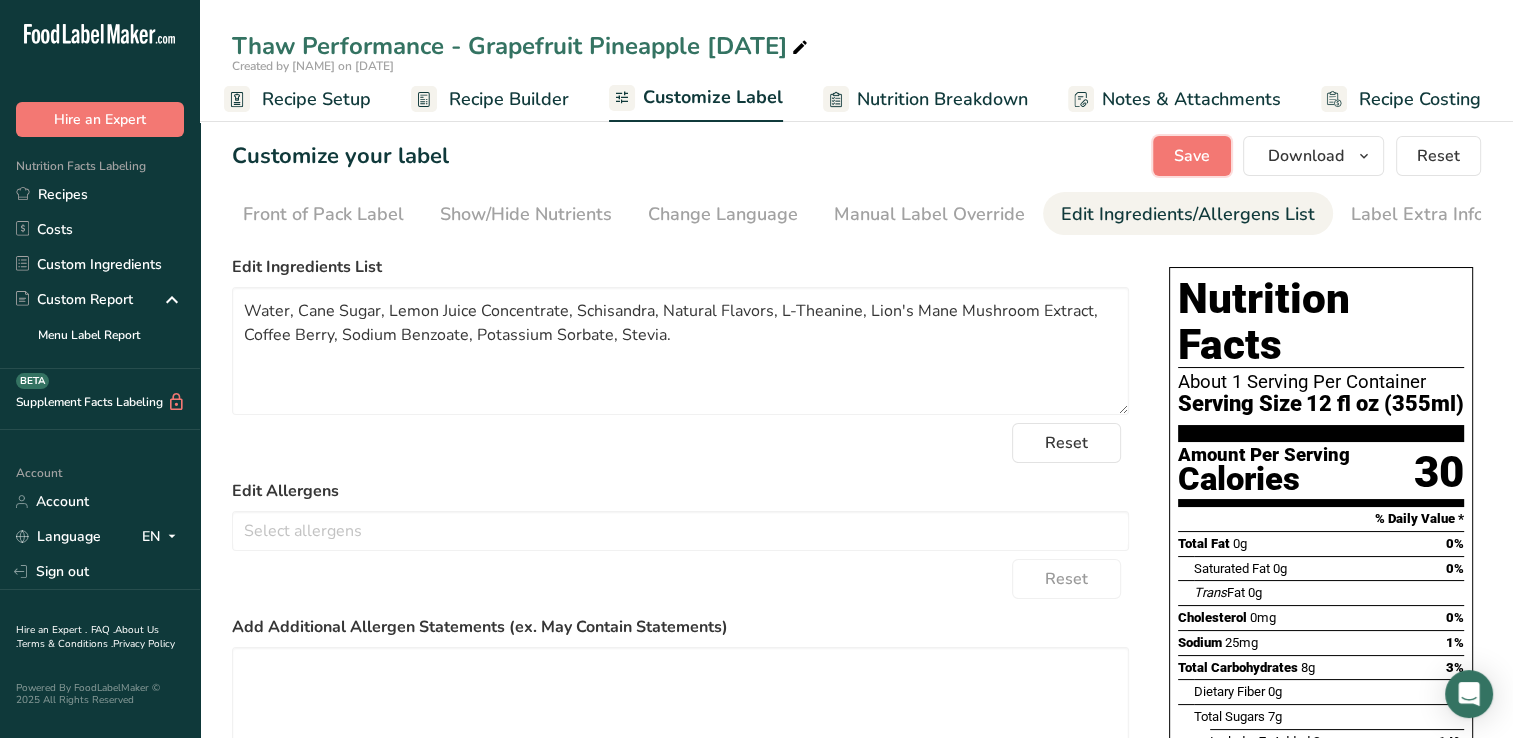 click on "Save" at bounding box center (1192, 156) 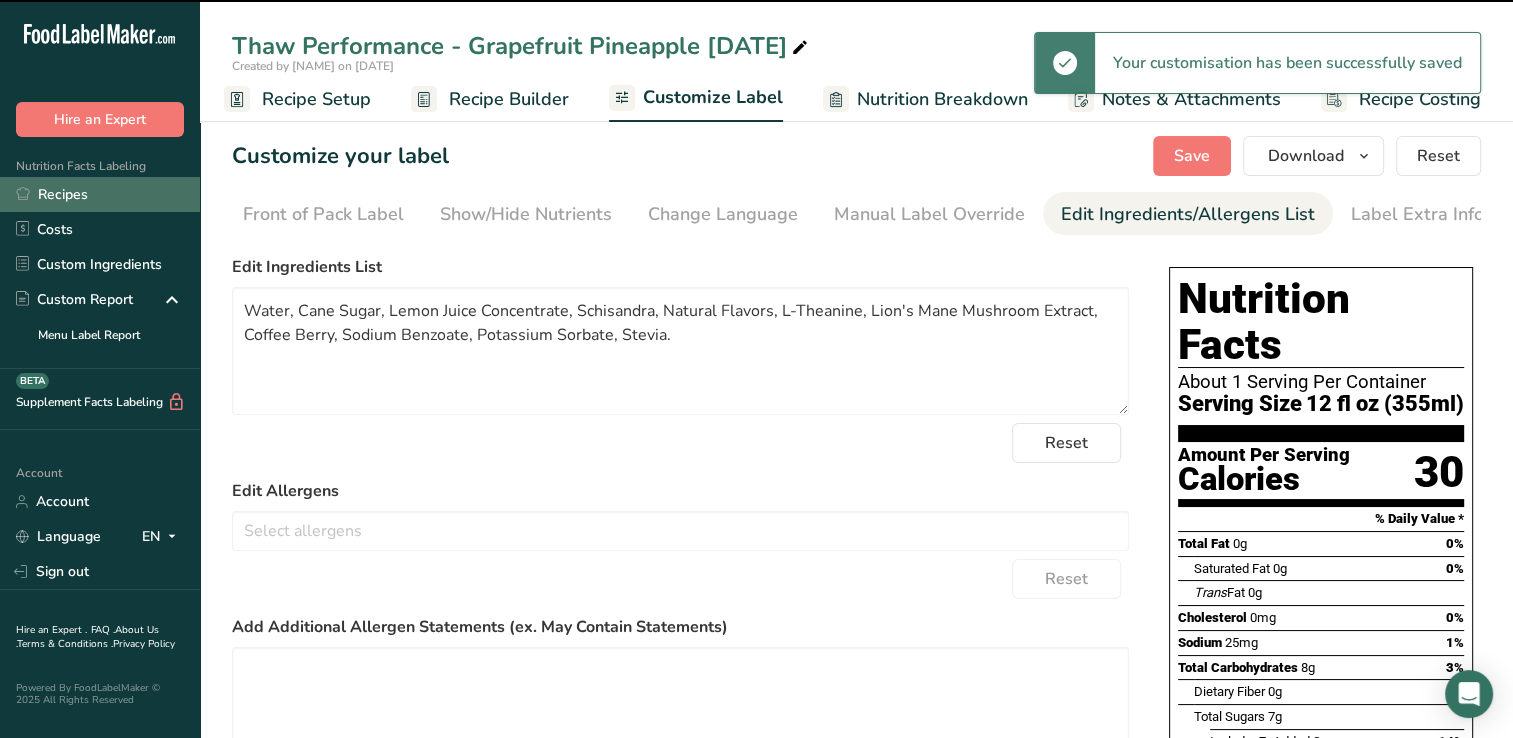 click on "Recipes" at bounding box center [100, 194] 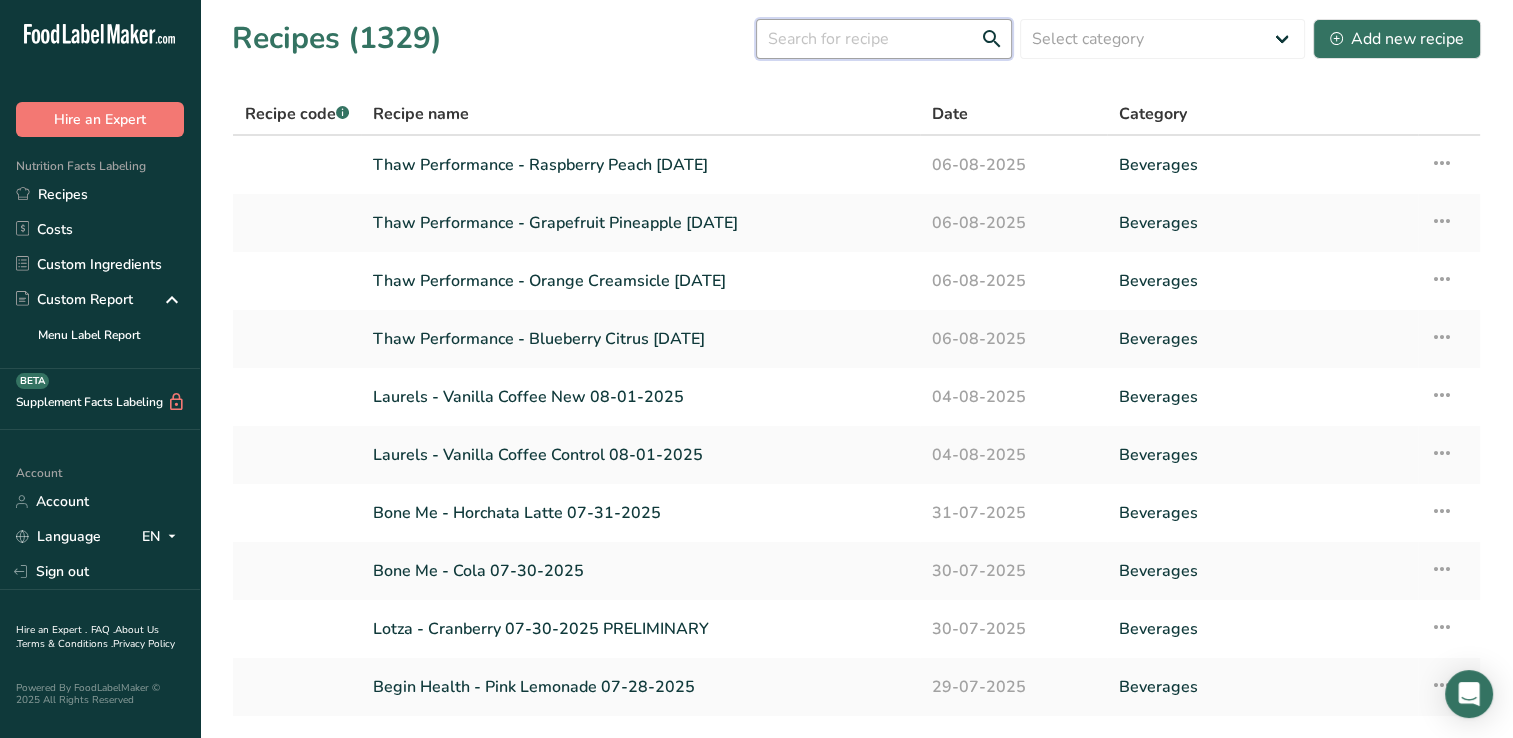 click at bounding box center (884, 39) 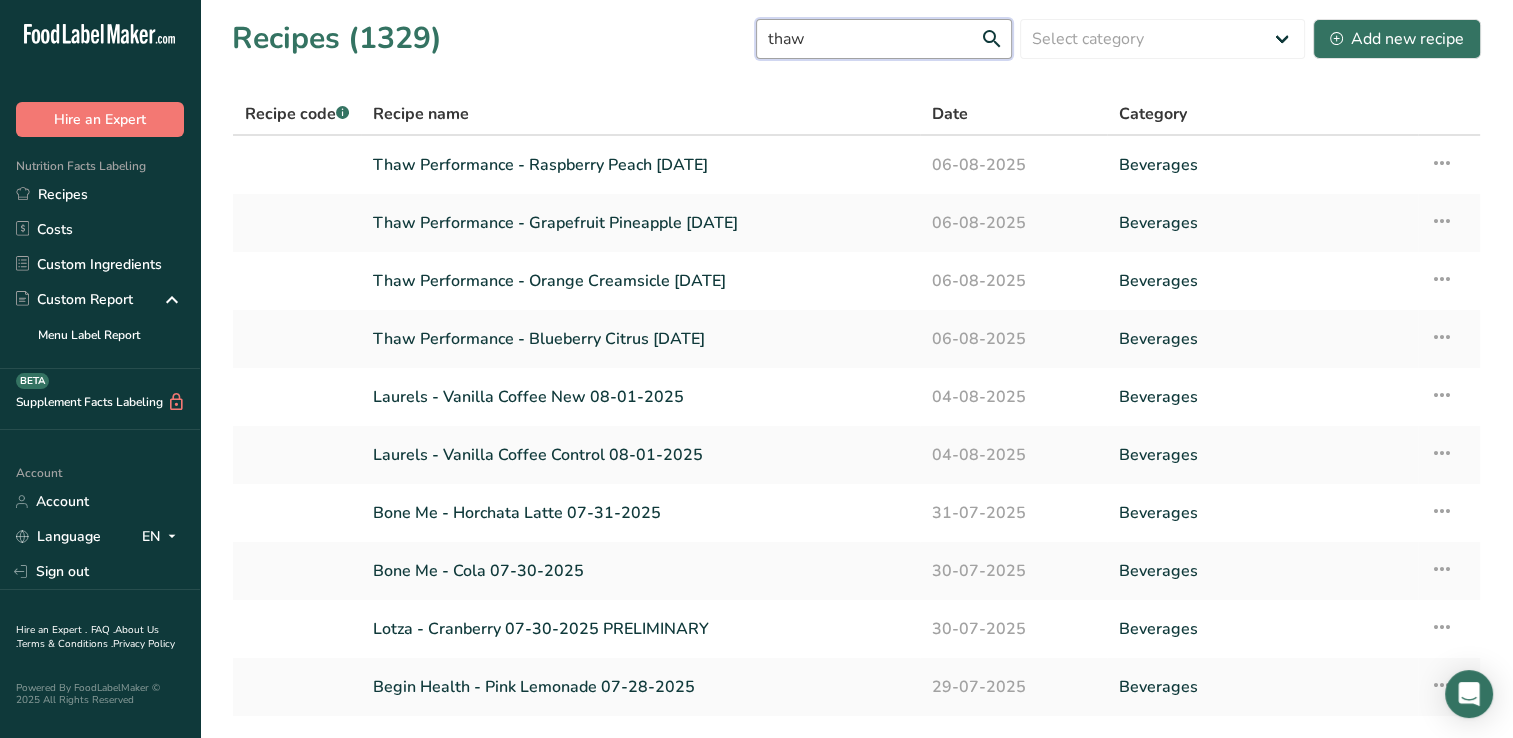 type on "thaw" 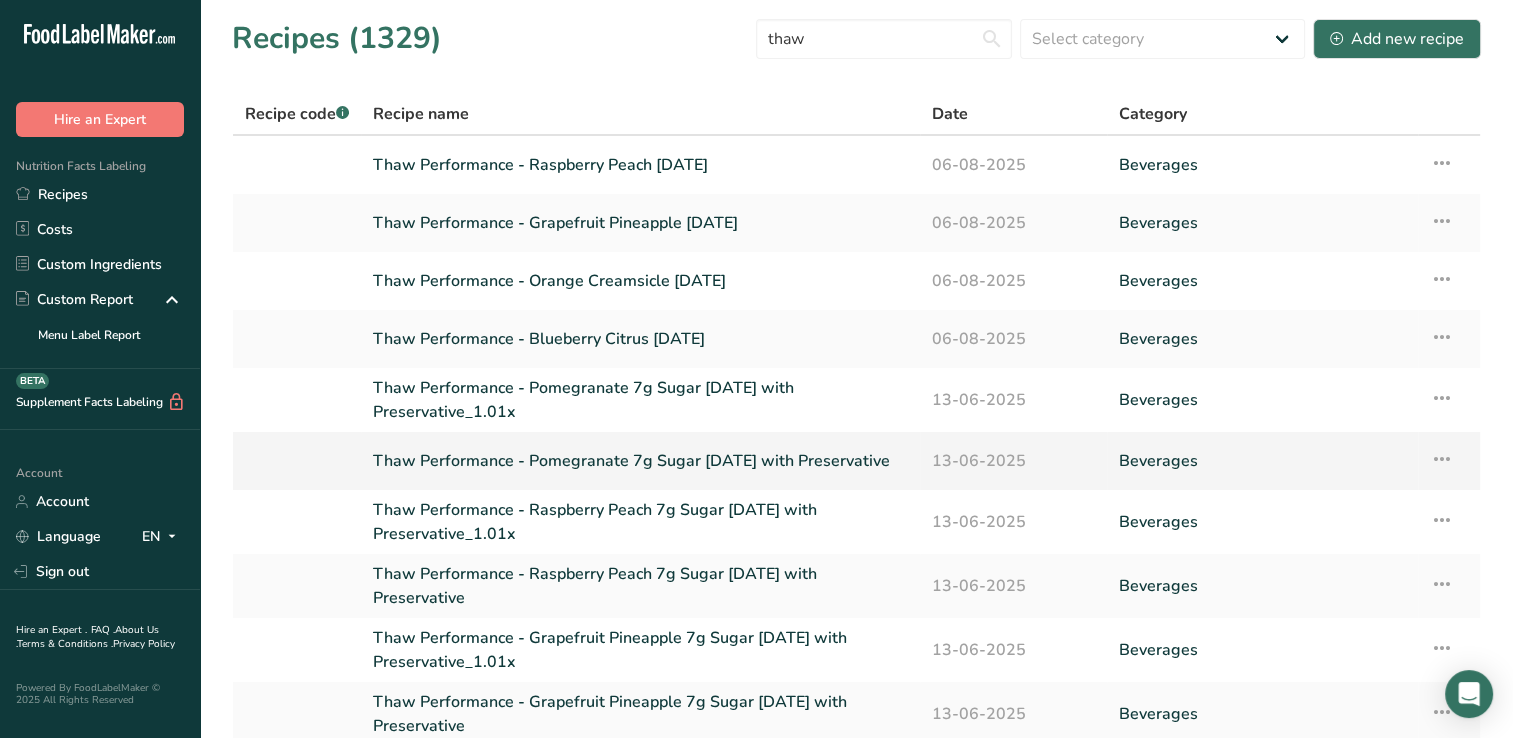 click at bounding box center [1442, 459] 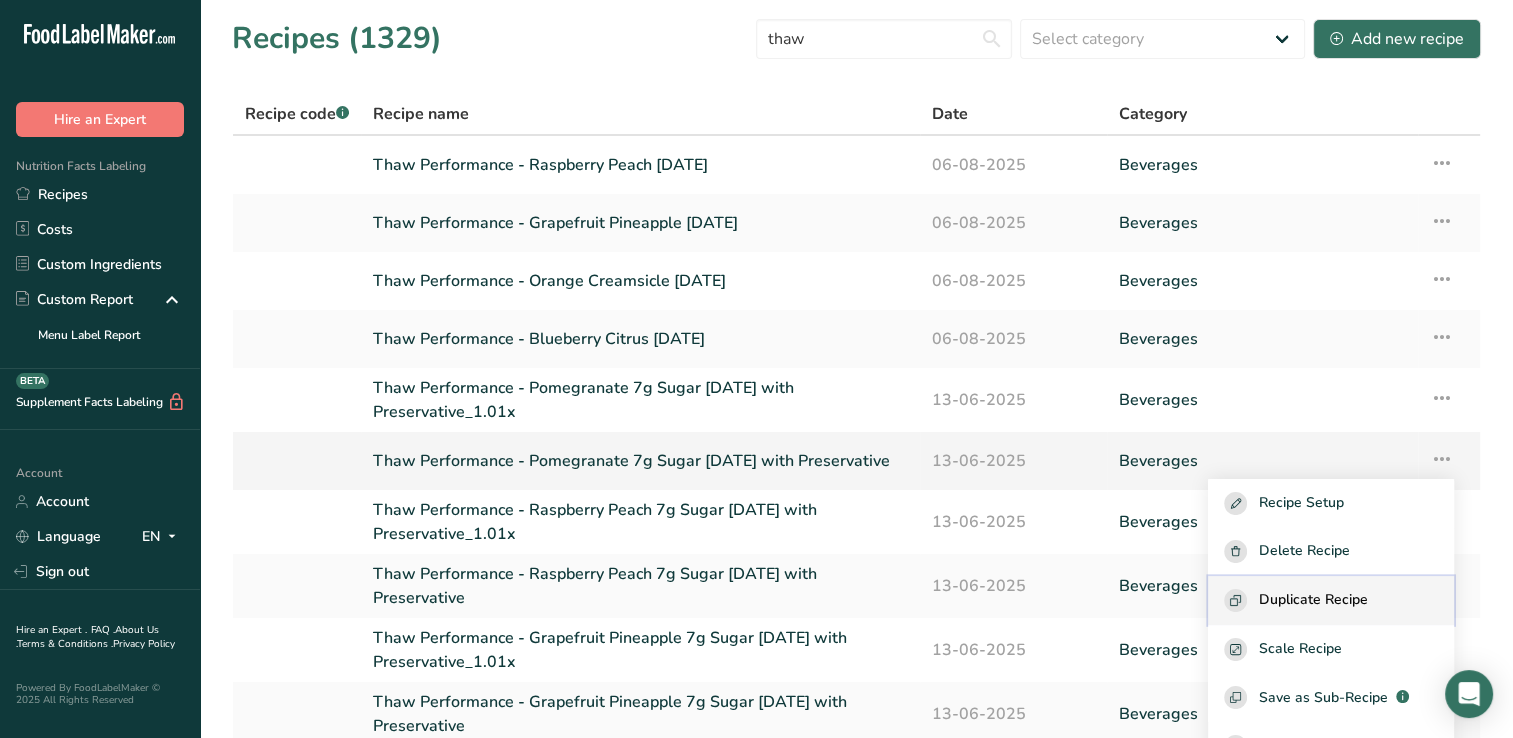 click on "Duplicate Recipe" at bounding box center (1313, 600) 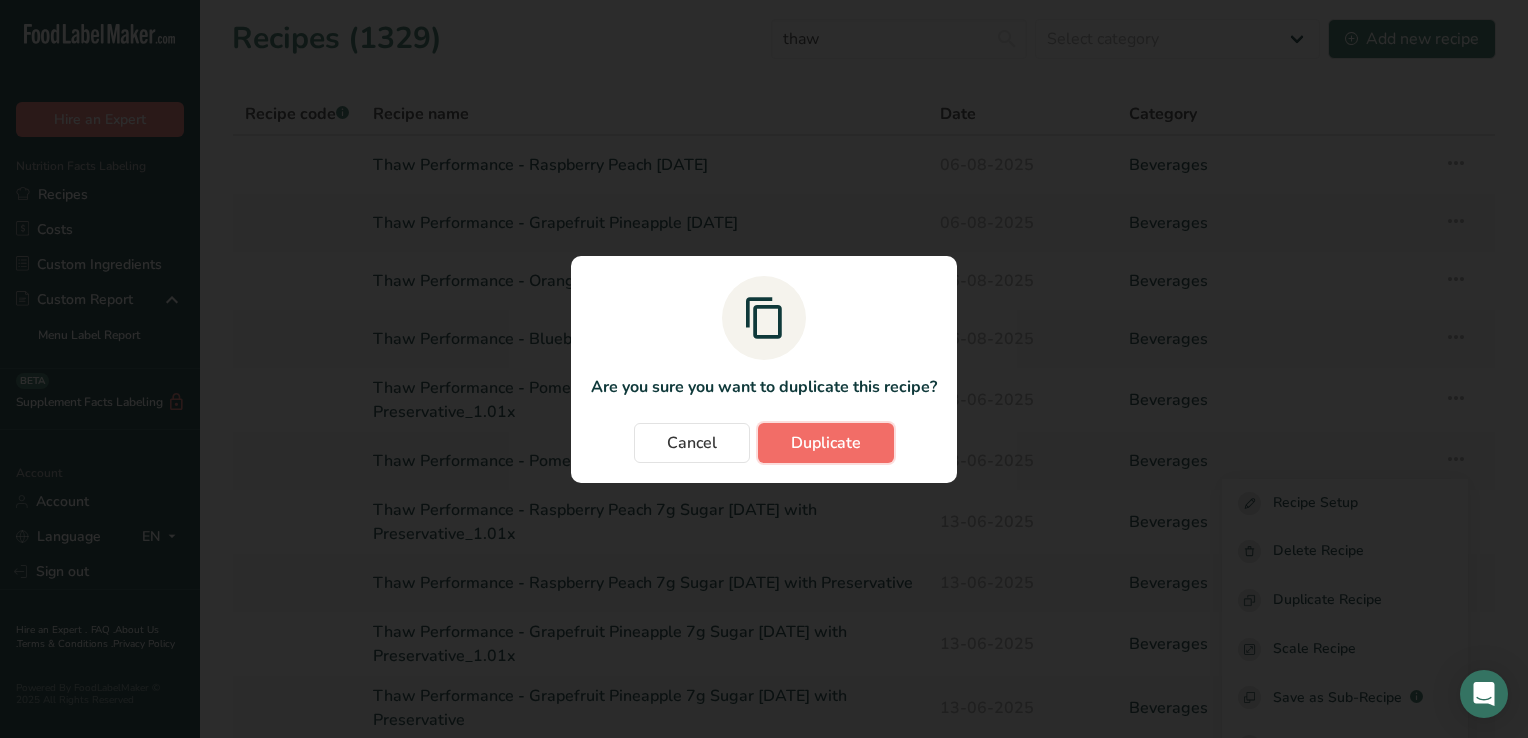 click on "Duplicate" at bounding box center (826, 443) 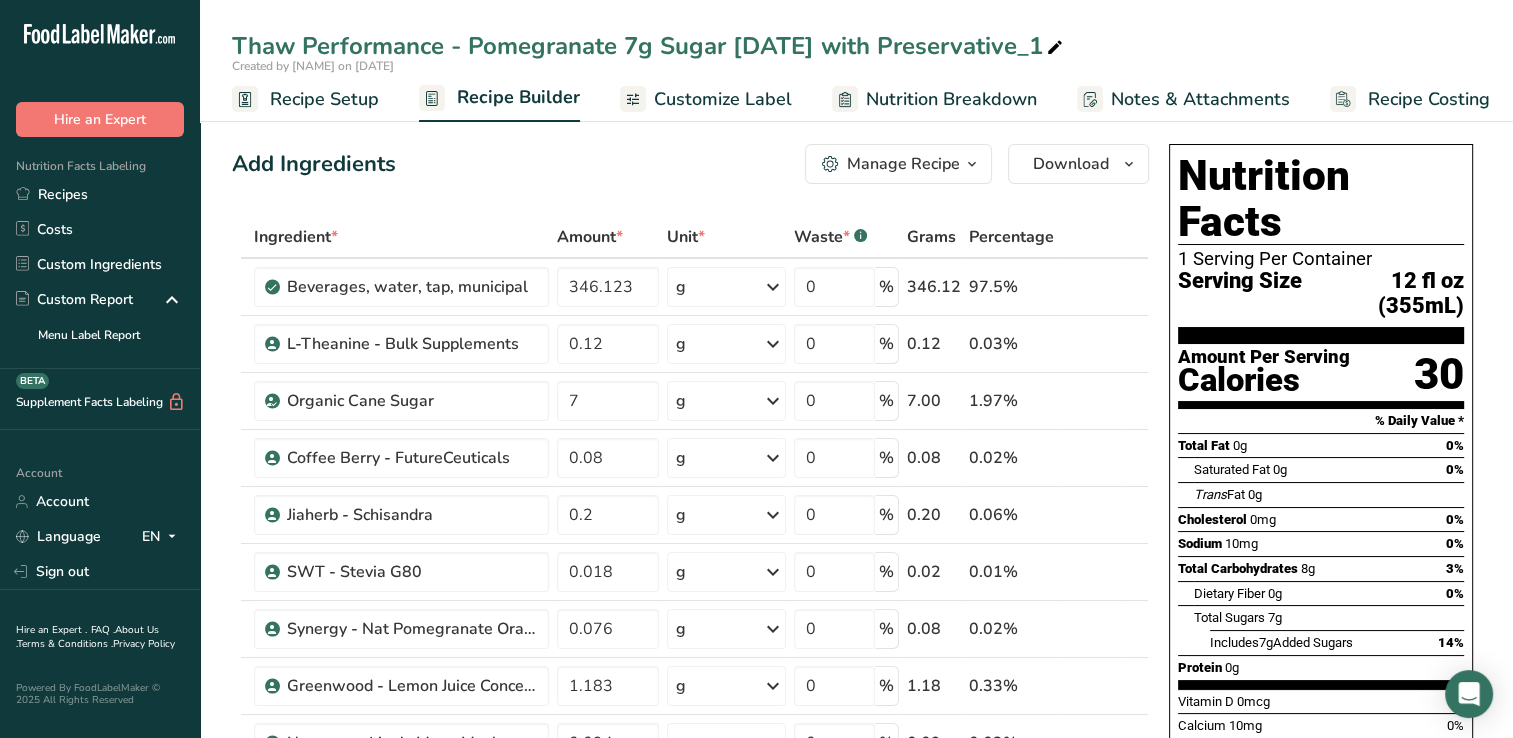drag, startPoint x: 1115, startPoint y: 49, endPoint x: 1062, endPoint y: 21, distance: 59.94164 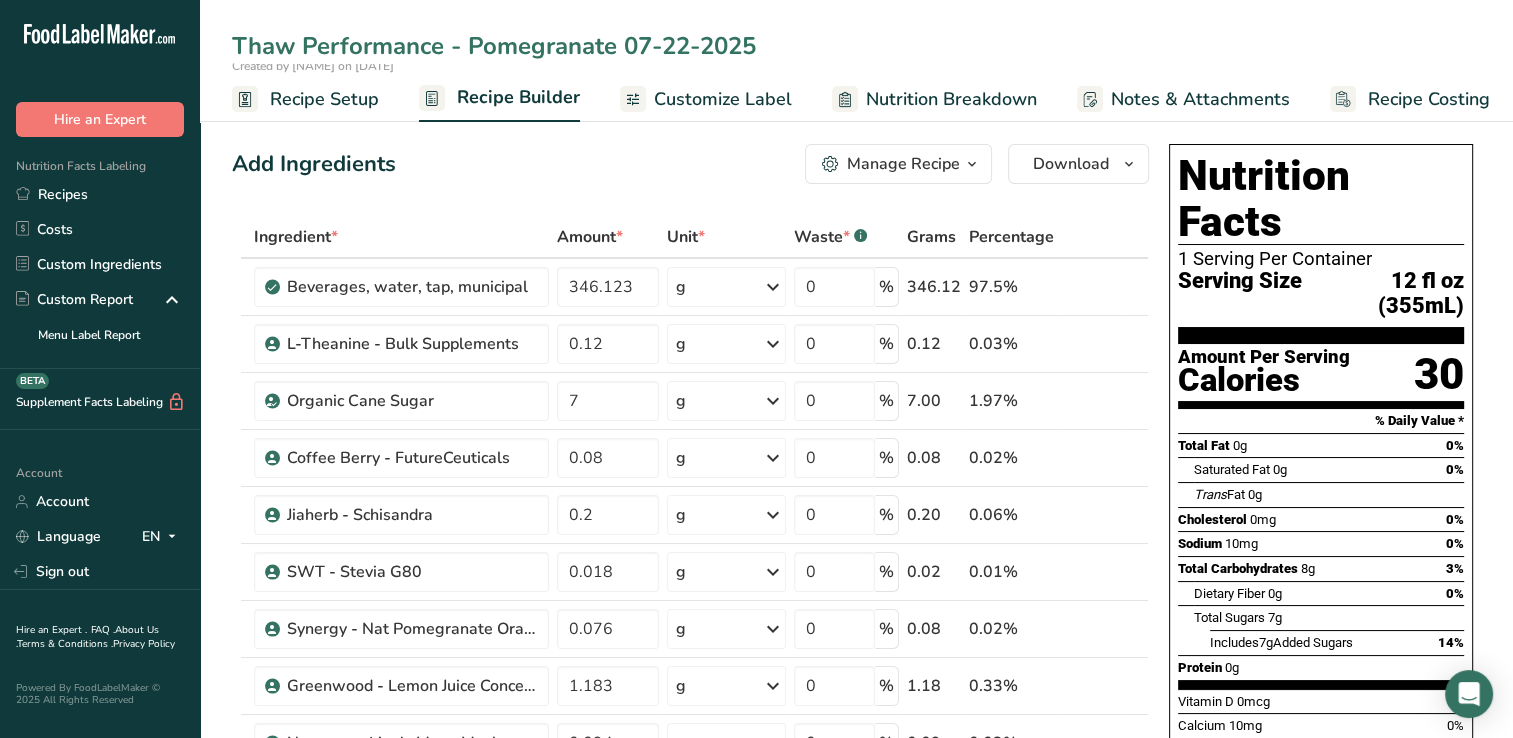 type on "Thaw Performance - Pomegranate 07-22-2025" 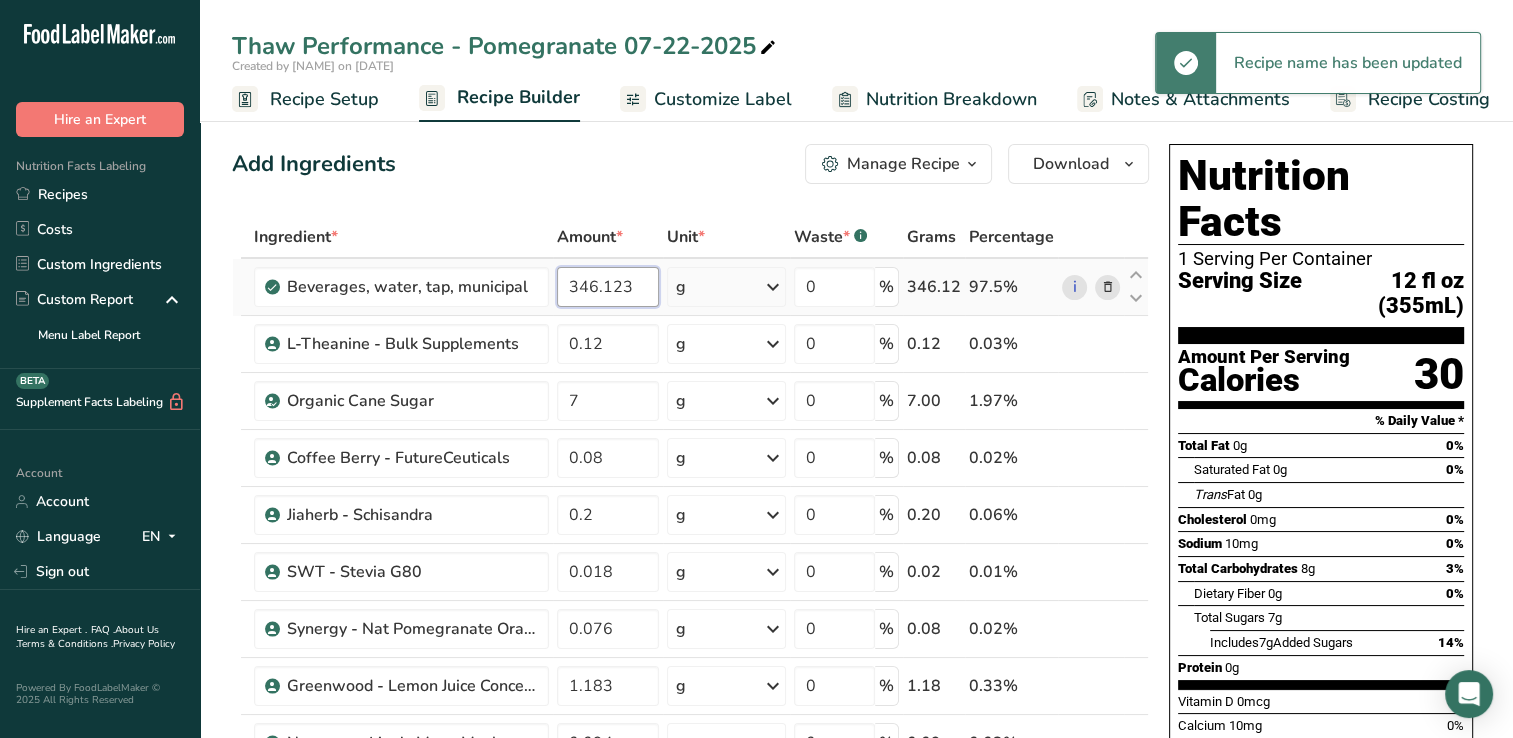drag, startPoint x: 590, startPoint y: 290, endPoint x: 622, endPoint y: 260, distance: 43.863426 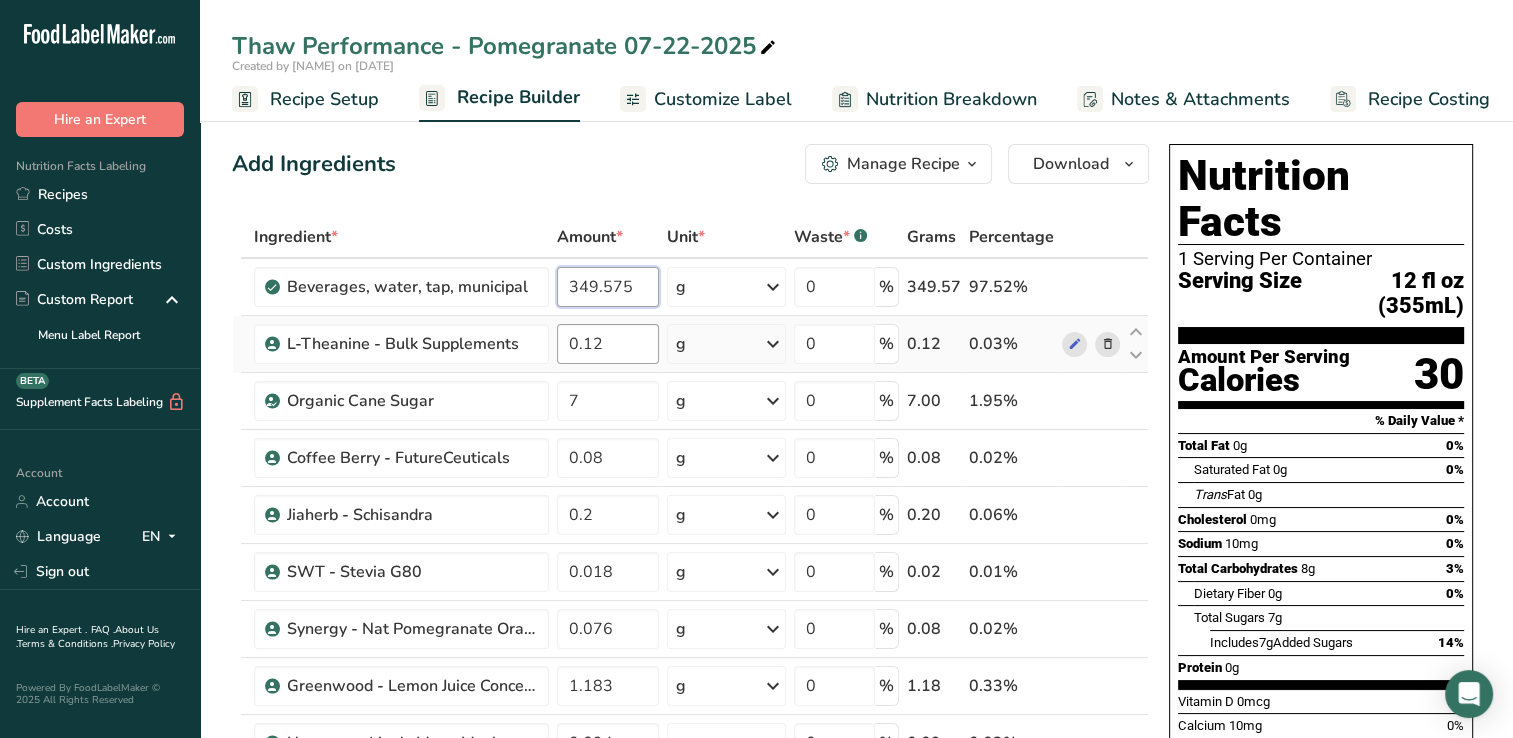 type on "349.575" 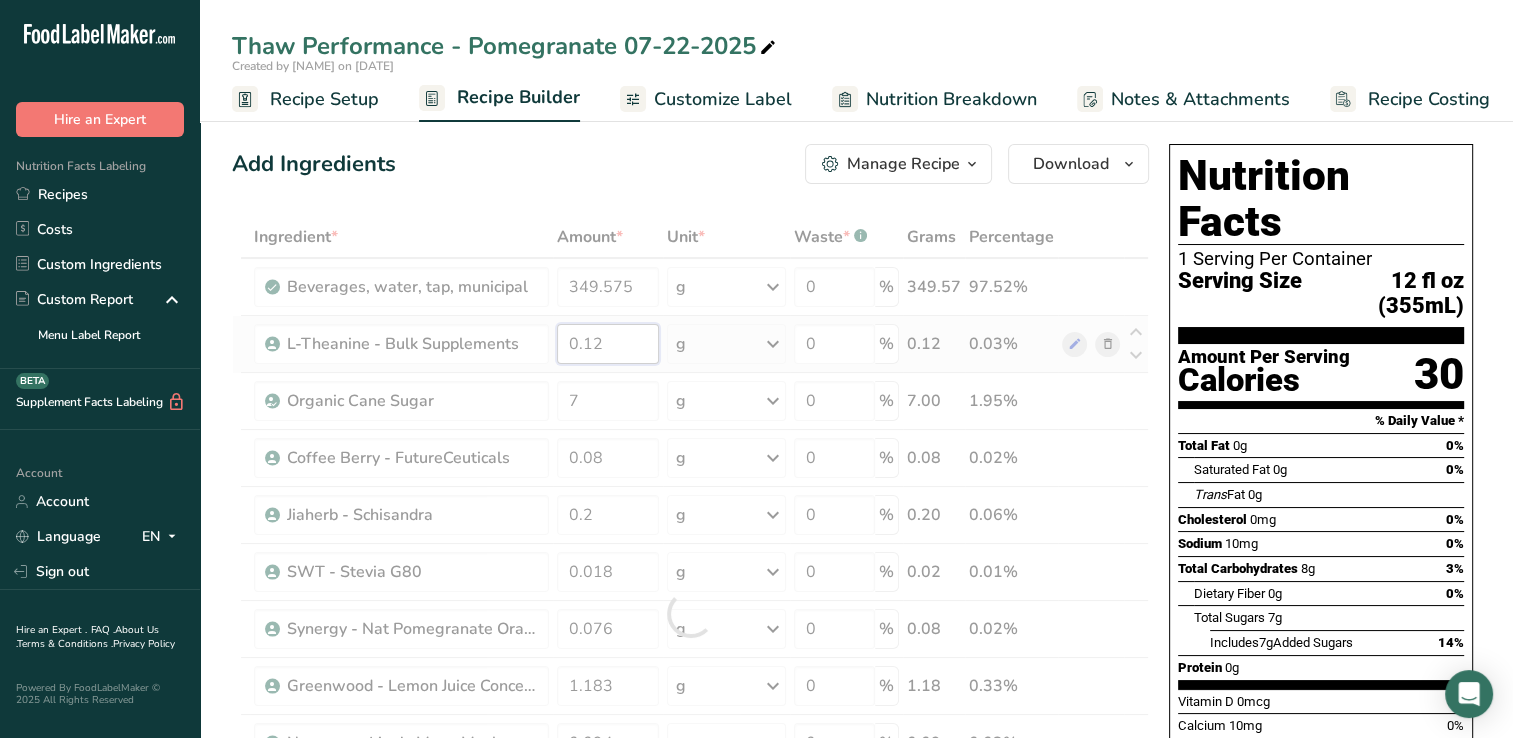 click on "Ingredient *
Amount *
Unit *
Waste *   .a-a{fill:#347362;}.b-a{fill:#fff;}          Grams
Percentage
Beverages, water, tap, municipal
349.575
g
Portions
1 fl oz
1 bottle 8 fl oz
1 liter
See more
Weight Units
g
kg
mg
See more
Volume Units
l
Volume units require a density conversion. If you know your ingredient's density enter it below. Otherwise, click on "RIA" our AI Regulatory bot - she will be able to help you
lb/ft3
g/cm3
Confirm
mL
lb/ft3
g/cm3
fl oz" at bounding box center (690, 613) 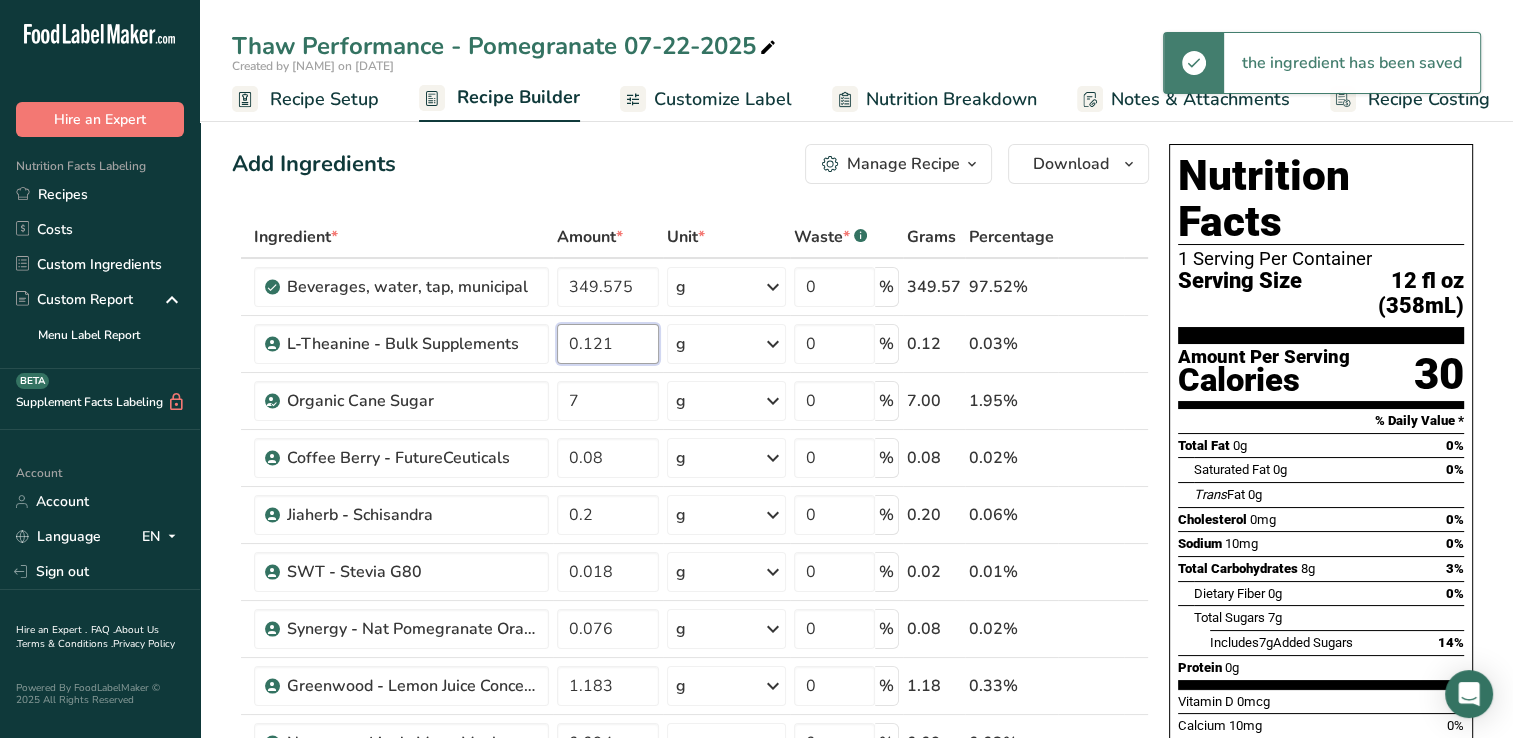 type on "0.121" 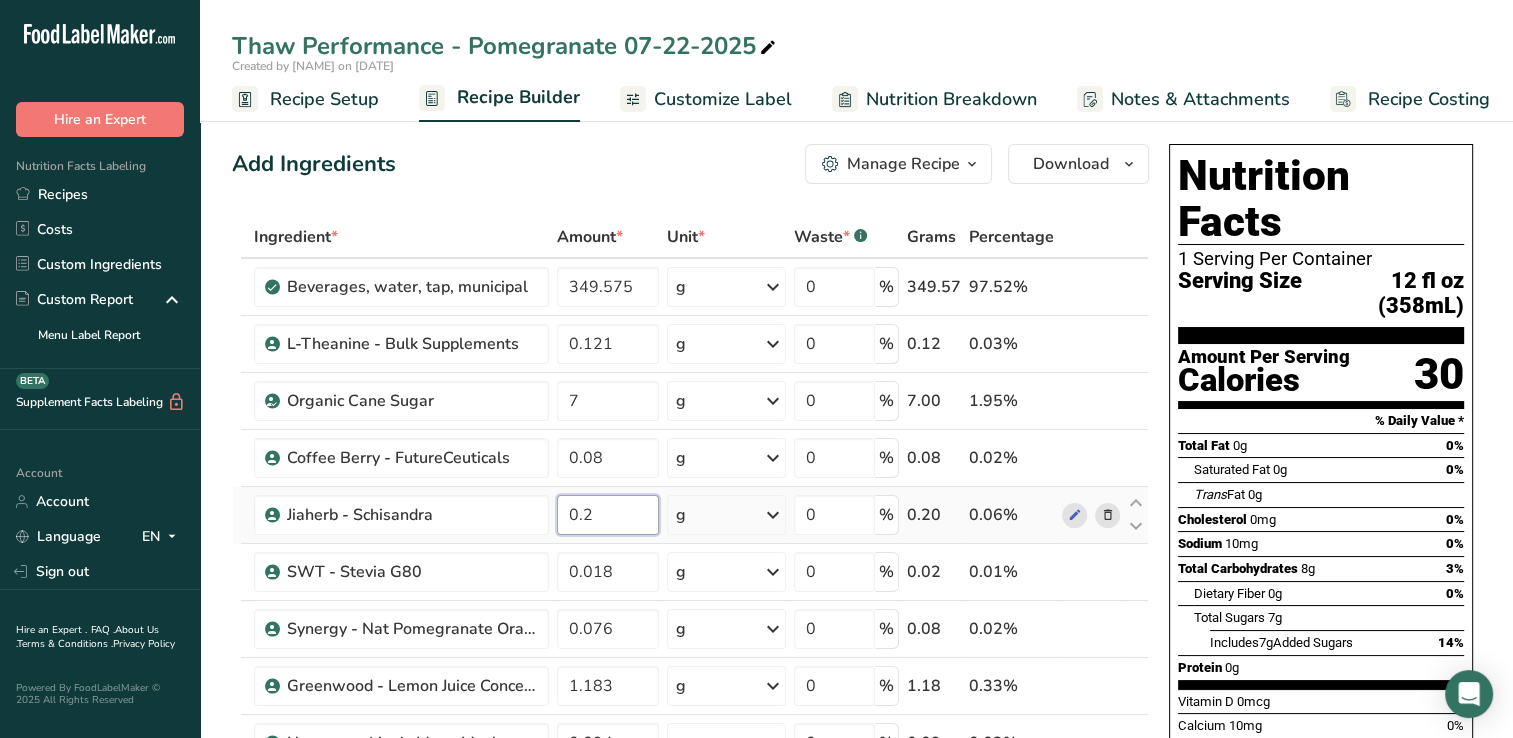 click on "Ingredient *
Amount *
Unit *
Waste *   .a-a{fill:#347362;}.b-a{fill:#fff;}          Grams
Percentage
Beverages, water, tap, municipal
349.575
g
Portions
1 fl oz
1 bottle 8 fl oz
1 liter
See more
Weight Units
g
kg
mg
See more
Volume Units
l
Volume units require a density conversion. If you know your ingredient's density enter it below. Otherwise, click on "RIA" our AI Regulatory bot - she will be able to help you
lb/ft3
g/cm3
Confirm
mL
lb/ft3
g/cm3
fl oz" at bounding box center (690, 613) 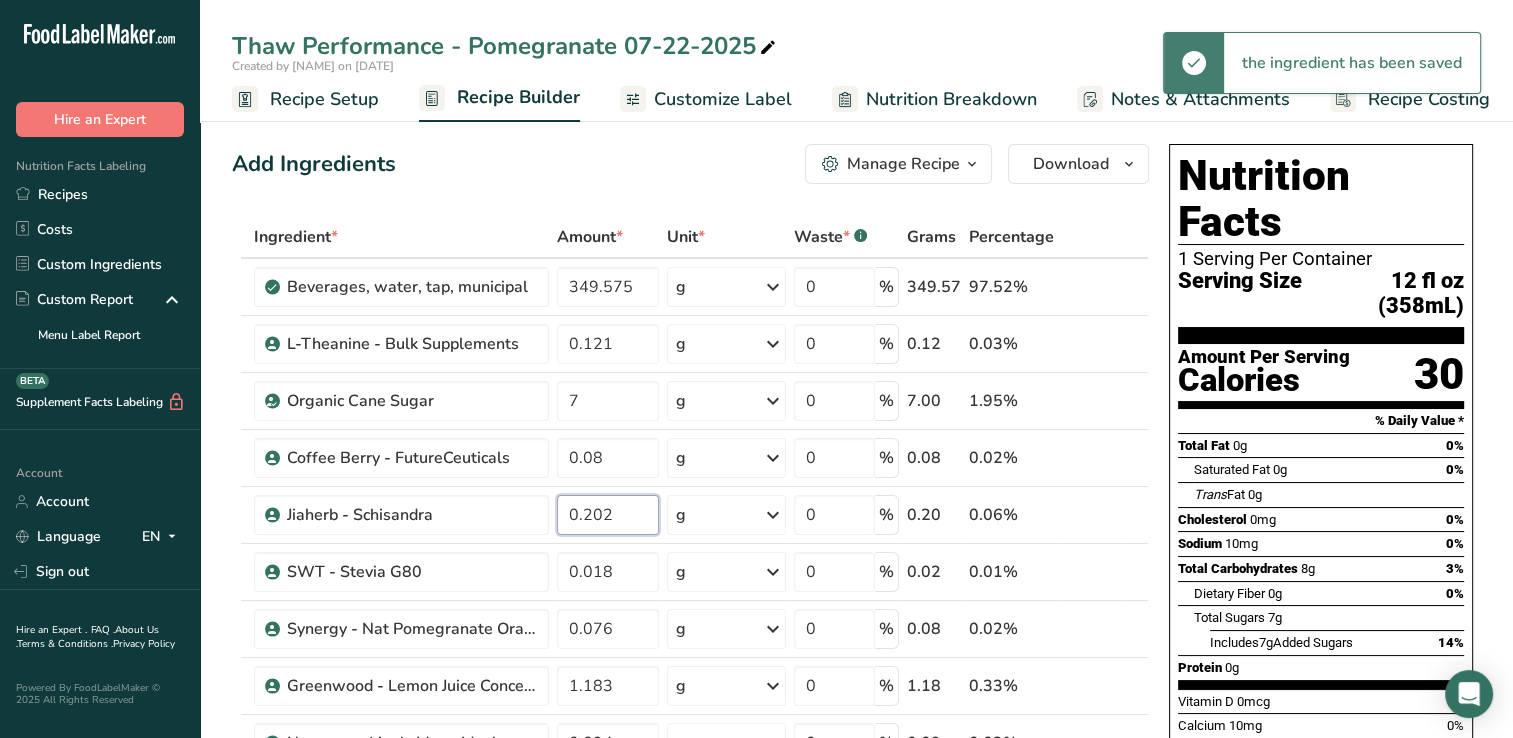 type on "0.202" 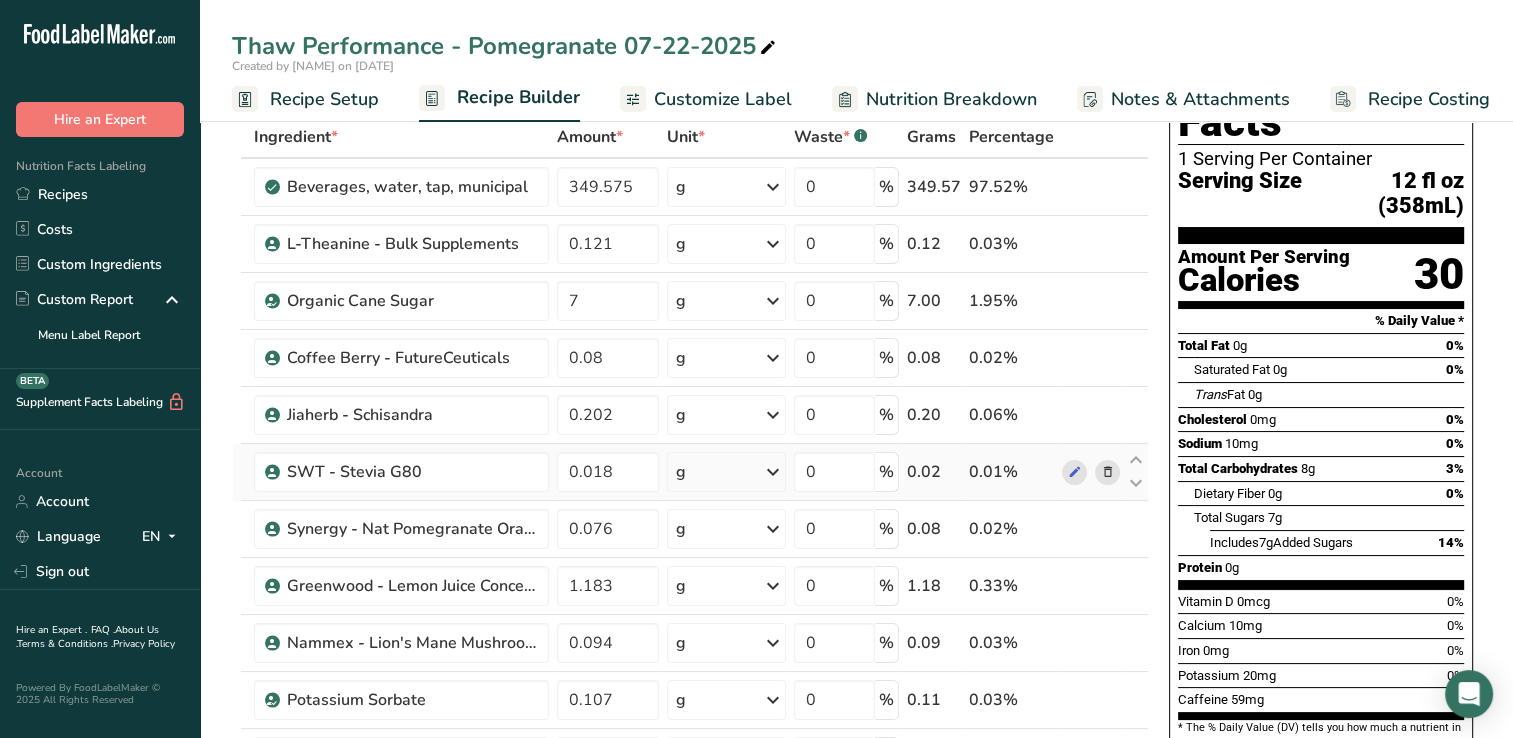 scroll, scrollTop: 200, scrollLeft: 0, axis: vertical 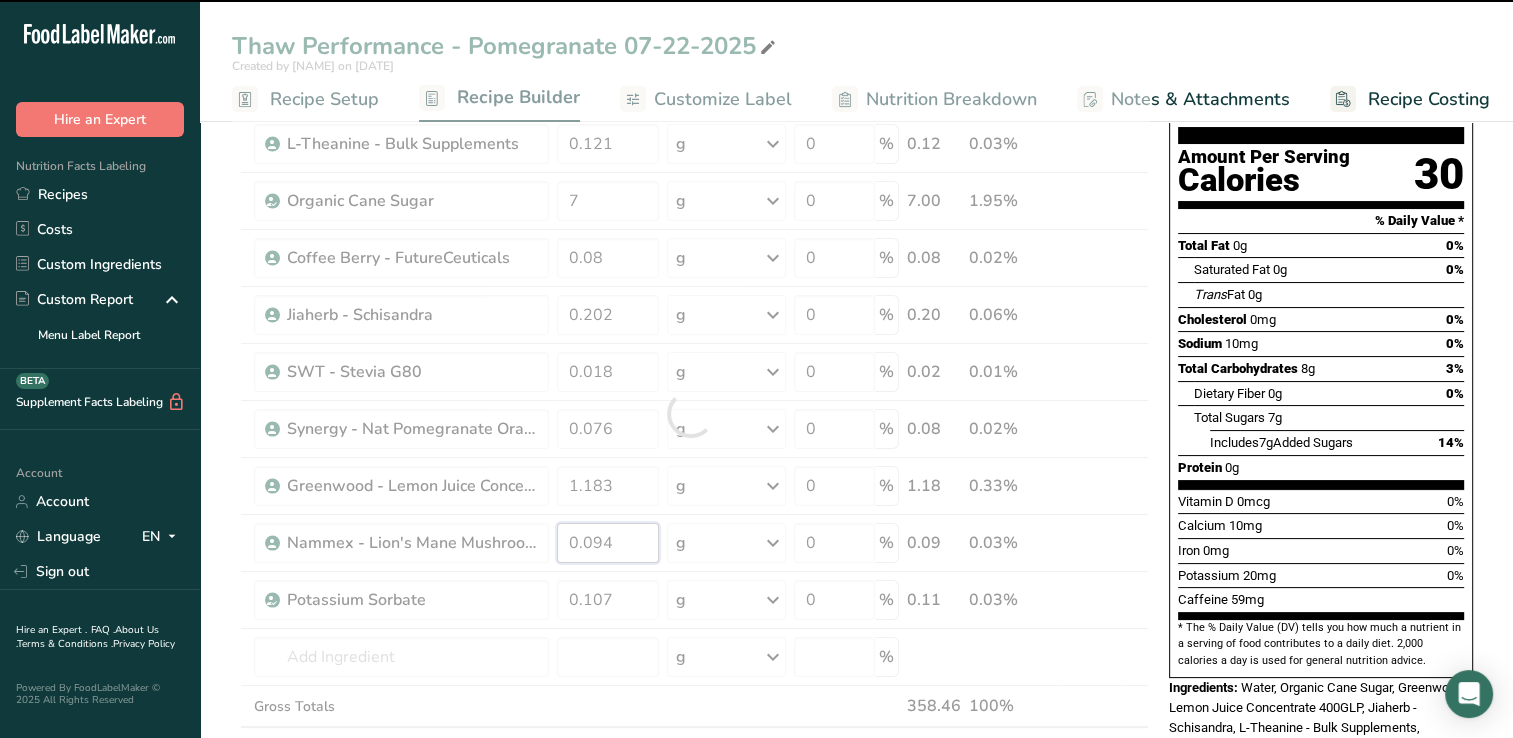 drag, startPoint x: 591, startPoint y: 544, endPoint x: 635, endPoint y: 543, distance: 44.011364 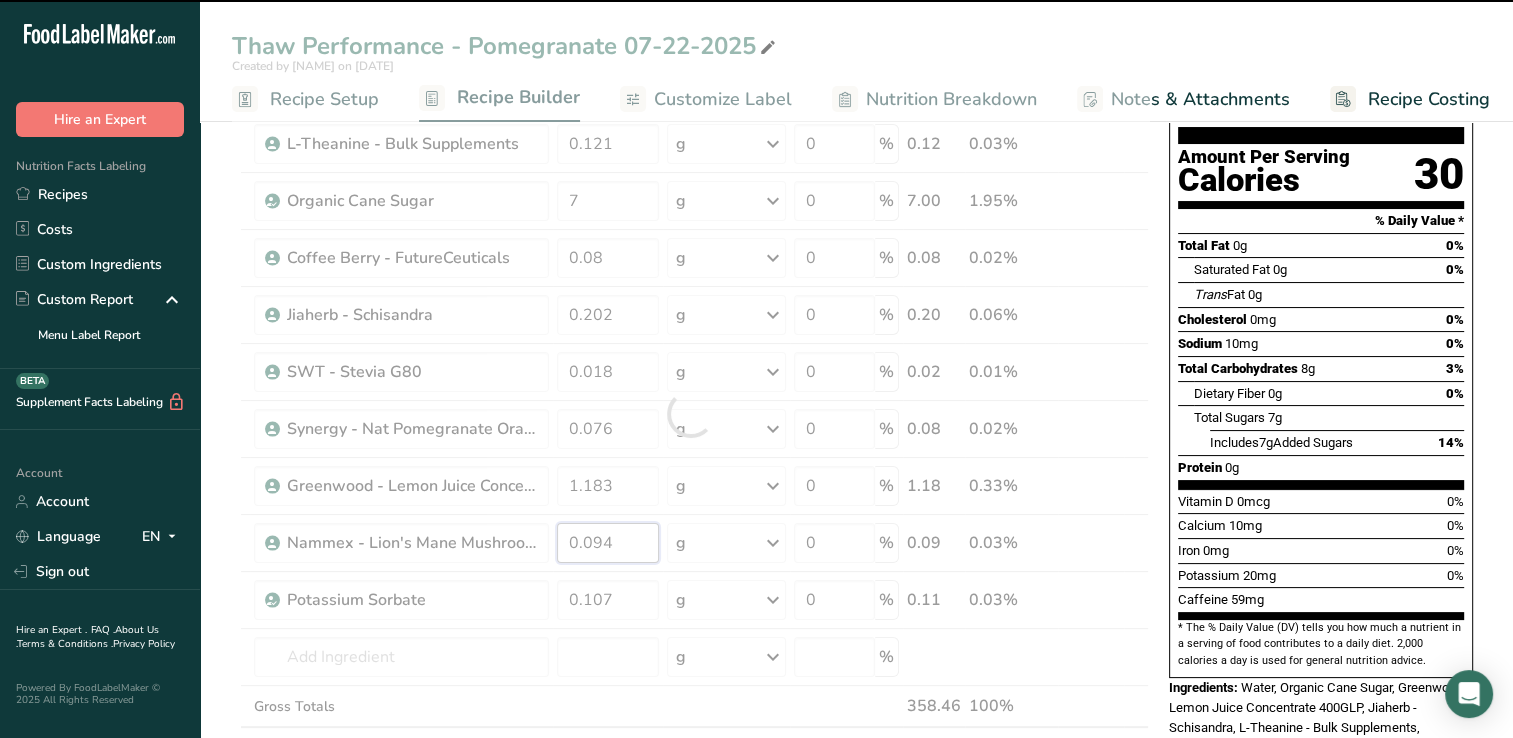 click on "Ingredient *
Amount *
Unit *
Waste *   .a-a{fill:#347362;}.b-a{fill:#fff;}          Grams
Percentage
Beverages, water, tap, municipal
349.575
g
Portions
1 fl oz
1 bottle 8 fl oz
1 liter
See more
Weight Units
g
kg
mg
See more
Volume Units
l
Volume units require a density conversion. If you know your ingredient's density enter it below. Otherwise, click on "RIA" our AI Regulatory bot - she will be able to help you
lb/ft3
g/cm3
Confirm
mL
lb/ft3
g/cm3
fl oz" at bounding box center (690, 413) 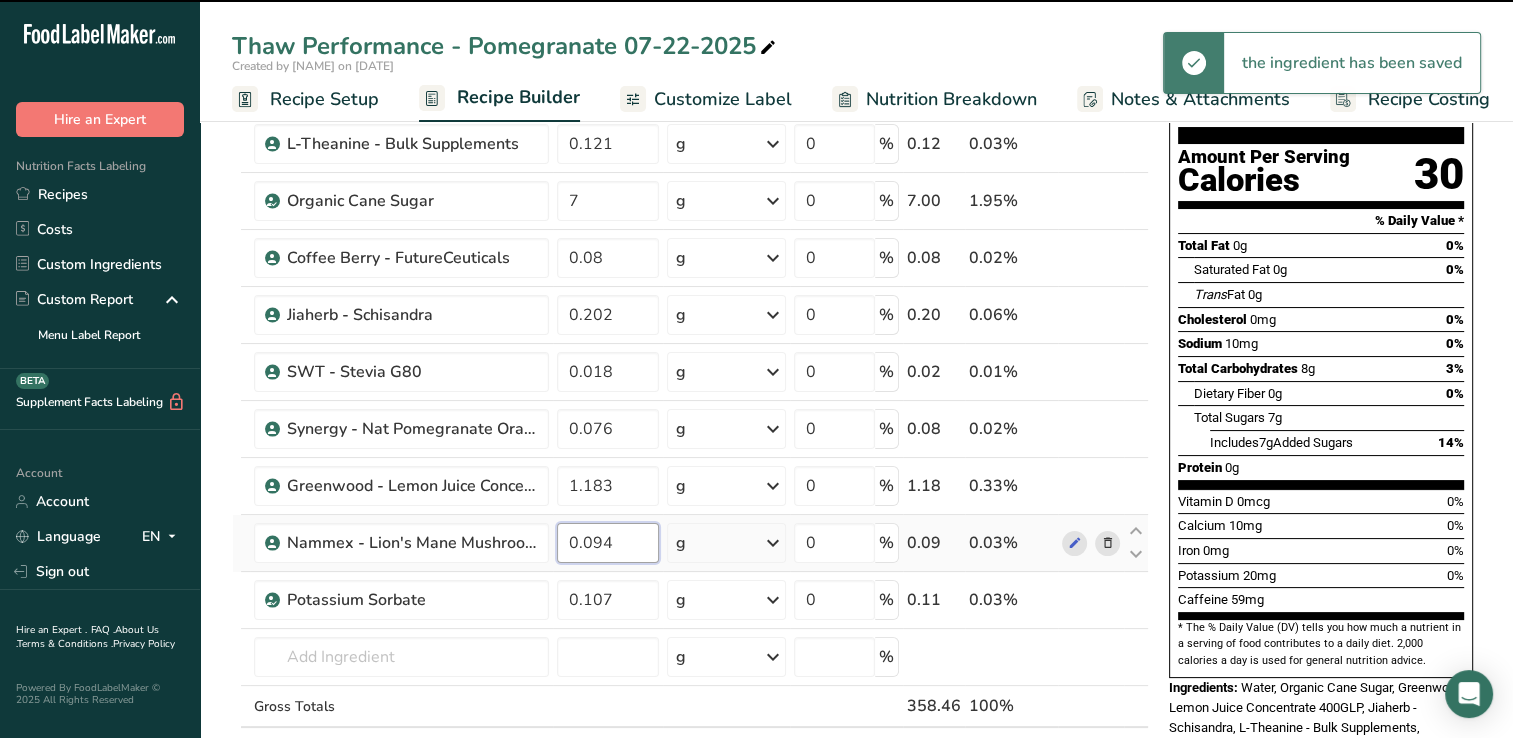 drag, startPoint x: 590, startPoint y: 529, endPoint x: 606, endPoint y: 535, distance: 17.088007 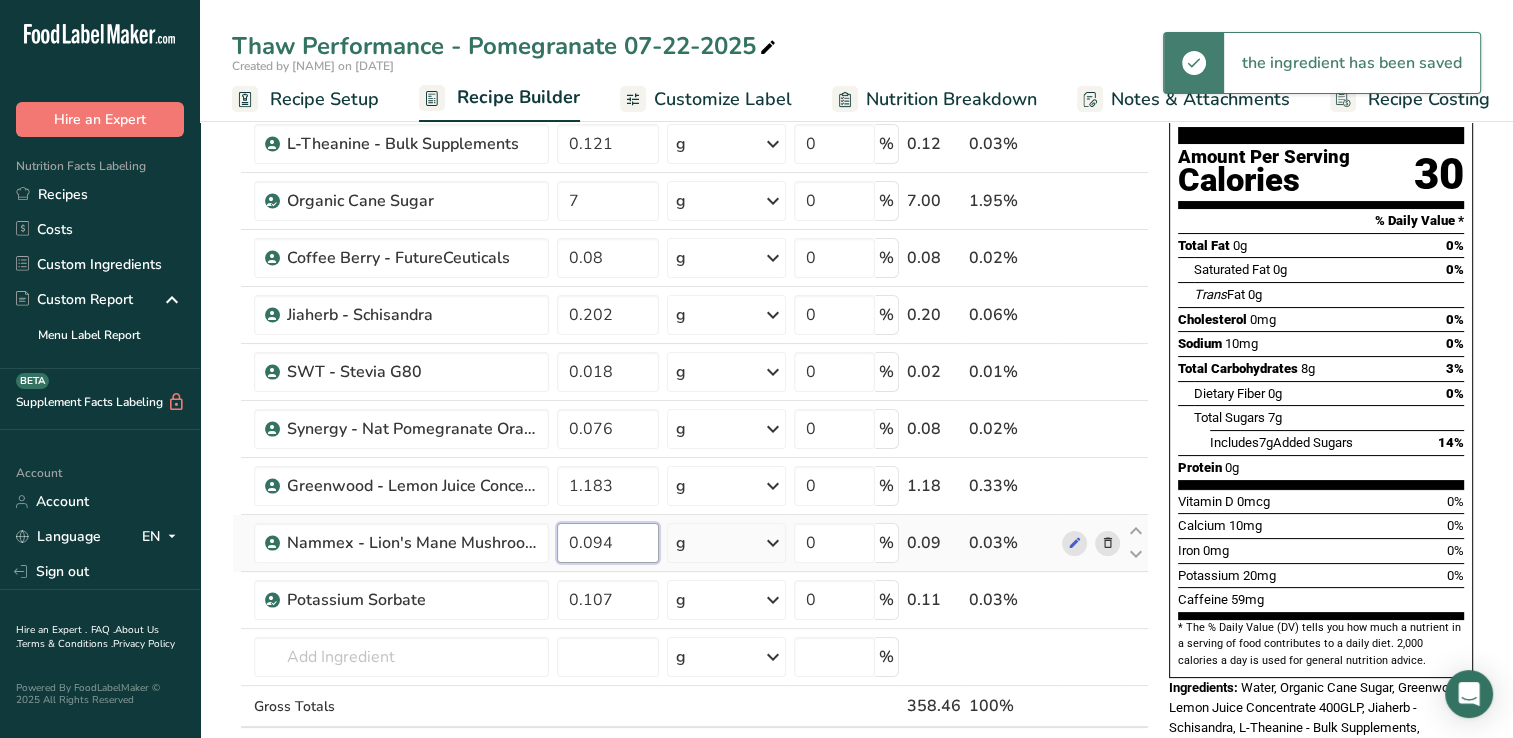 click on "0.094" at bounding box center [608, 543] 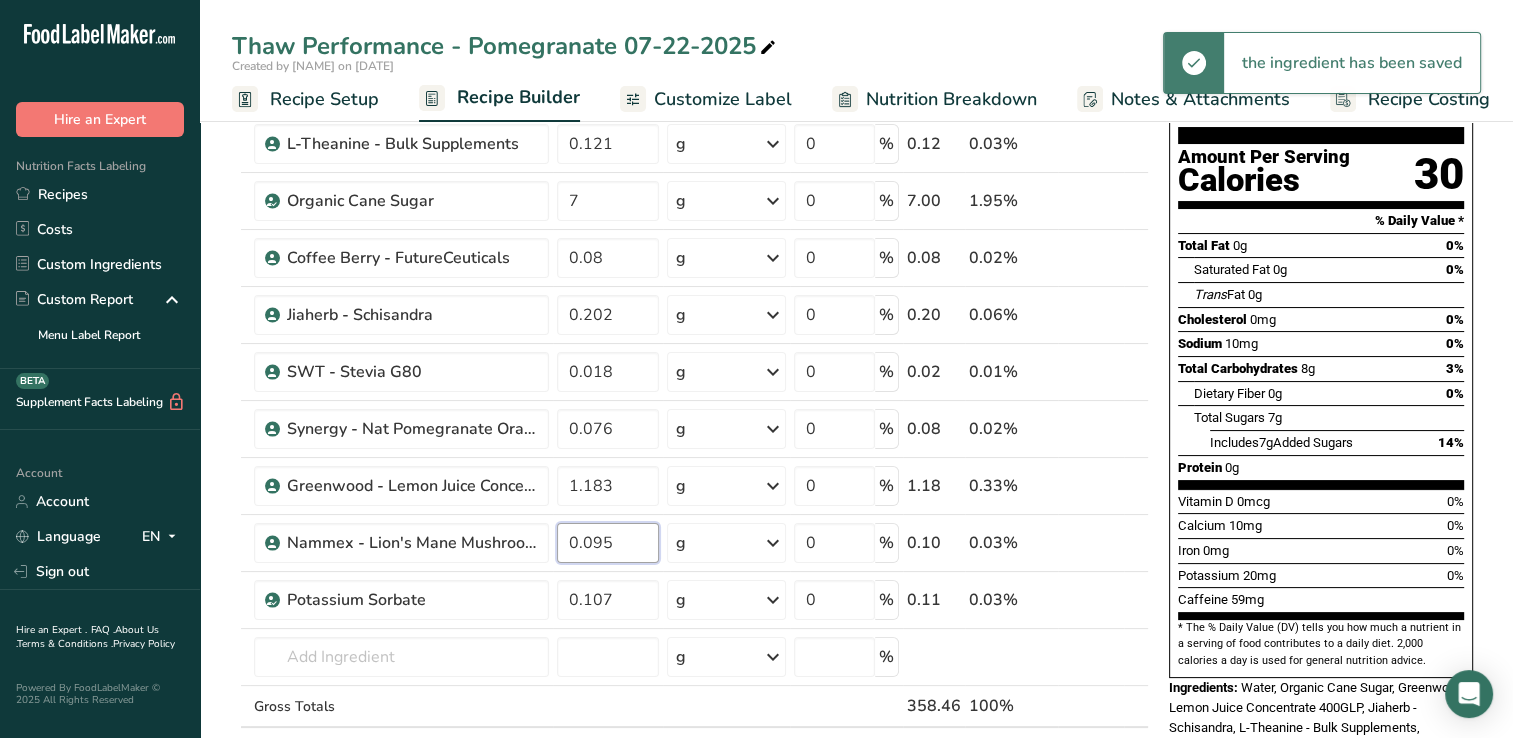 type on "0.095" 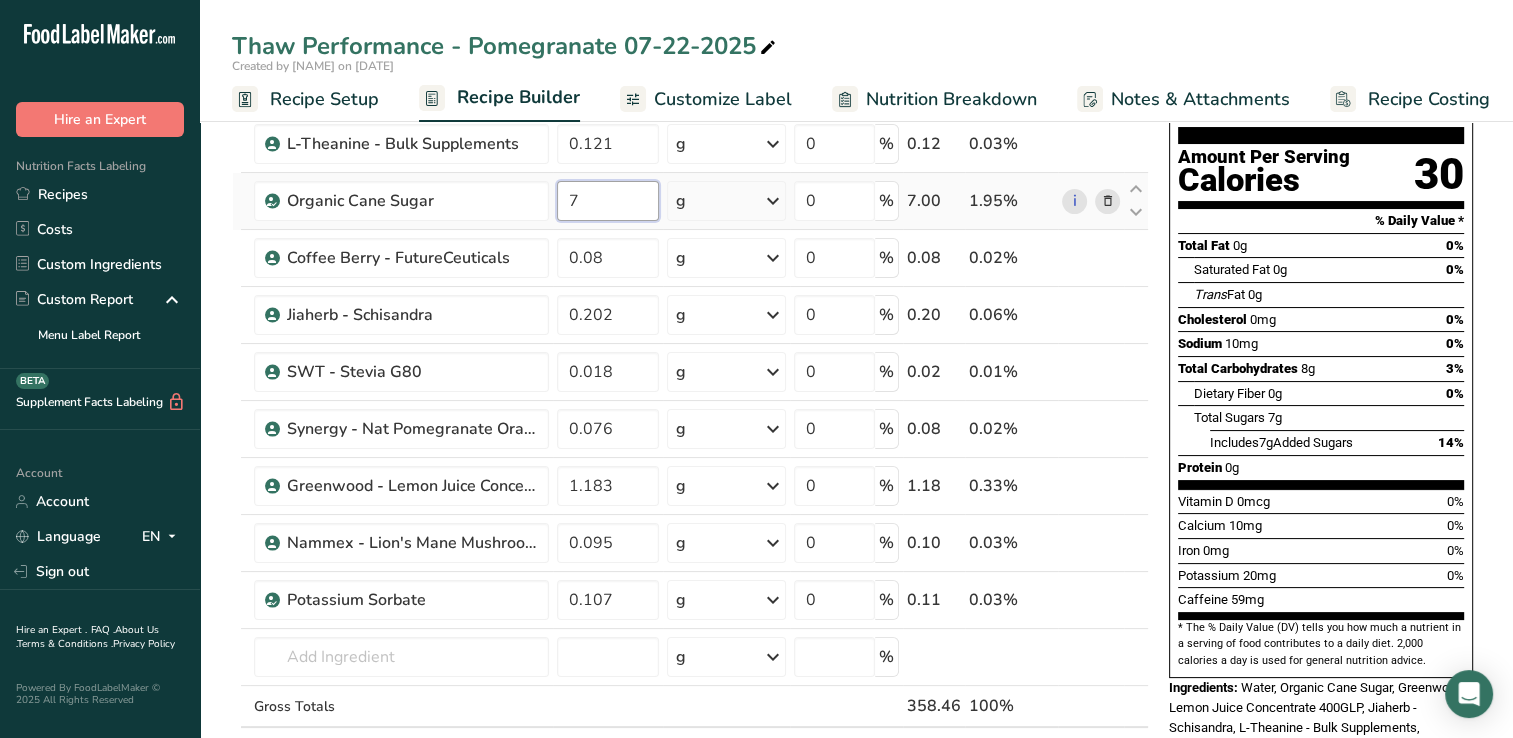 click on "Ingredient *
Amount *
Unit *
Waste *   .a-a{fill:#347362;}.b-a{fill:#fff;}          Grams
Percentage
Beverages, water, tap, municipal
349.575
g
Portions
1 fl oz
1 bottle 8 fl oz
1 liter
See more
Weight Units
g
kg
mg
See more
Volume Units
l
Volume units require a density conversion. If you know your ingredient's density enter it below. Otherwise, click on "RIA" our AI Regulatory bot - she will be able to help you
lb/ft3
g/cm3
Confirm
mL
lb/ft3
g/cm3
fl oz" at bounding box center [690, 413] 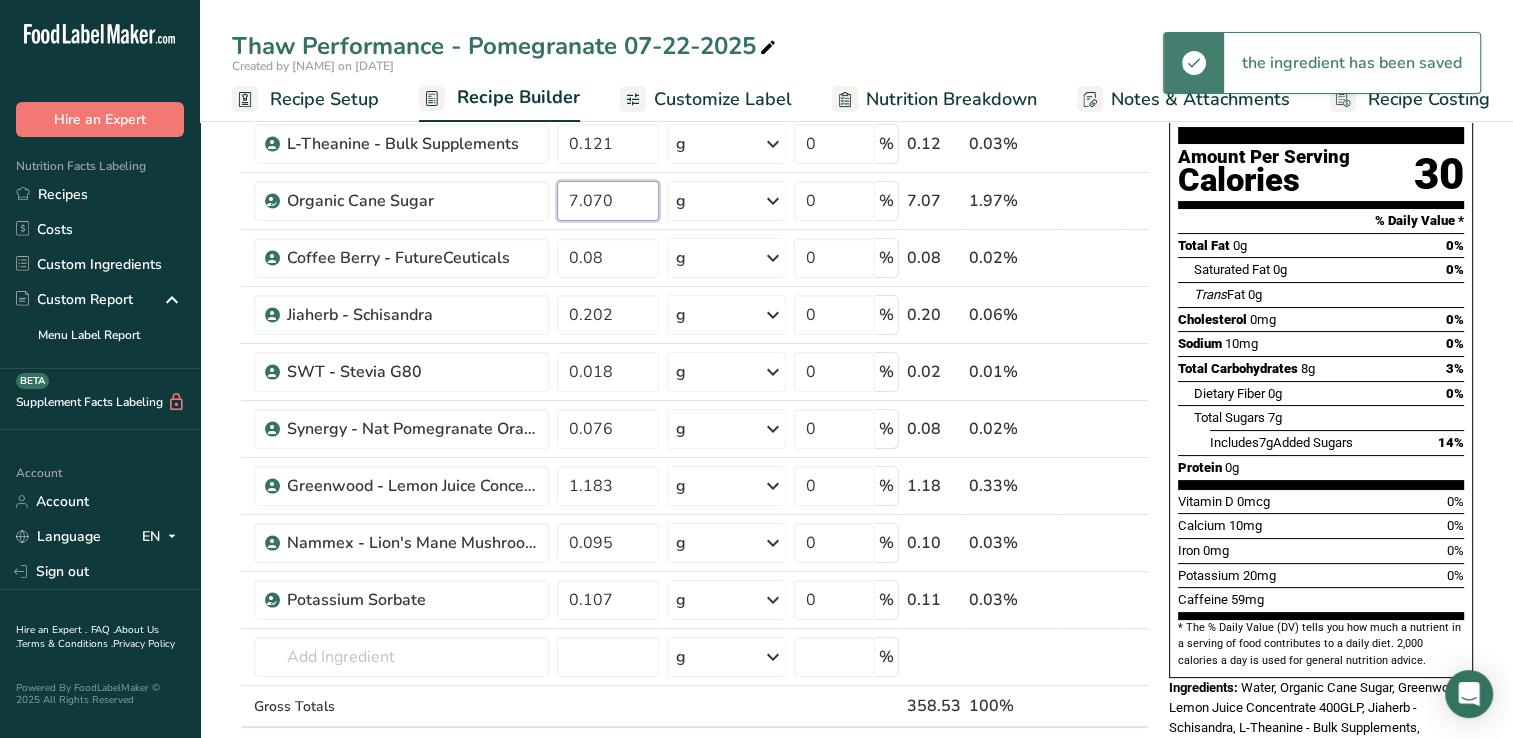 type on "7.070" 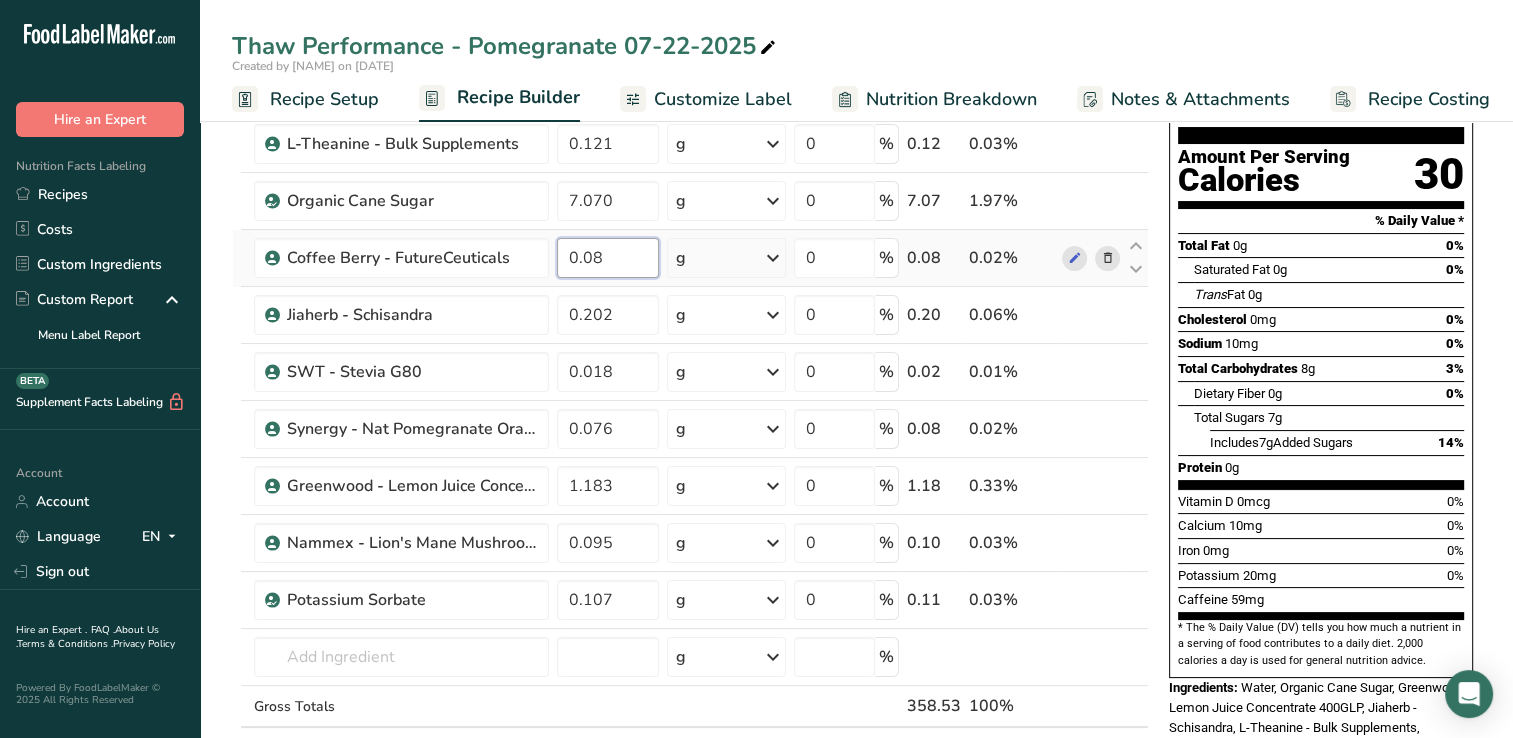 click on "Ingredient *
Amount *
Unit *
Waste *   .a-a{fill:#347362;}.b-a{fill:#fff;}          Grams
Percentage
Beverages, water, tap, municipal
349.575
g
Portions
1 fl oz
1 bottle 8 fl oz
1 liter
See more
Weight Units
g
kg
mg
See more
Volume Units
l
Volume units require a density conversion. If you know your ingredient's density enter it below. Otherwise, click on "RIA" our AI Regulatory bot - she will be able to help you
lb/ft3
g/cm3
Confirm
mL
lb/ft3
g/cm3
fl oz" at bounding box center [690, 413] 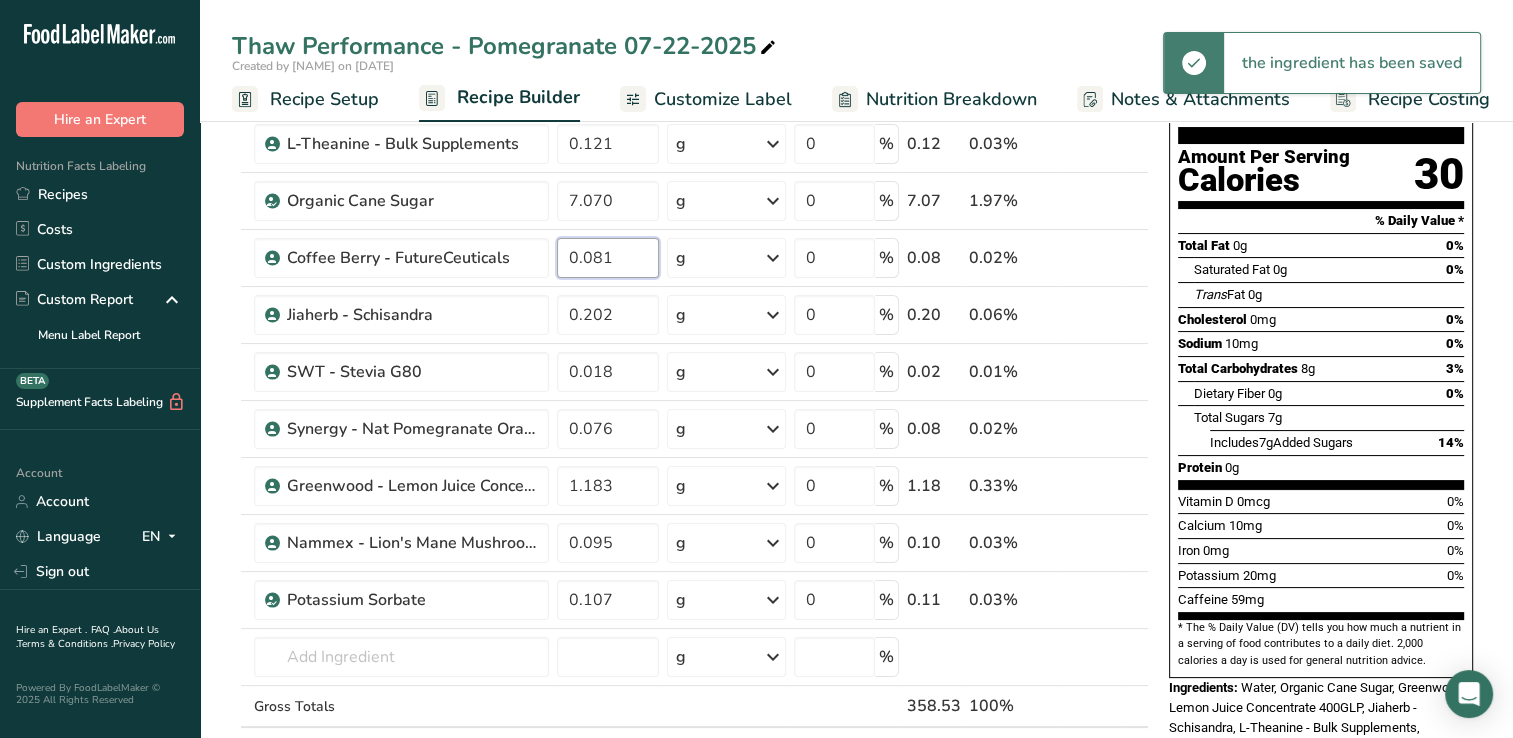 type on "0.081" 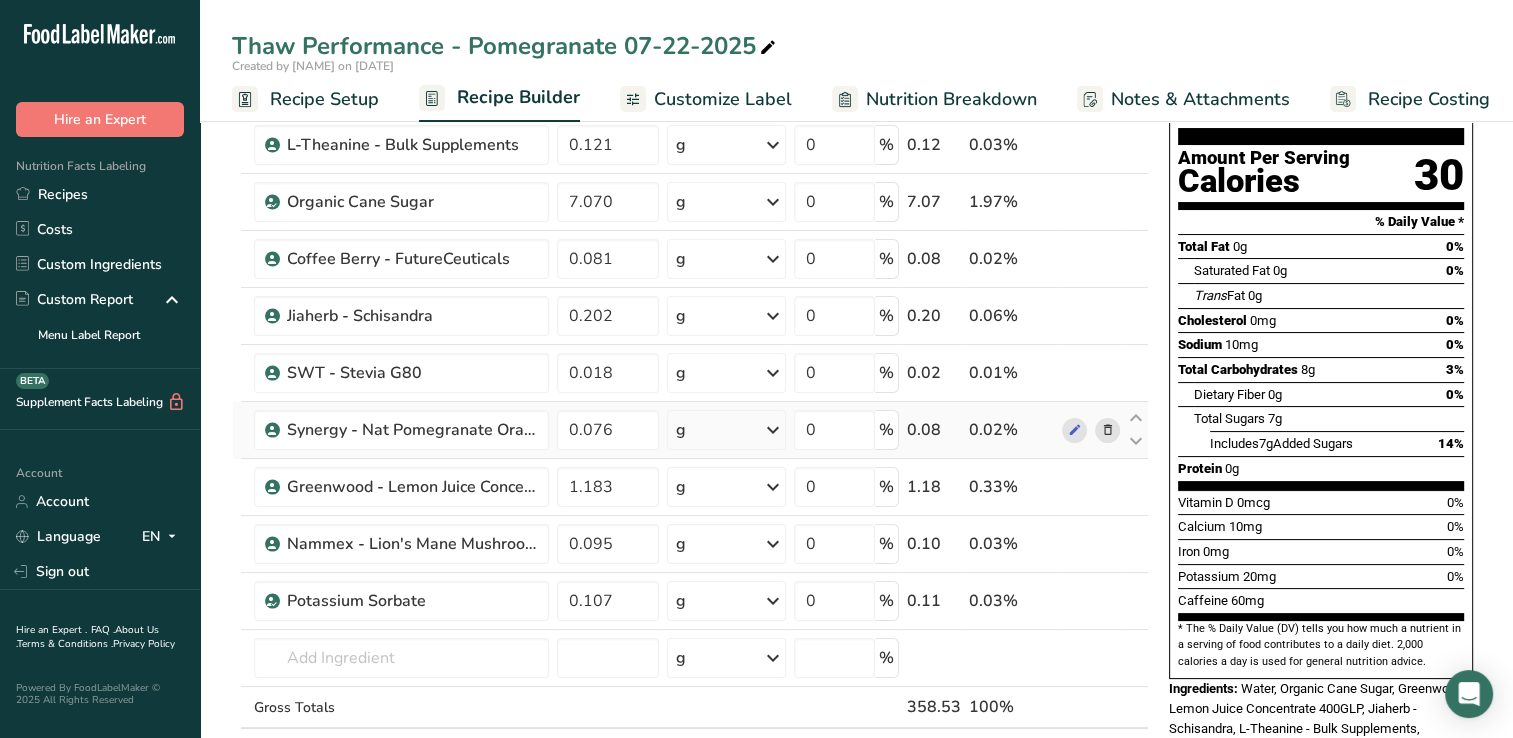 scroll, scrollTop: 200, scrollLeft: 0, axis: vertical 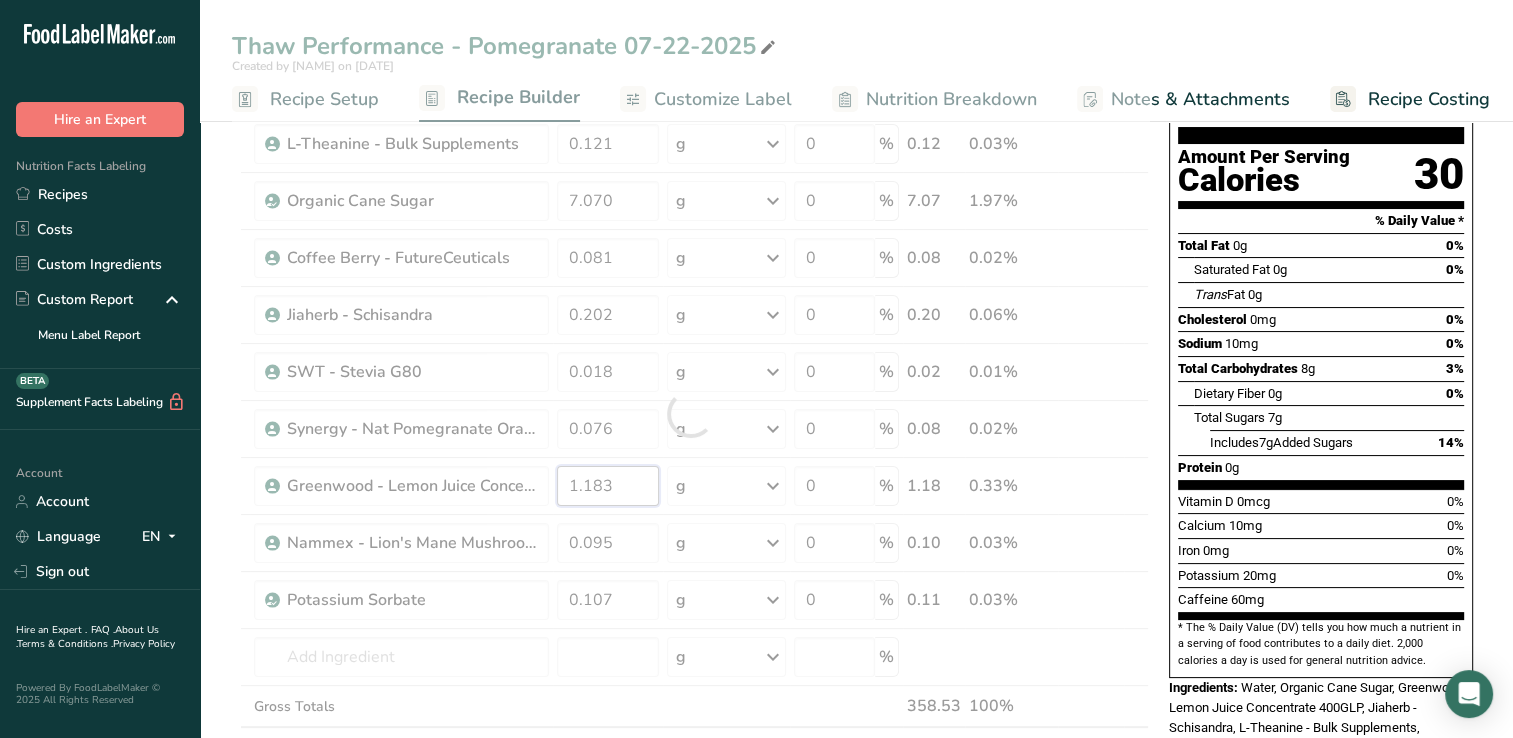 drag, startPoint x: 594, startPoint y: 484, endPoint x: 682, endPoint y: 506, distance: 90.70832 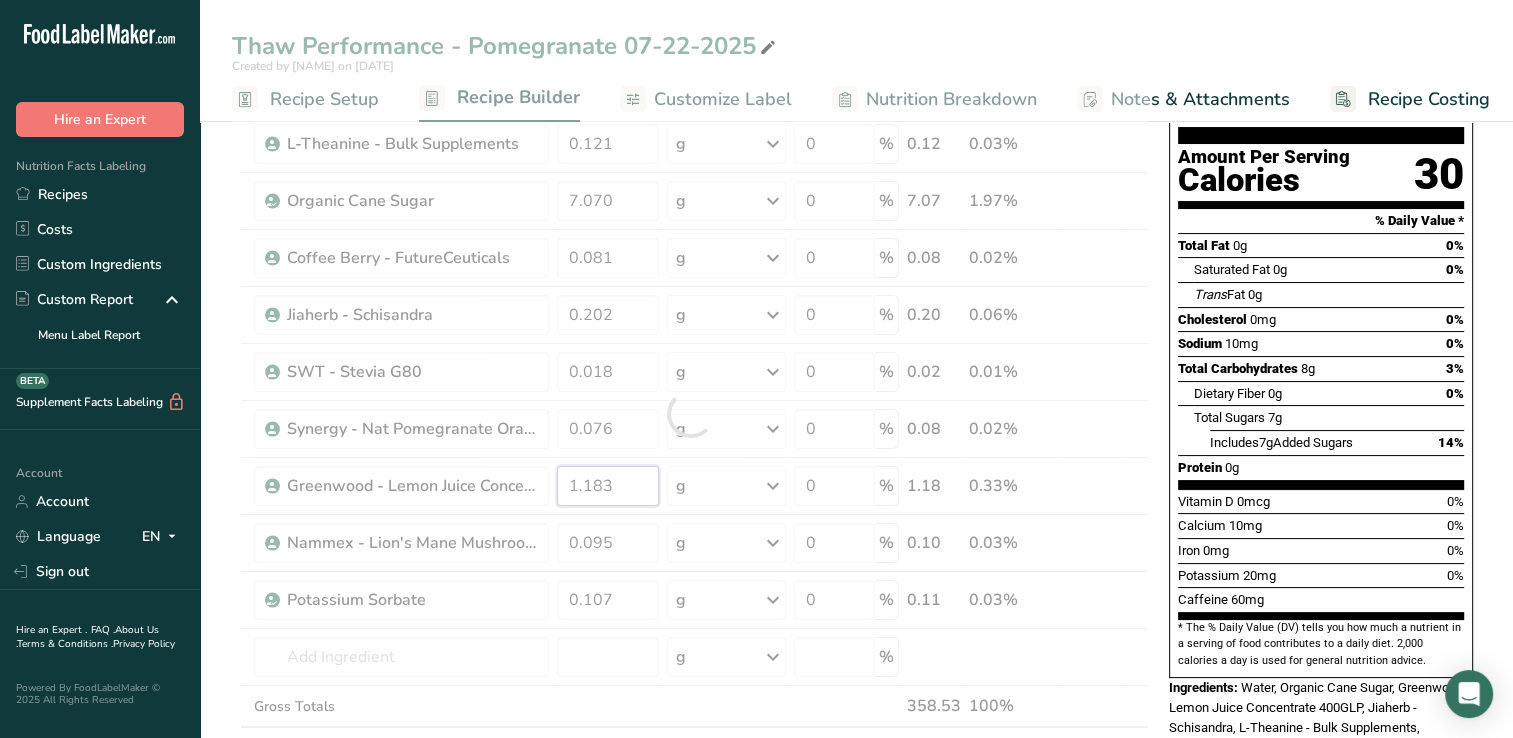 click on "Ingredient *
Amount *
Unit *
Waste *   .a-a{fill:#347362;}.b-a{fill:#fff;}          Grams
Percentage
Beverages, water, tap, municipal
349.575
g
Portions
1 fl oz
1 bottle 8 fl oz
1 liter
See more
Weight Units
g
kg
mg
See more
Volume Units
l
Volume units require a density conversion. If you know your ingredient's density enter it below. Otherwise, click on "RIA" our AI Regulatory bot - she will be able to help you
lb/ft3
g/cm3
Confirm
mL
lb/ft3
g/cm3
fl oz" at bounding box center (690, 413) 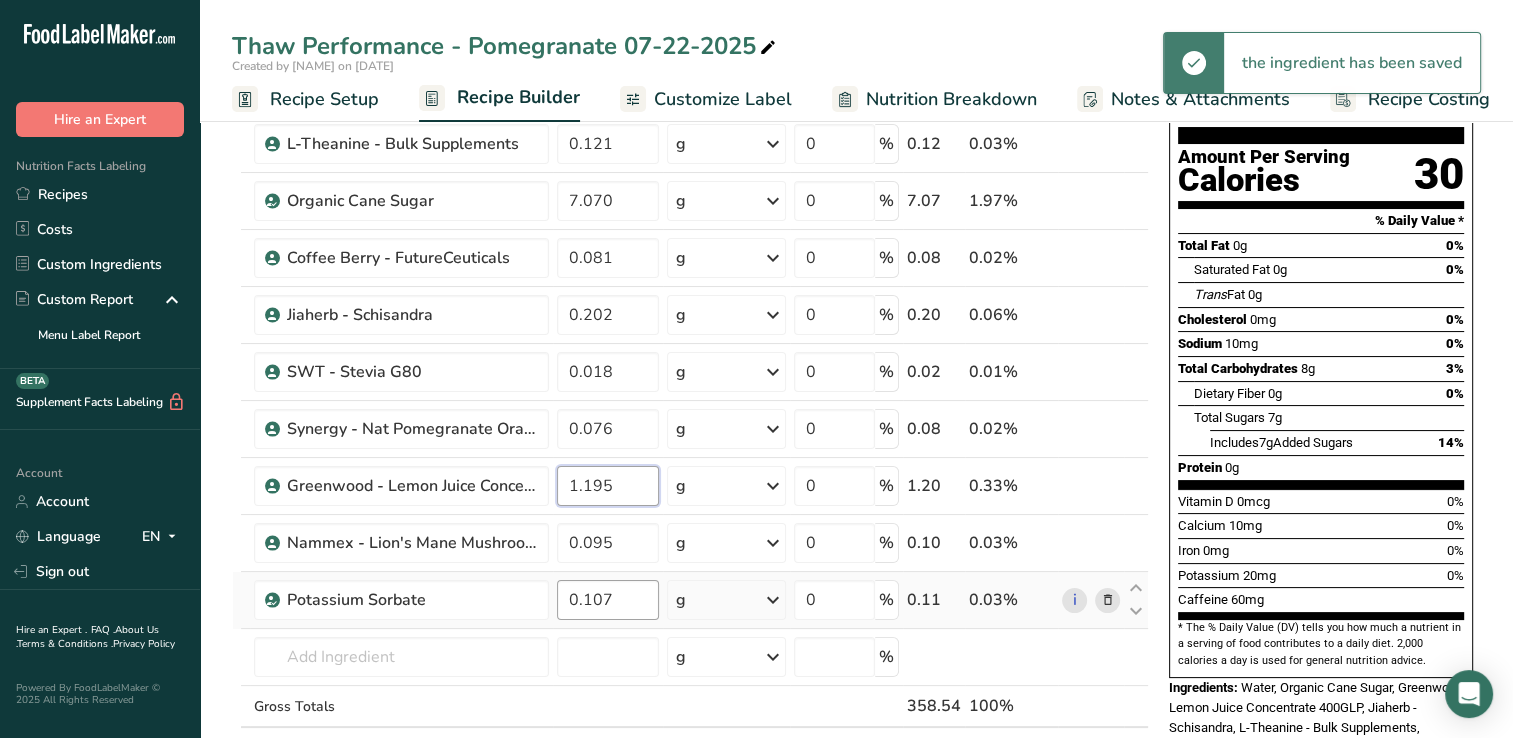 type on "1.195" 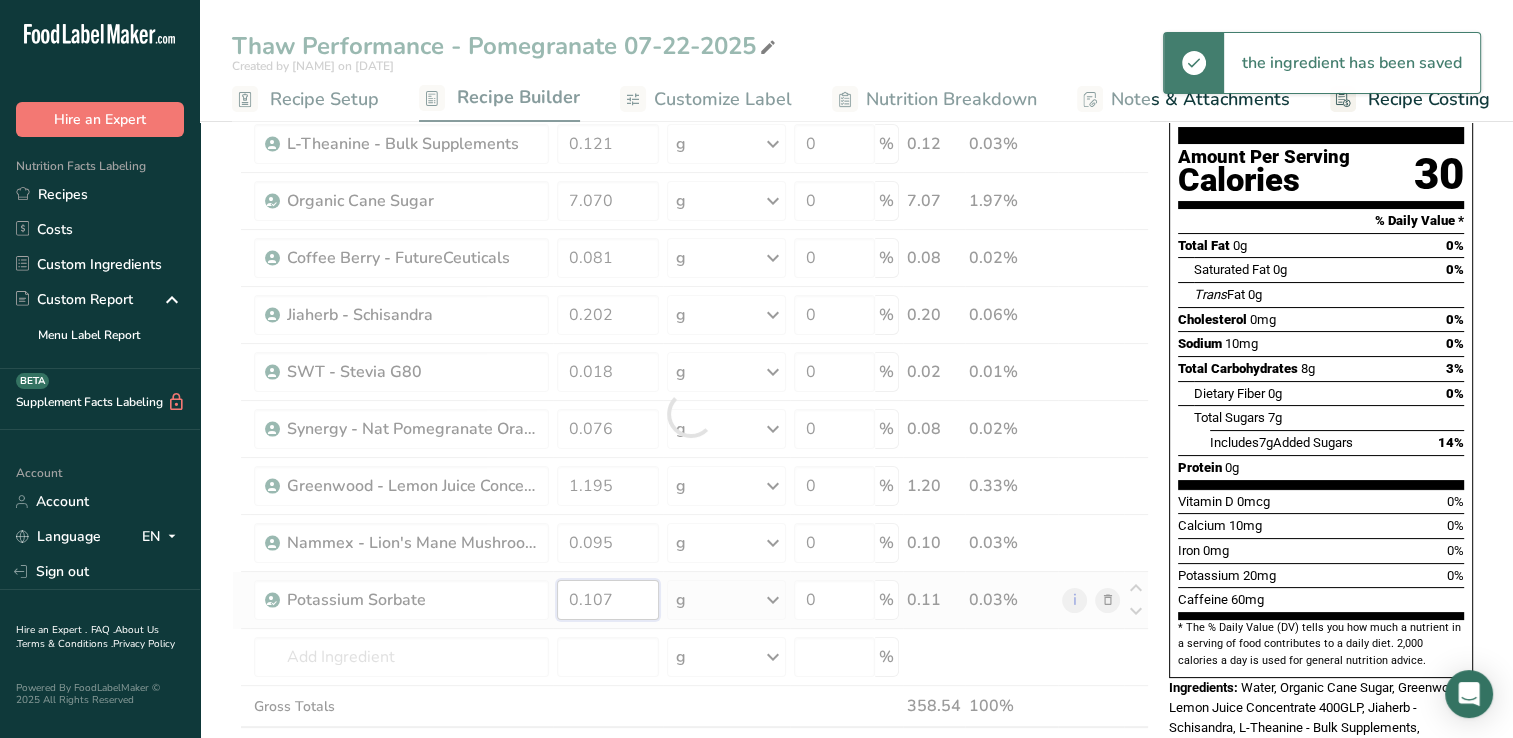 click on "Ingredient *
Amount *
Unit *
Waste *   .a-a{fill:#347362;}.b-a{fill:#fff;}          Grams
Percentage
Beverages, water, tap, municipal
349.575
g
Portions
1 fl oz
1 bottle 8 fl oz
1 liter
See more
Weight Units
g
kg
mg
See more
Volume Units
l
Volume units require a density conversion. If you know your ingredient's density enter it below. Otherwise, click on "RIA" our AI Regulatory bot - she will be able to help you
lb/ft3
g/cm3
Confirm
mL
lb/ft3
g/cm3
fl oz" at bounding box center (690, 413) 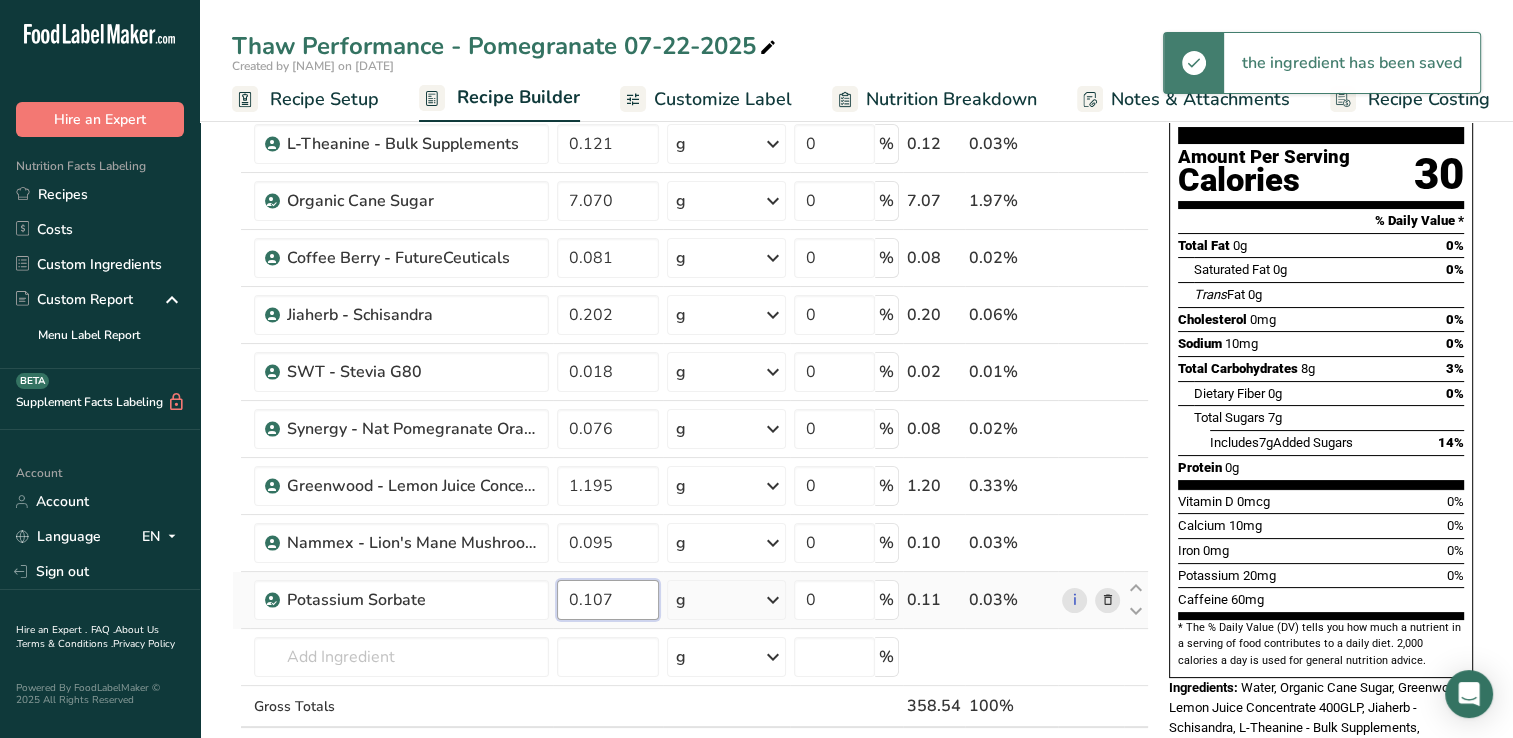 drag, startPoint x: 585, startPoint y: 597, endPoint x: 661, endPoint y: 613, distance: 77.665955 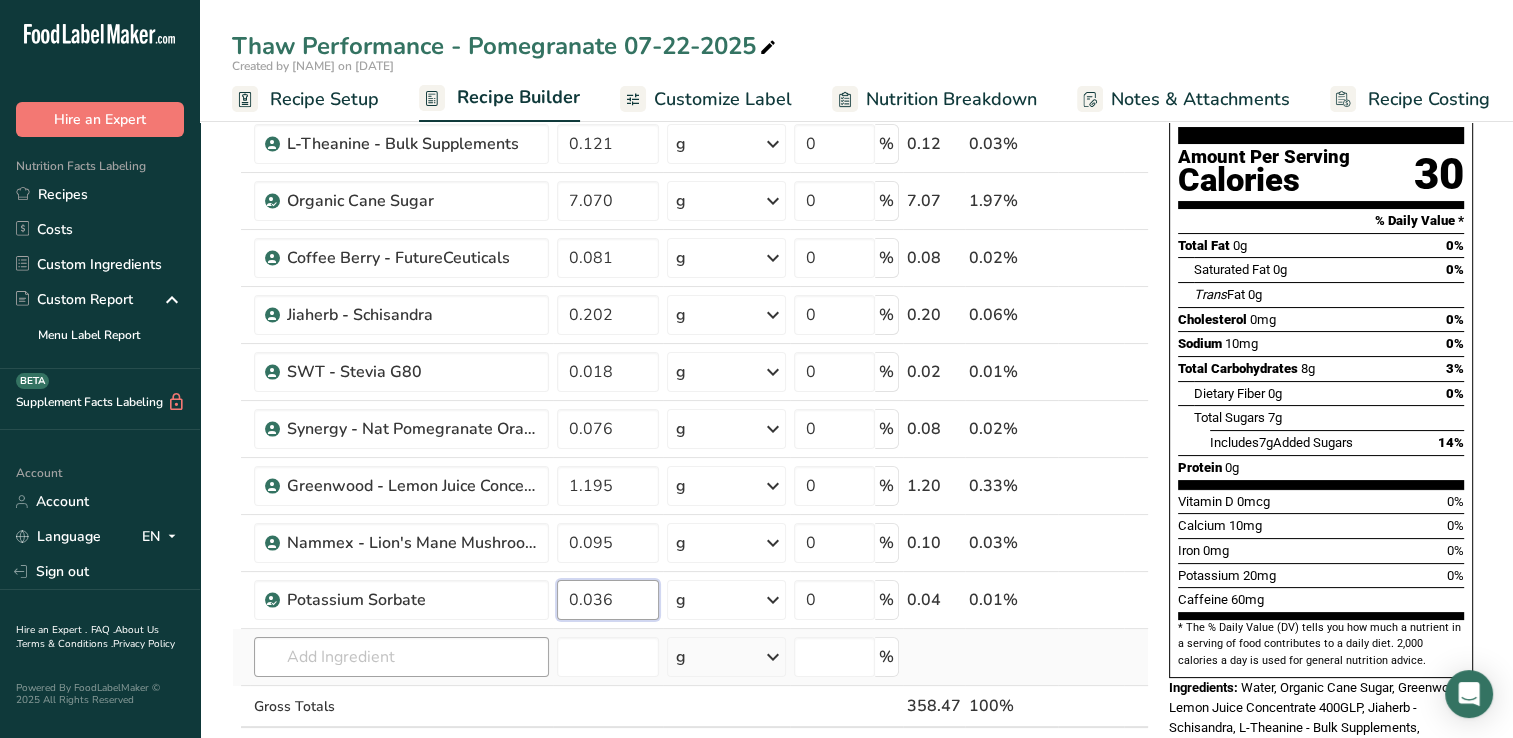 type on "0.036" 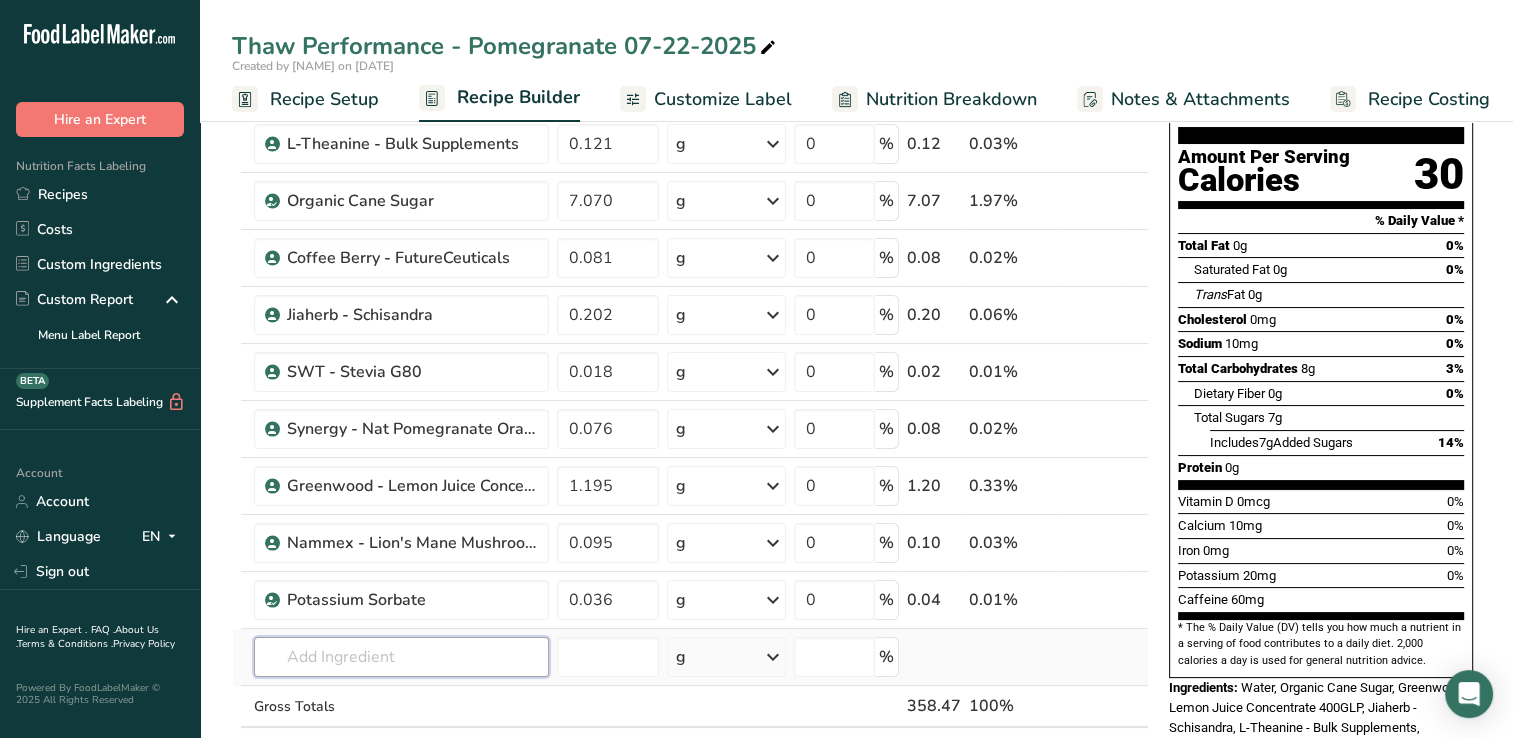 click on "Ingredient *
Amount *
Unit *
Waste *   .a-a{fill:#347362;}.b-a{fill:#fff;}          Grams
Percentage
Beverages, water, tap, municipal
349.575
g
Portions
1 fl oz
1 bottle 8 fl oz
1 liter
See more
Weight Units
g
kg
mg
See more
Volume Units
l
Volume units require a density conversion. If you know your ingredient's density enter it below. Otherwise, click on "RIA" our AI Regulatory bot - she will be able to help you
lb/ft3
g/cm3
Confirm
mL
lb/ft3
g/cm3
fl oz" at bounding box center (690, 413) 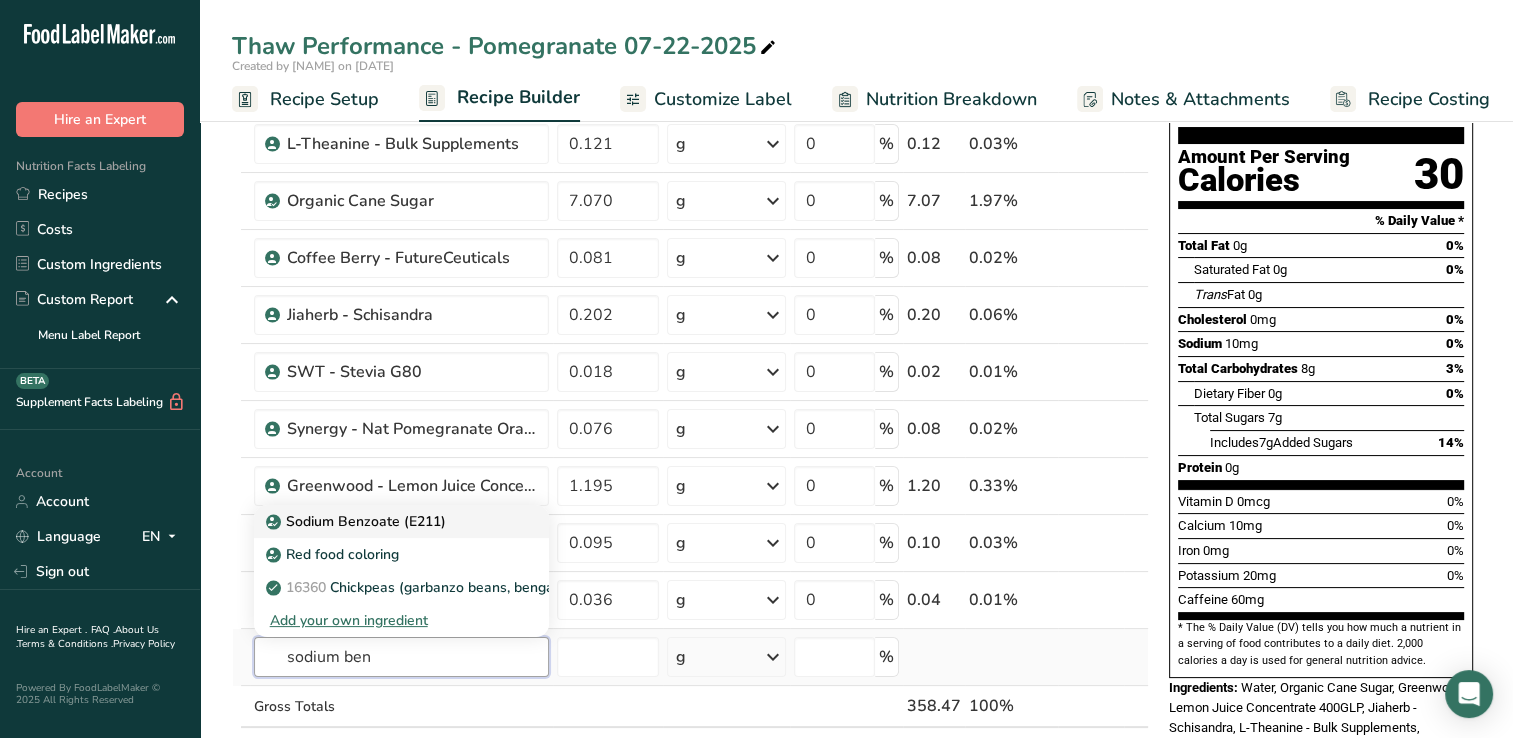 type on "sodium ben" 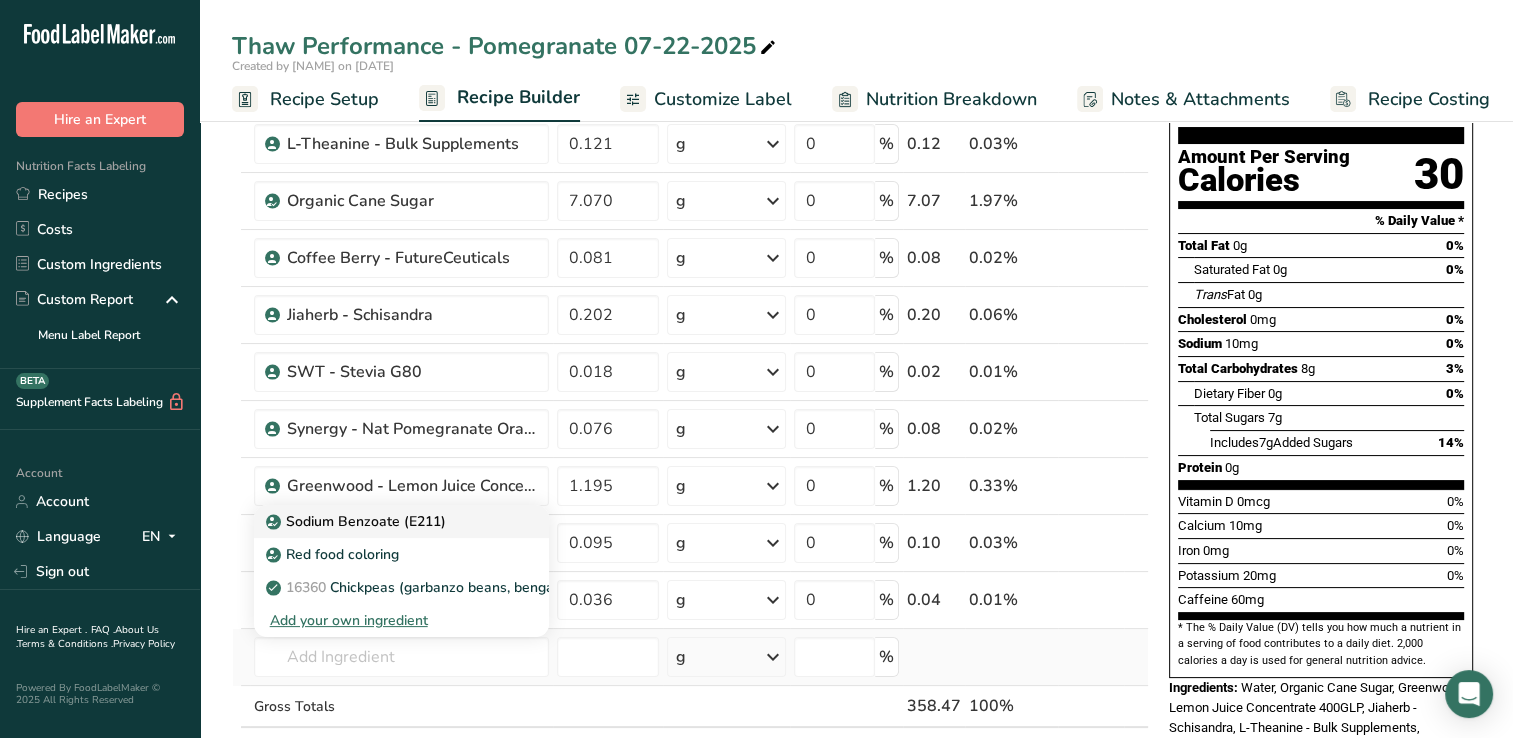 click on "Sodium Benzoate (E211)" at bounding box center (385, 521) 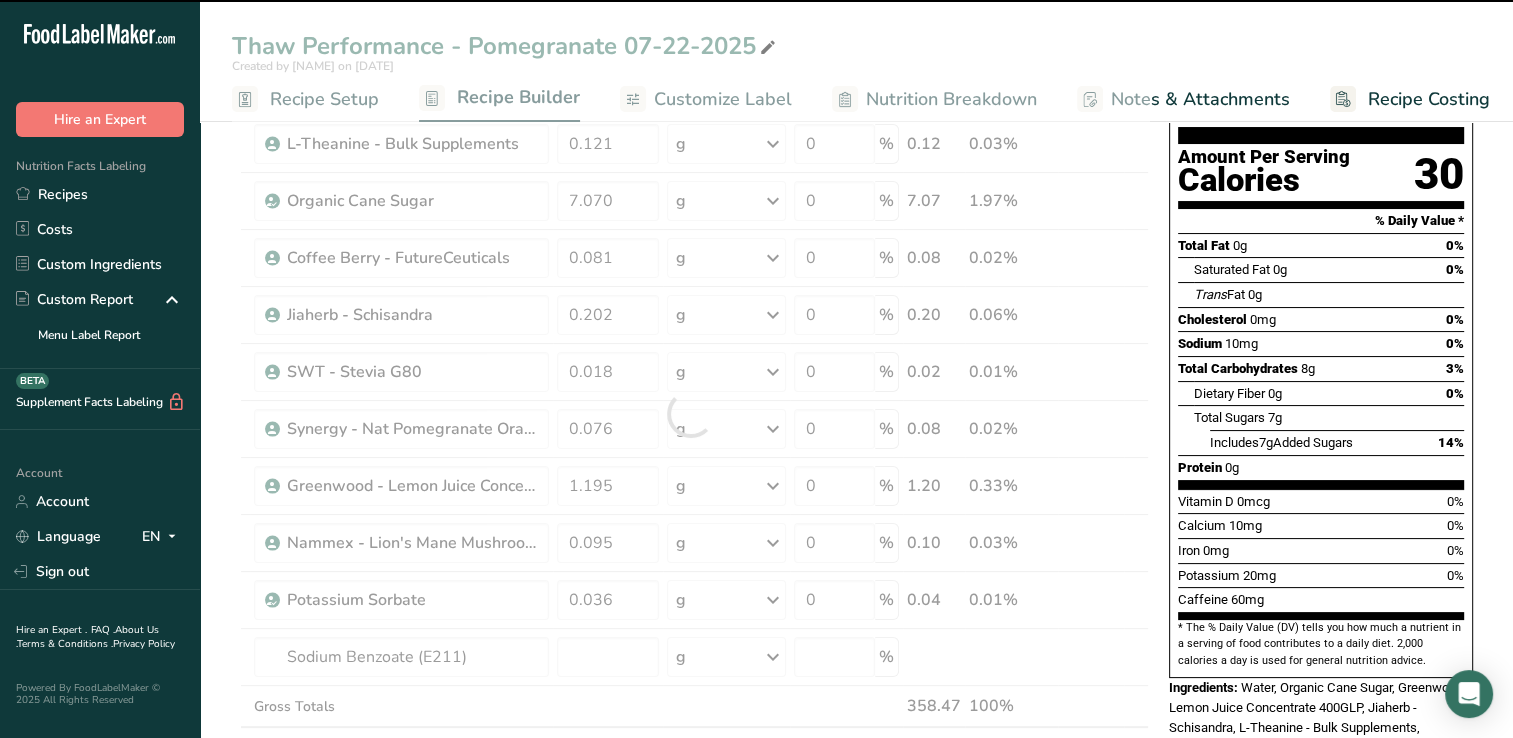 type on "0" 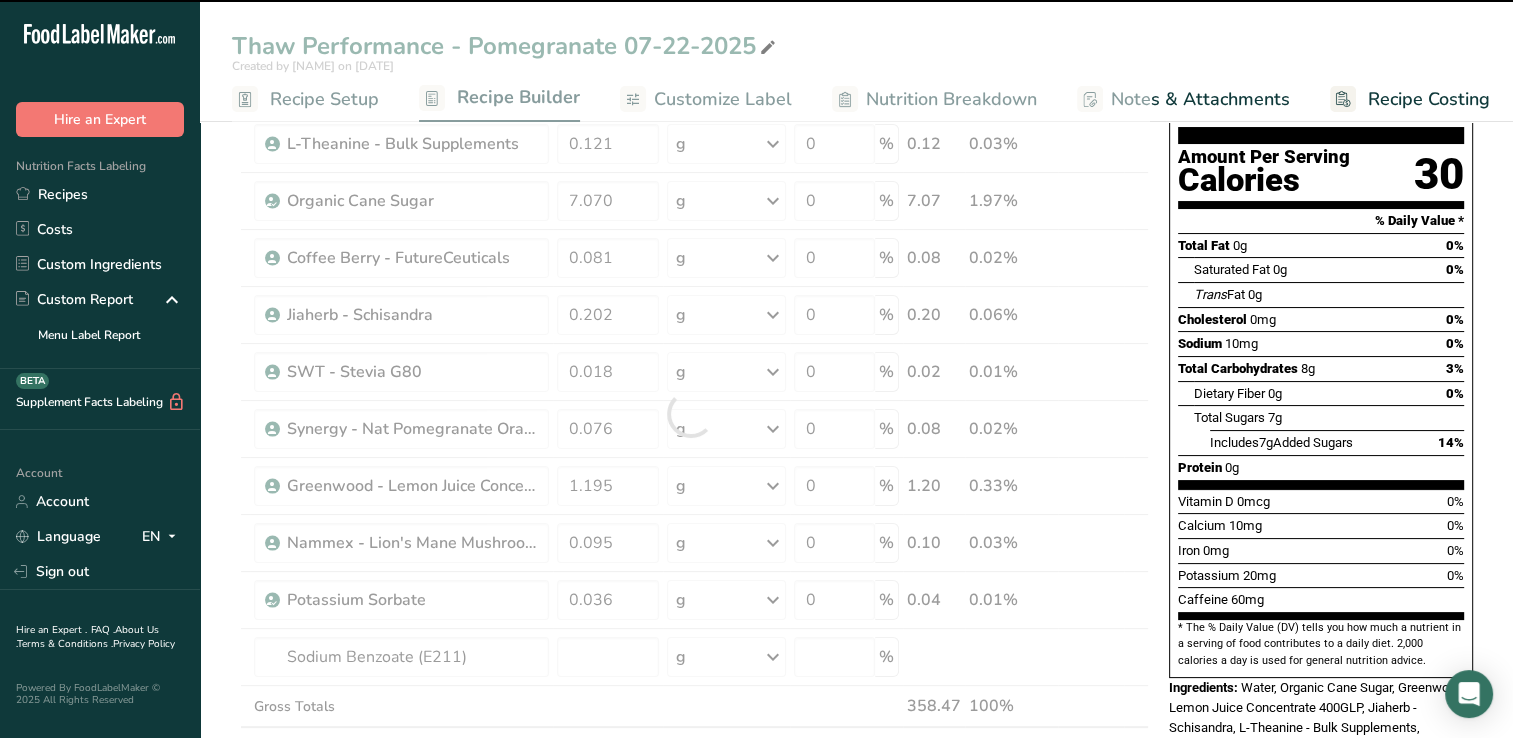 type on "0" 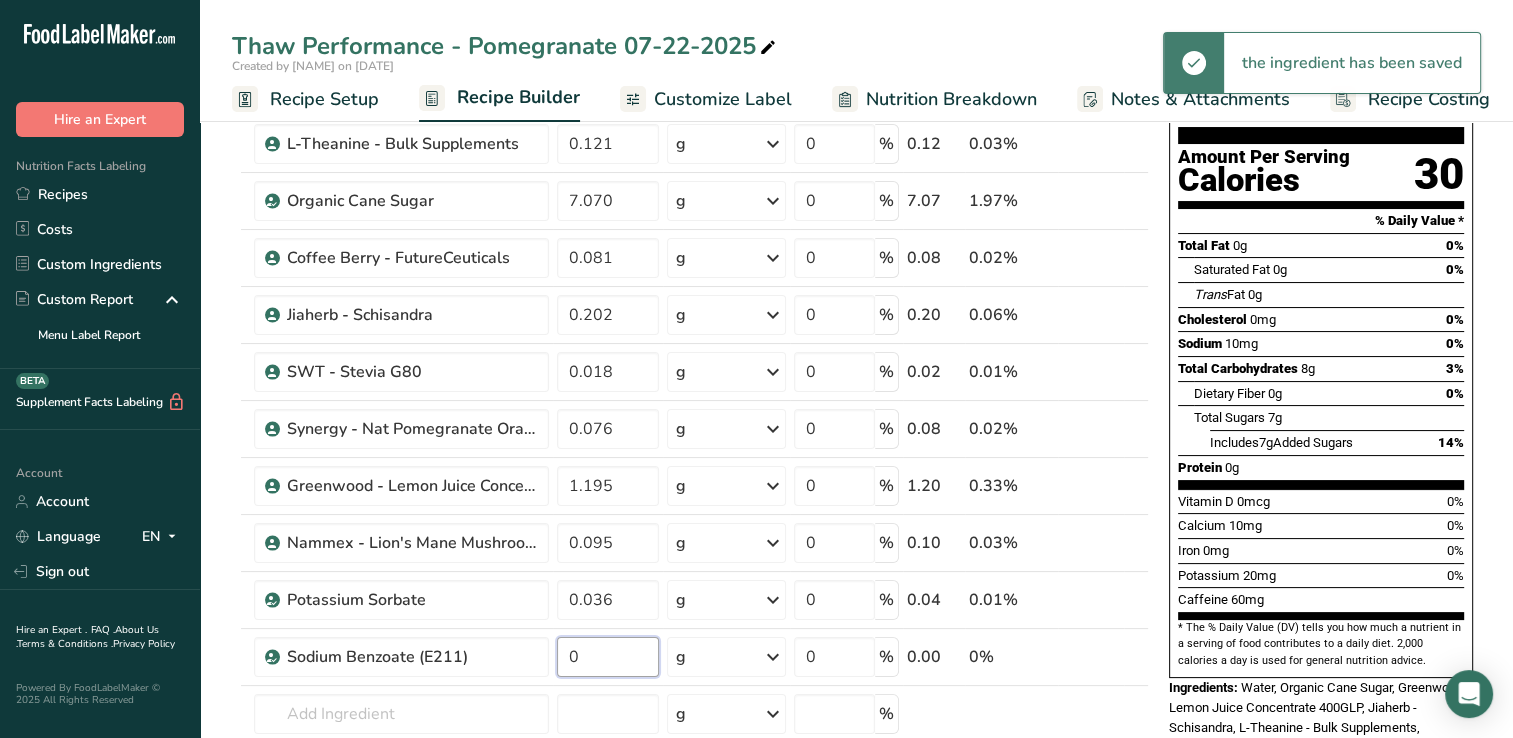 click on "0" at bounding box center [608, 657] 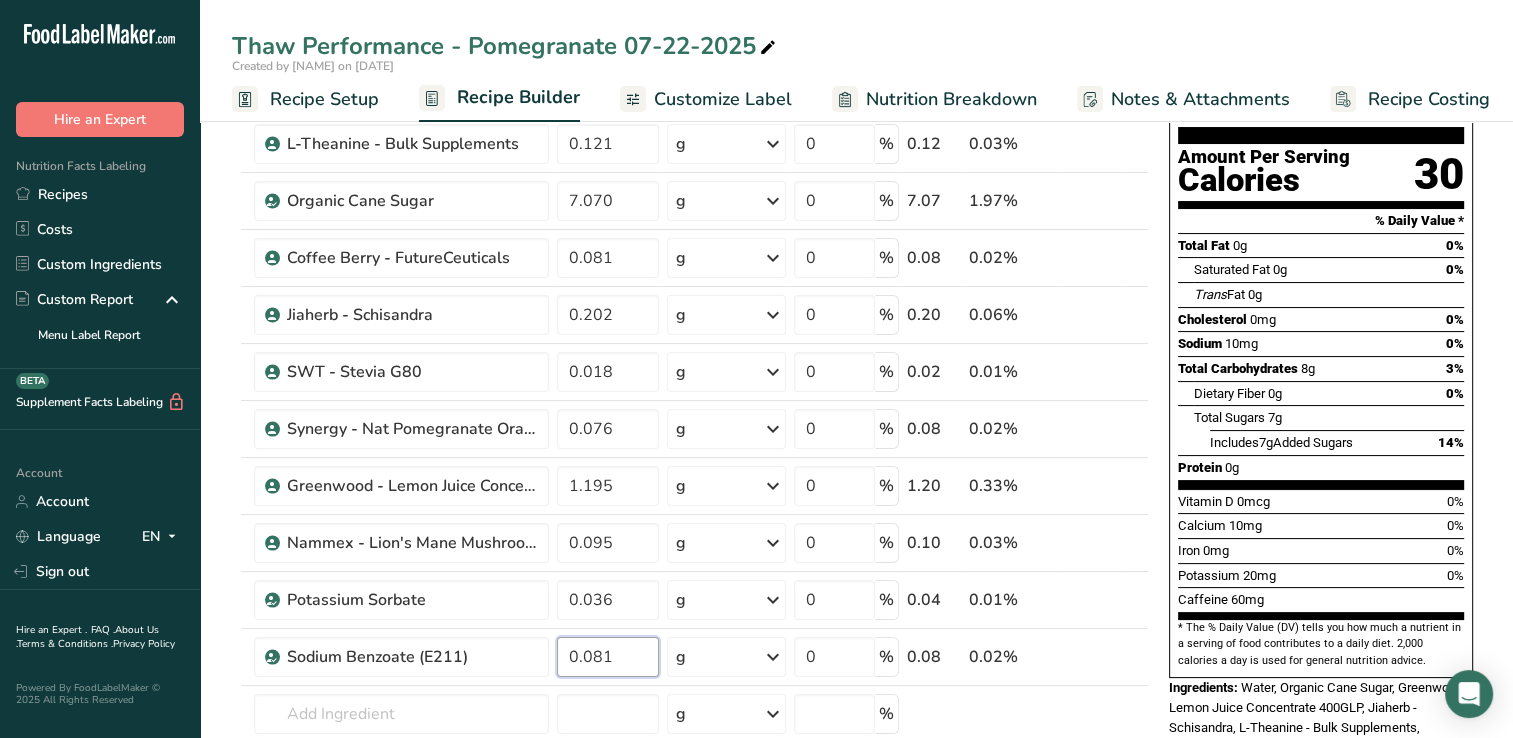 type on "0.081" 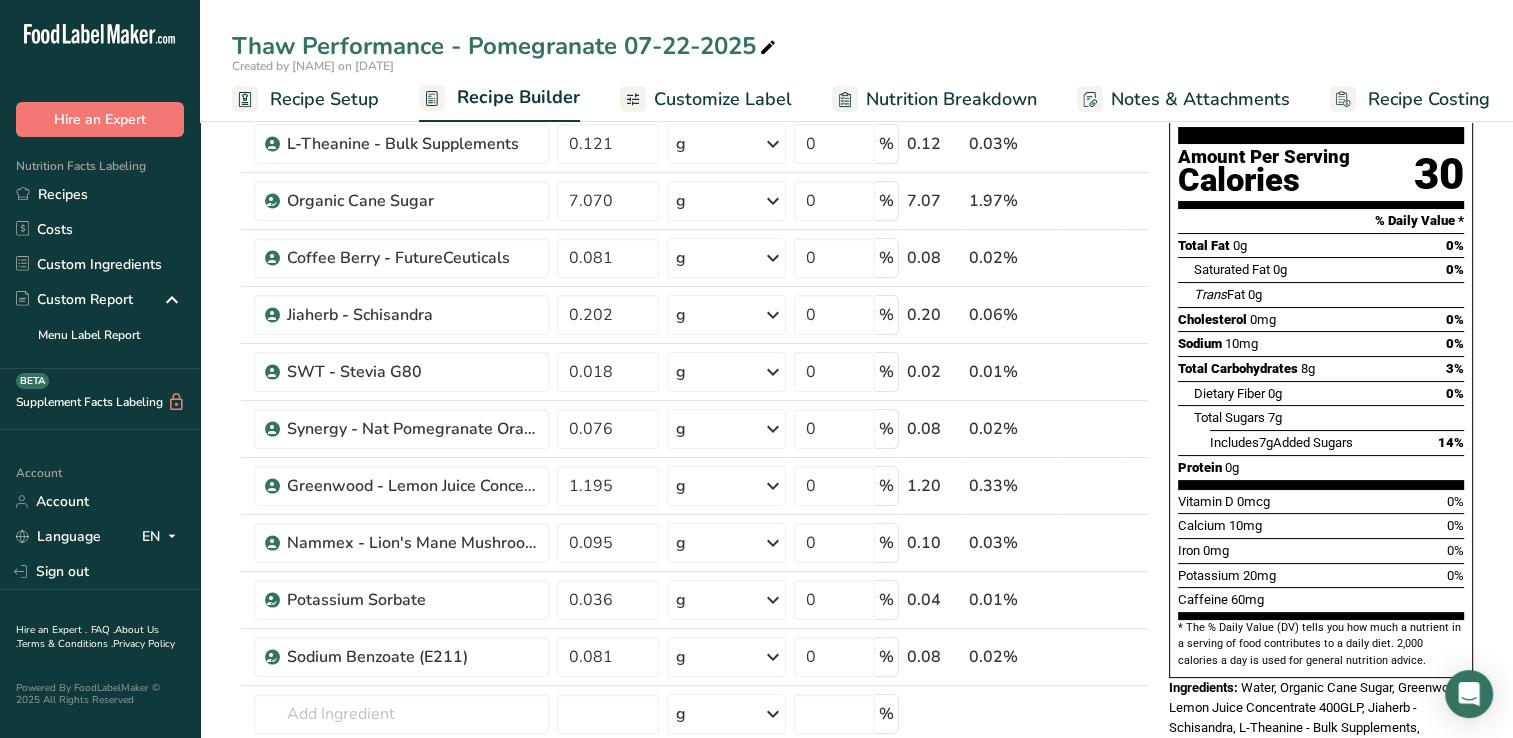 click on "* The % Daily Value (DV) tells you how much a nutrient in a serving of food contributes to a daily diet. 2,000 calories a day is used for general nutrition advice." at bounding box center (1321, 644) 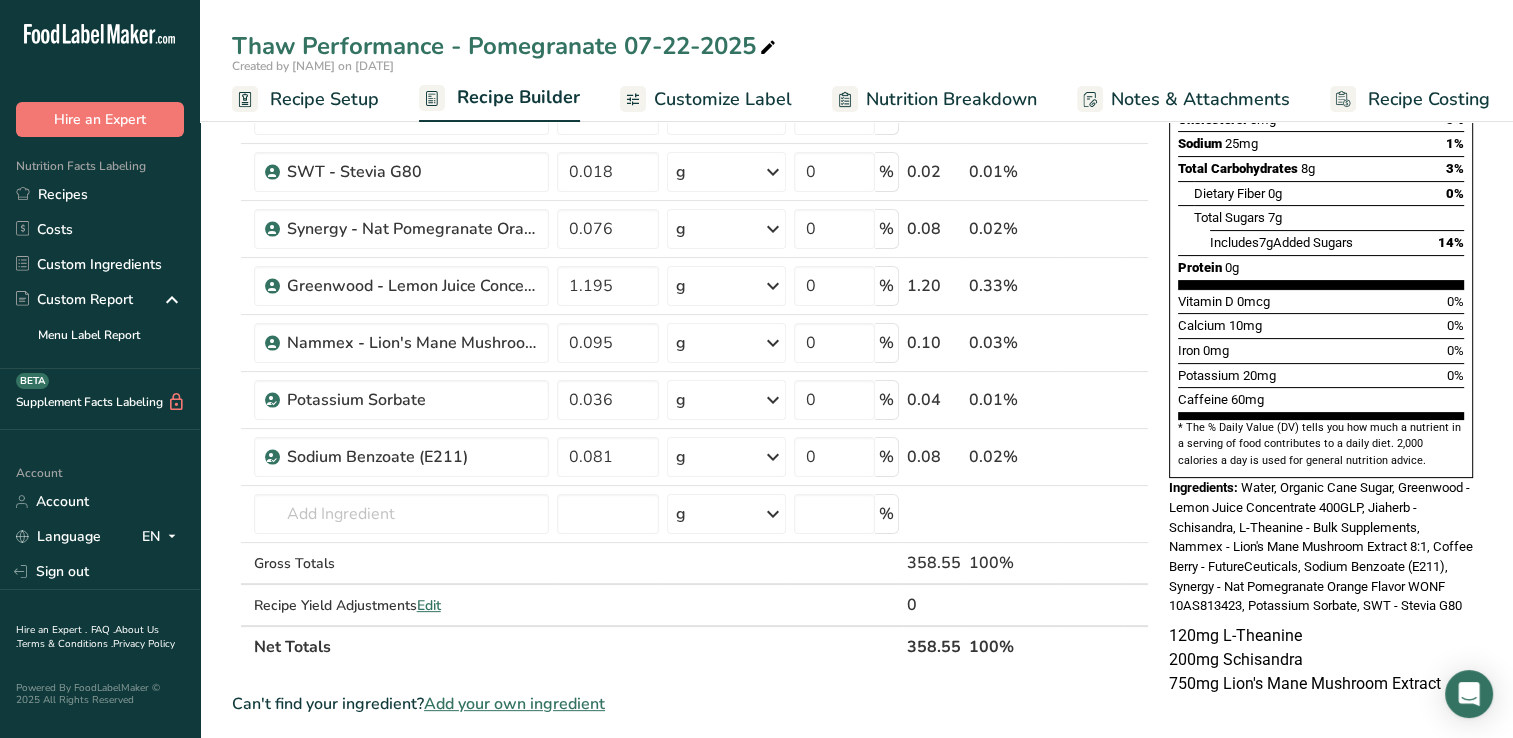 scroll, scrollTop: 0, scrollLeft: 0, axis: both 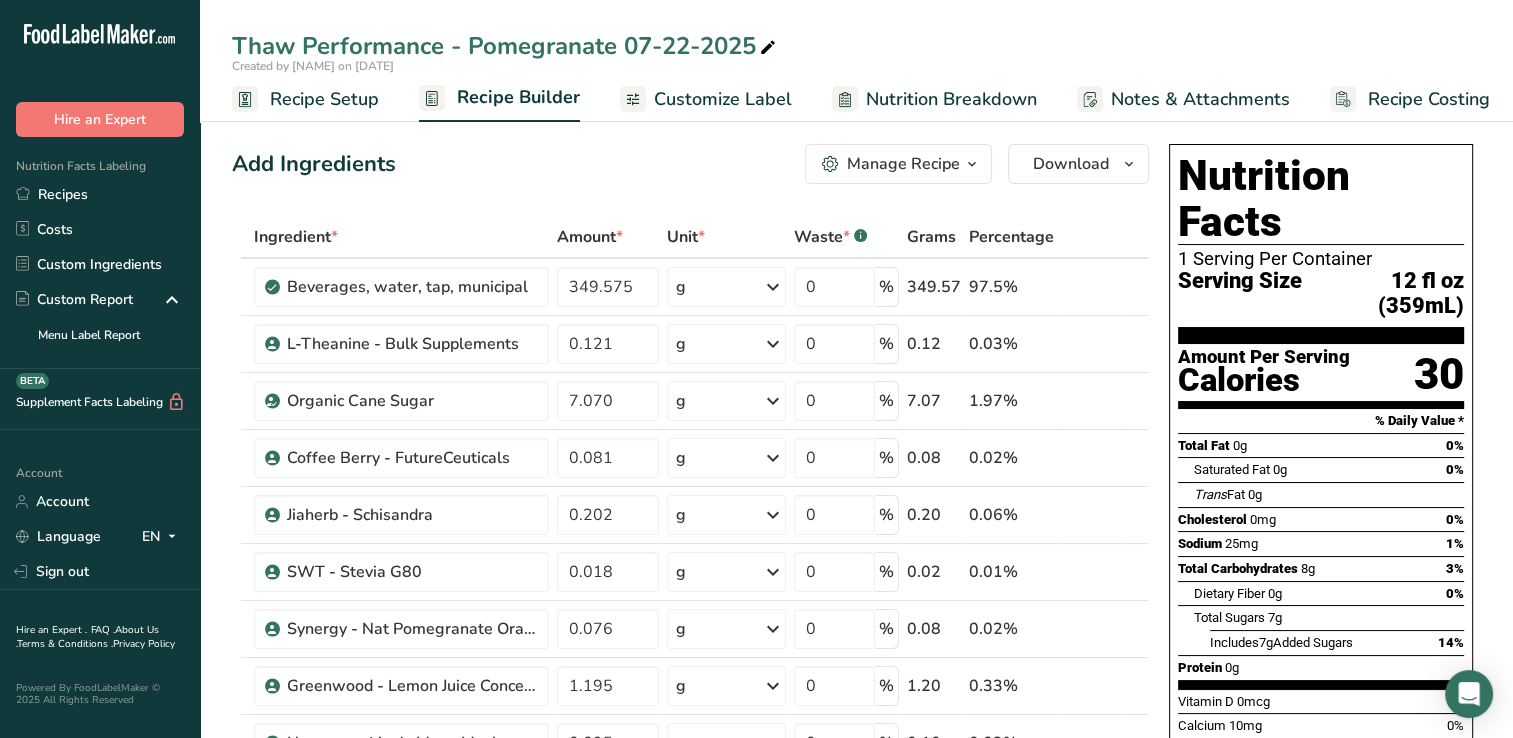 click on "Customize Label" at bounding box center (706, 99) 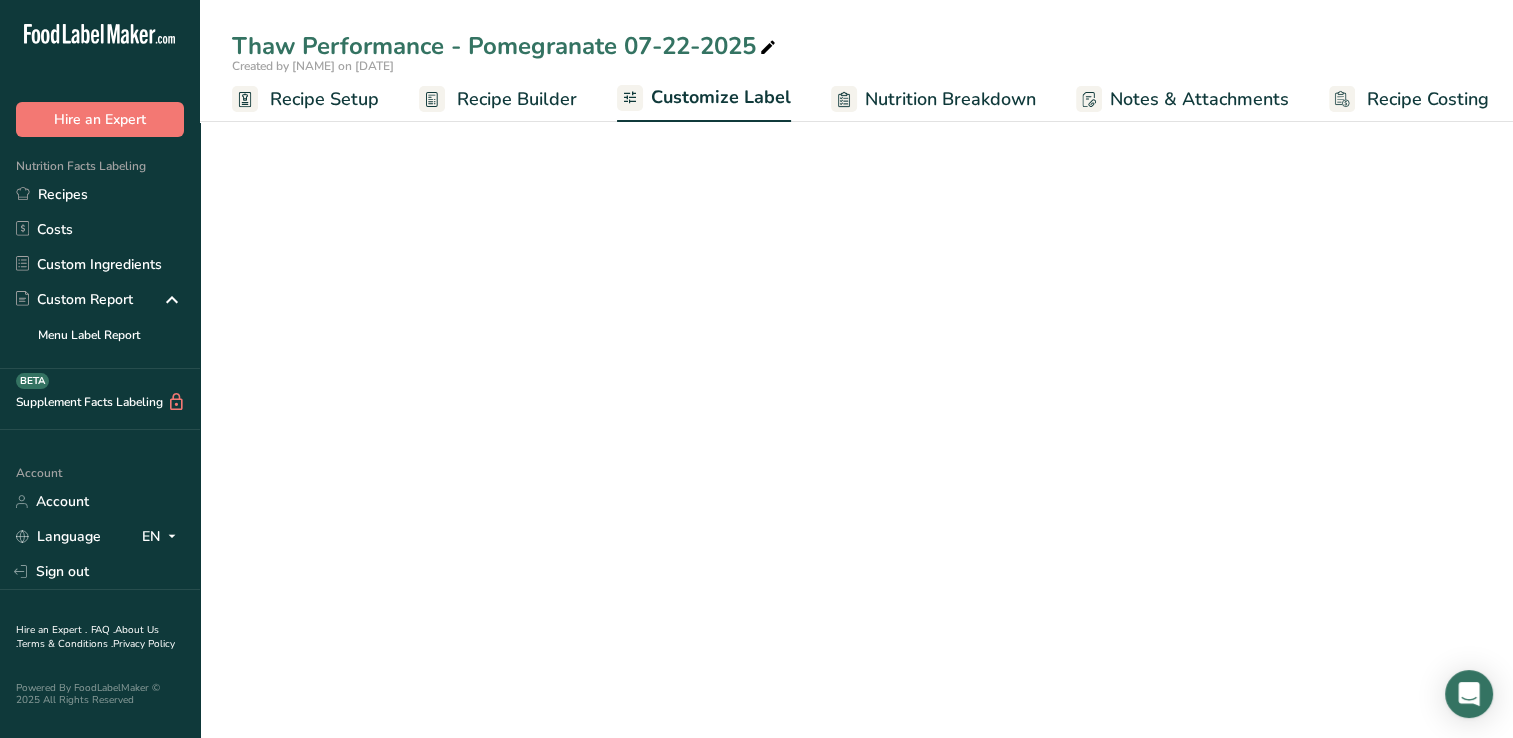scroll, scrollTop: 0, scrollLeft: 8, axis: horizontal 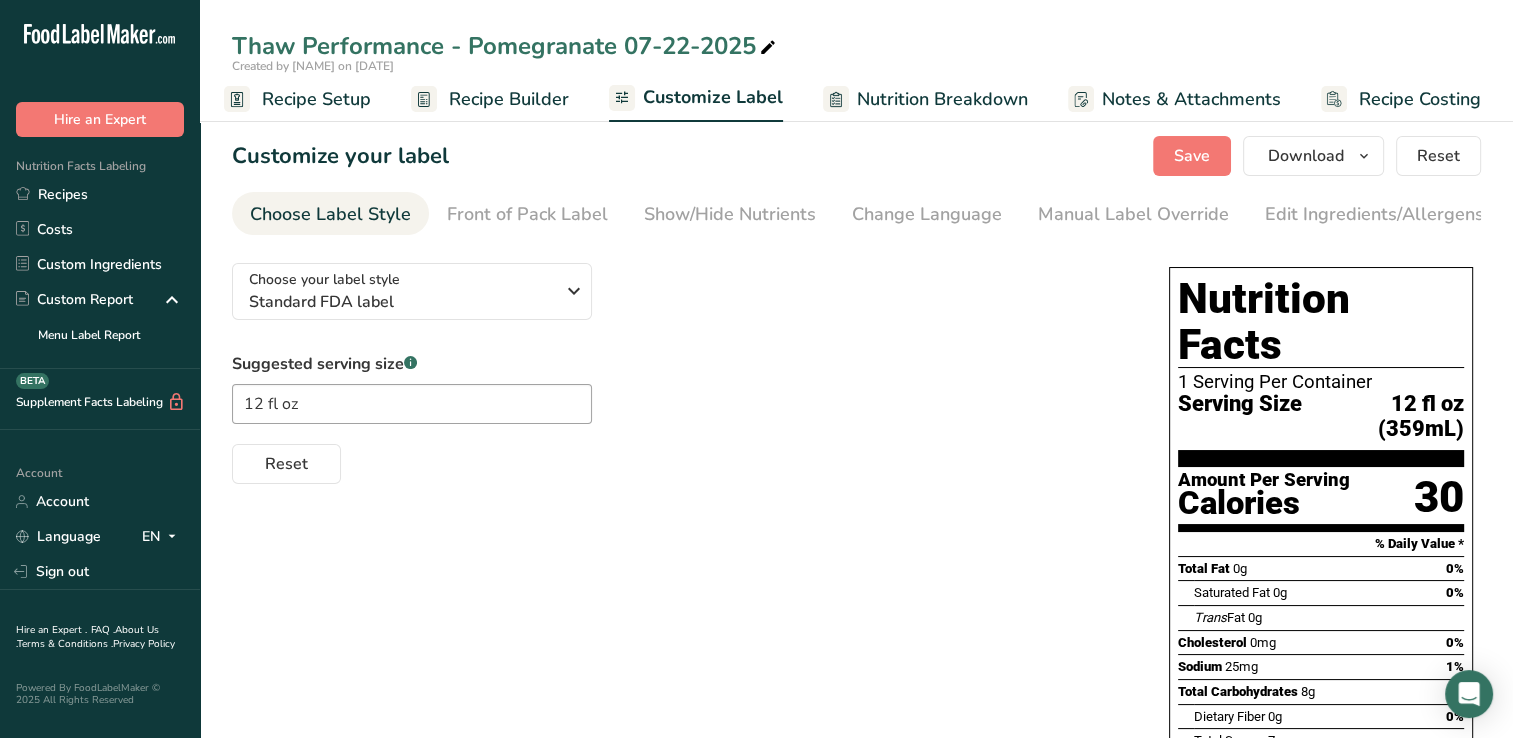 click on "Recipe Setup" at bounding box center (316, 99) 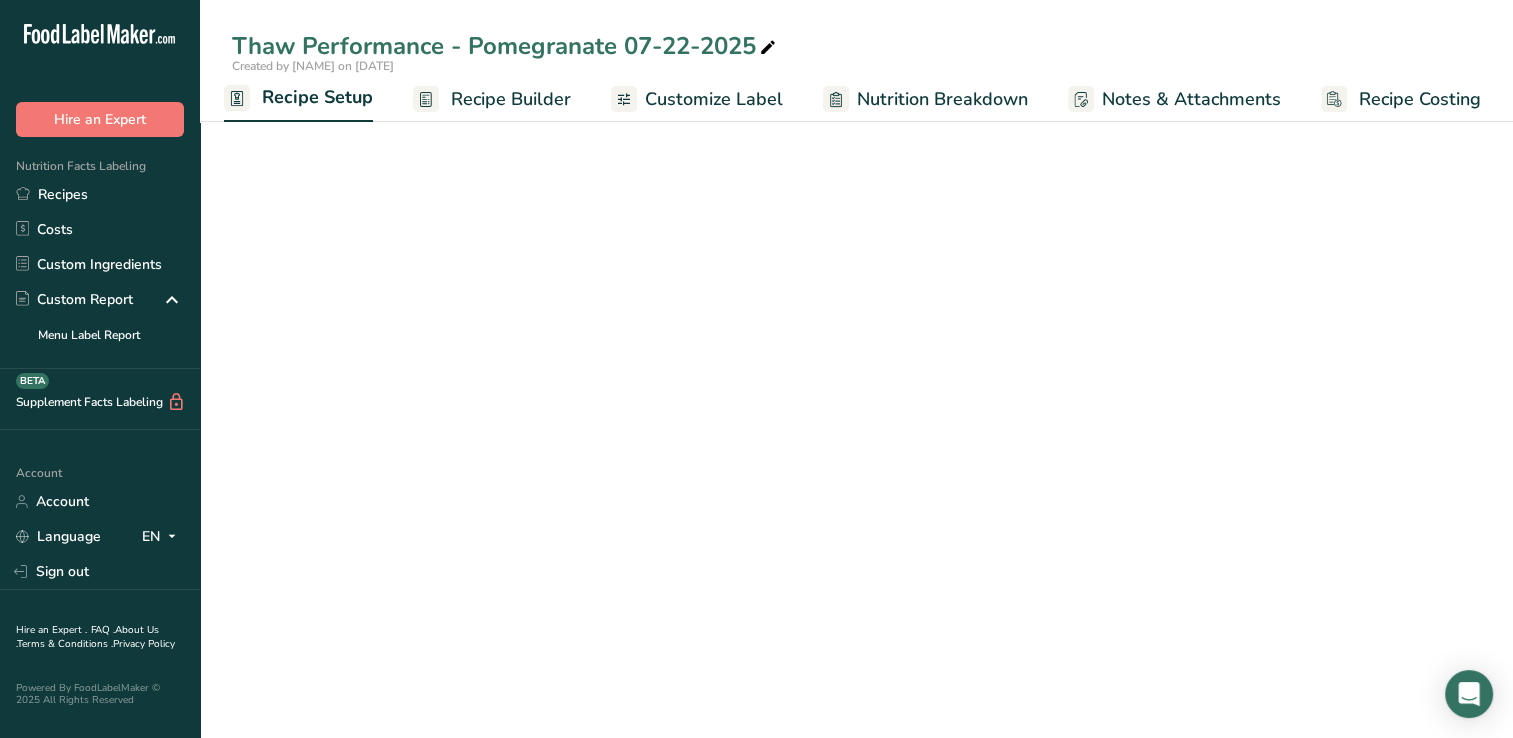 scroll, scrollTop: 0, scrollLeft: 7, axis: horizontal 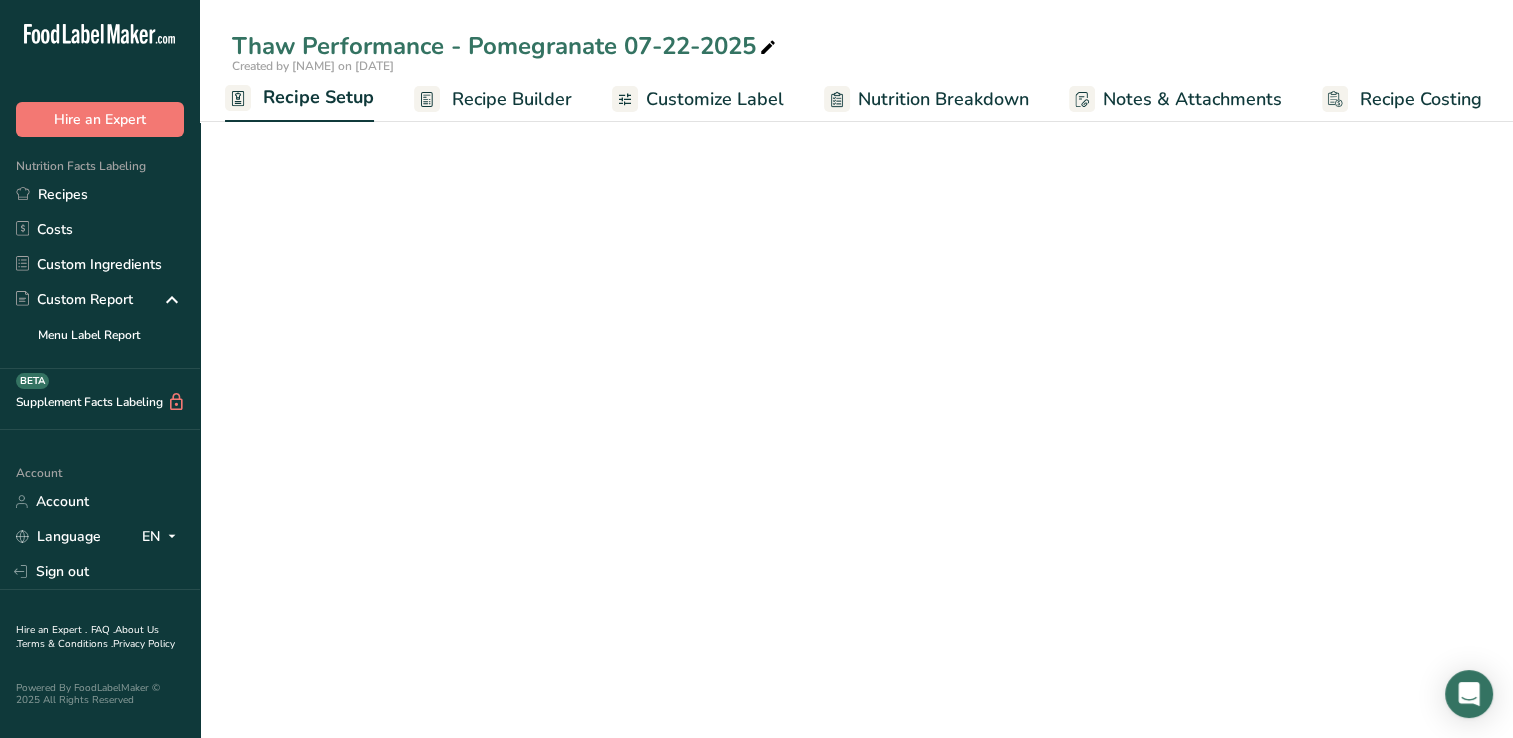 select on "22" 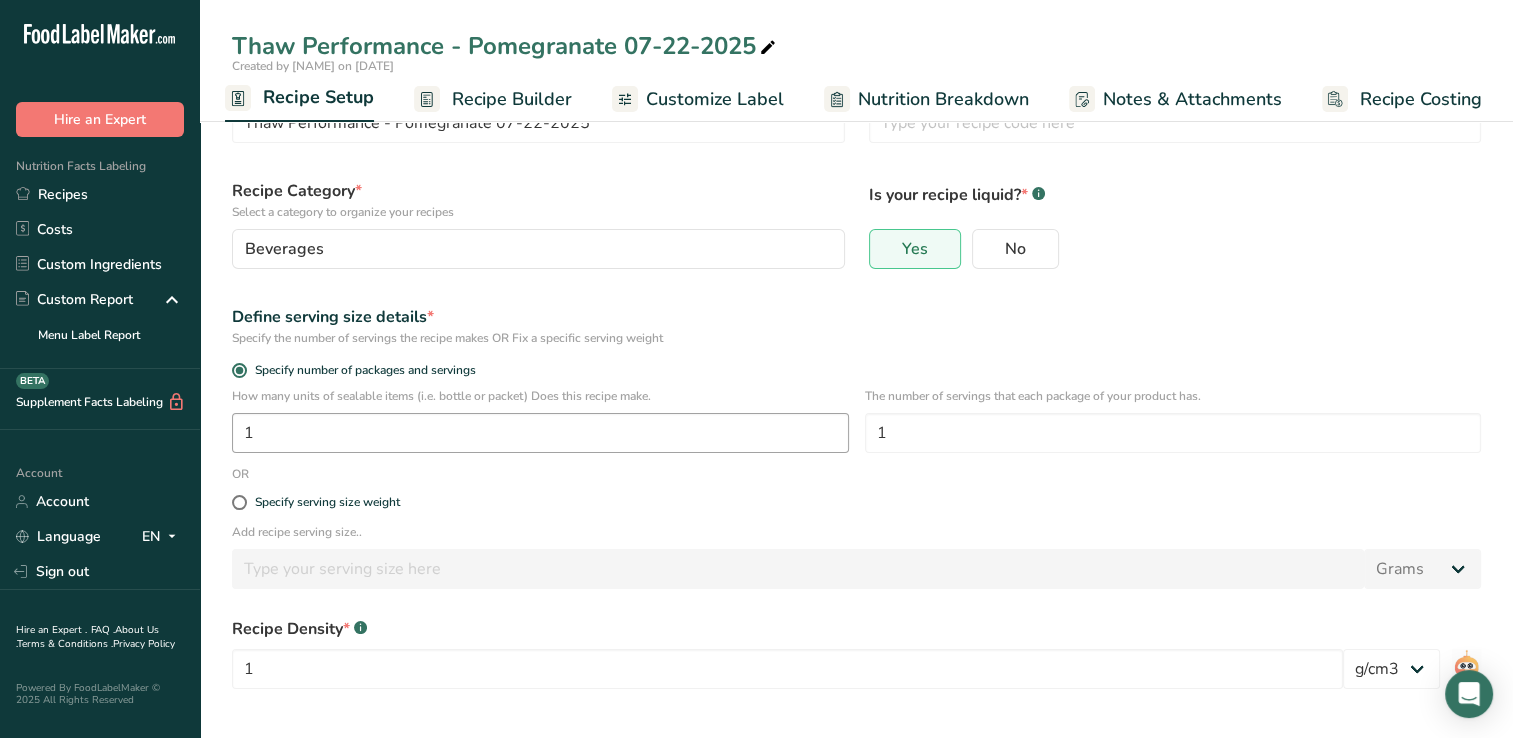 scroll, scrollTop: 160, scrollLeft: 0, axis: vertical 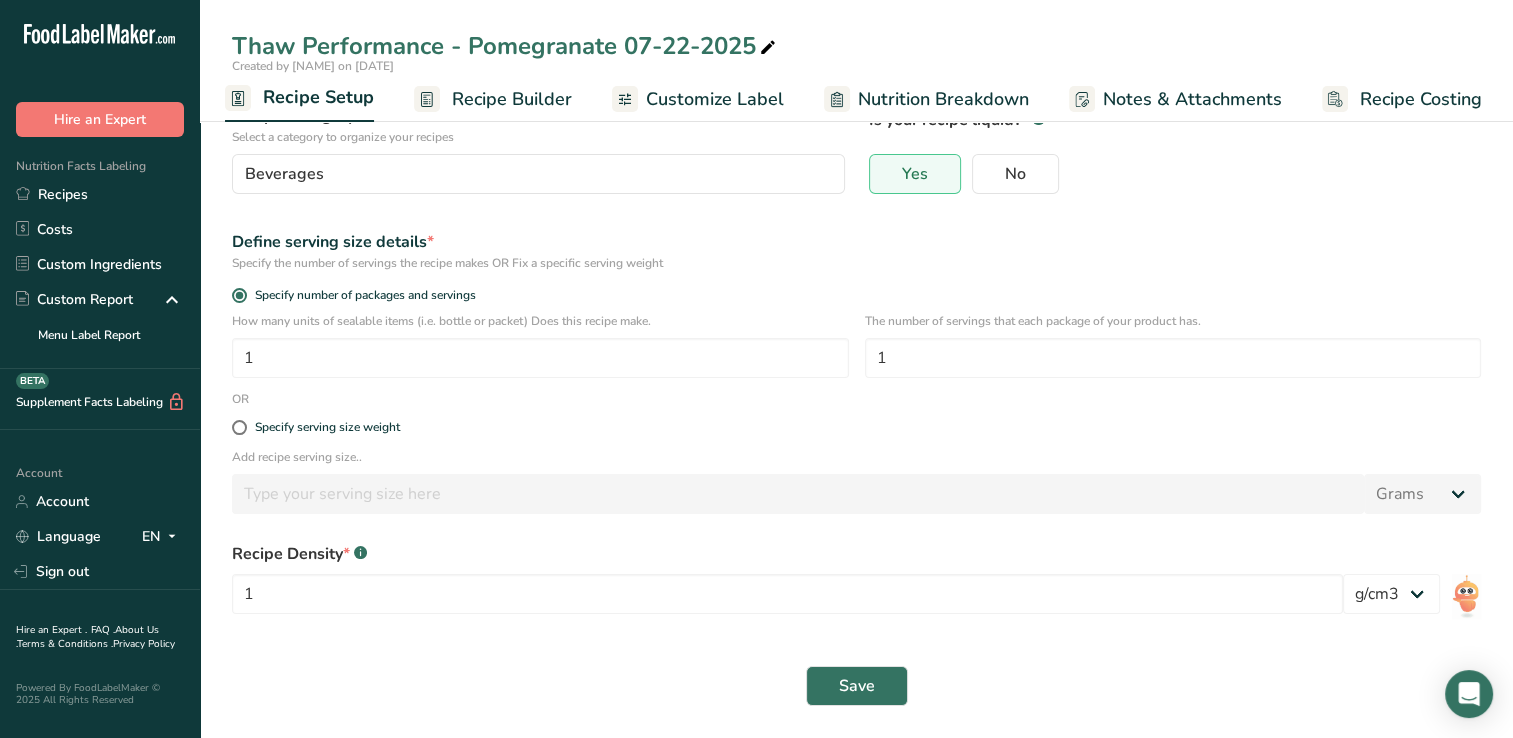 drag, startPoint x: 235, startPoint y: 433, endPoint x: 249, endPoint y: 466, distance: 35.846897 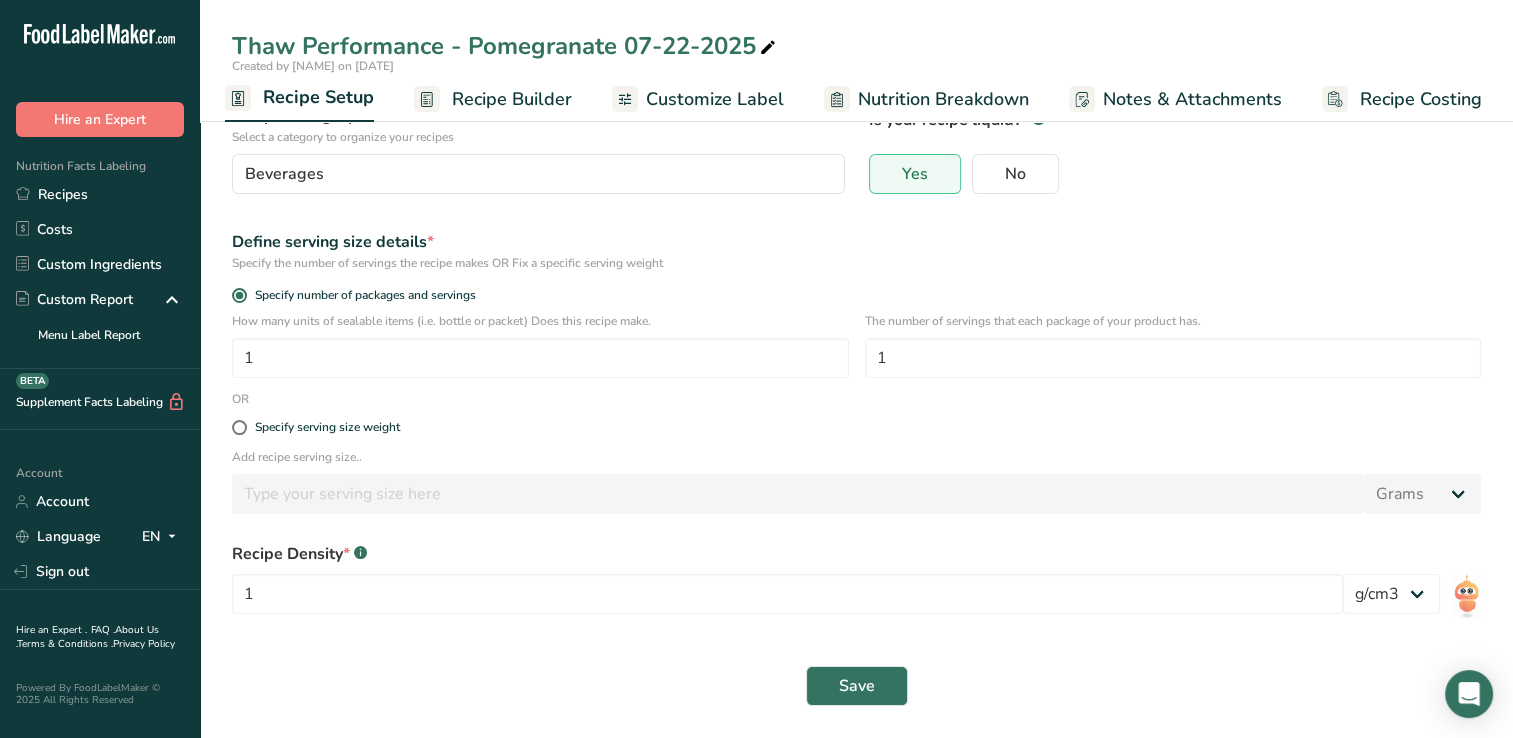 click at bounding box center [239, 427] 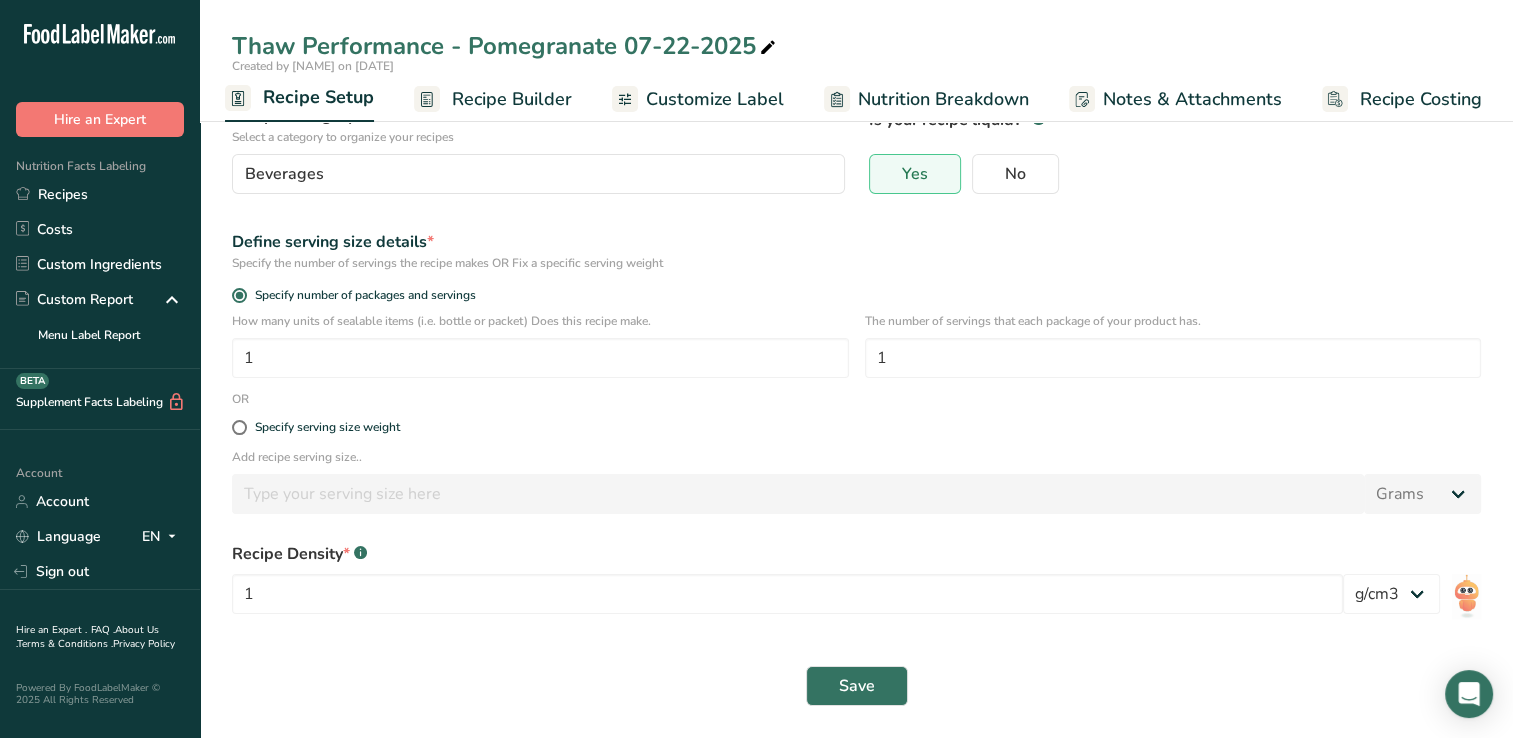 click on "Specify serving size weight" at bounding box center [238, 427] 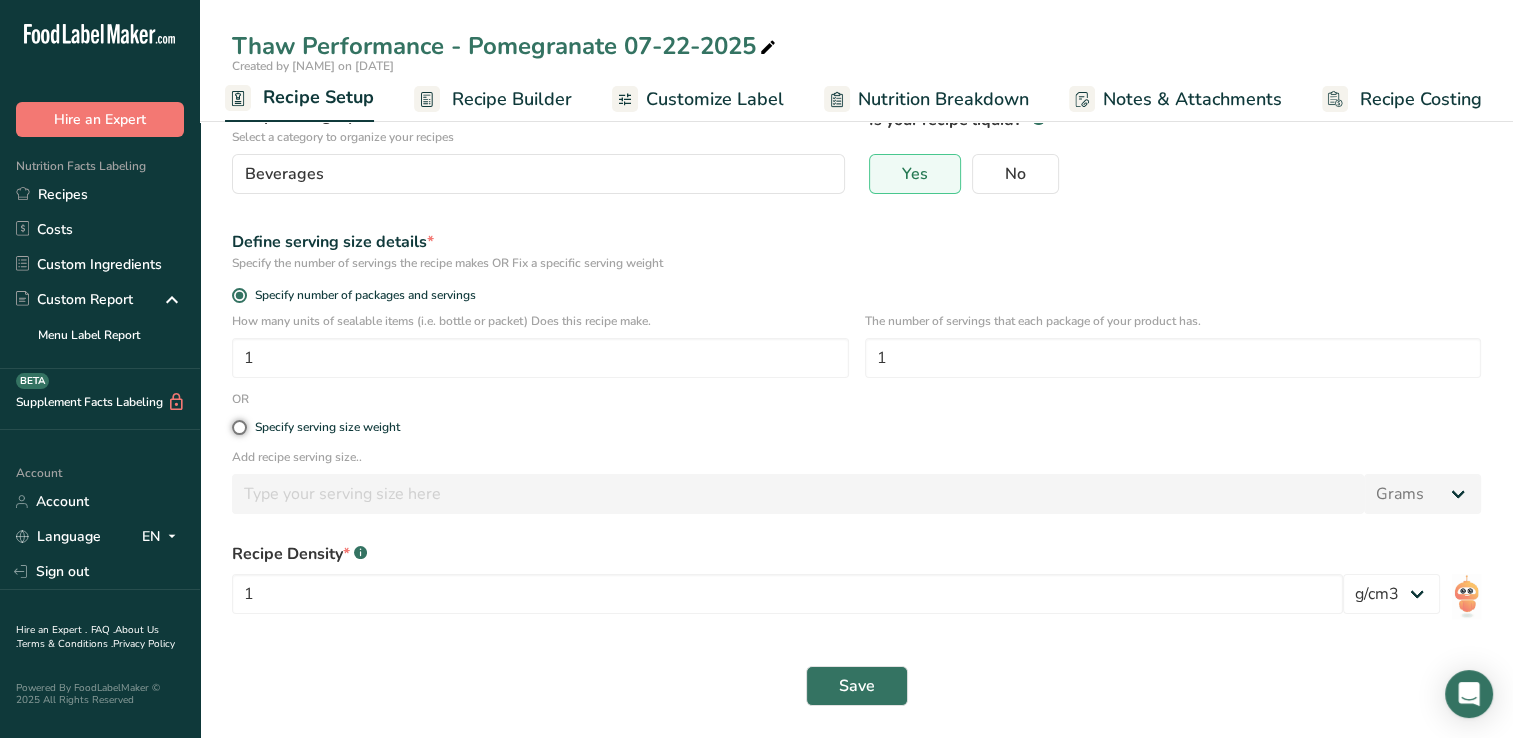 radio on "true" 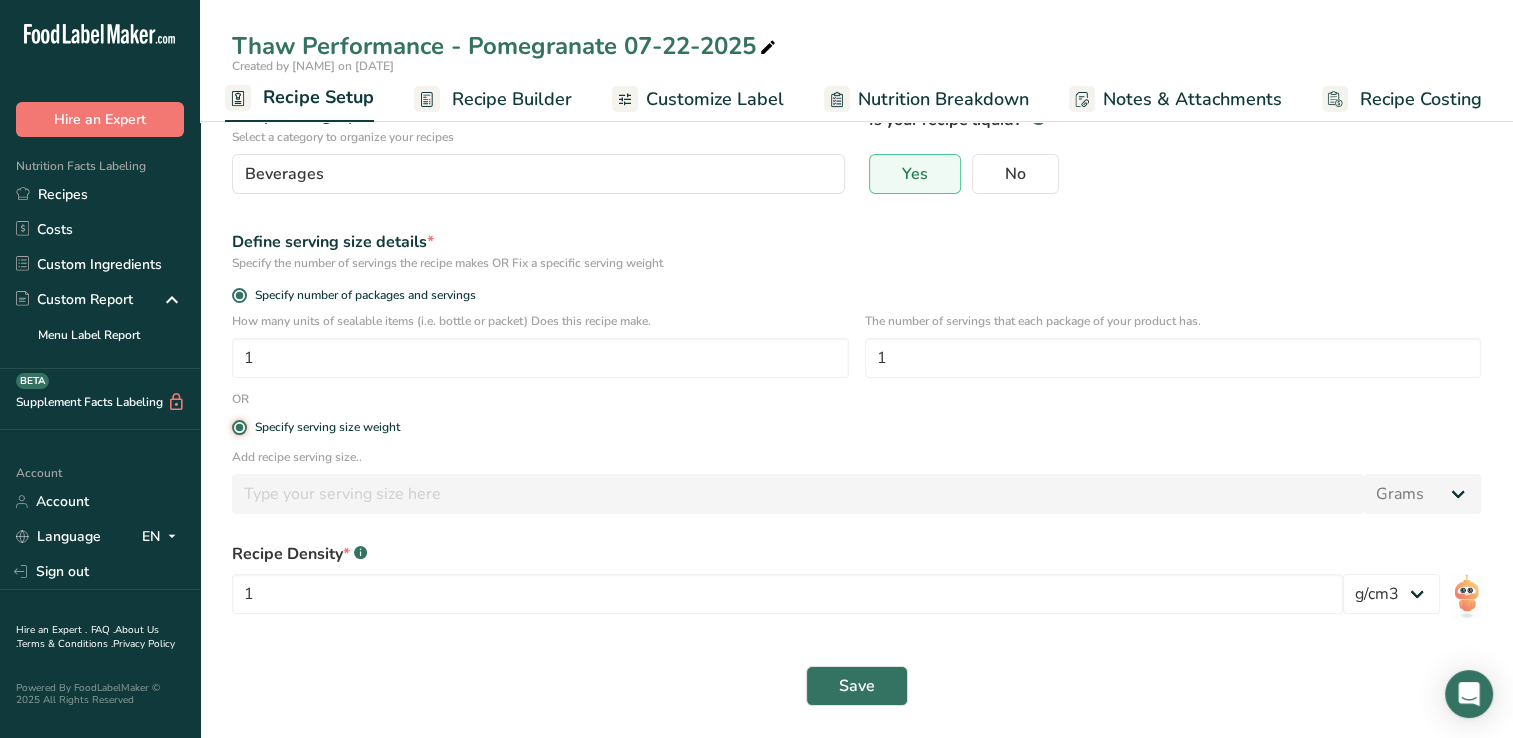 radio on "false" 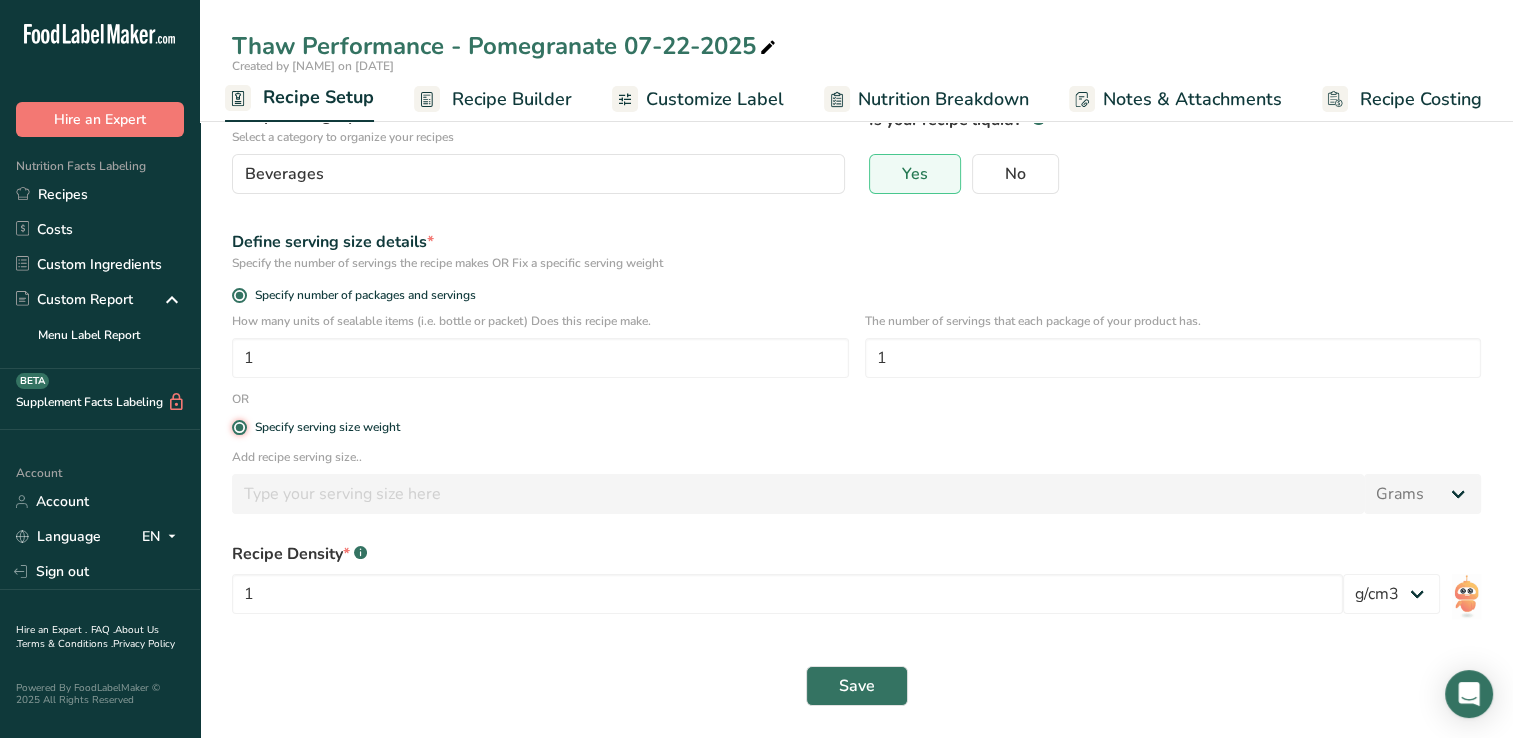 type 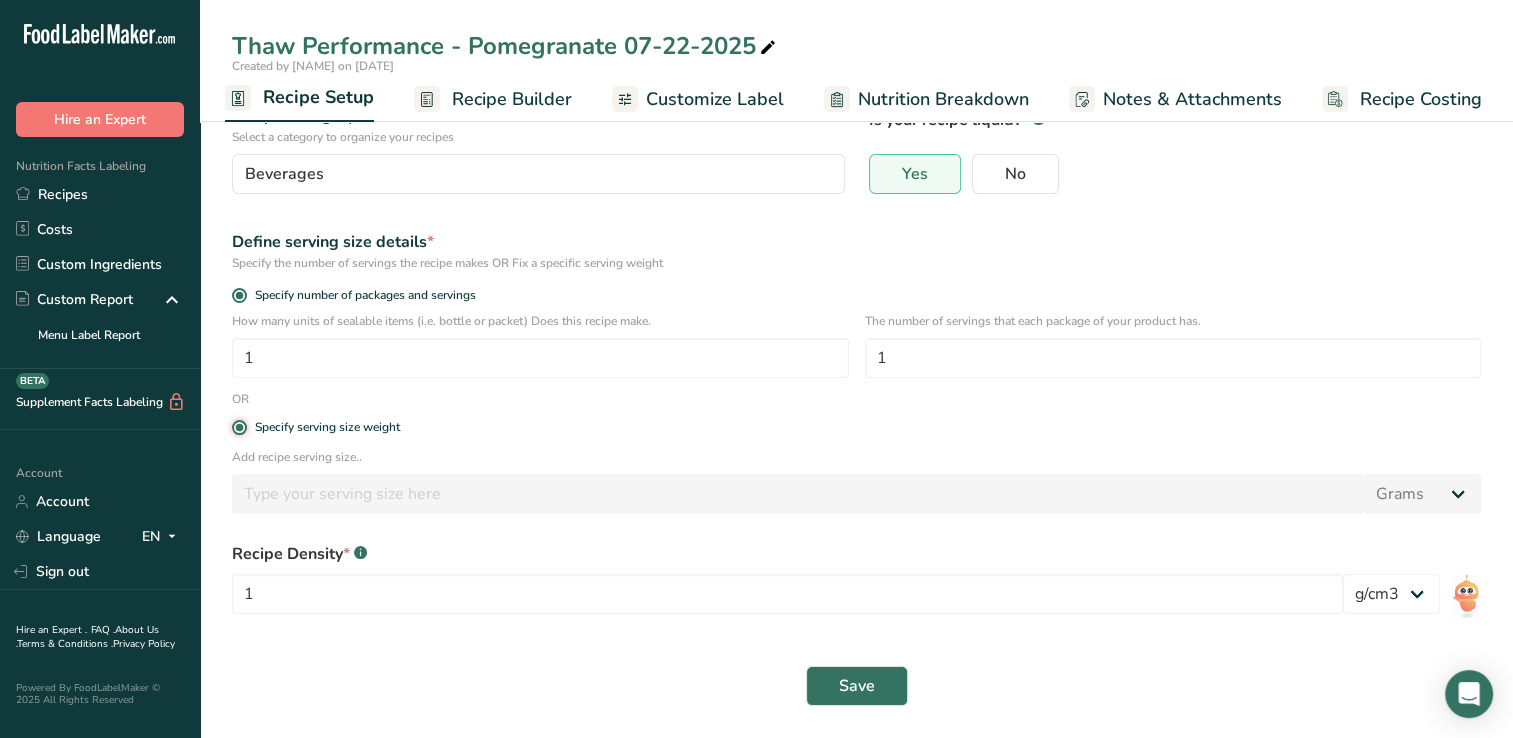 type 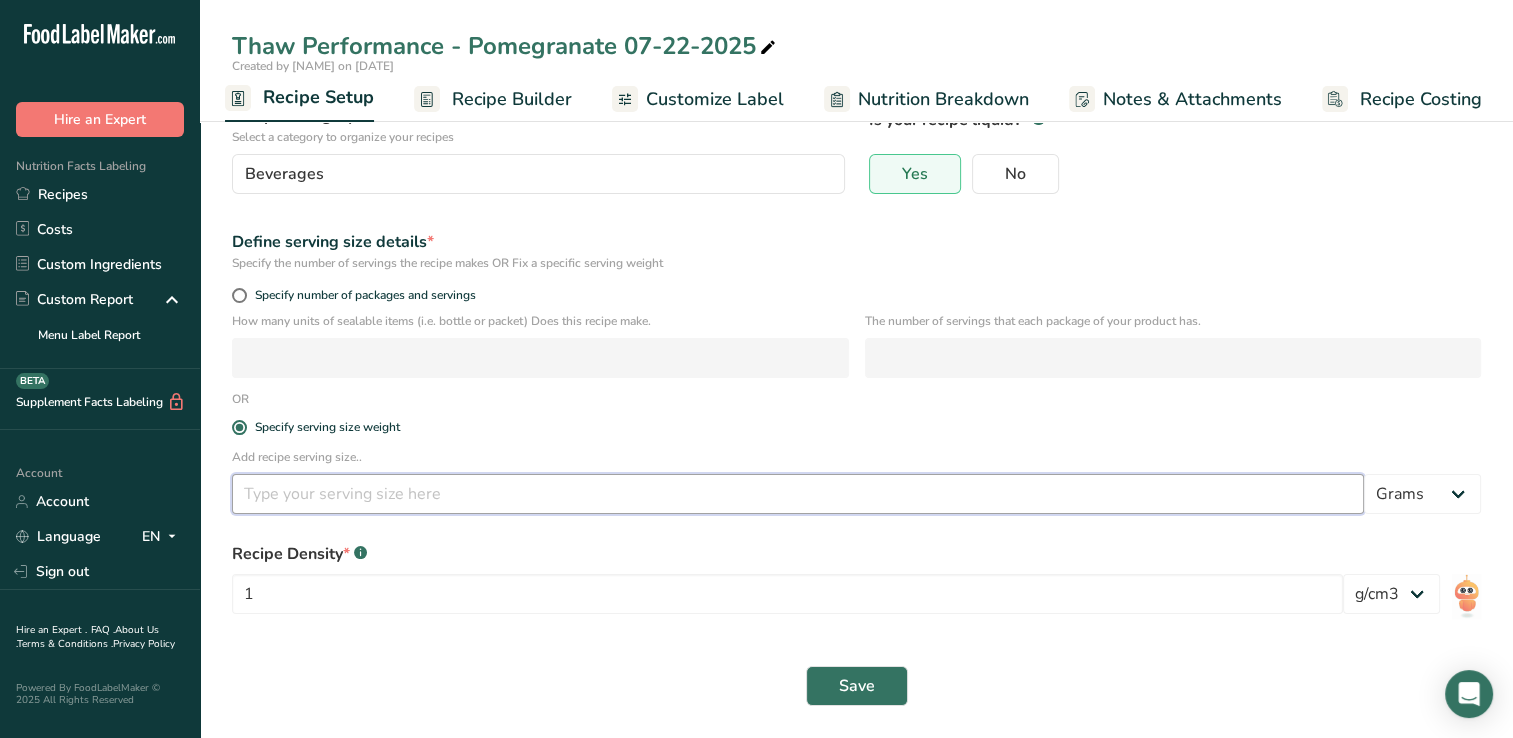 click at bounding box center [798, 494] 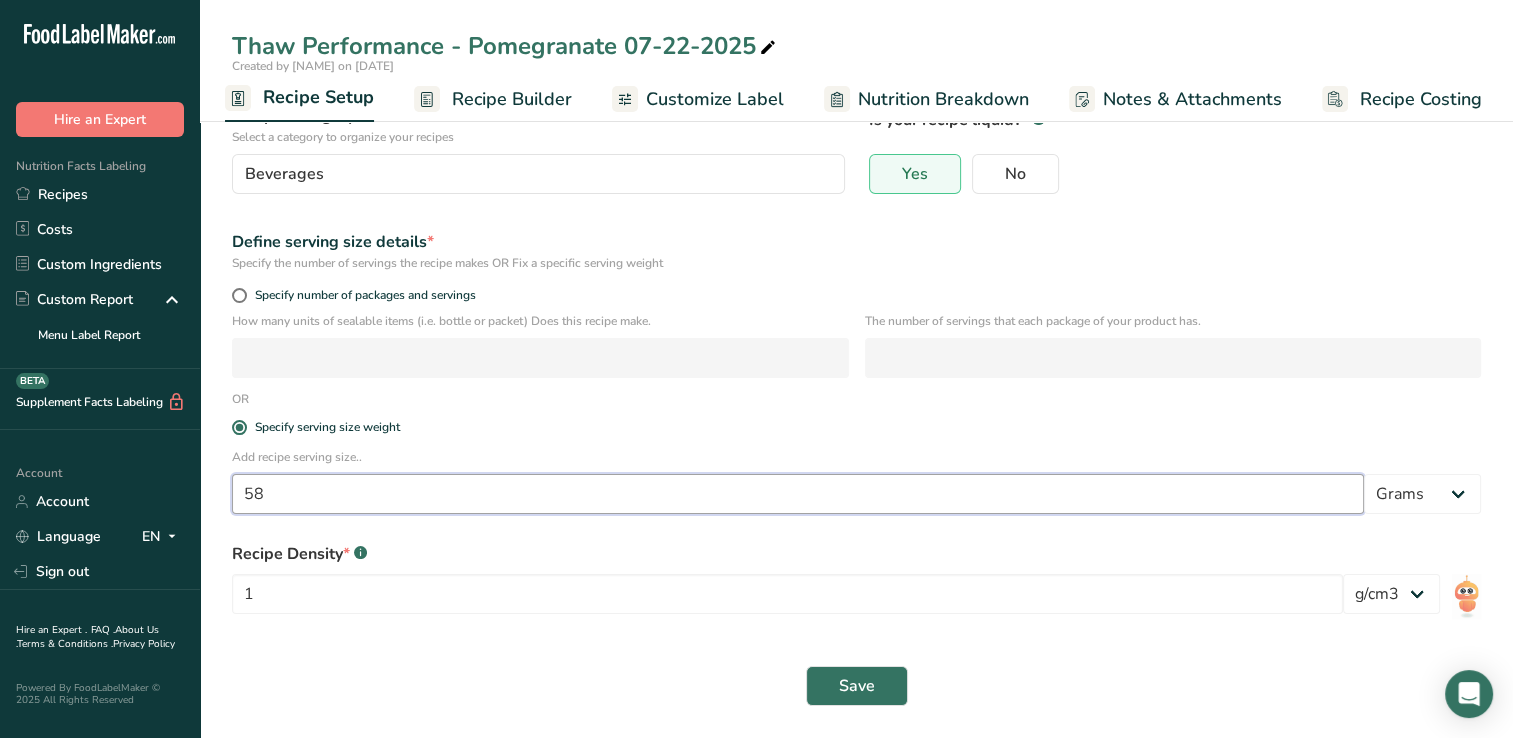 type on "5" 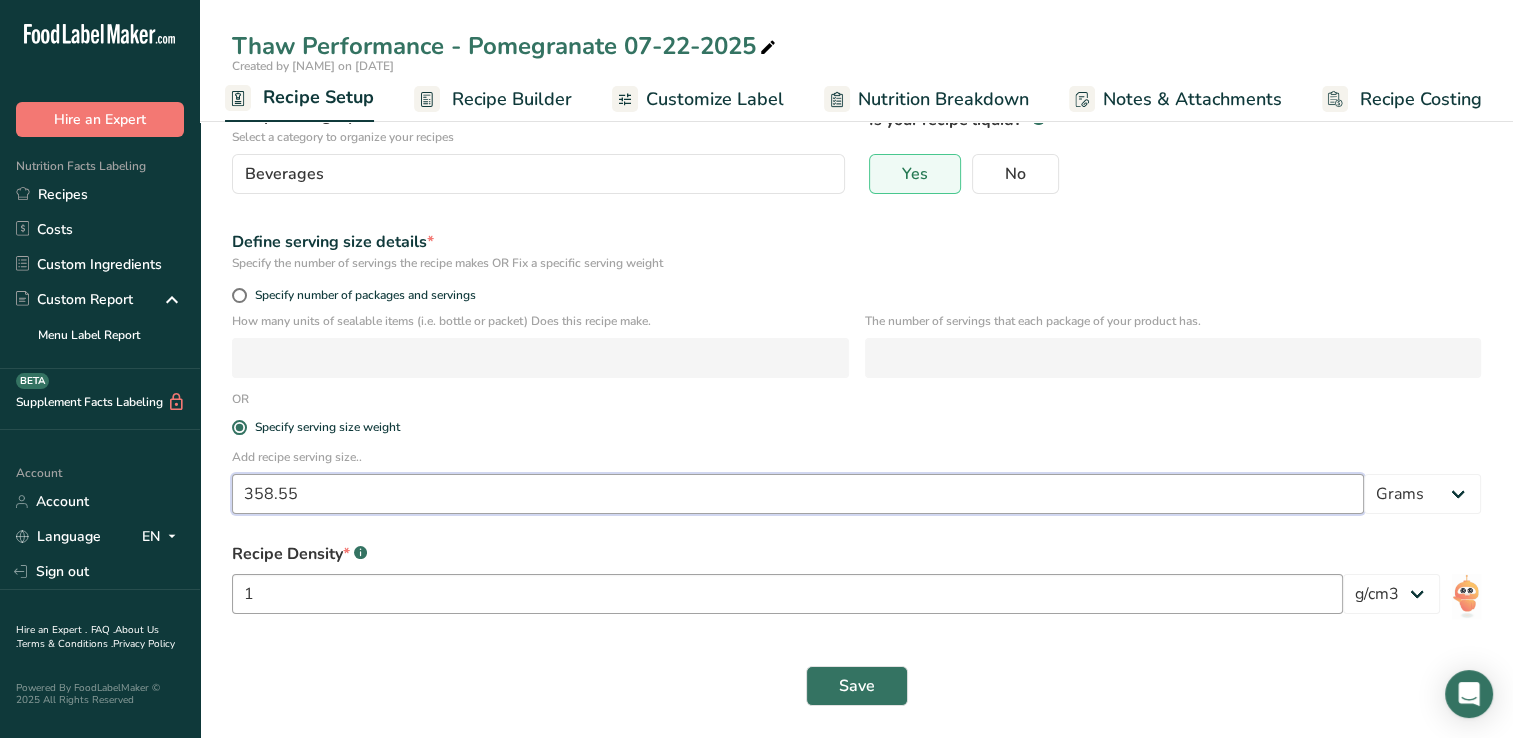 type on "358.55" 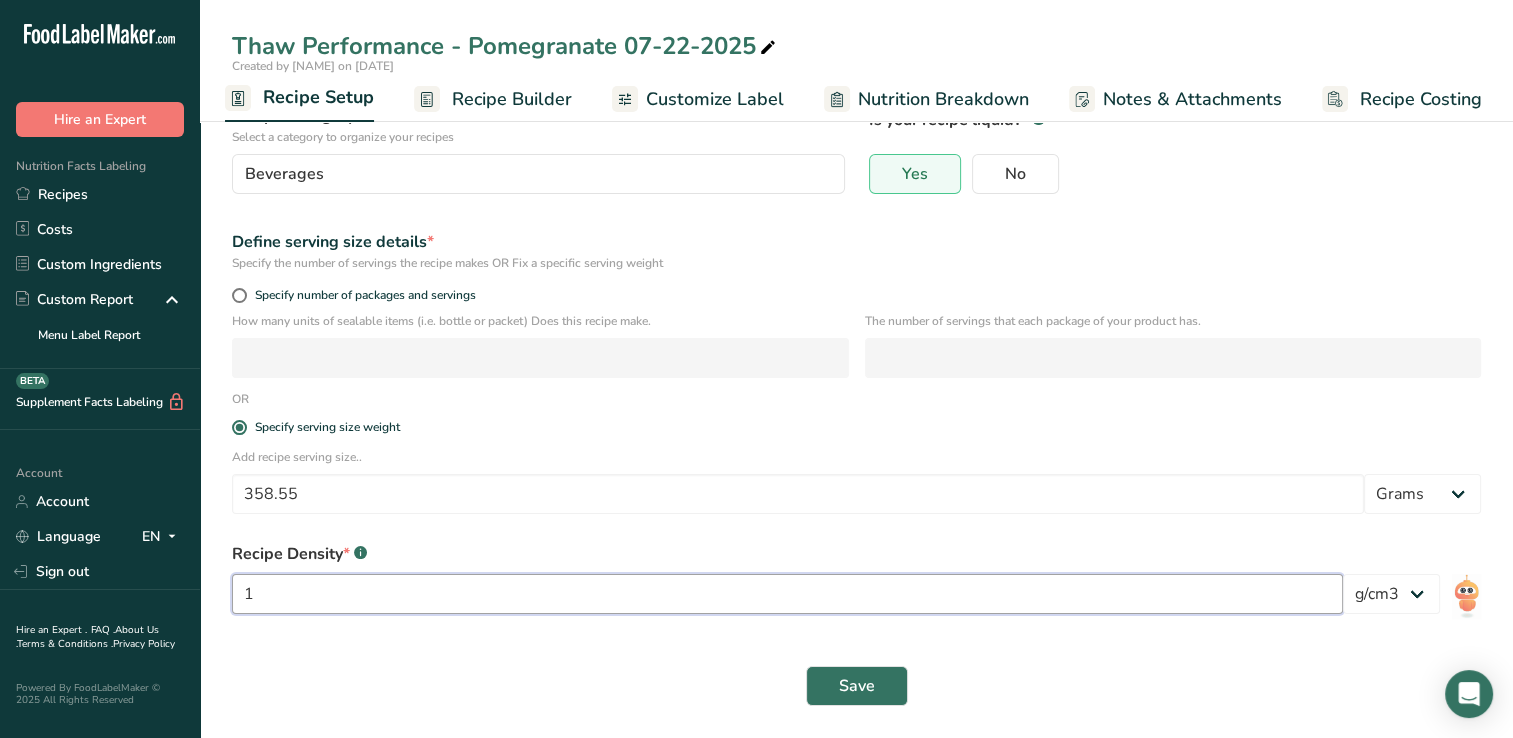 click on "1" at bounding box center (787, 594) 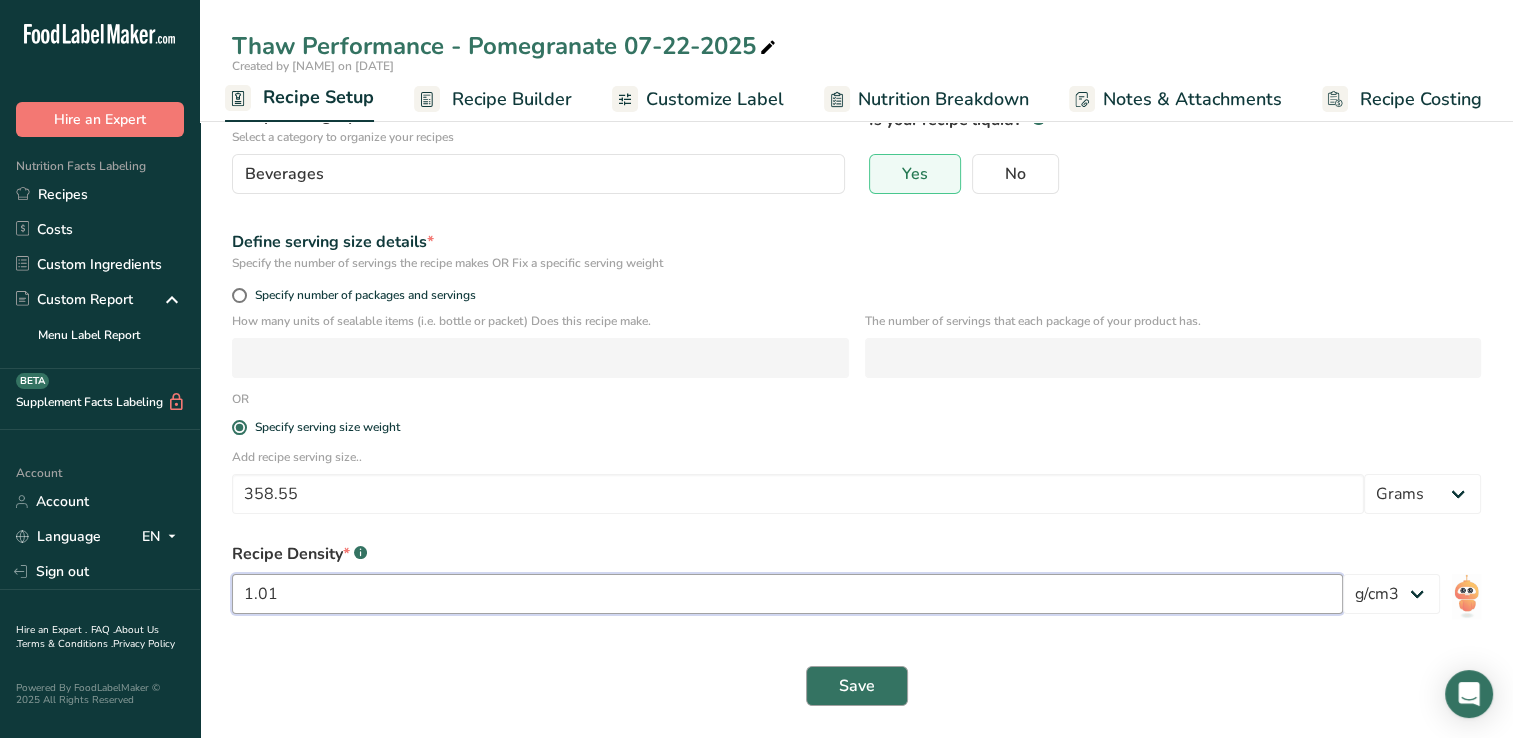 type on "1.01" 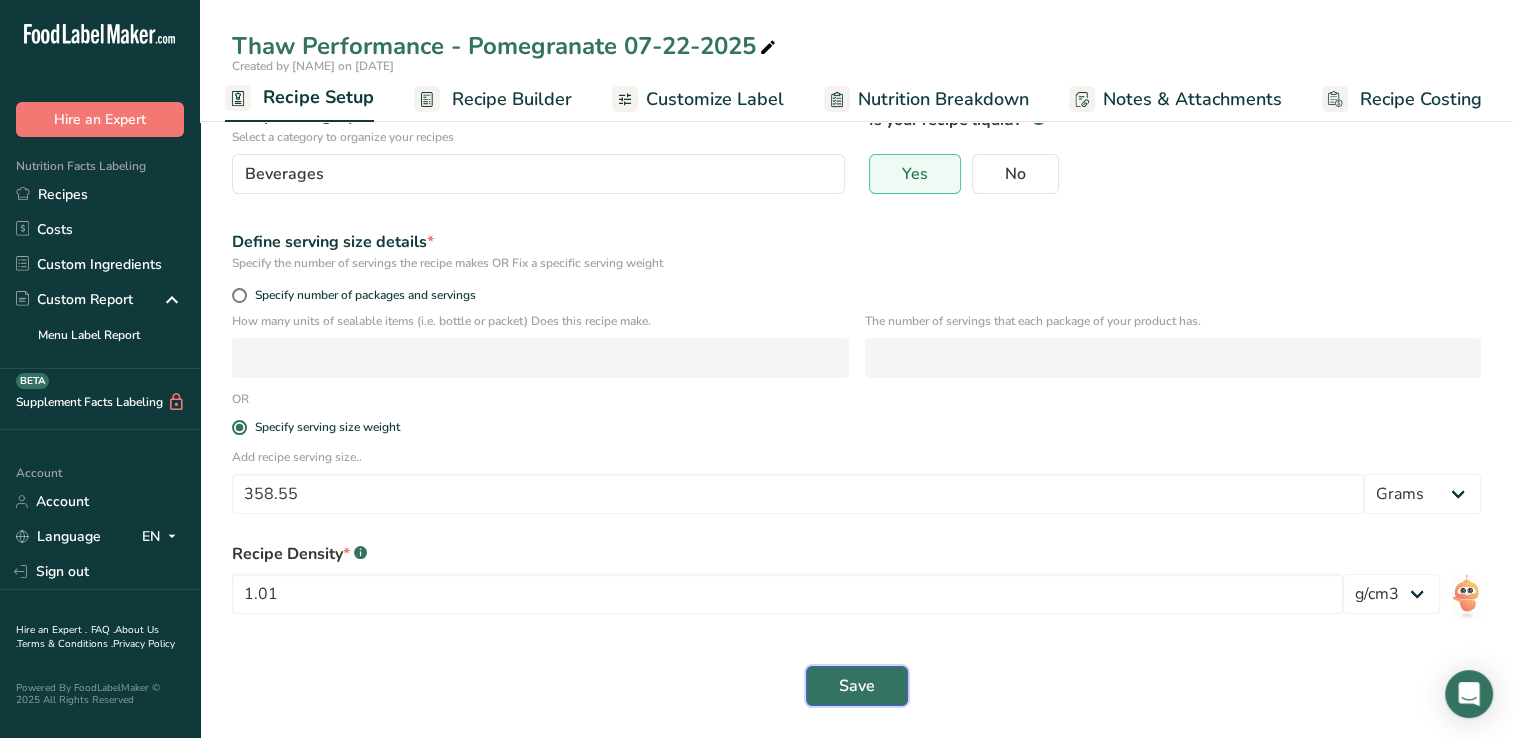 click on "Save" at bounding box center [857, 686] 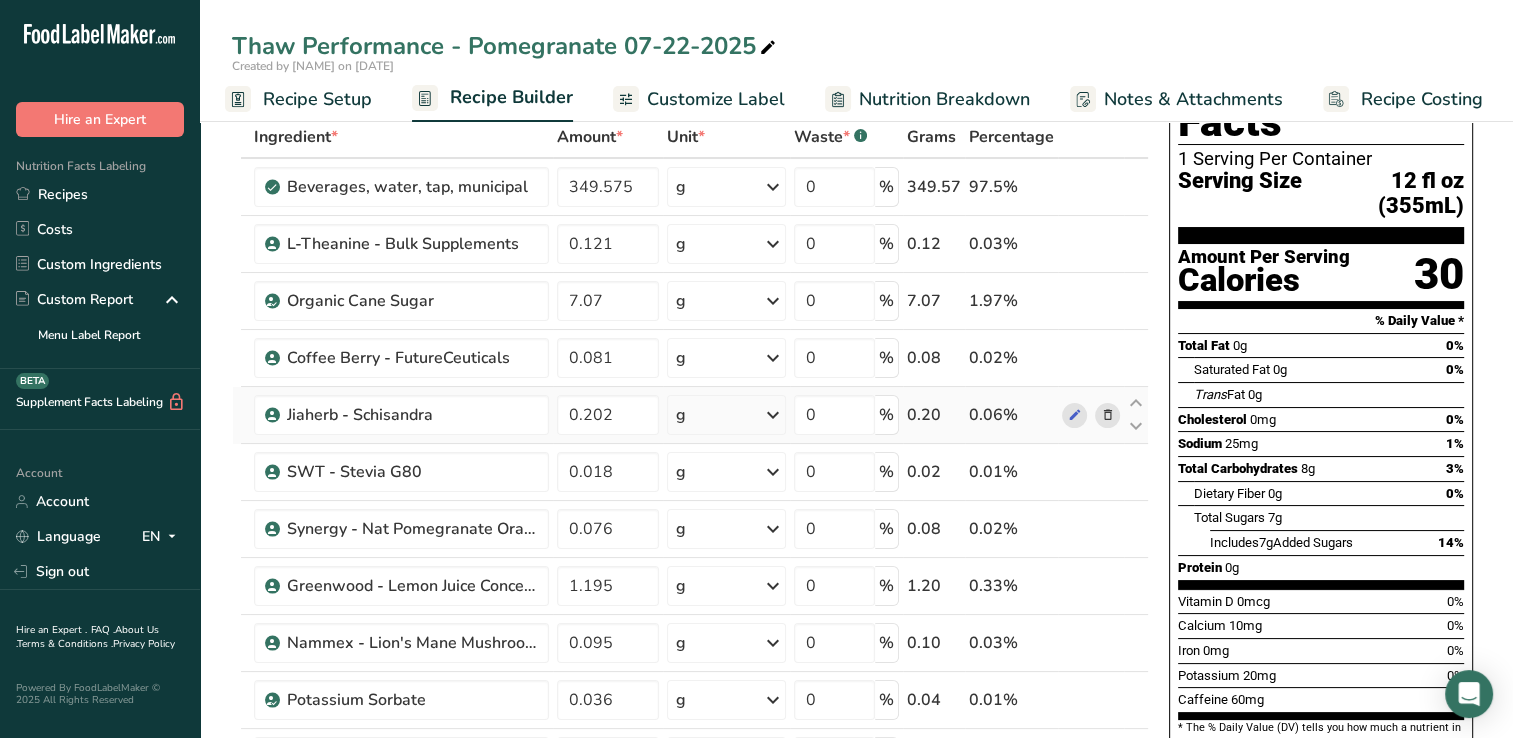scroll, scrollTop: 0, scrollLeft: 0, axis: both 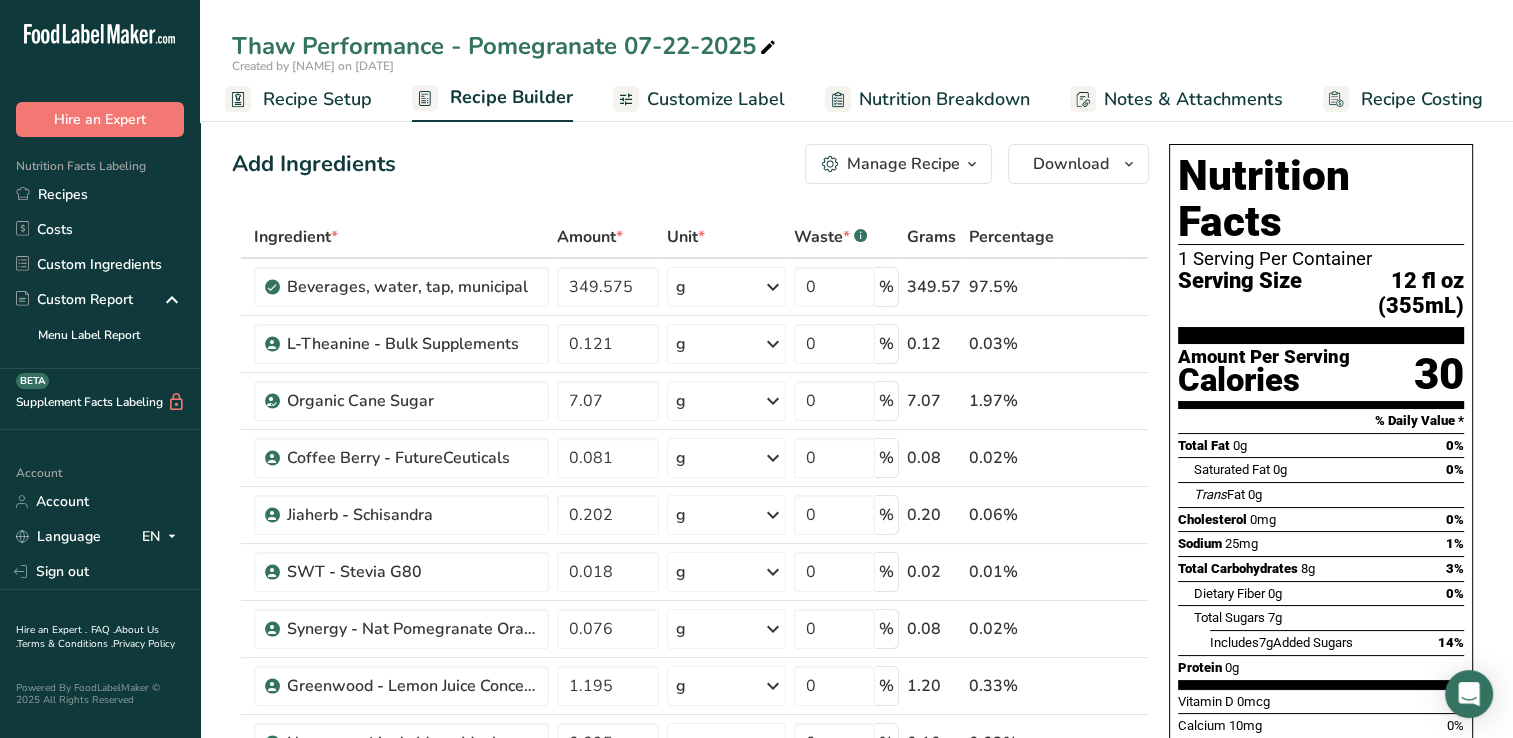 click on "Customize Label" at bounding box center [716, 99] 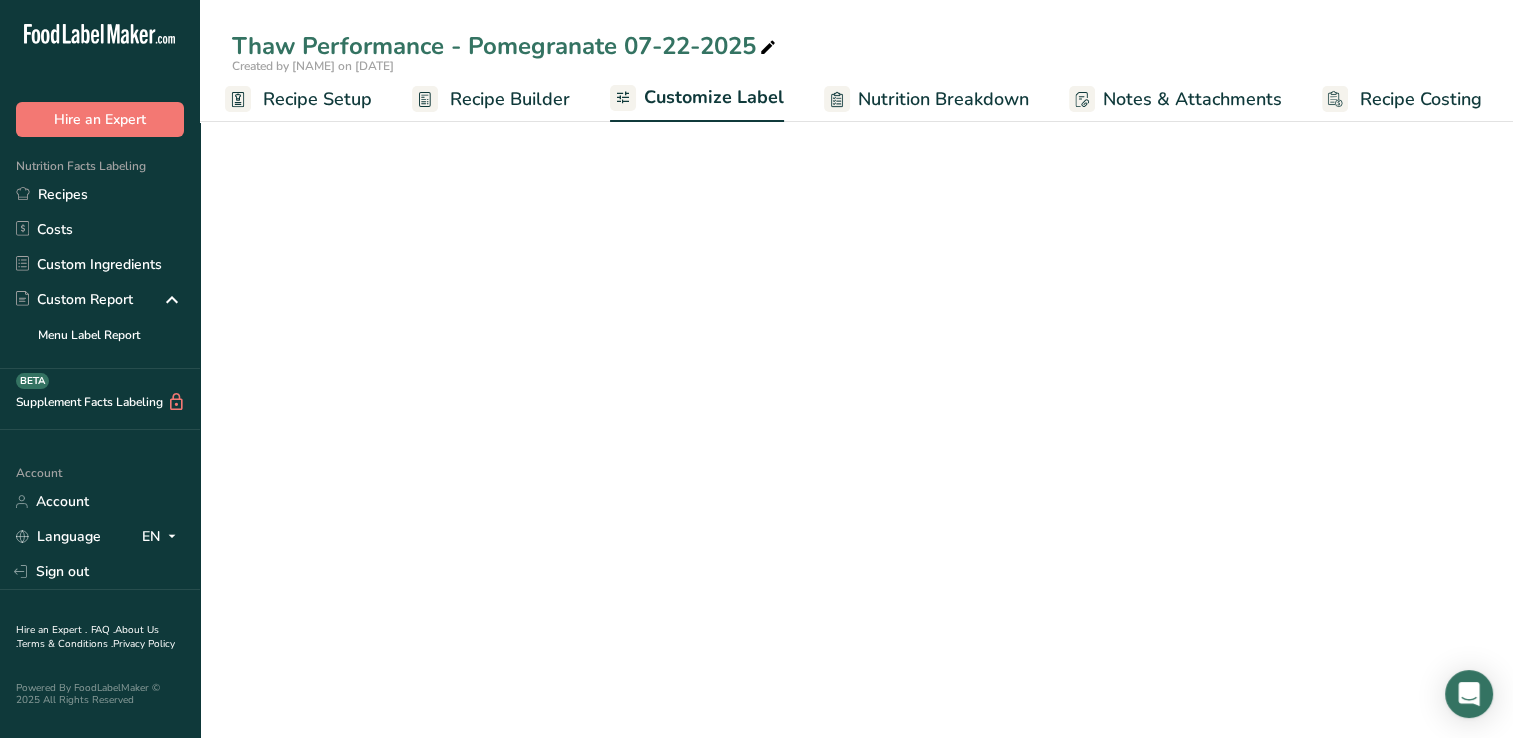 scroll, scrollTop: 0, scrollLeft: 8, axis: horizontal 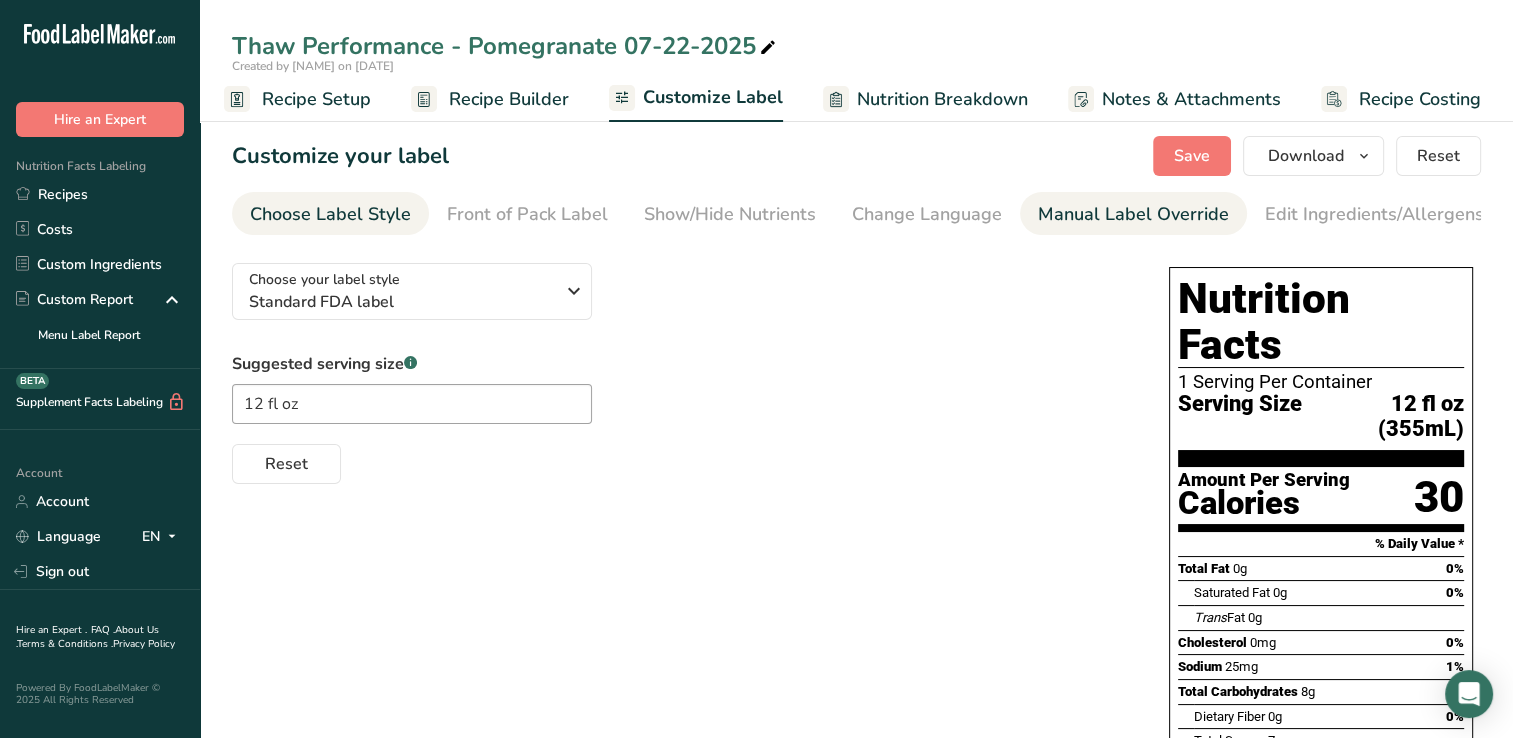 click on "Manual Label Override" at bounding box center [1133, 214] 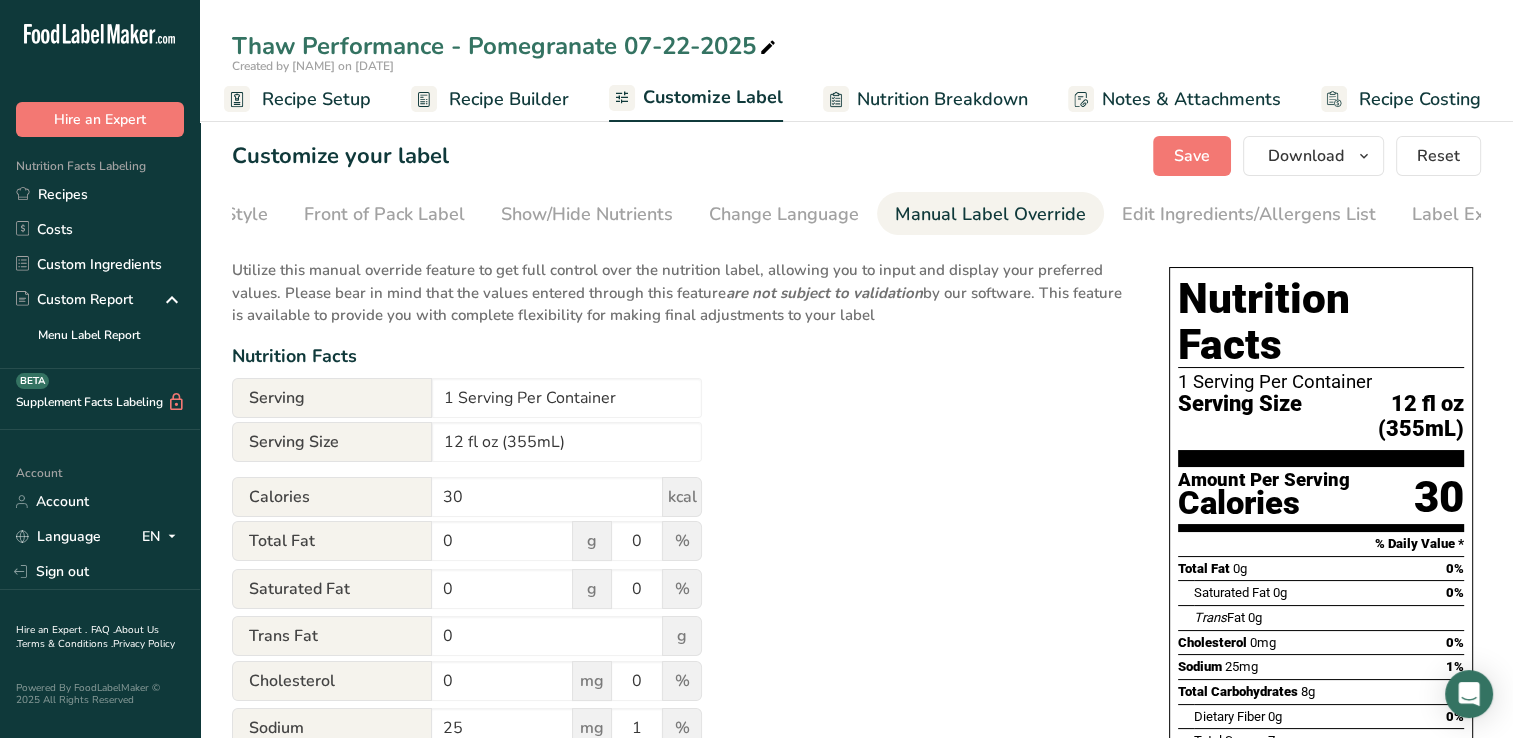 scroll, scrollTop: 0, scrollLeft: 204, axis: horizontal 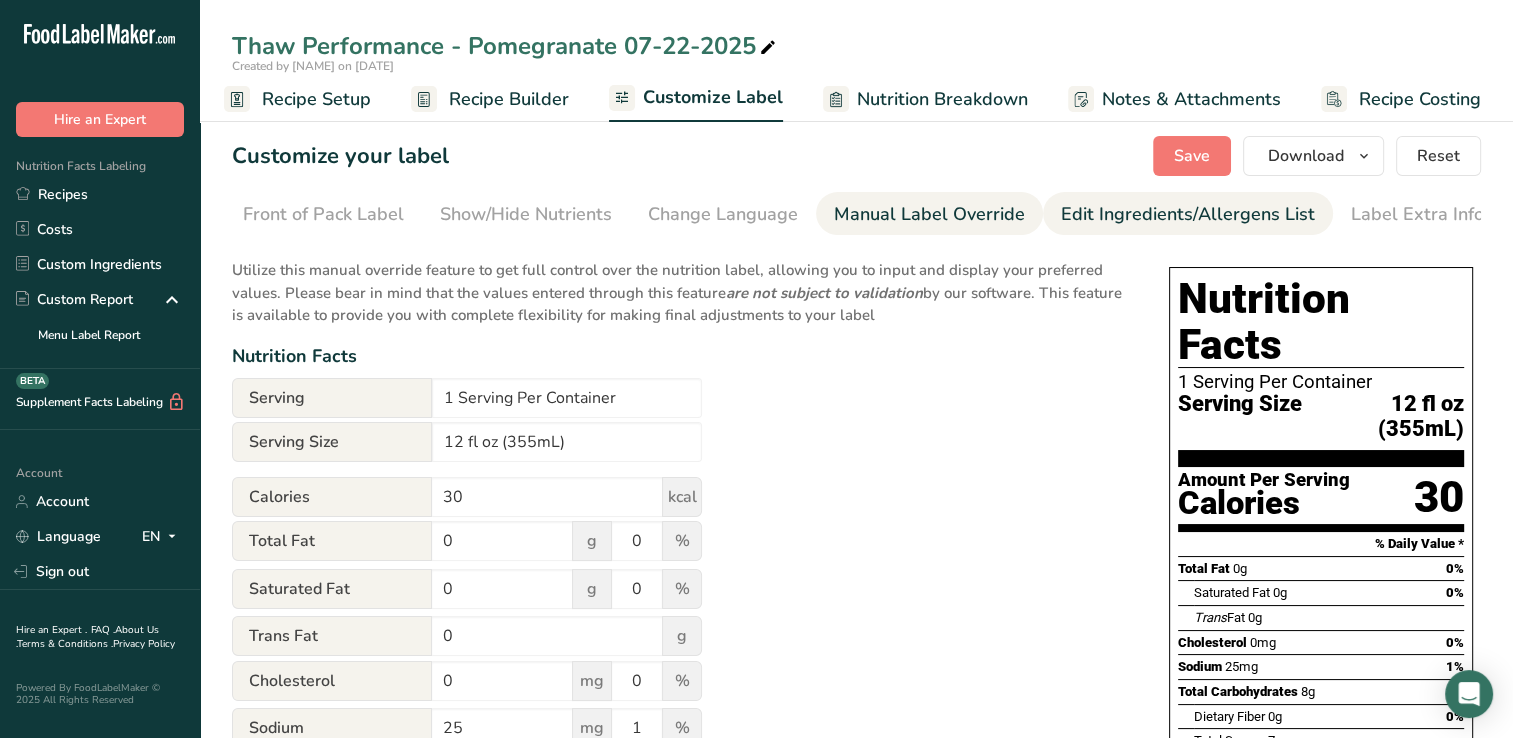 click on "Edit Ingredients/Allergens List" at bounding box center [1188, 214] 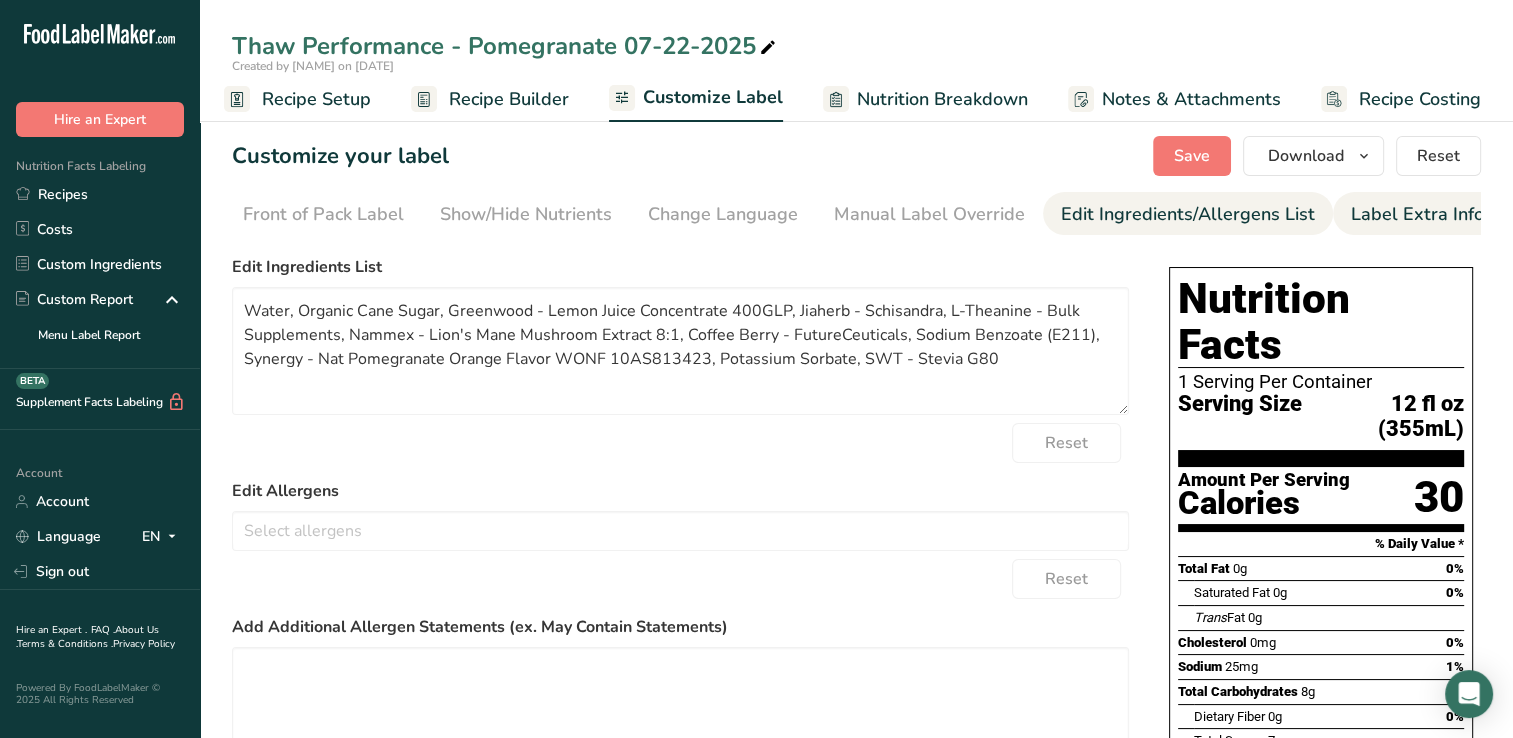 click on "Label Extra Info" at bounding box center (1417, 214) 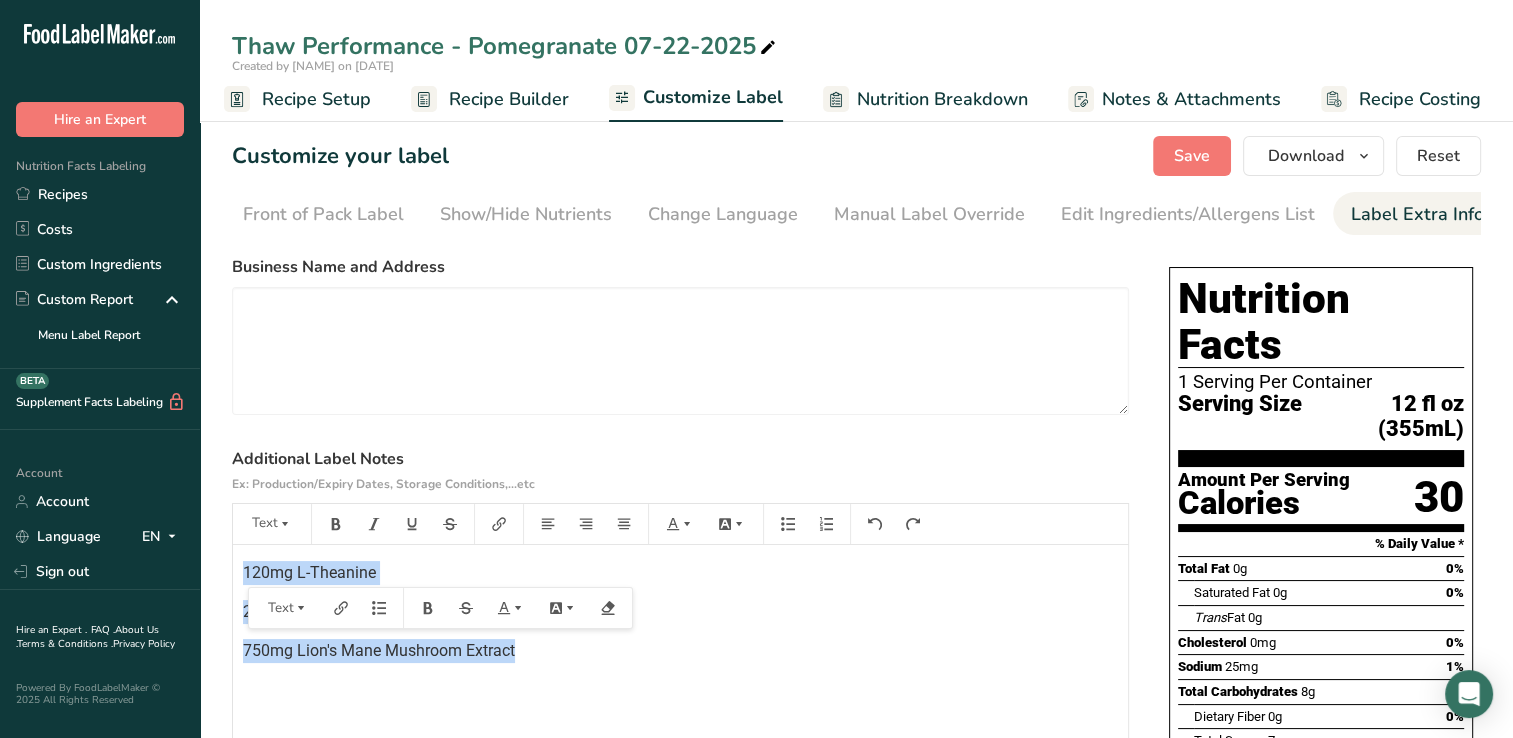 drag, startPoint x: 523, startPoint y: 656, endPoint x: 204, endPoint y: 563, distance: 332.28 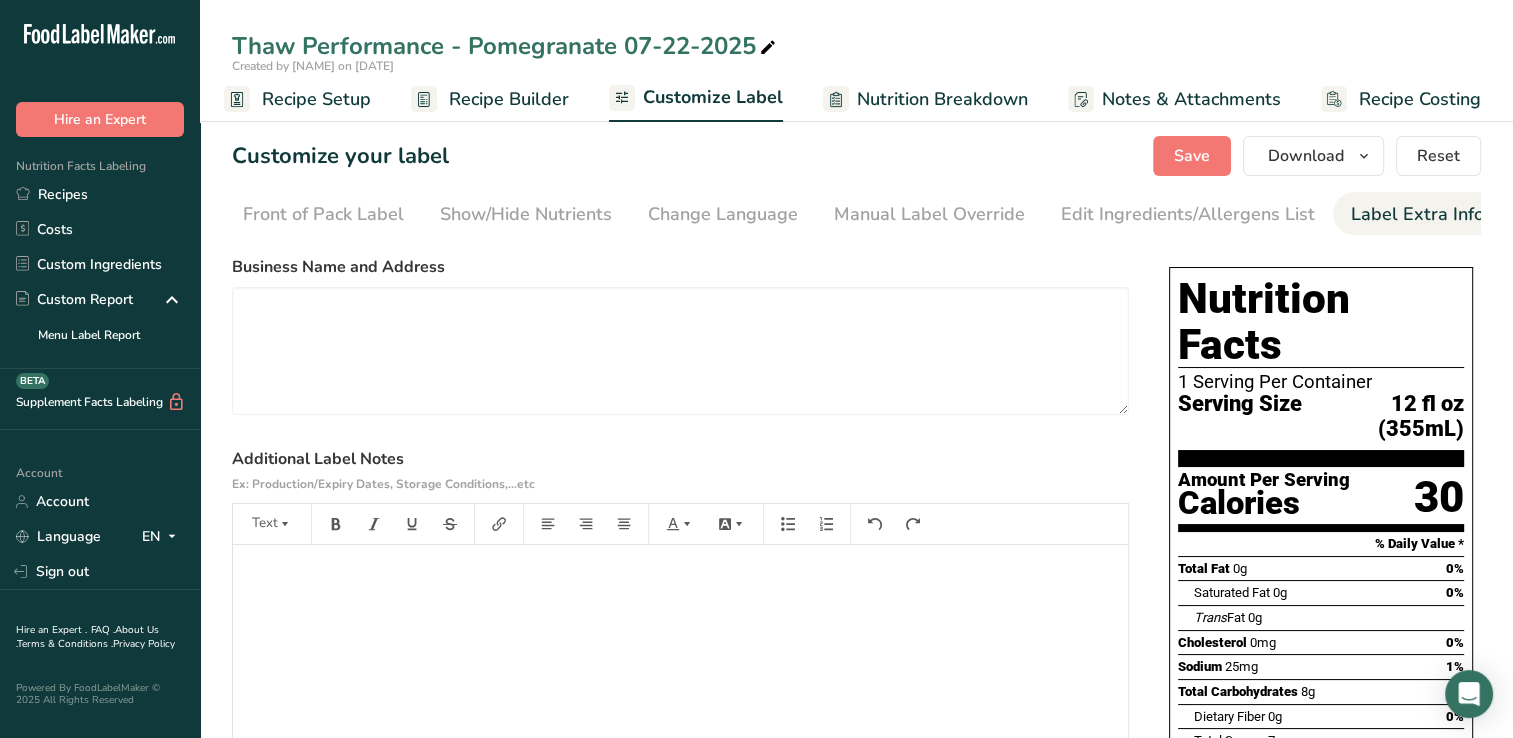 click on "Additional Label Notes
Ex: Production/Expiry Dates, Storage Conditions,...etc" at bounding box center (680, 471) 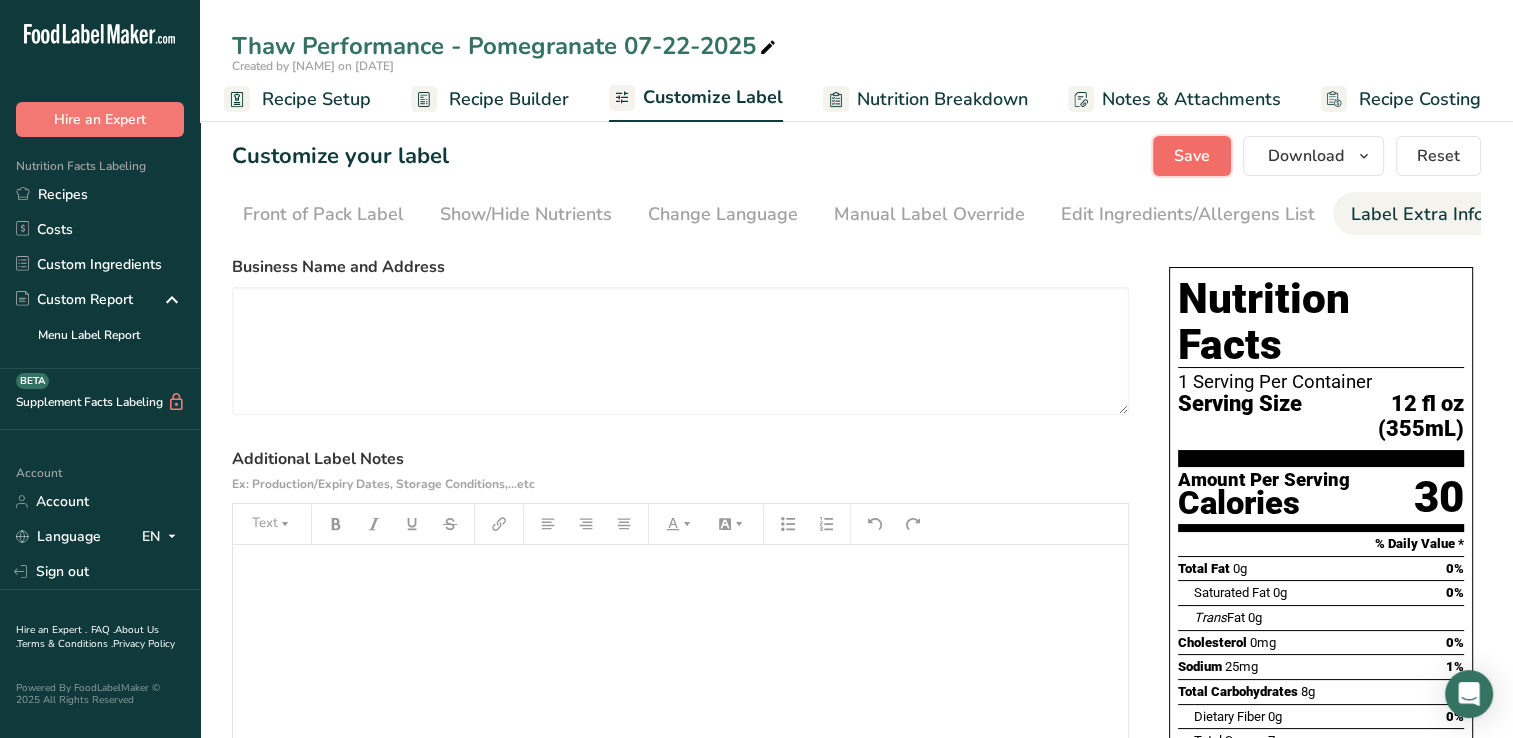 click on "Save" at bounding box center [1192, 156] 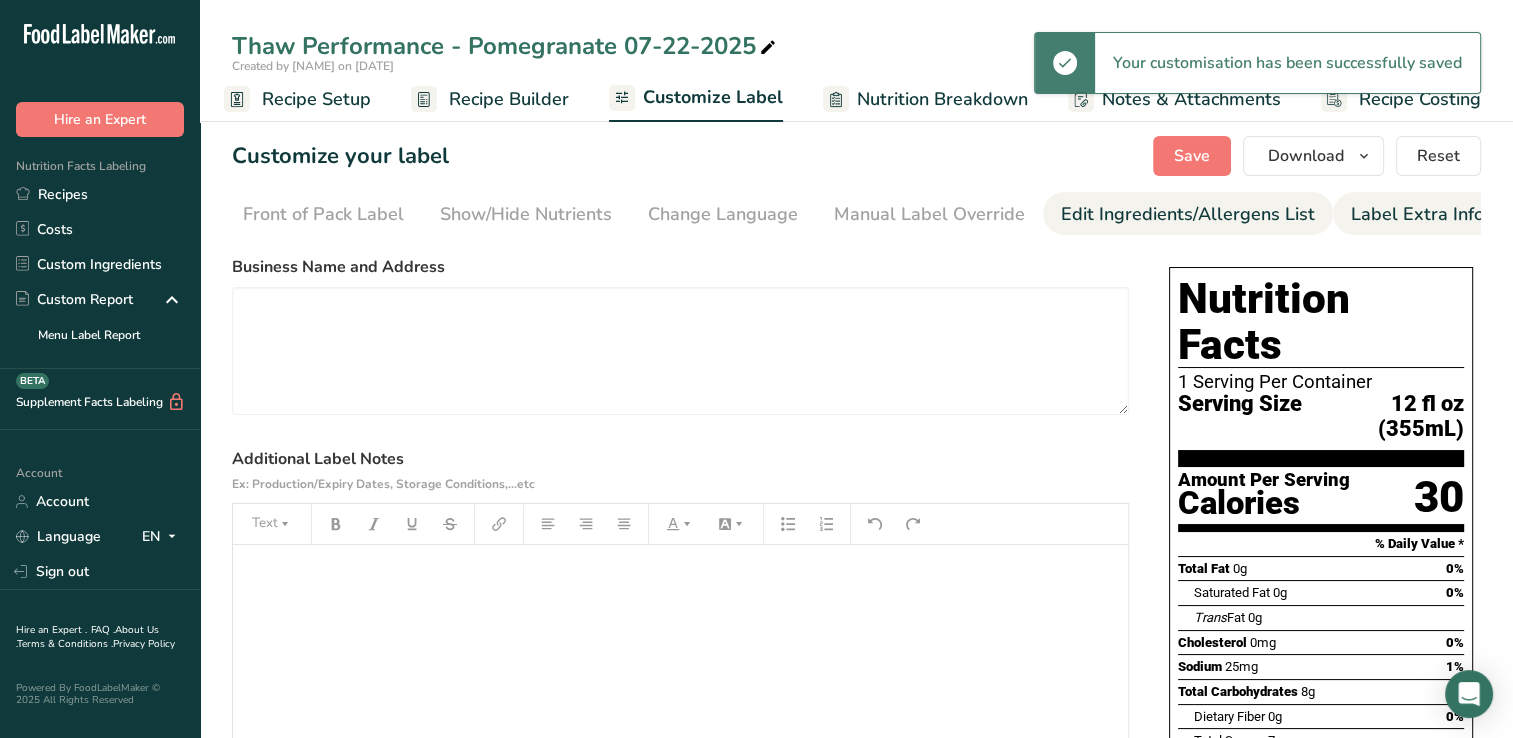 click on "Edit Ingredients/Allergens List" at bounding box center [1188, 214] 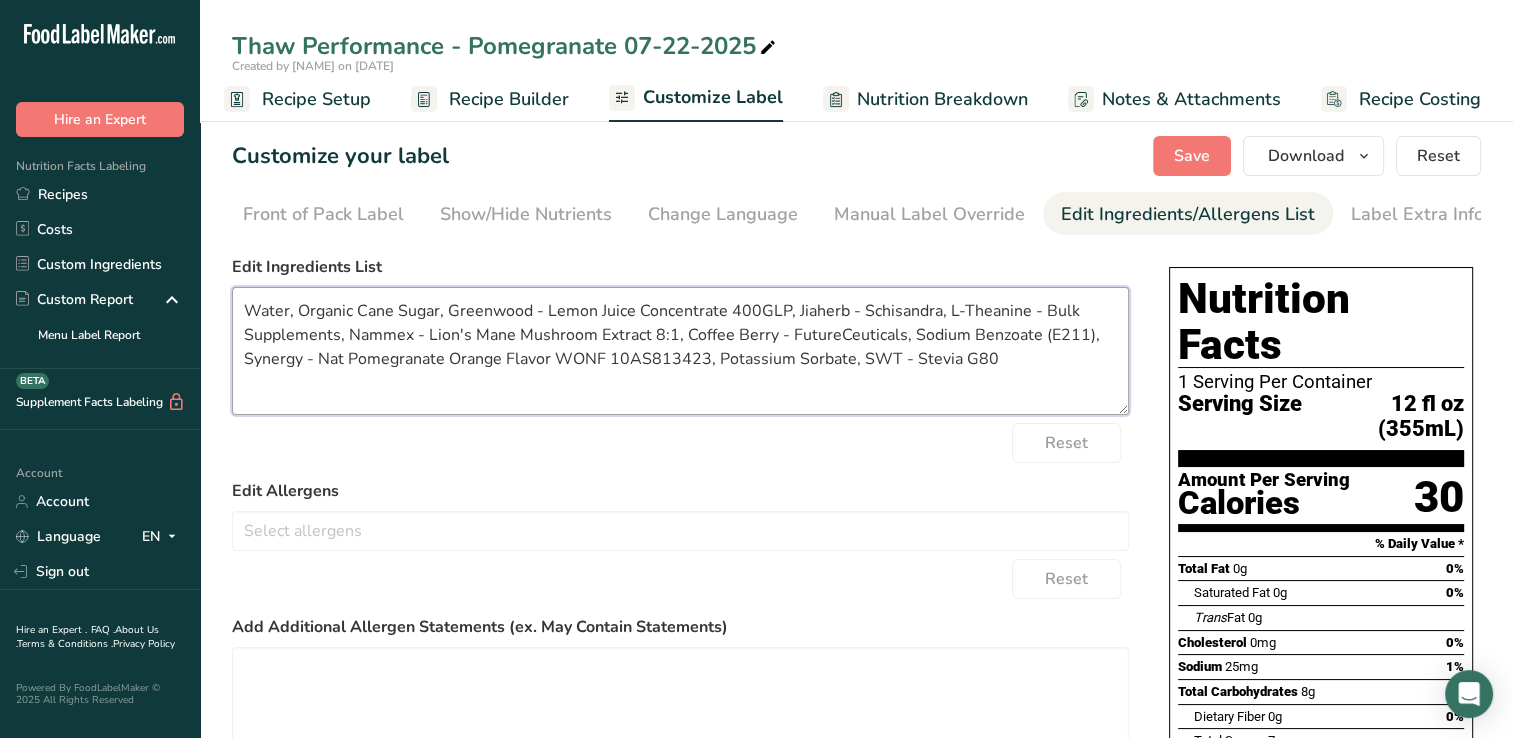 drag, startPoint x: 351, startPoint y: 320, endPoint x: 296, endPoint y: 321, distance: 55.00909 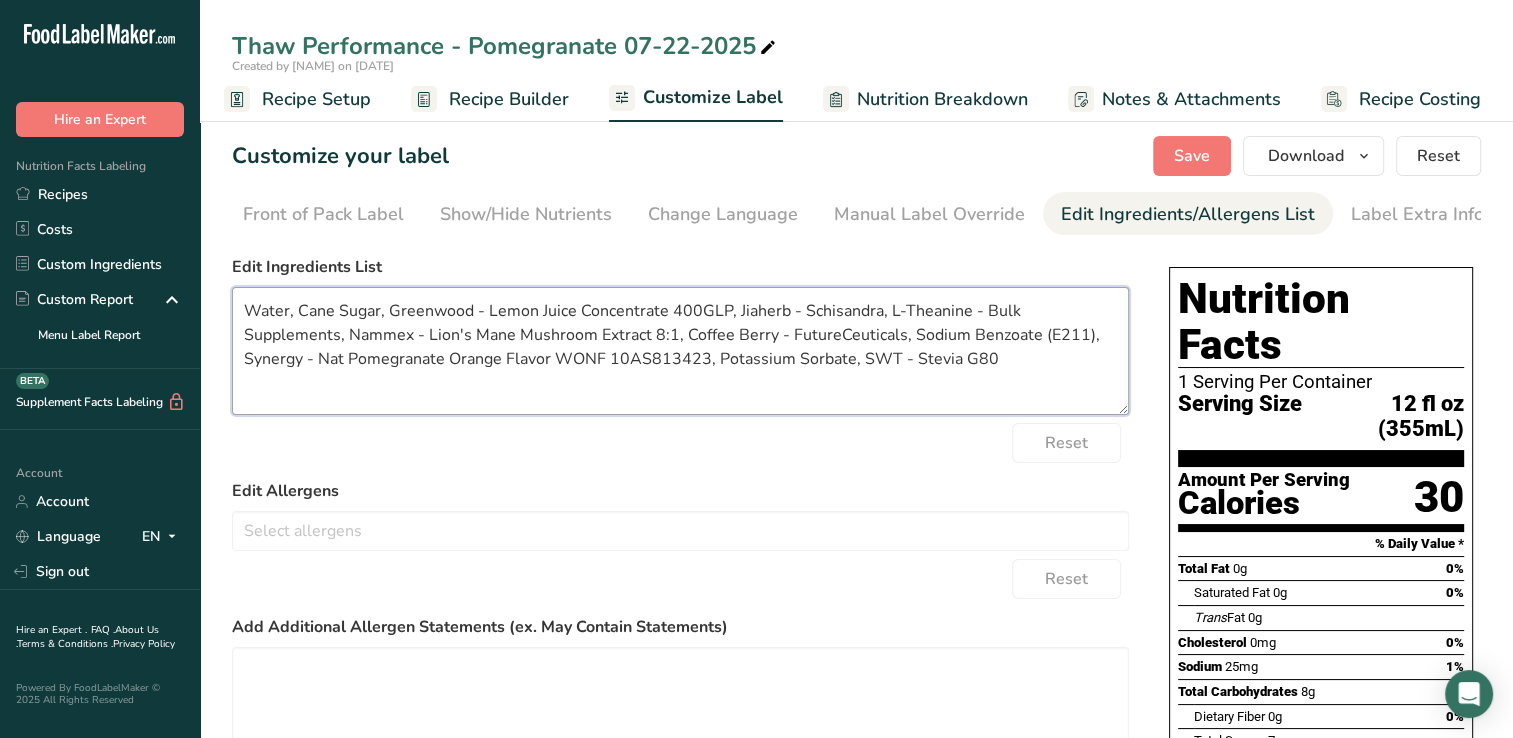 drag, startPoint x: 485, startPoint y: 315, endPoint x: 387, endPoint y: 304, distance: 98.61542 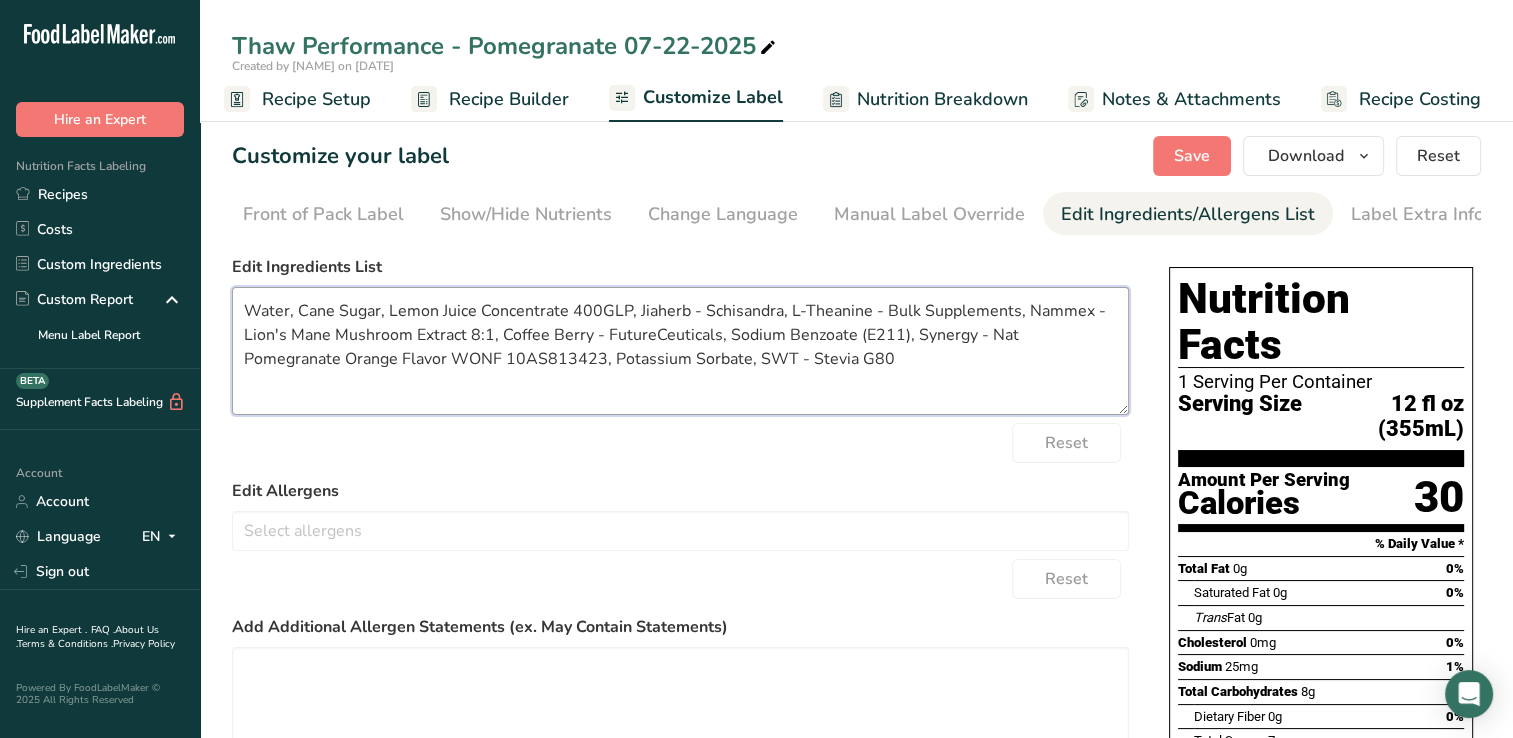 drag, startPoint x: 629, startPoint y: 310, endPoint x: 556, endPoint y: 322, distance: 73.97973 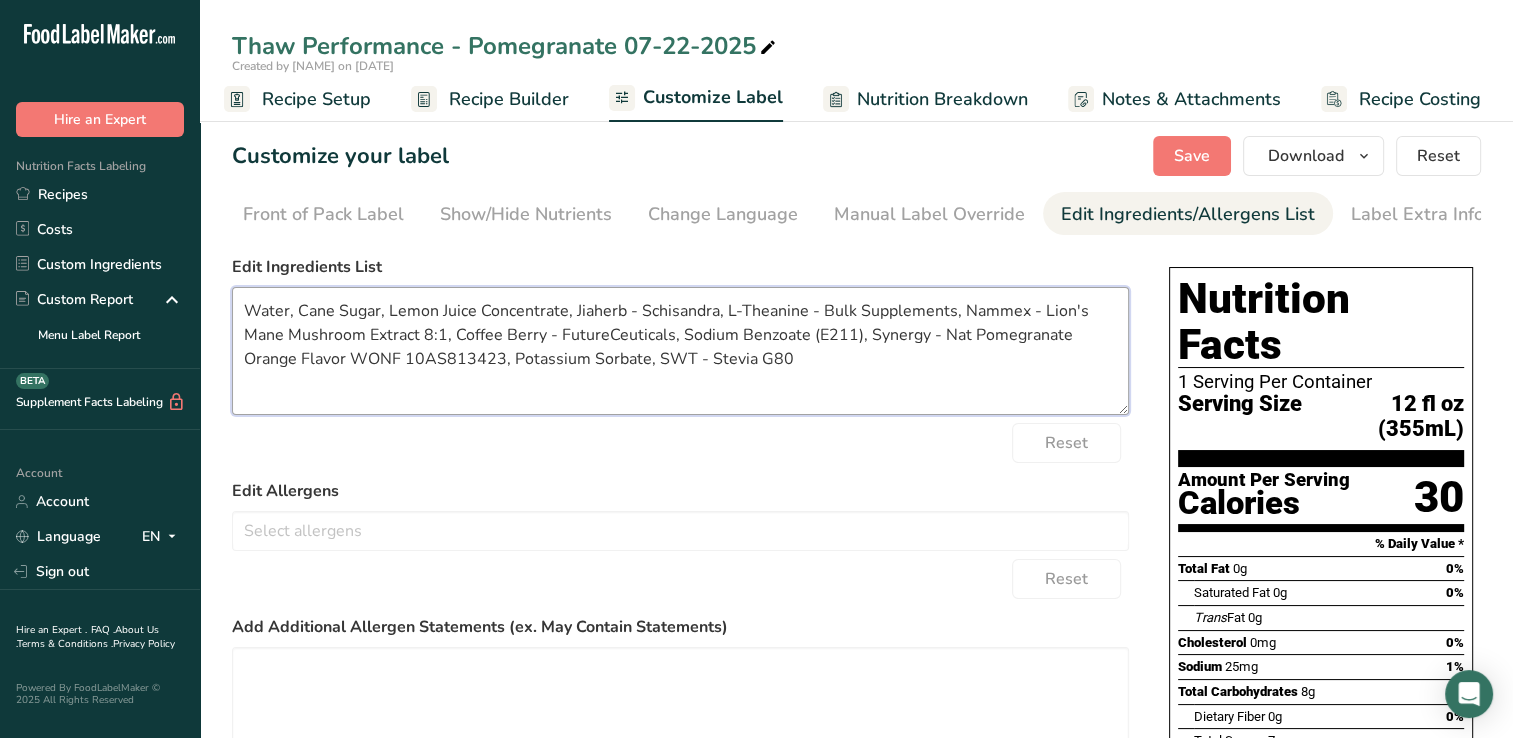 drag, startPoint x: 640, startPoint y: 313, endPoint x: 570, endPoint y: 318, distance: 70.178345 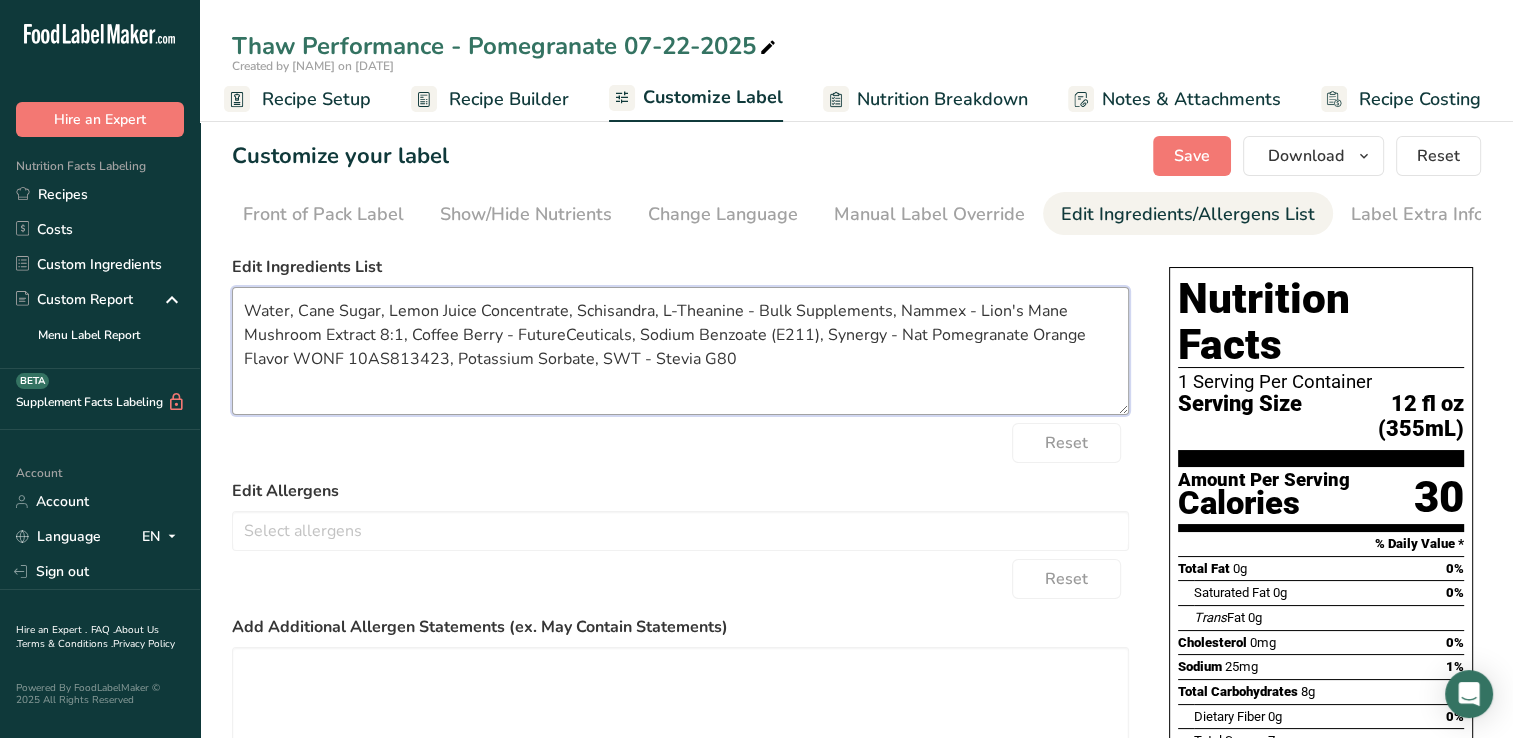 drag, startPoint x: 887, startPoint y: 314, endPoint x: 736, endPoint y: 323, distance: 151.26797 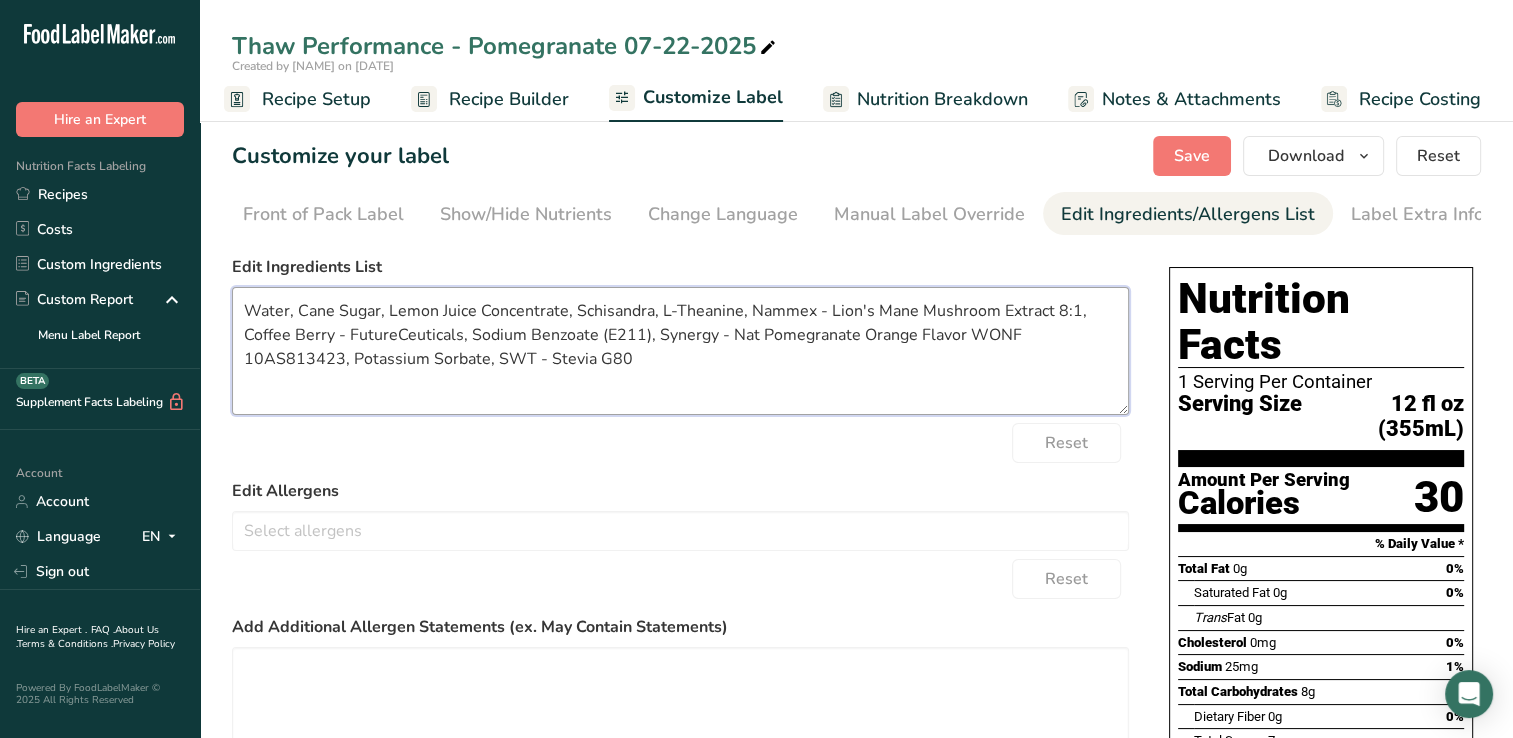 drag, startPoint x: 828, startPoint y: 315, endPoint x: 708, endPoint y: 292, distance: 122.18429 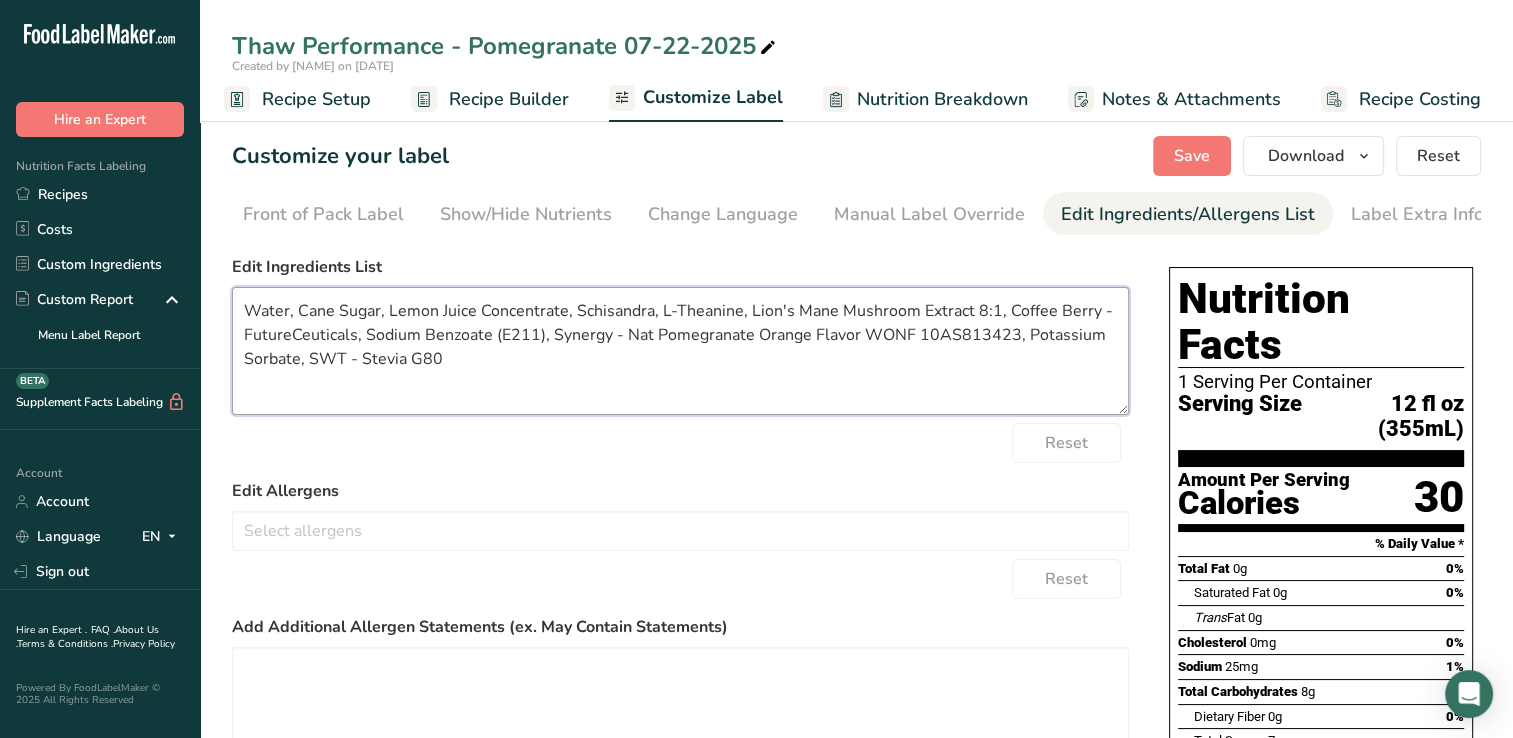 drag, startPoint x: 993, startPoint y: 316, endPoint x: 967, endPoint y: 323, distance: 26.925823 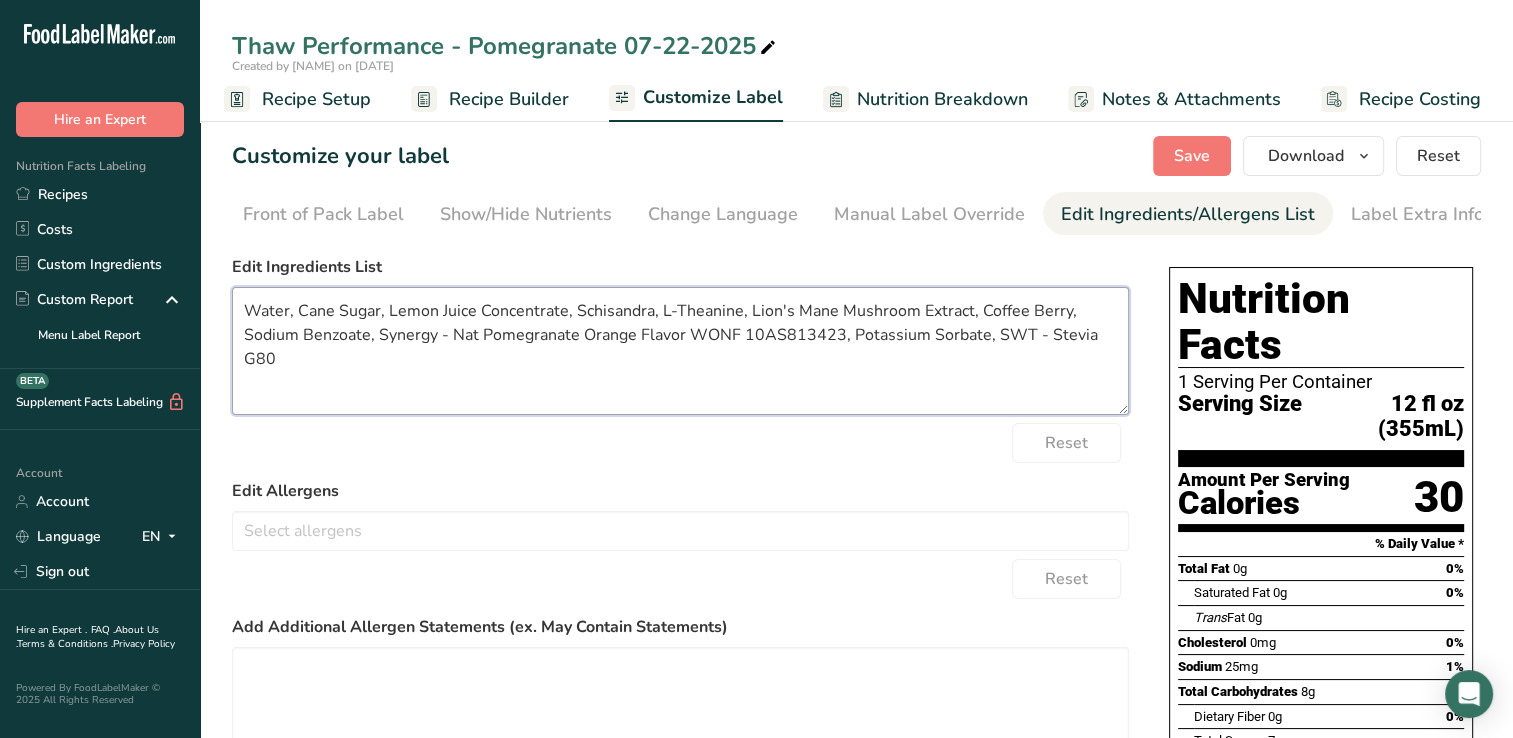 click on "Water, Cane Sugar, Lemon Juice Concentrate, Schisandra, L-Theanine, Lion's Mane Mushroom Extract, Coffee Berry, Sodium Benzoate, Synergy - Nat Pomegranate Orange Flavor WONF 10AS813423, Potassium Sorbate, SWT - Stevia G80" at bounding box center [680, 351] 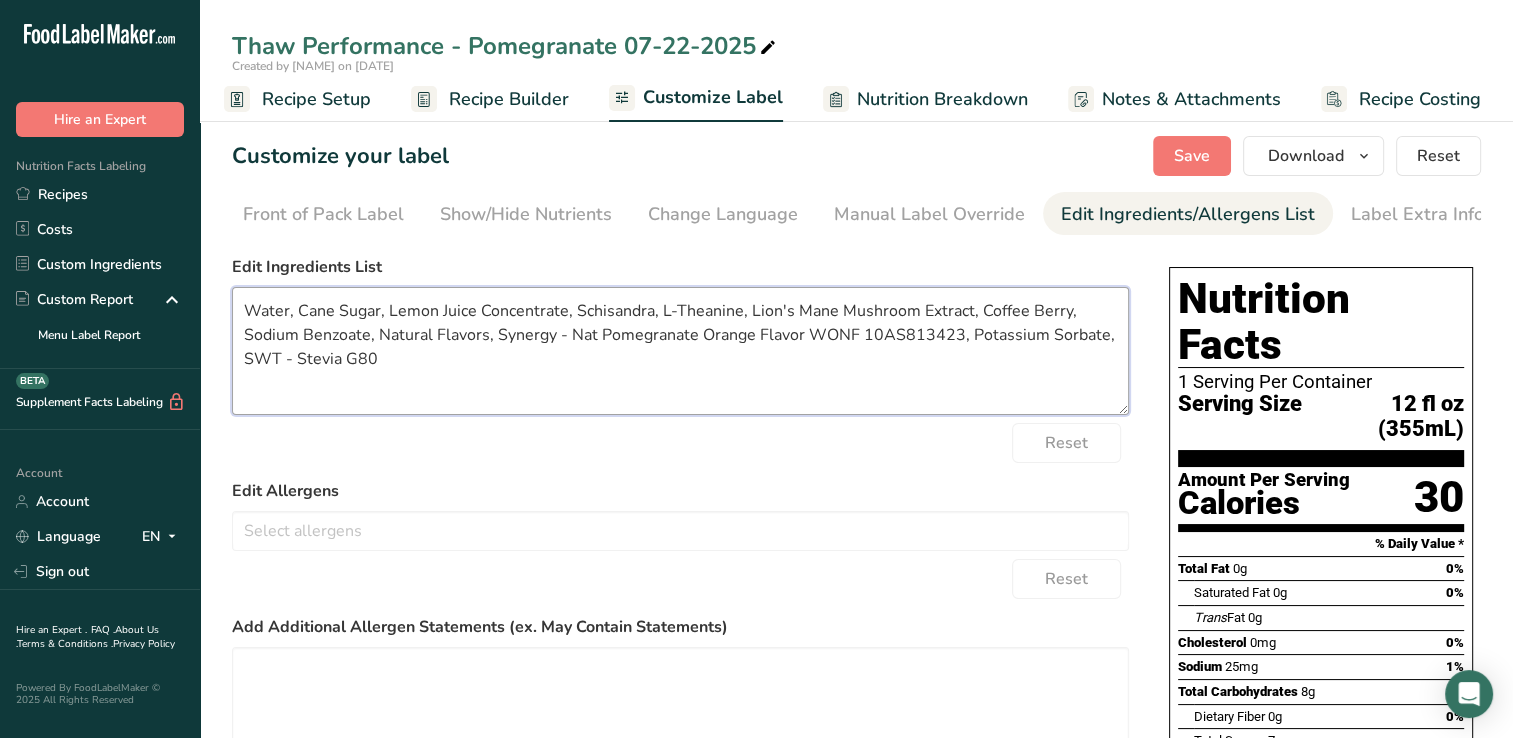 drag, startPoint x: 967, startPoint y: 340, endPoint x: 499, endPoint y: 350, distance: 468.1068 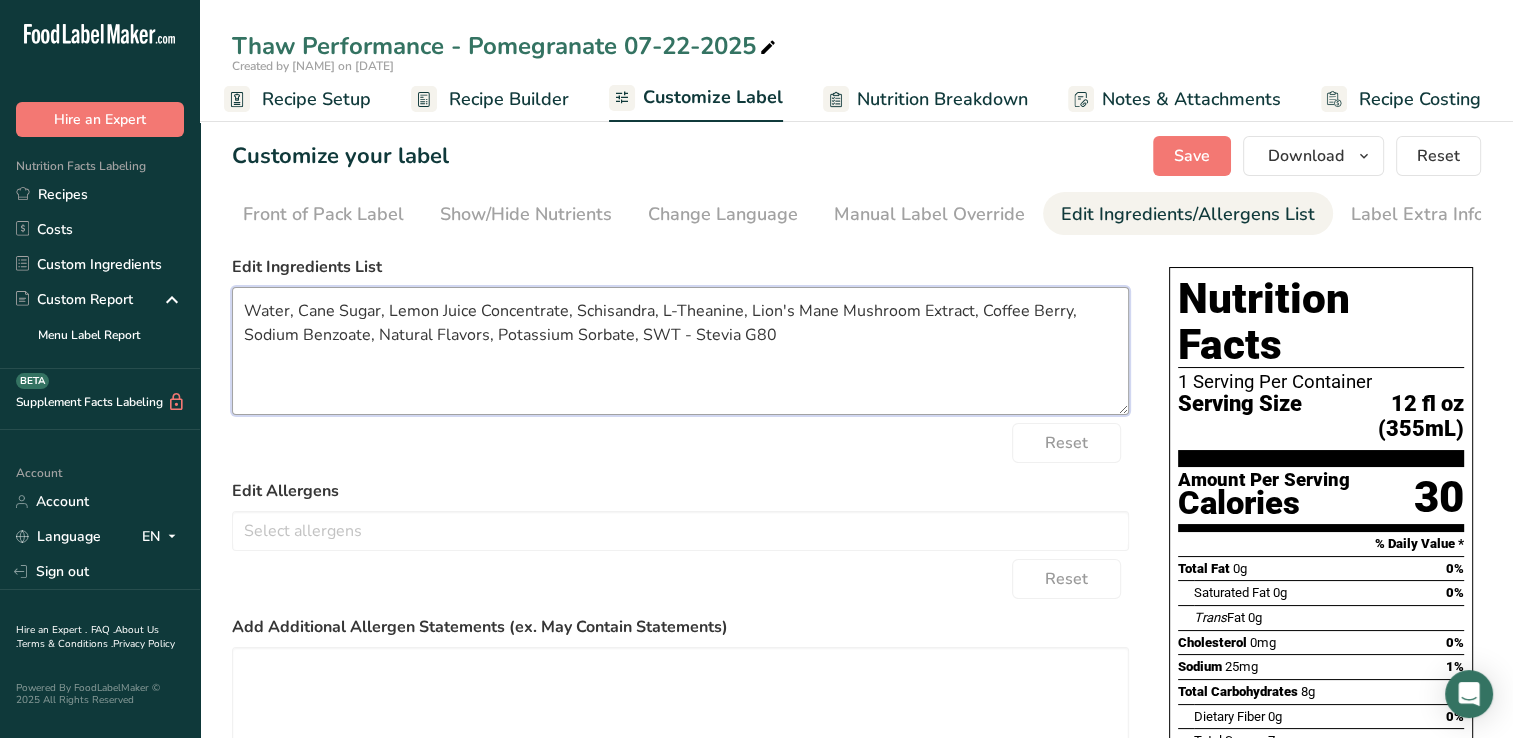 drag, startPoint x: 695, startPoint y: 335, endPoint x: 642, endPoint y: 352, distance: 55.65968 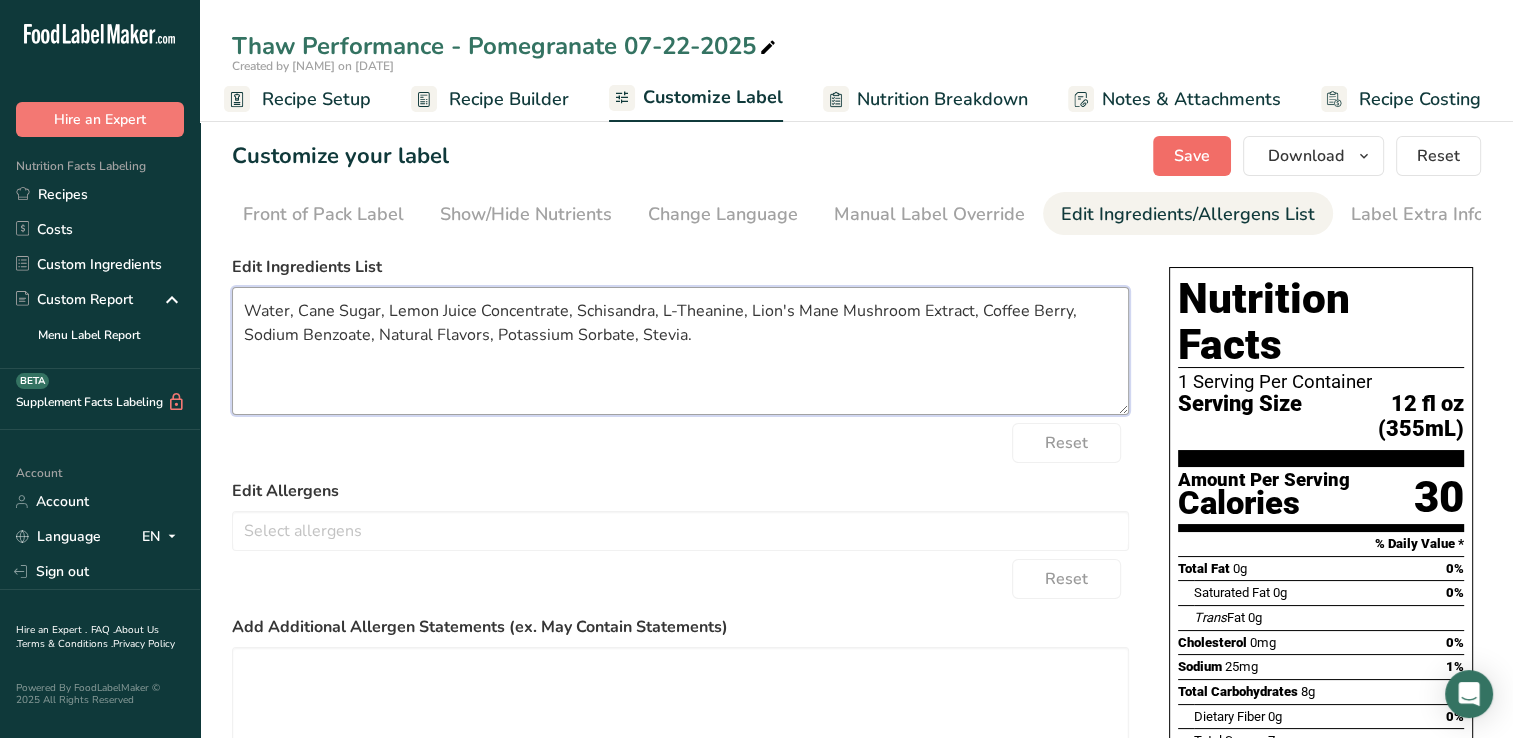 type on "Water, Cane Sugar, Lemon Juice Concentrate, Schisandra, L-Theanine, Lion's Mane Mushroom Extract, Coffee Berry, Sodium Benzoate, Natural Flavors, Potassium Sorbate, Stevia." 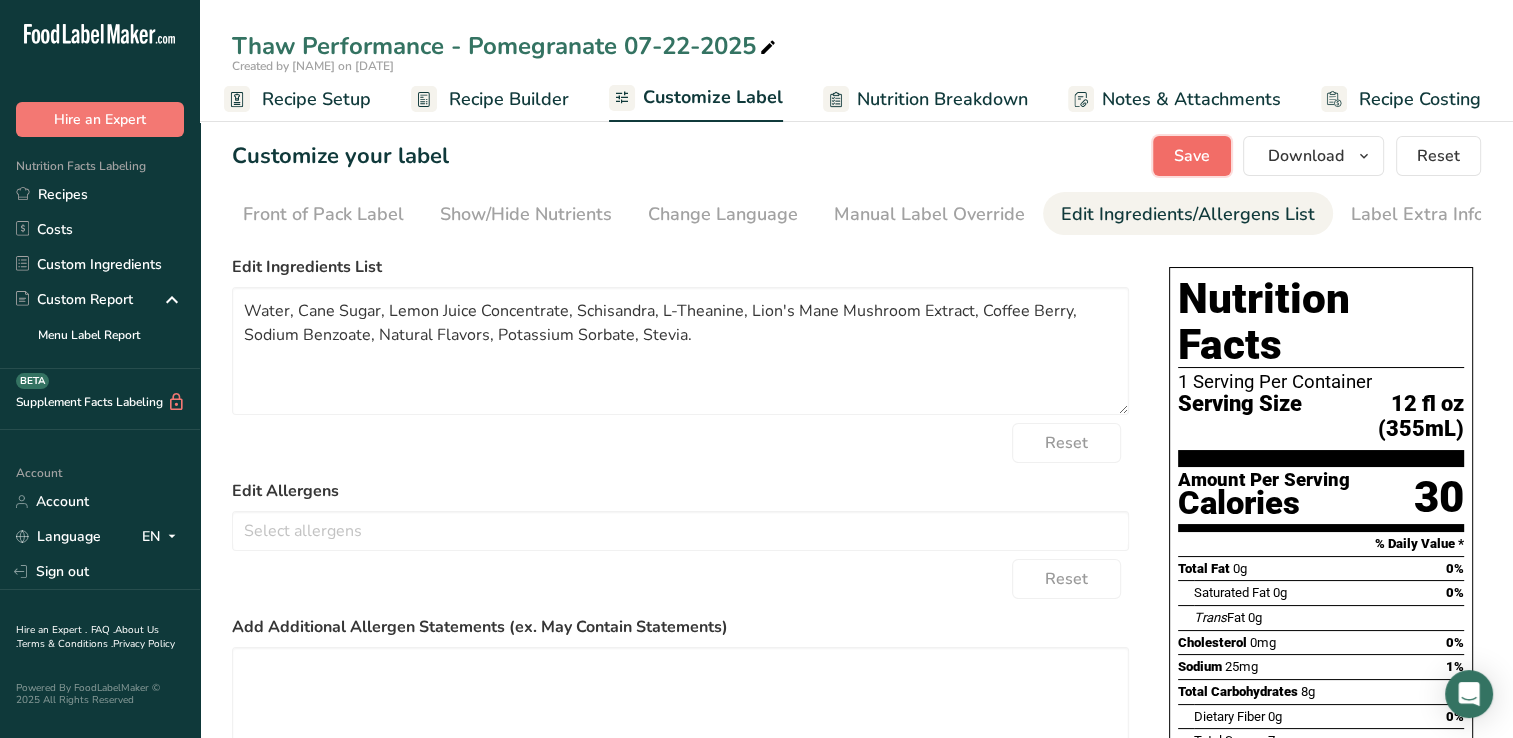 click on "Save" at bounding box center [1192, 156] 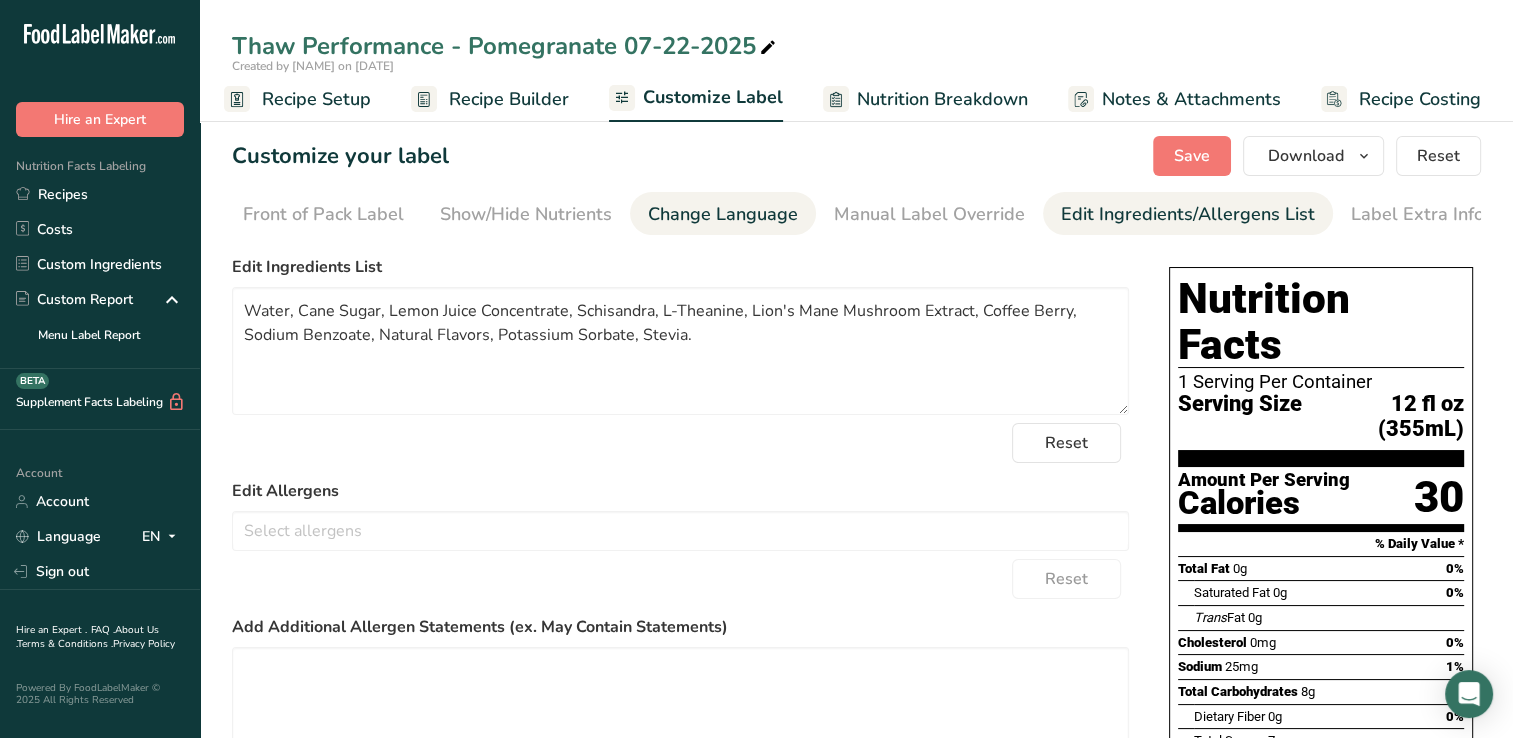 click on "Change Language" at bounding box center (723, 214) 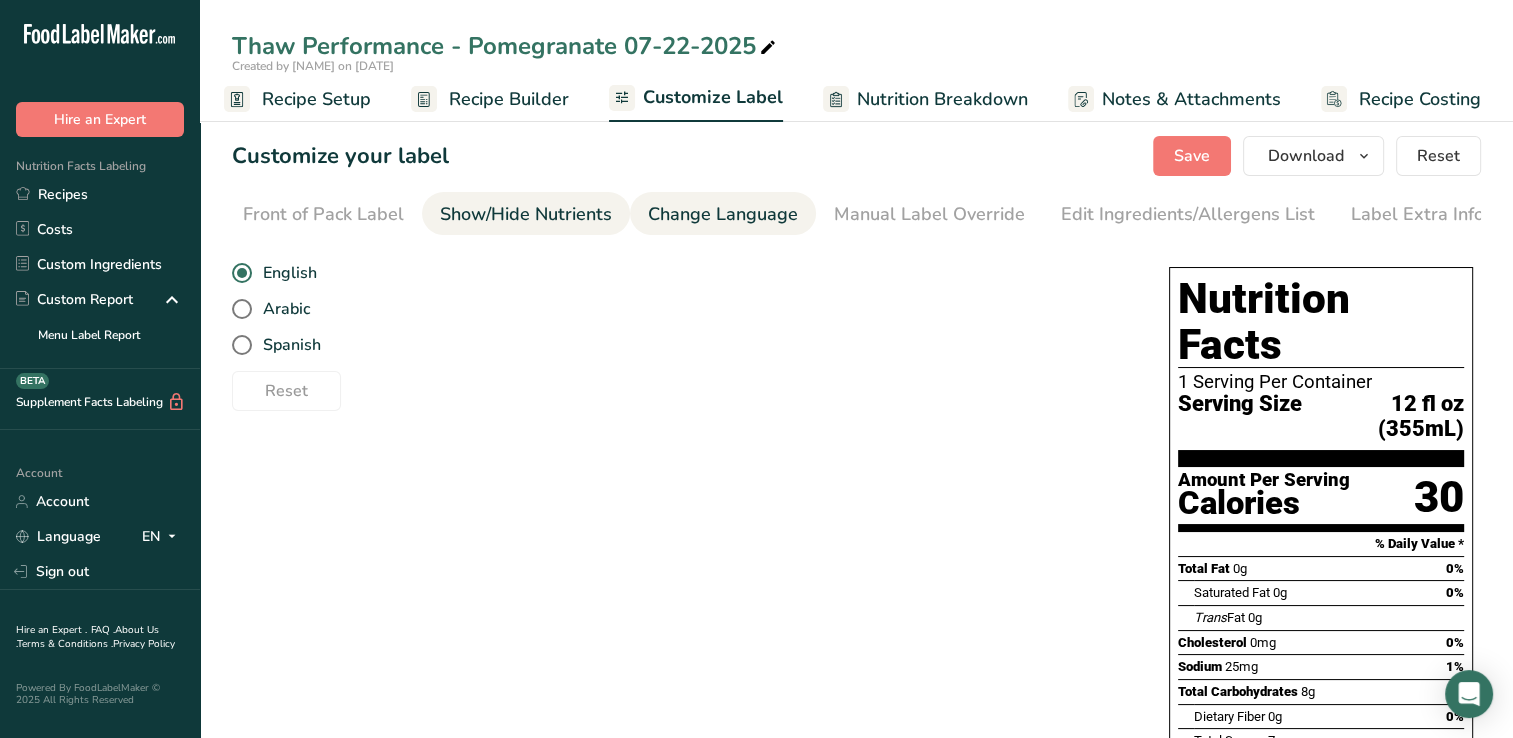 click on "Show/Hide Nutrients" at bounding box center (526, 214) 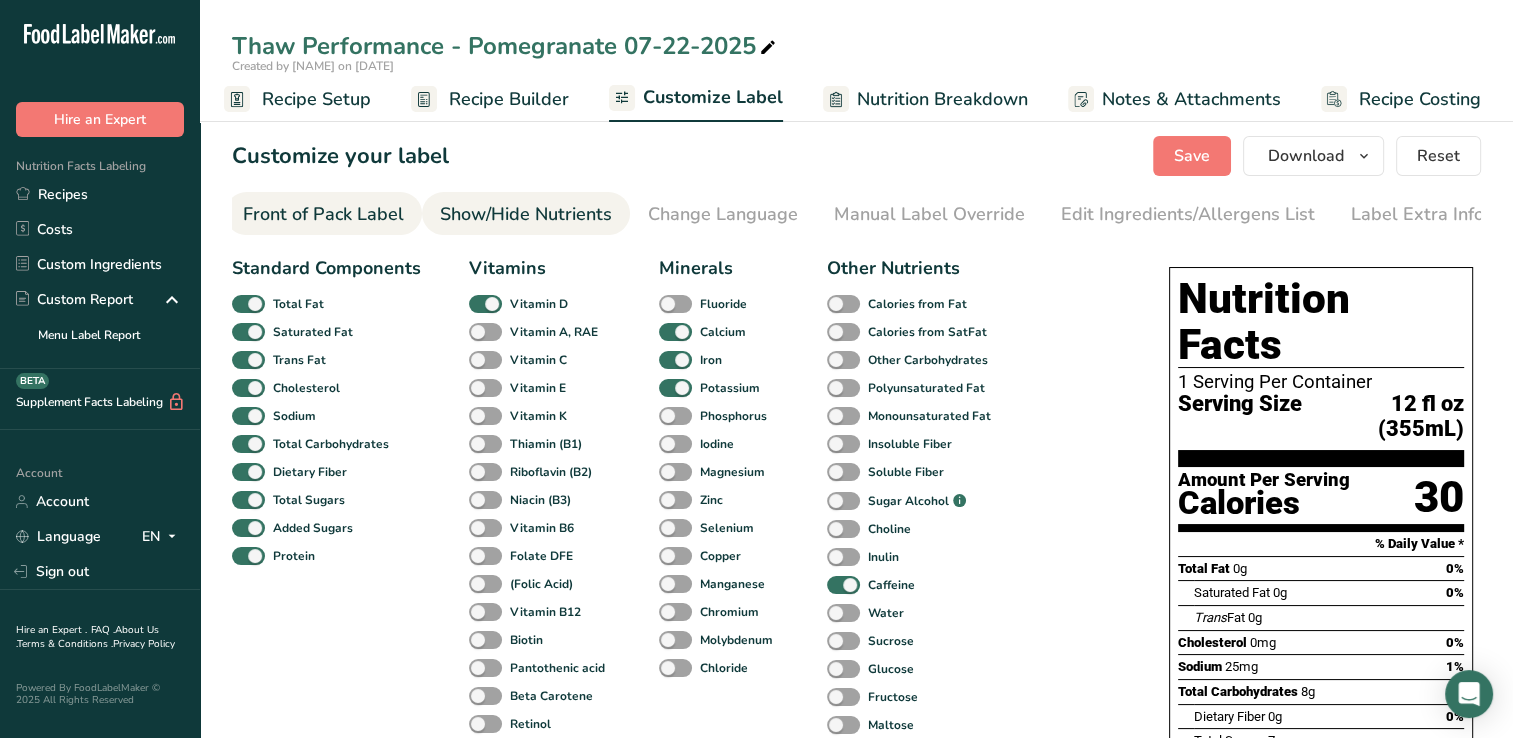 click on "Front of Pack Label" at bounding box center (323, 214) 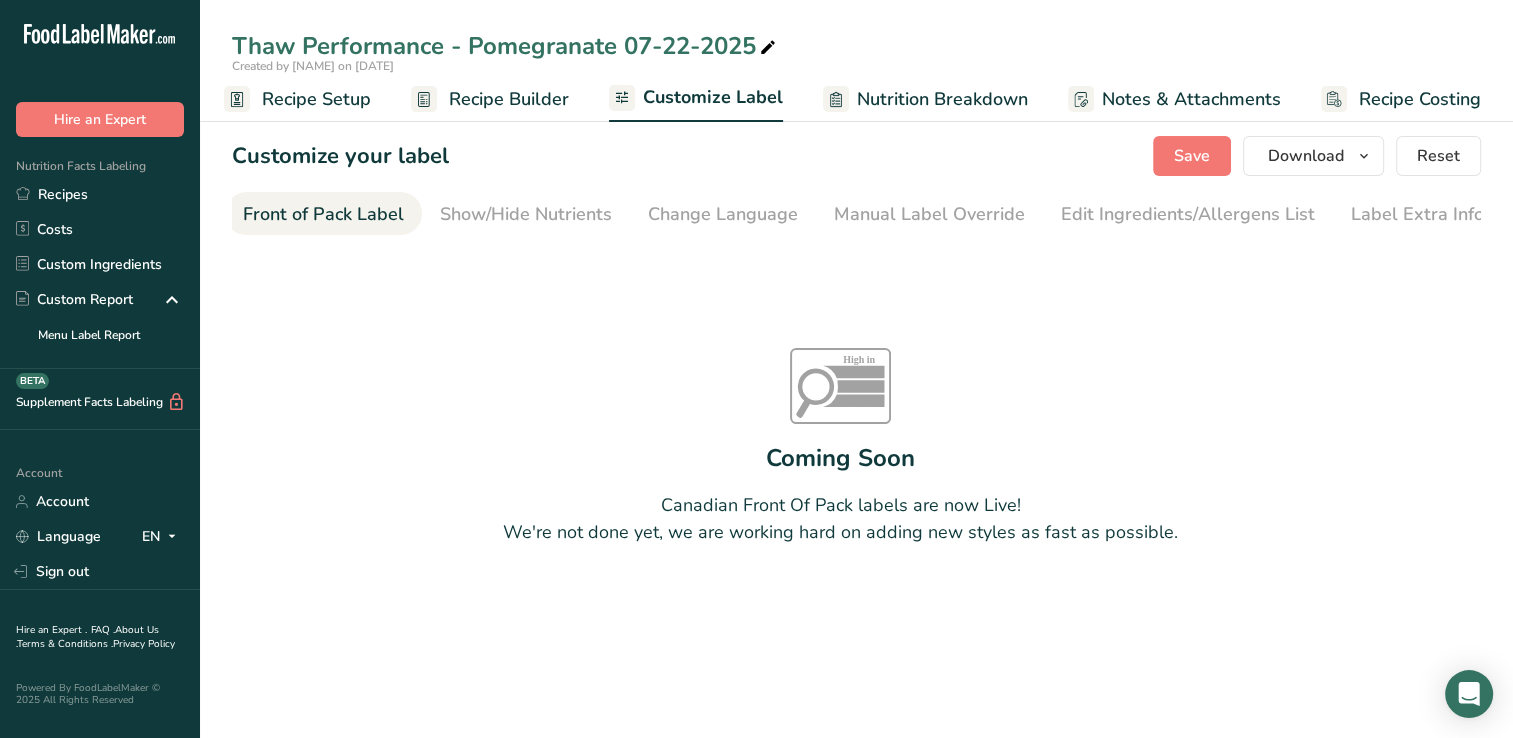 scroll, scrollTop: 0, scrollLeft: 194, axis: horizontal 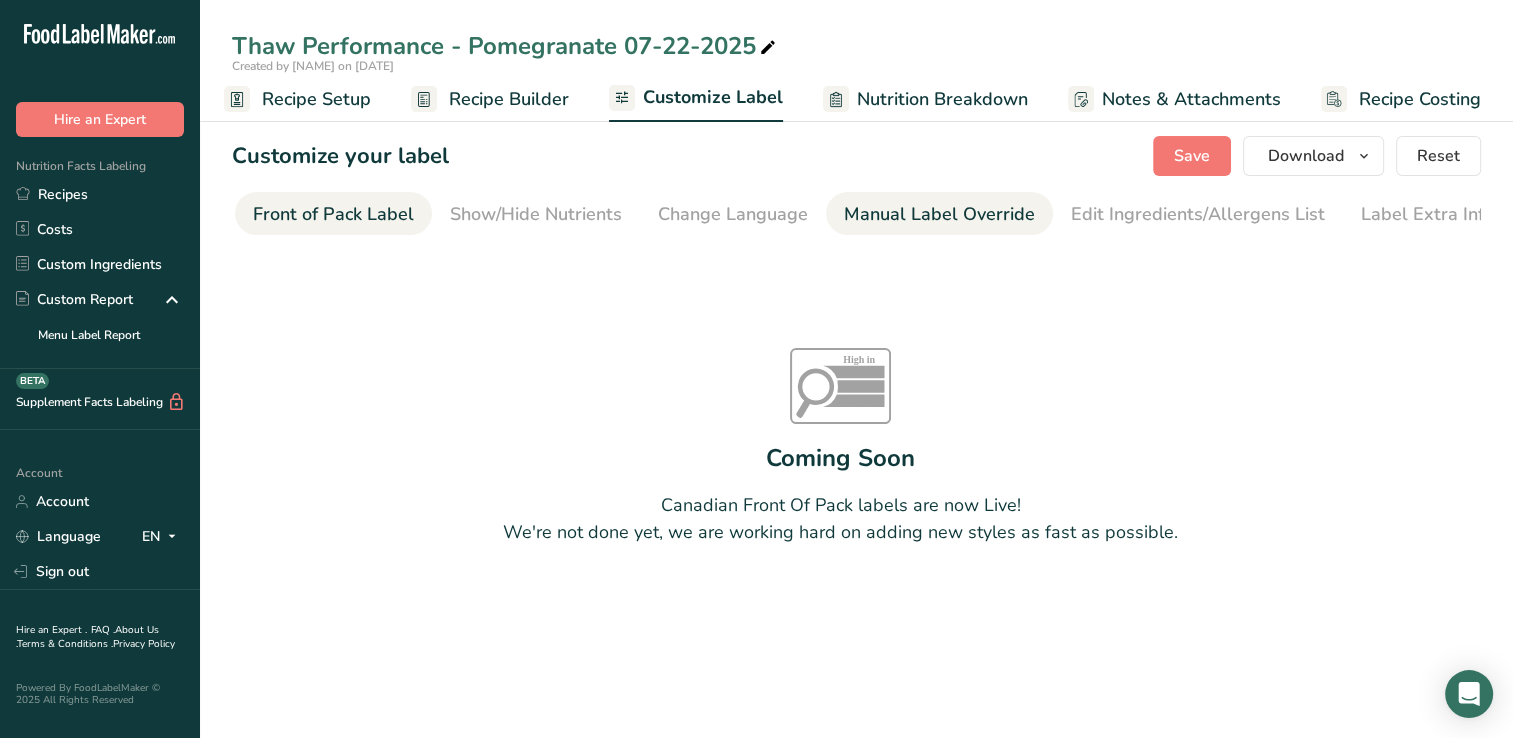 drag, startPoint x: 883, startPoint y: 210, endPoint x: 886, endPoint y: 198, distance: 12.369317 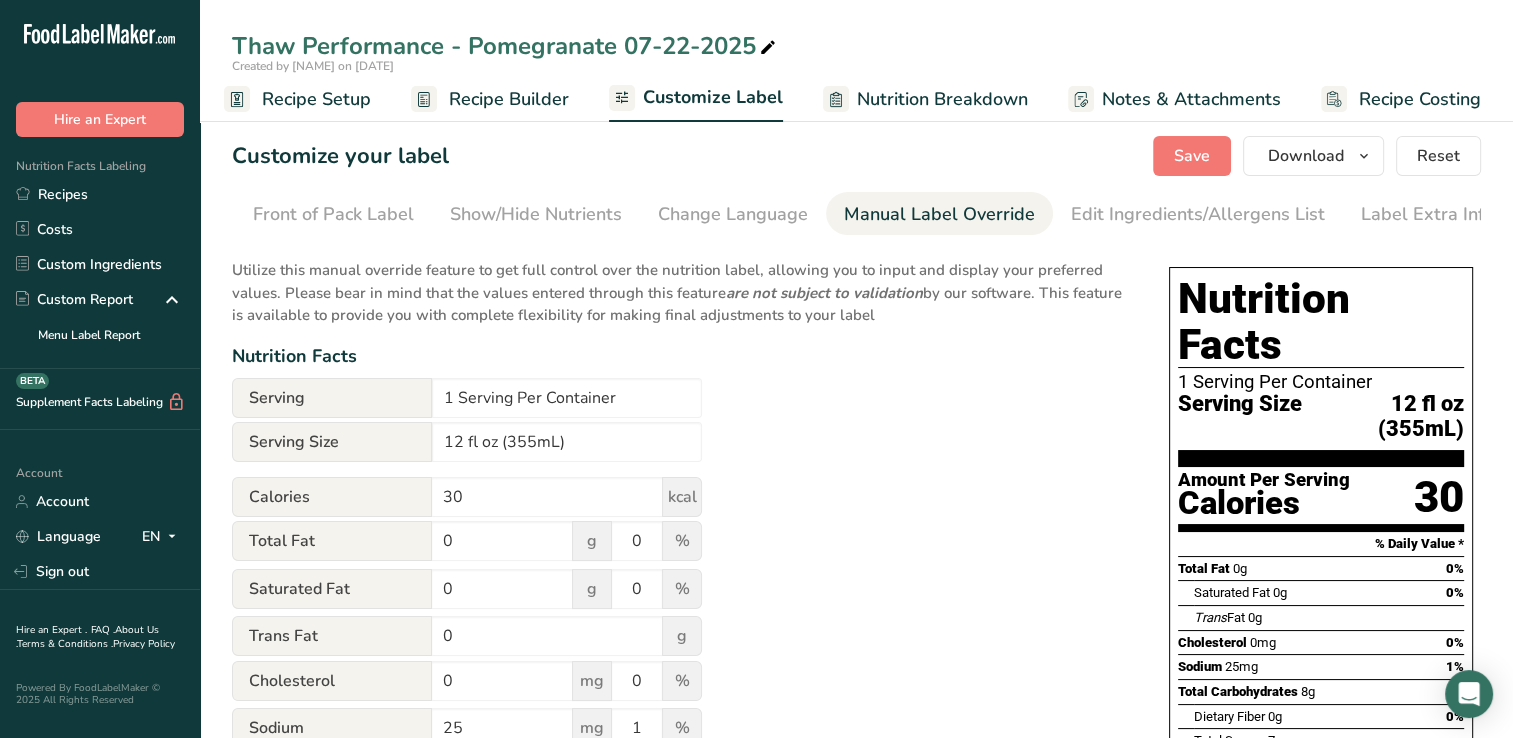 scroll, scrollTop: 0, scrollLeft: 204, axis: horizontal 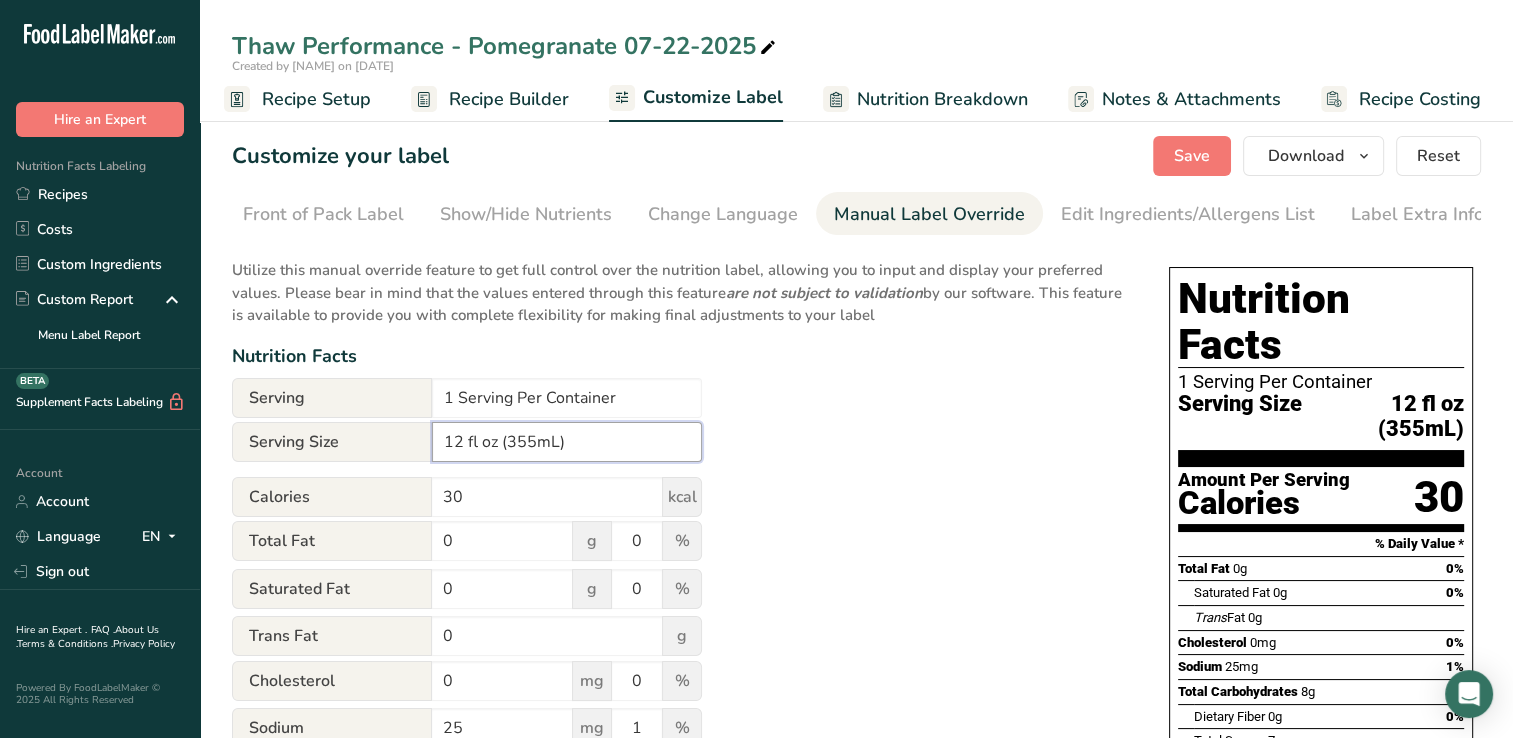 click on "12 fl oz (355mL)" at bounding box center (567, 442) 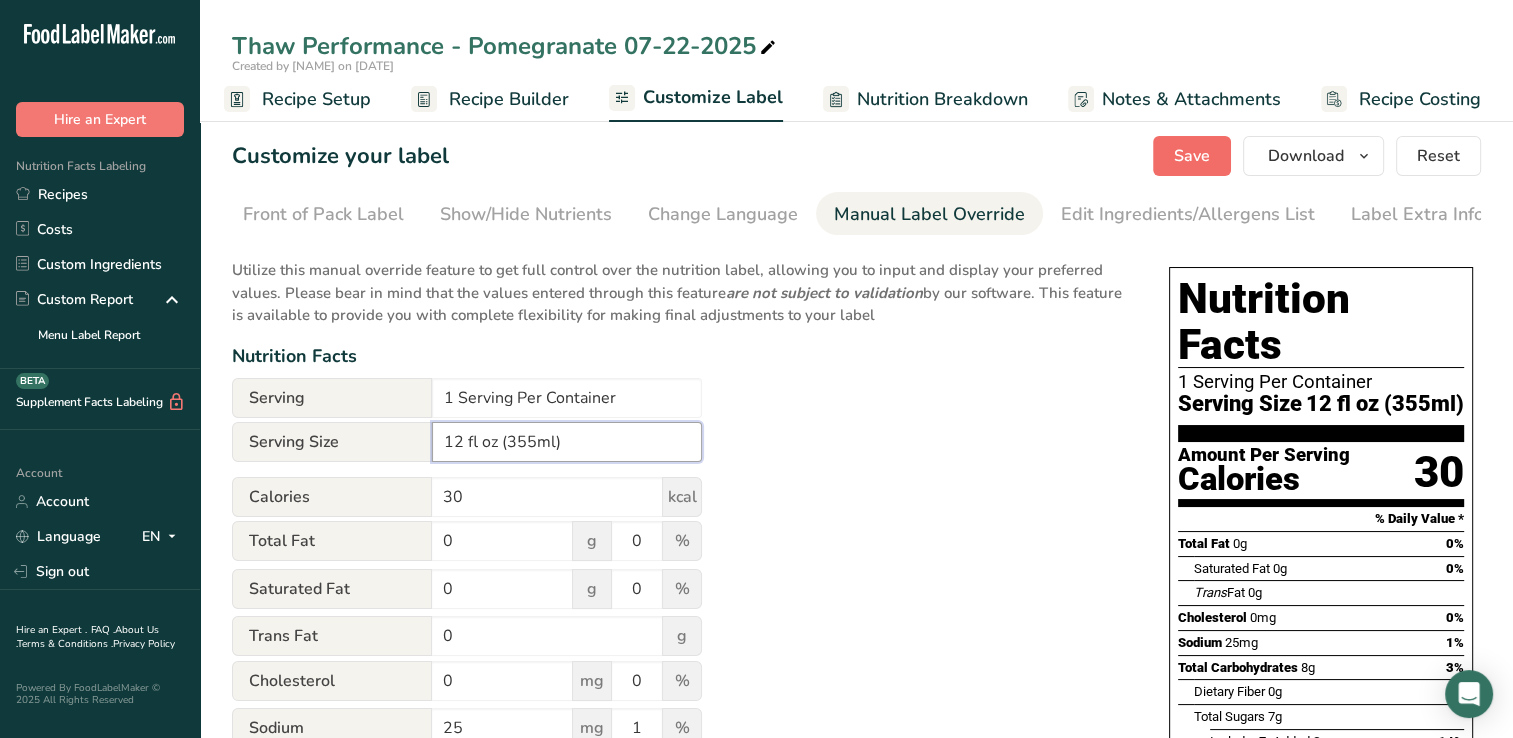 type on "12 fl oz (355ml)" 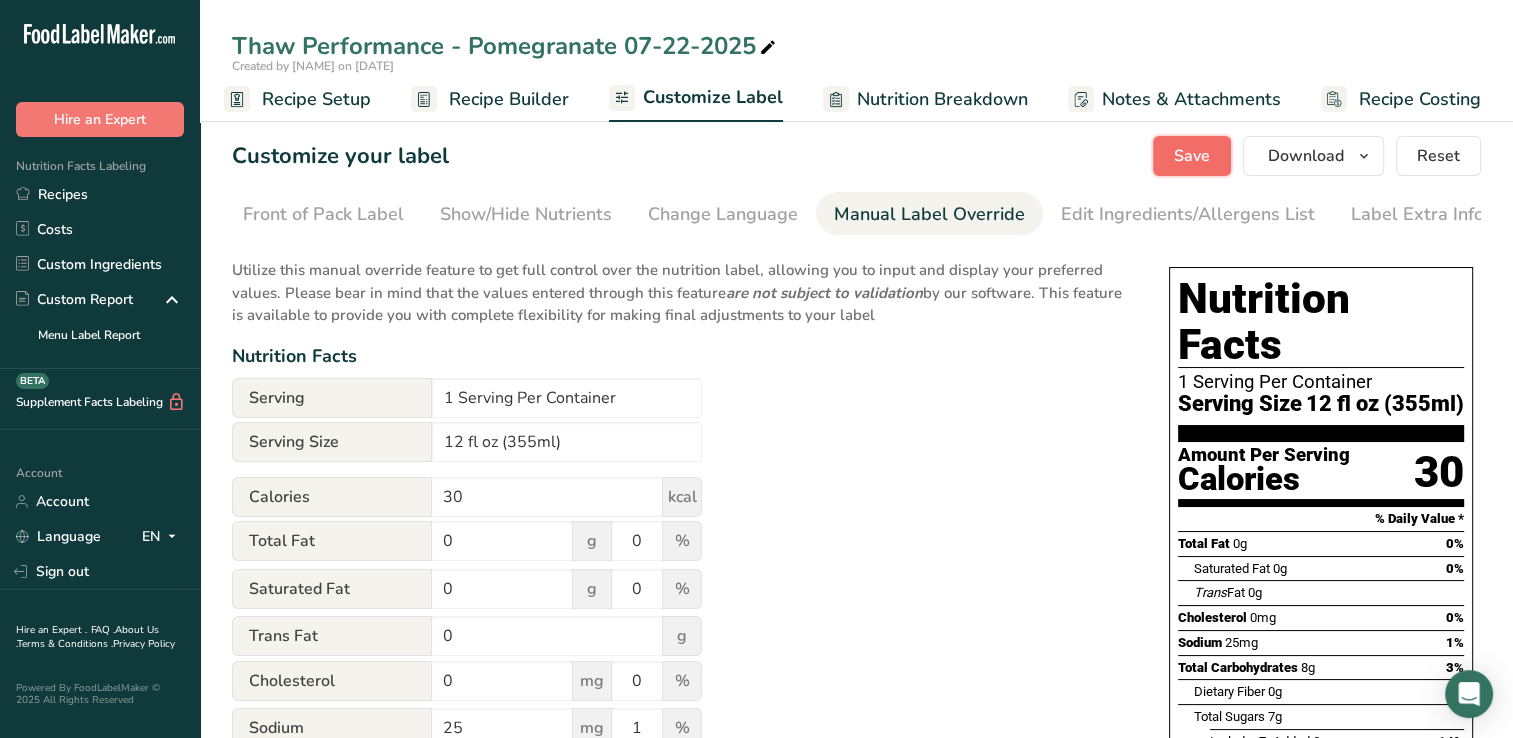 click on "Save" at bounding box center (1192, 156) 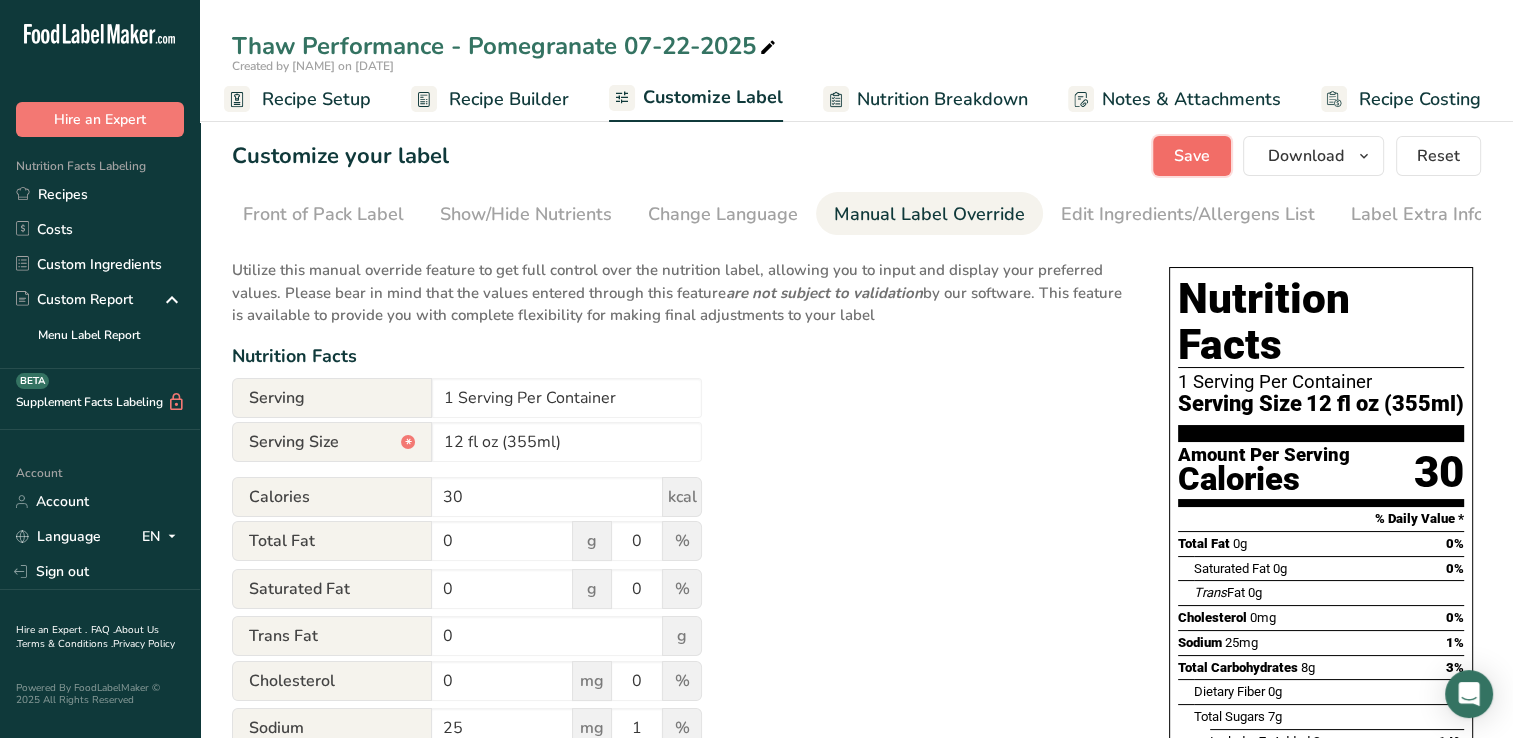click on "Save" at bounding box center (1192, 156) 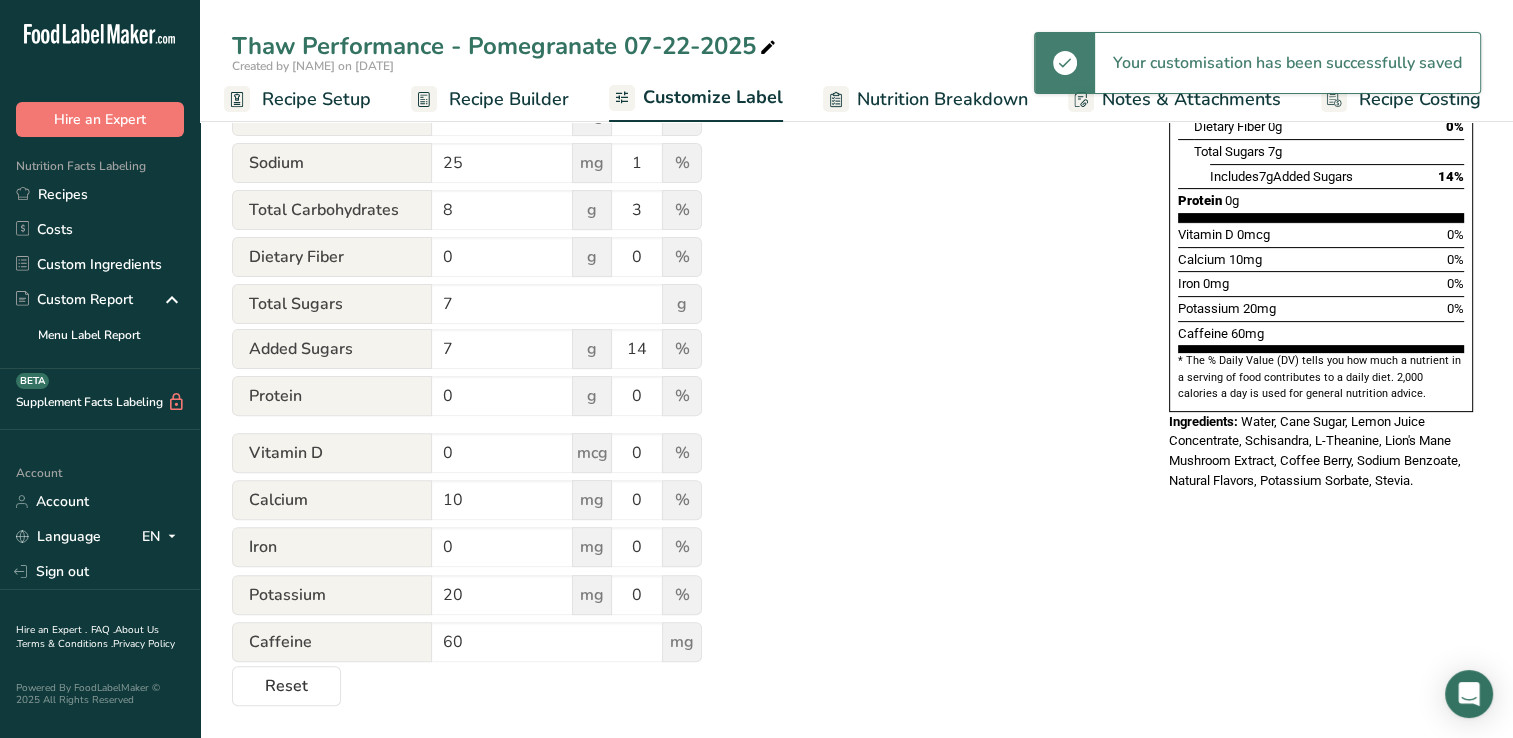 scroll, scrollTop: 0, scrollLeft: 0, axis: both 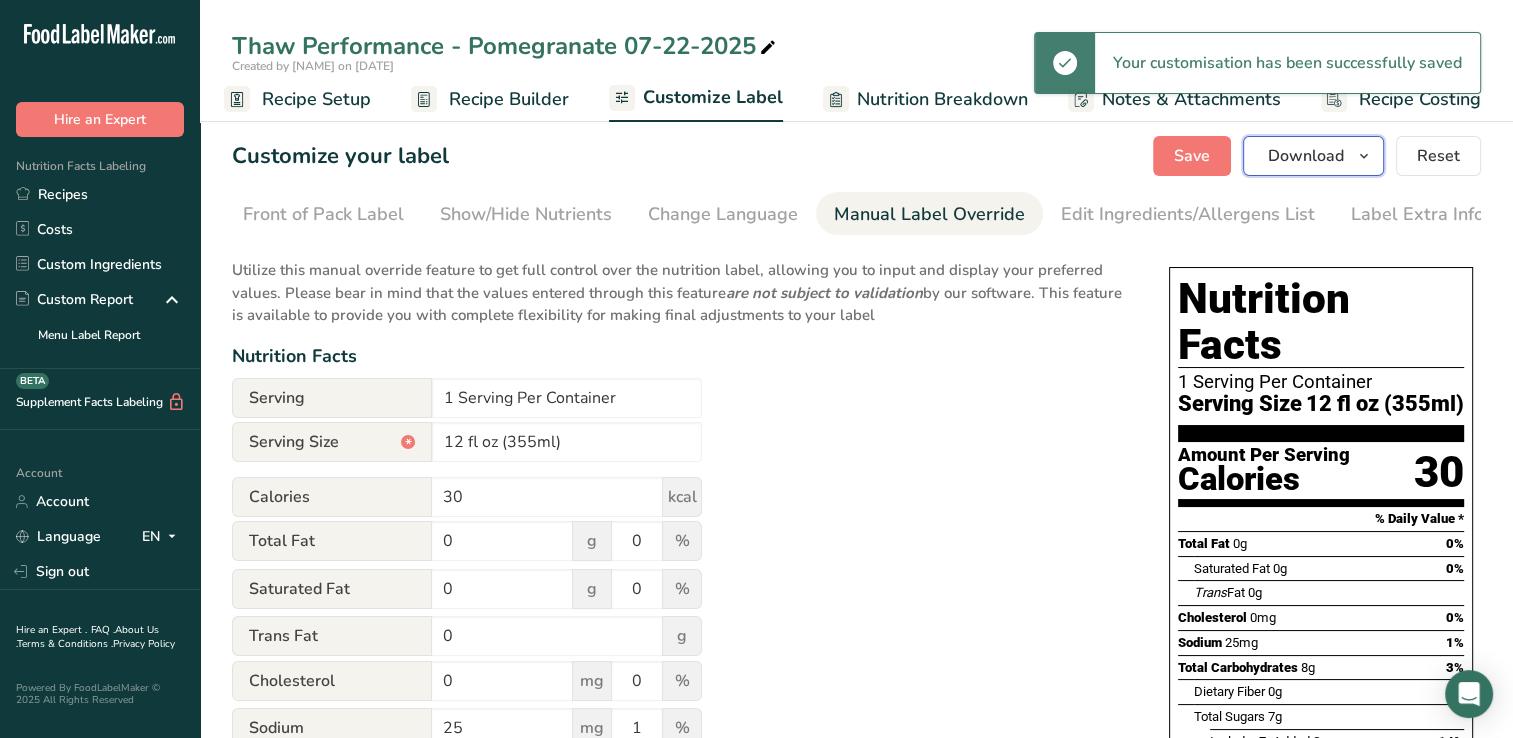 click at bounding box center [1364, 156] 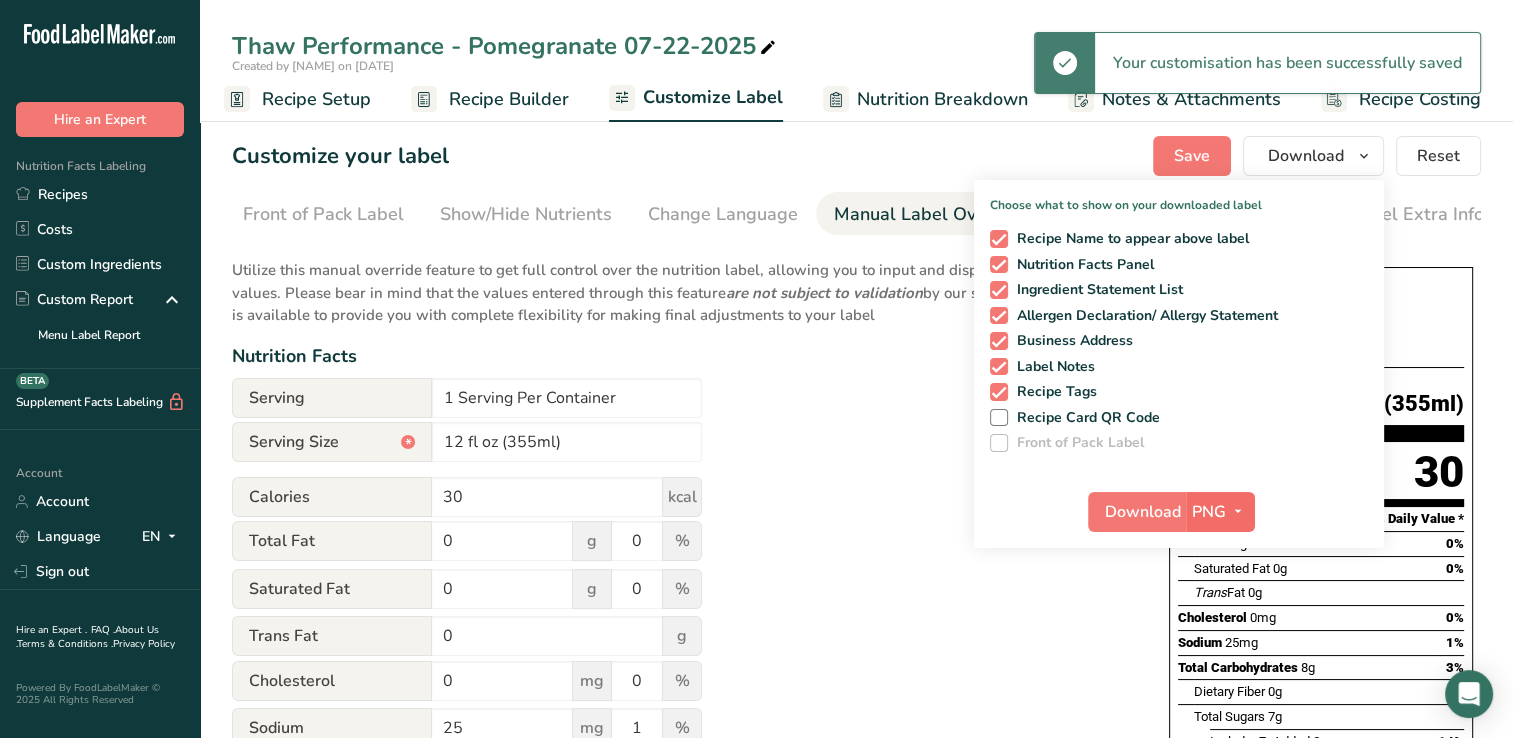 click on "Download
PNG
PNG
BMP
SVG
PDF
TXT" at bounding box center (1179, 516) 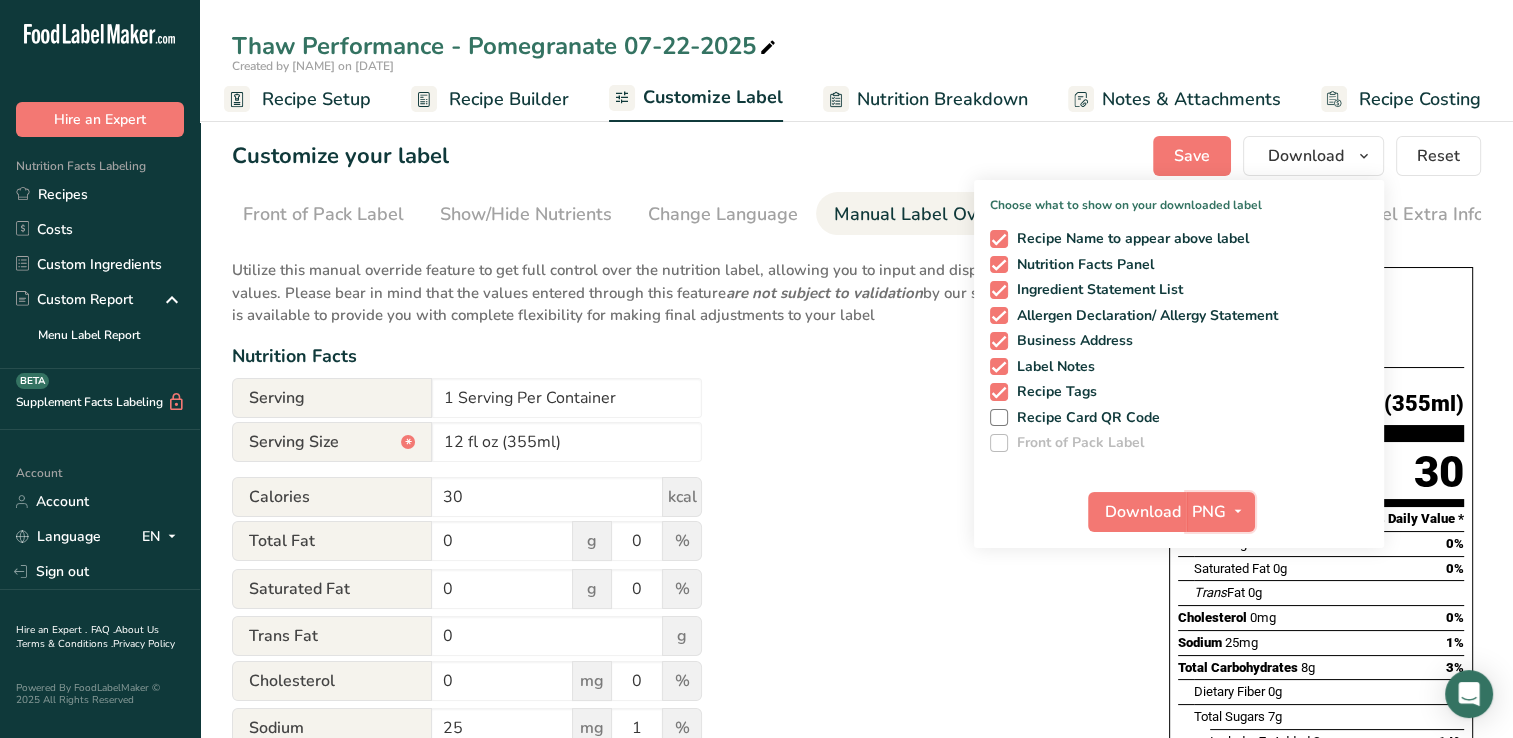 drag, startPoint x: 1219, startPoint y: 514, endPoint x: 1230, endPoint y: 539, distance: 27.313 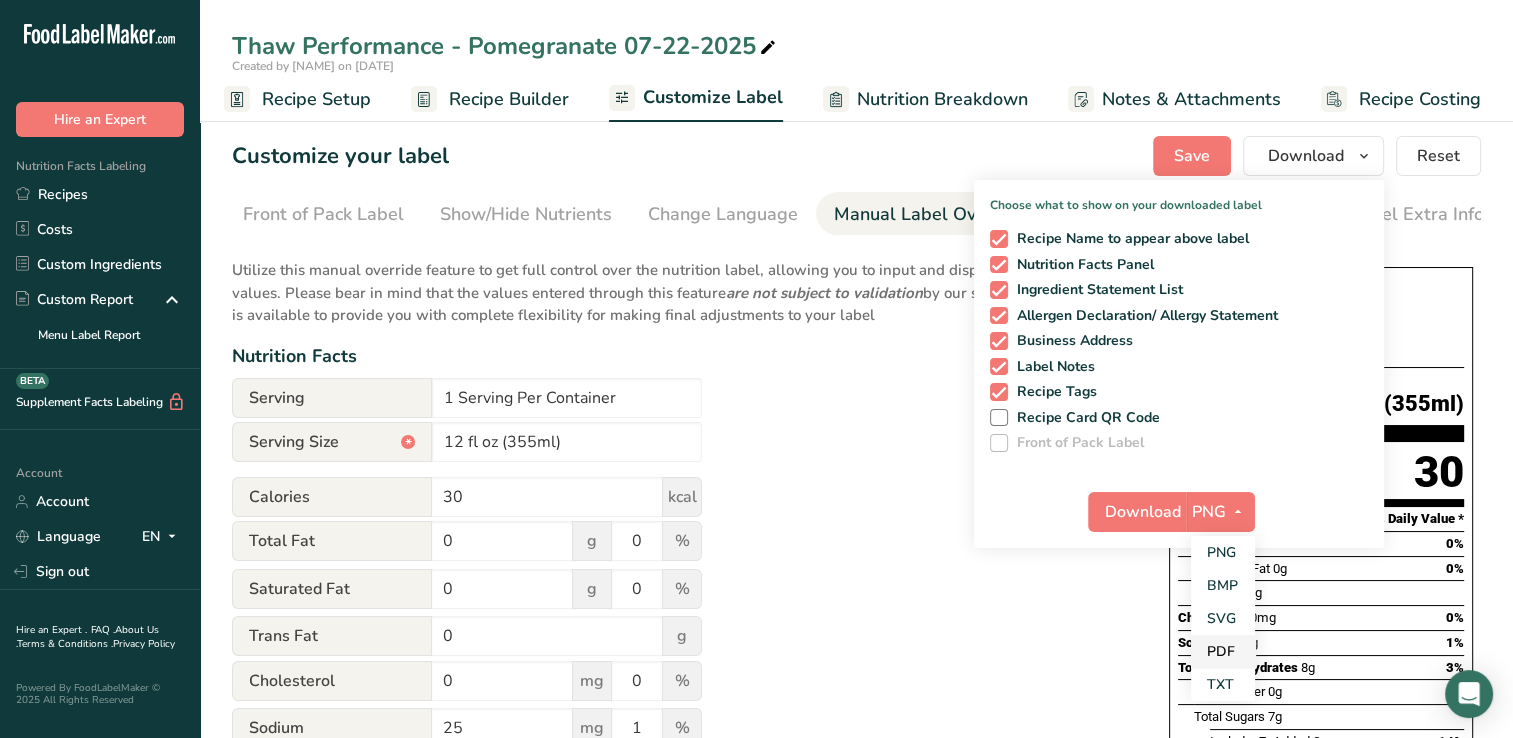 click on "PDF" at bounding box center (1223, 651) 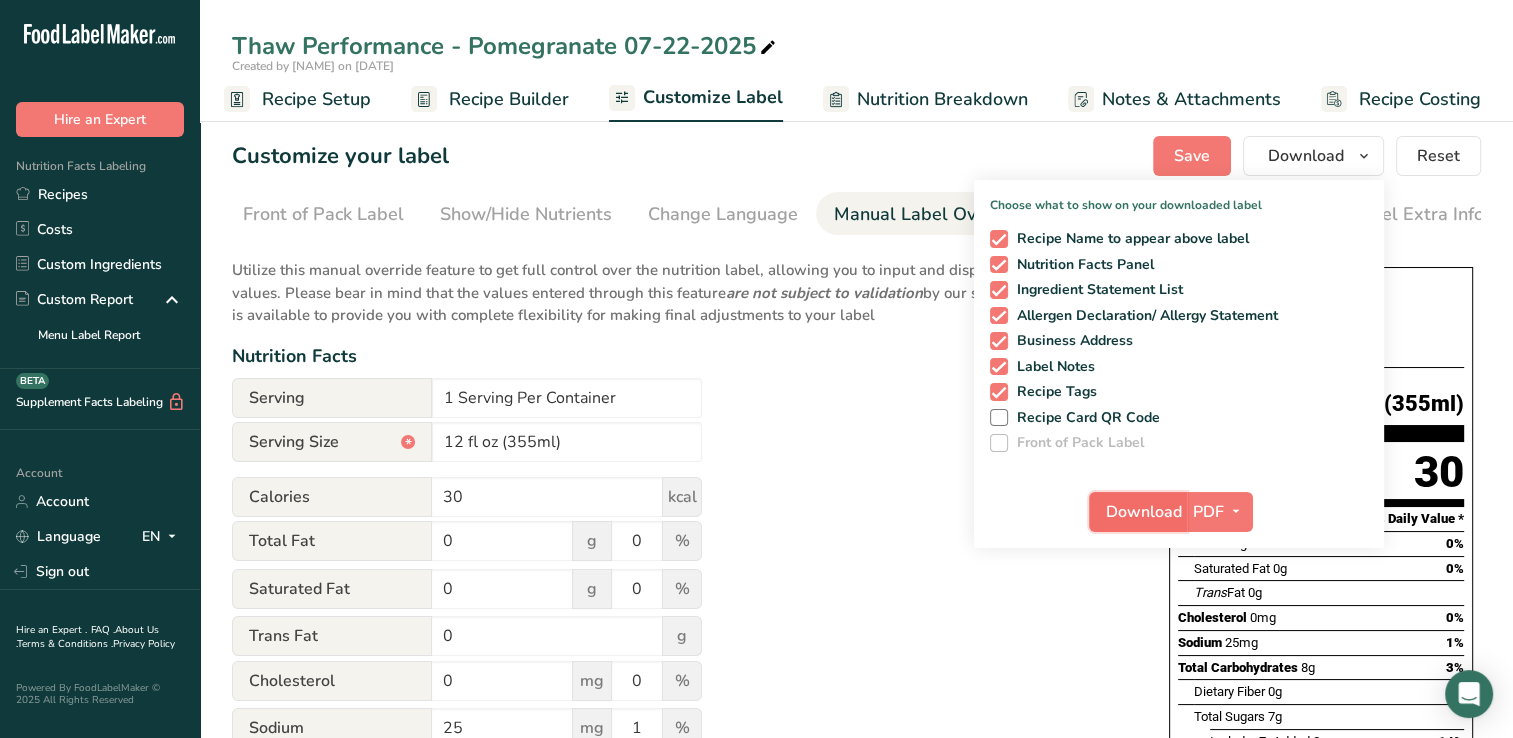 click on "Download" at bounding box center [1138, 512] 